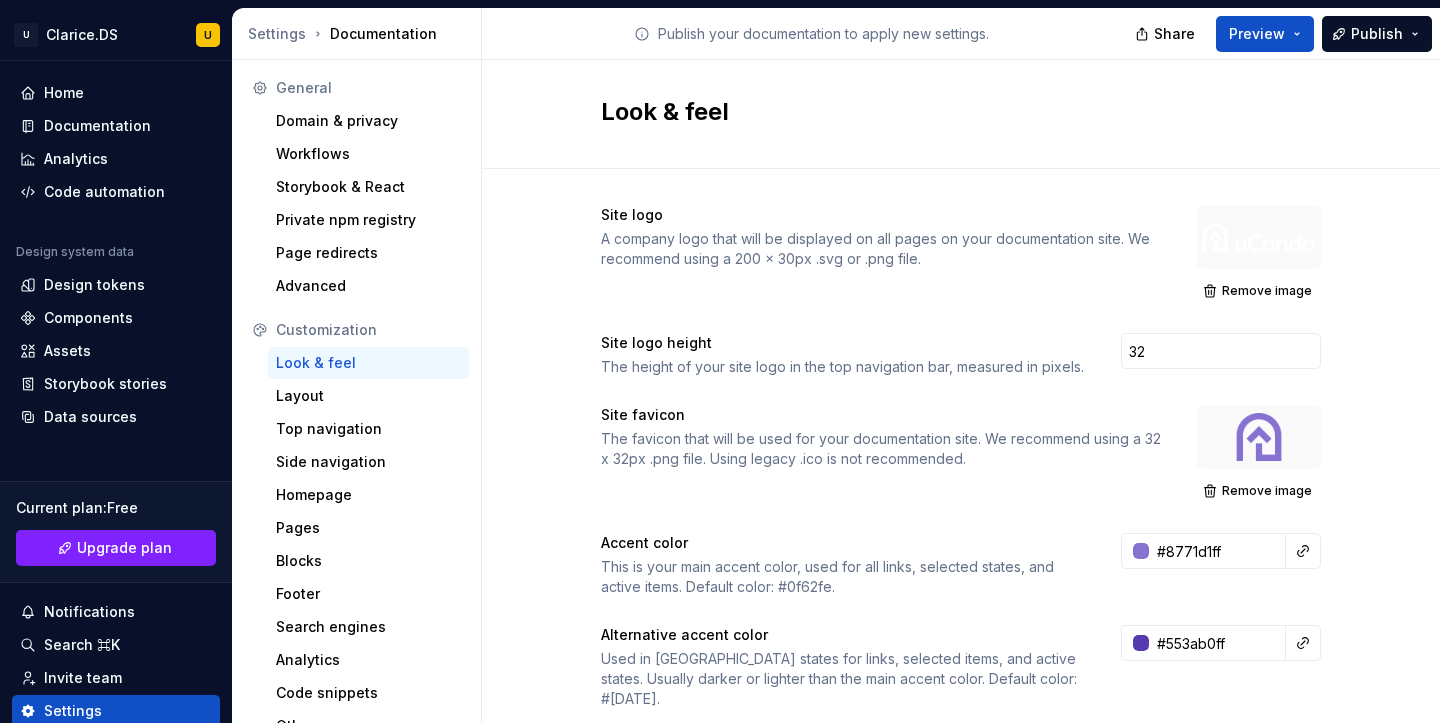 scroll, scrollTop: 0, scrollLeft: 0, axis: both 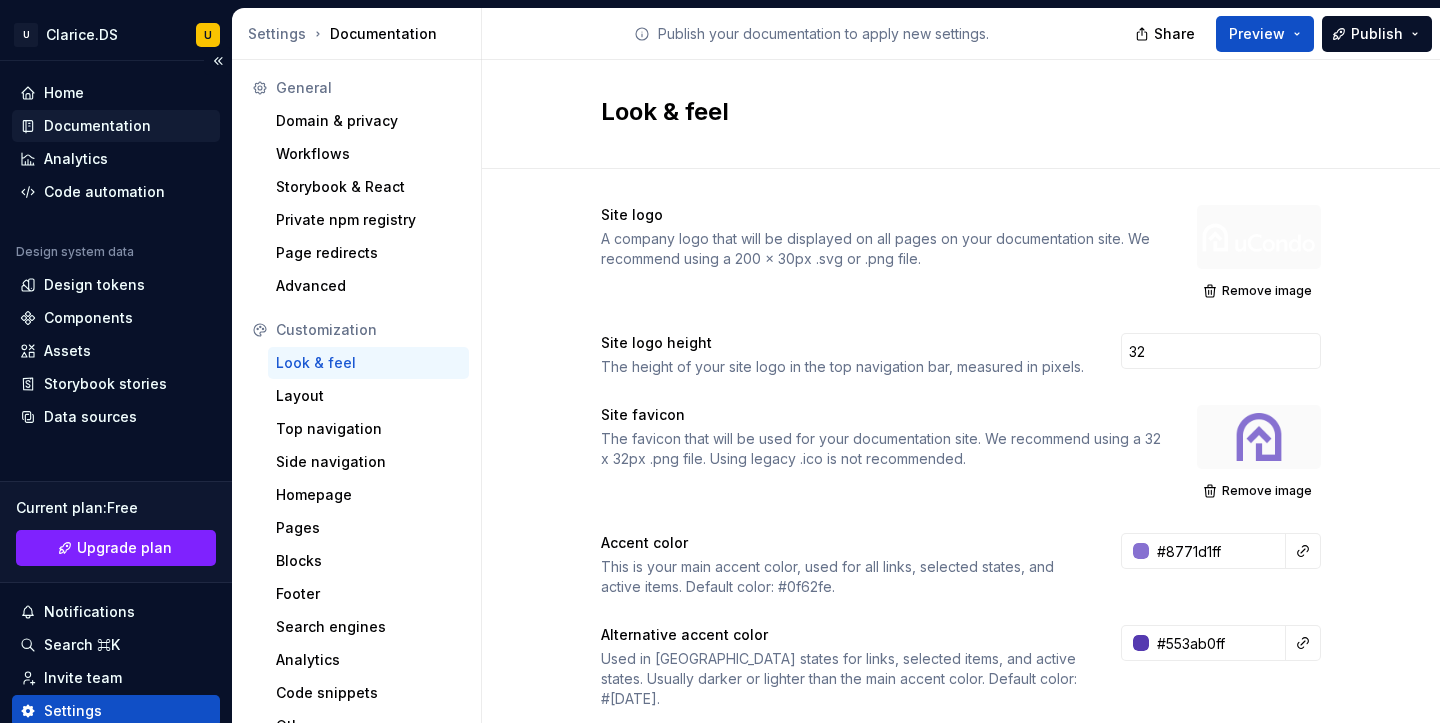 click on "Documentation" at bounding box center [97, 126] 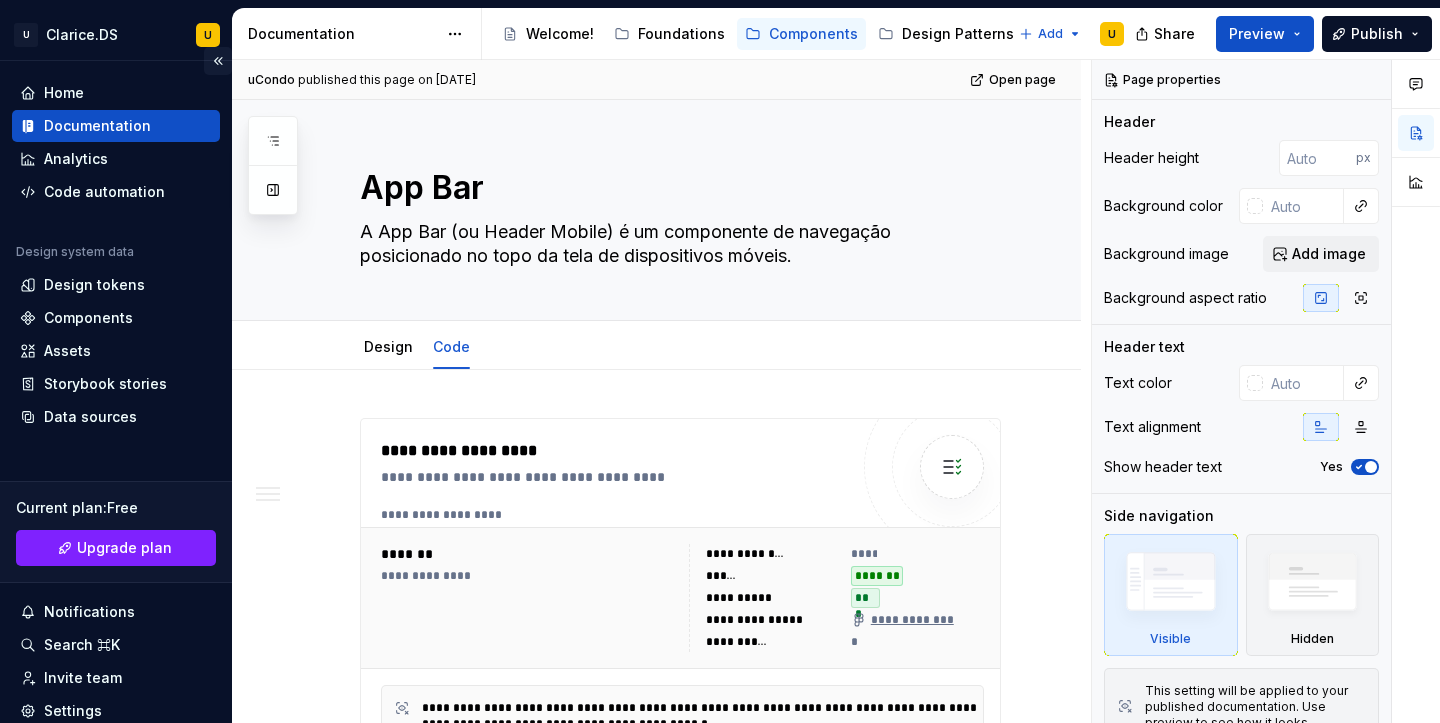 click at bounding box center [218, 61] 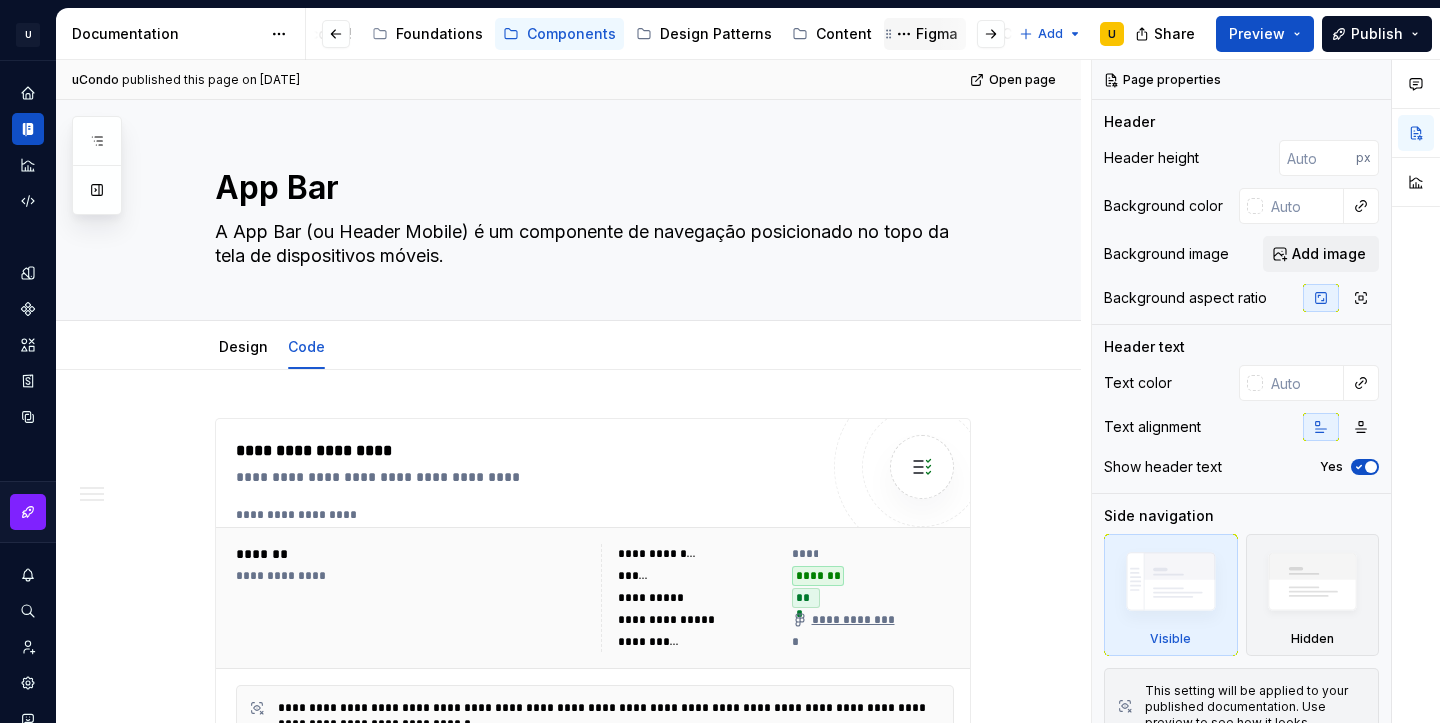 scroll, scrollTop: 0, scrollLeft: 115, axis: horizontal 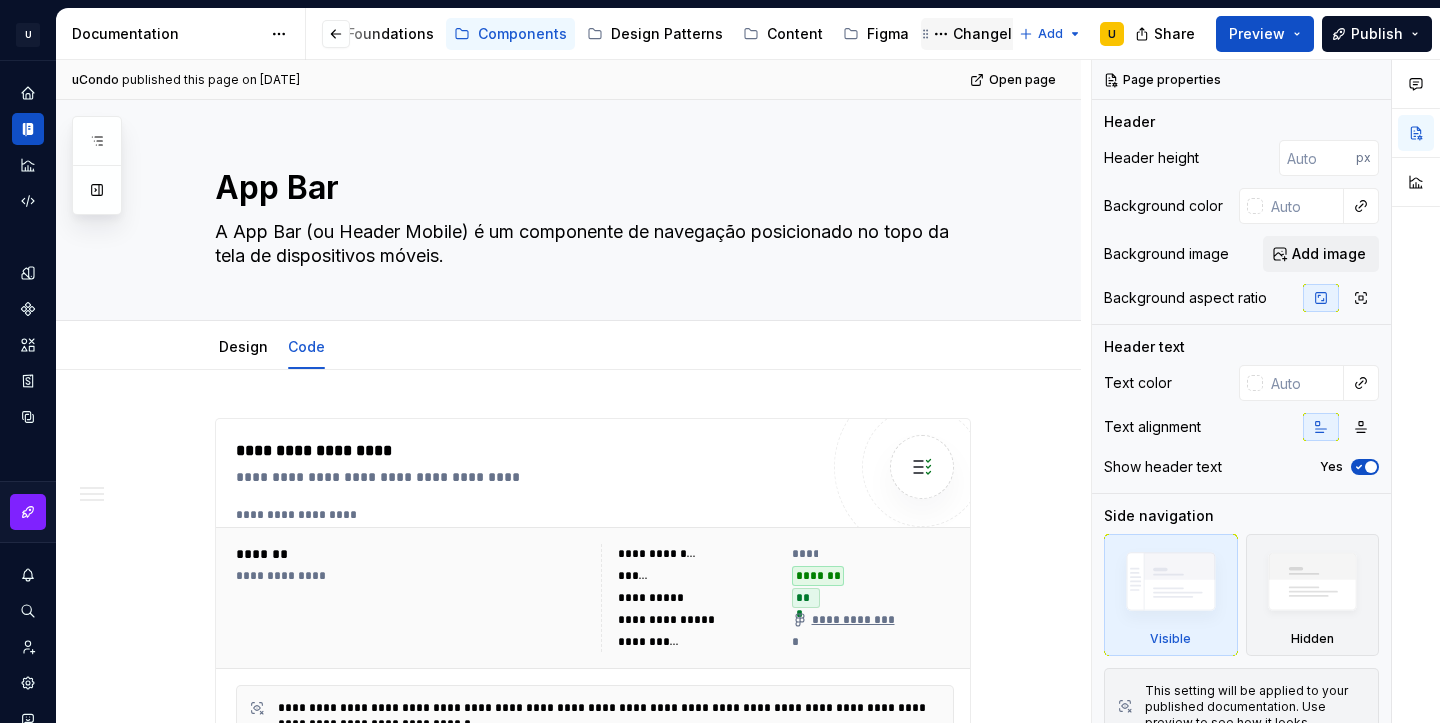 click on "Changelog" at bounding box center [991, 34] 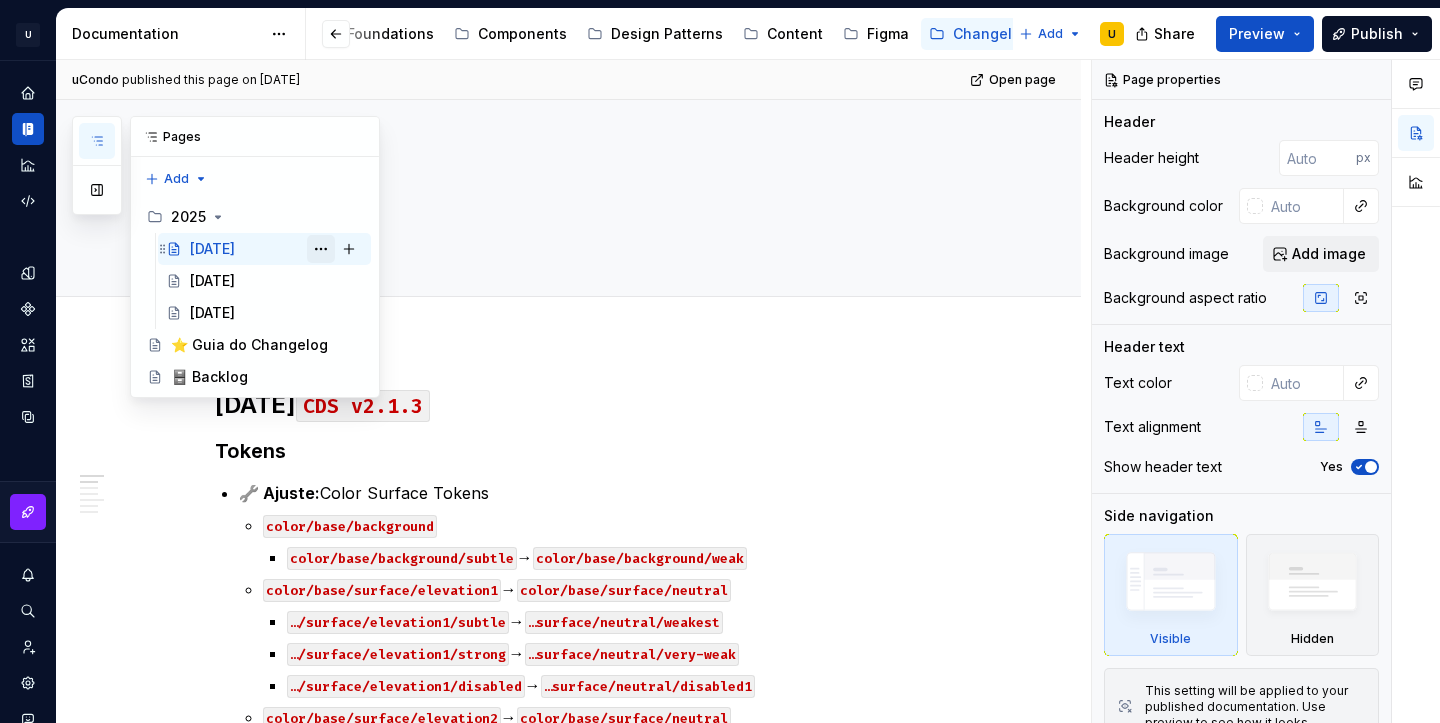 click at bounding box center [321, 249] 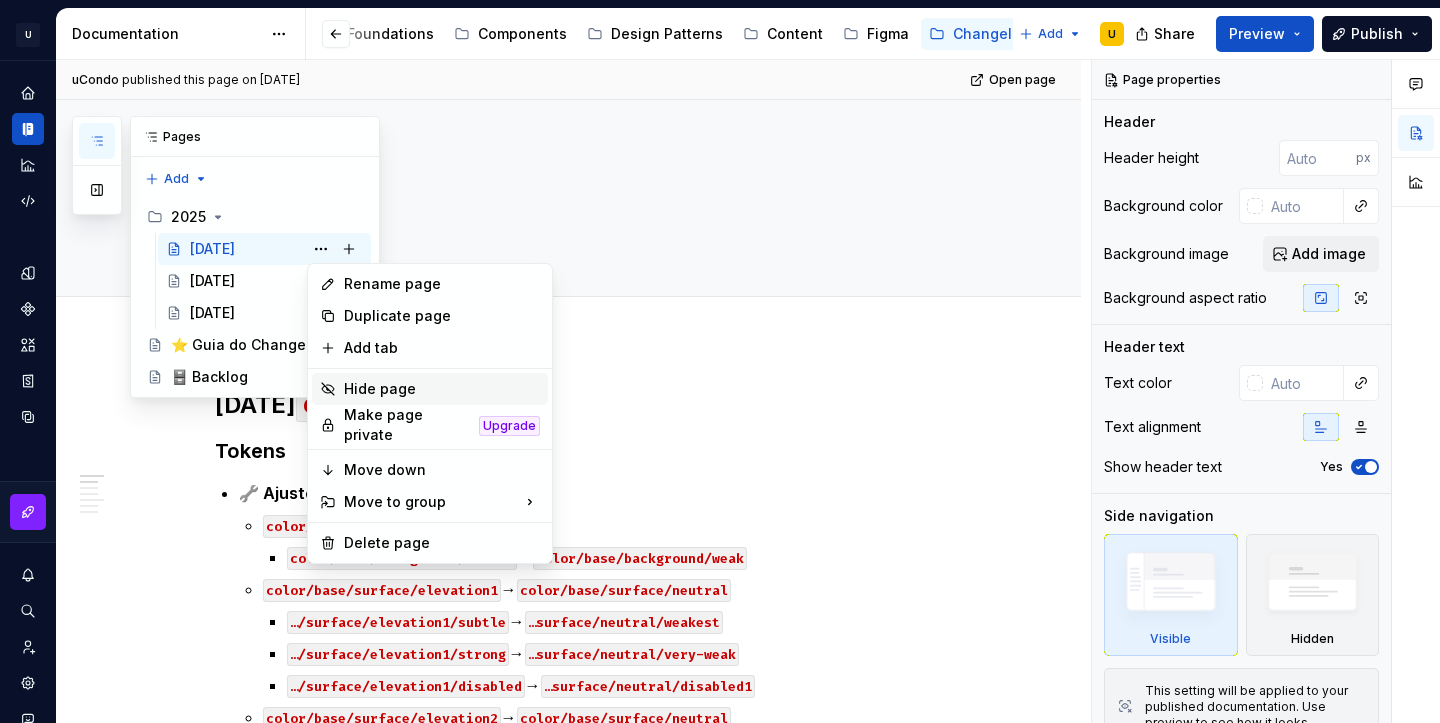 click on "Hide page" at bounding box center [442, 389] 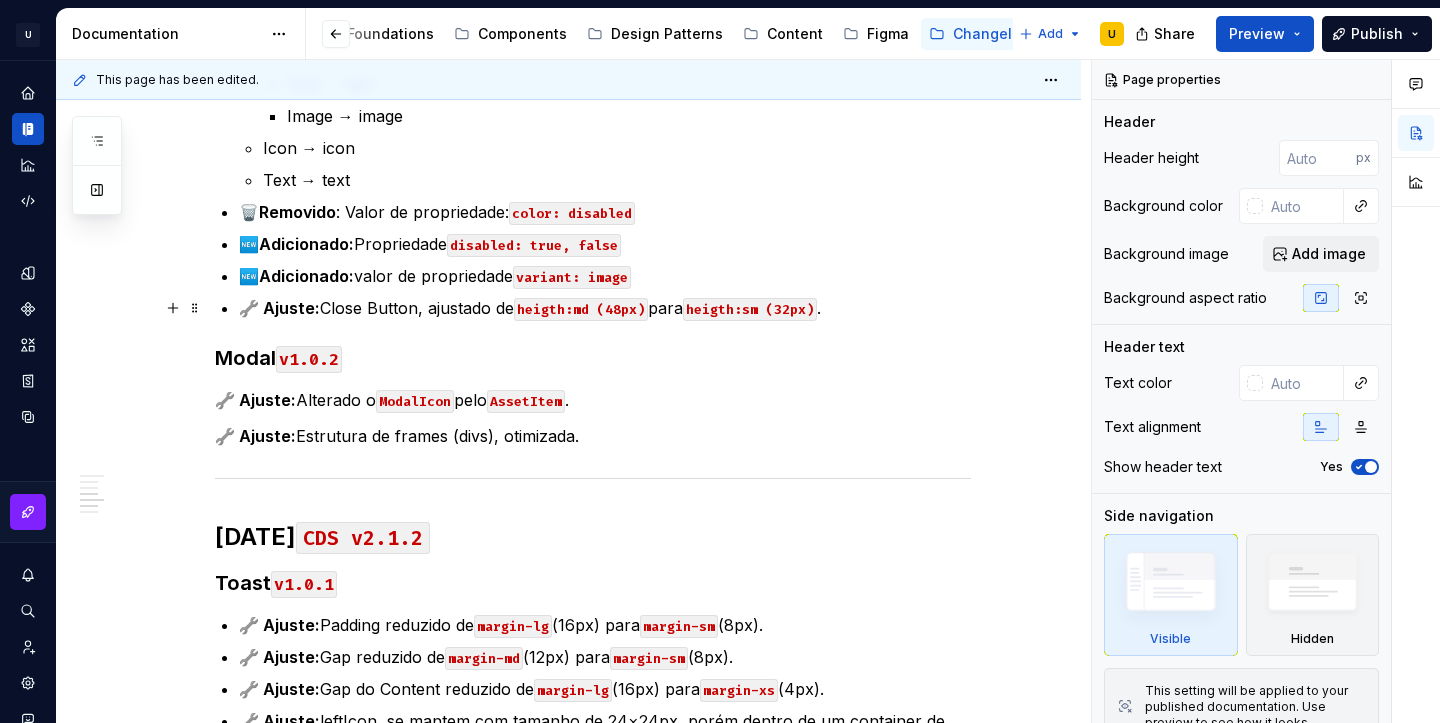 type on "*" 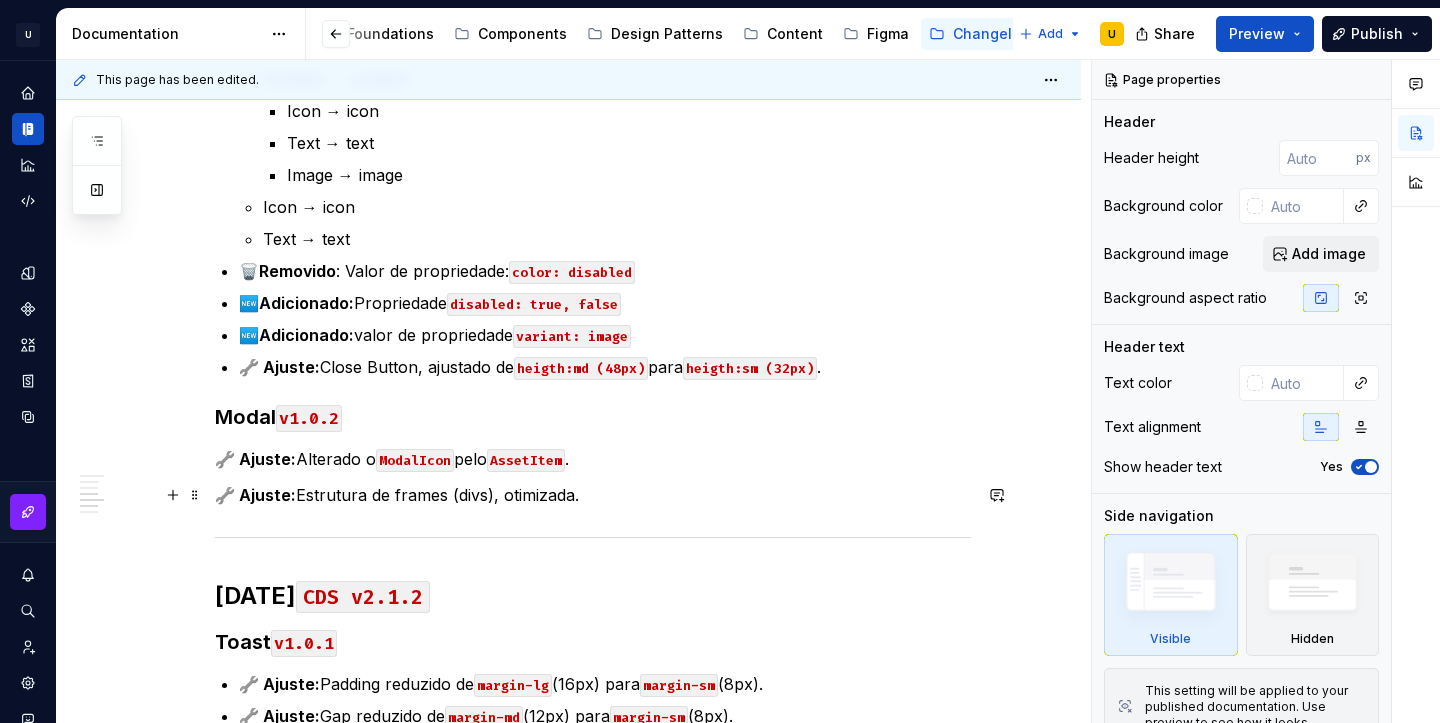 scroll, scrollTop: 1930, scrollLeft: 0, axis: vertical 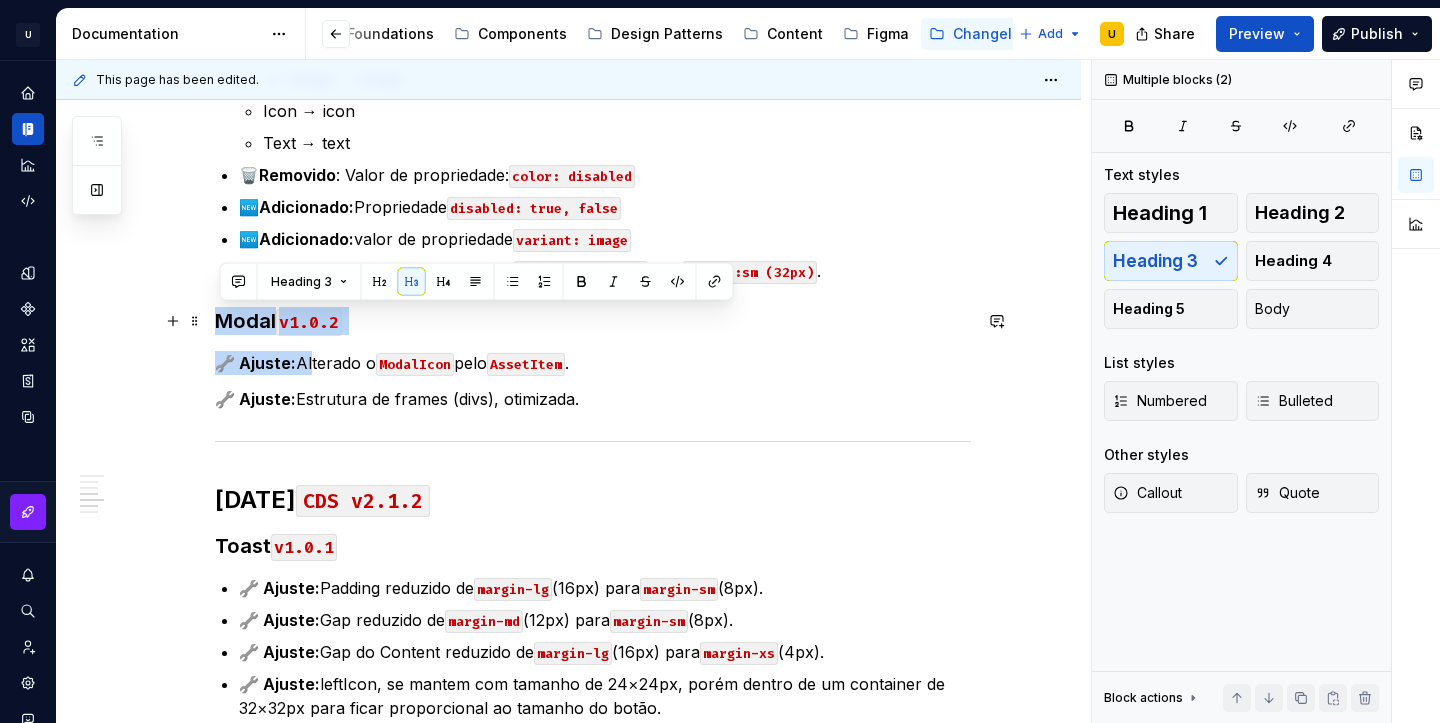 drag, startPoint x: 308, startPoint y: 360, endPoint x: 224, endPoint y: 325, distance: 91 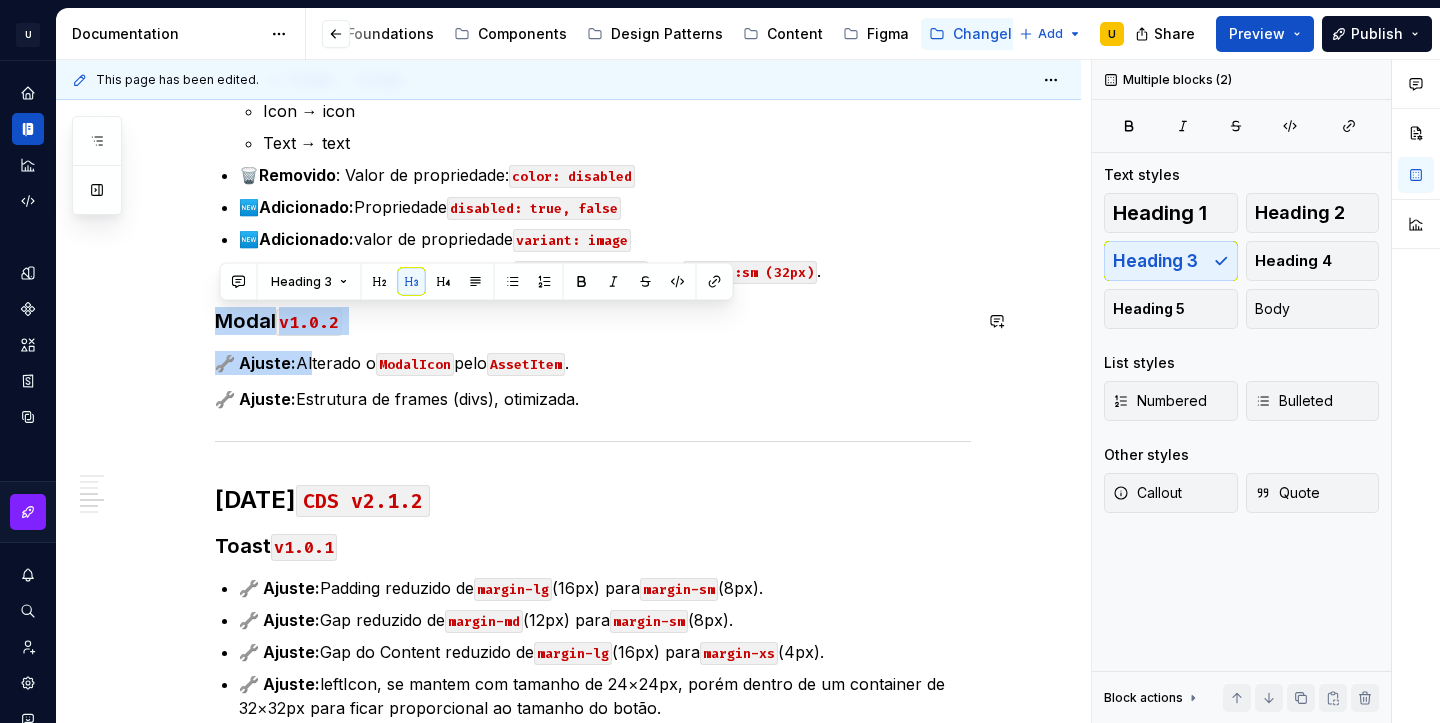 copy on "Modal  v1.0.2 🔧 Ajuste:  A" 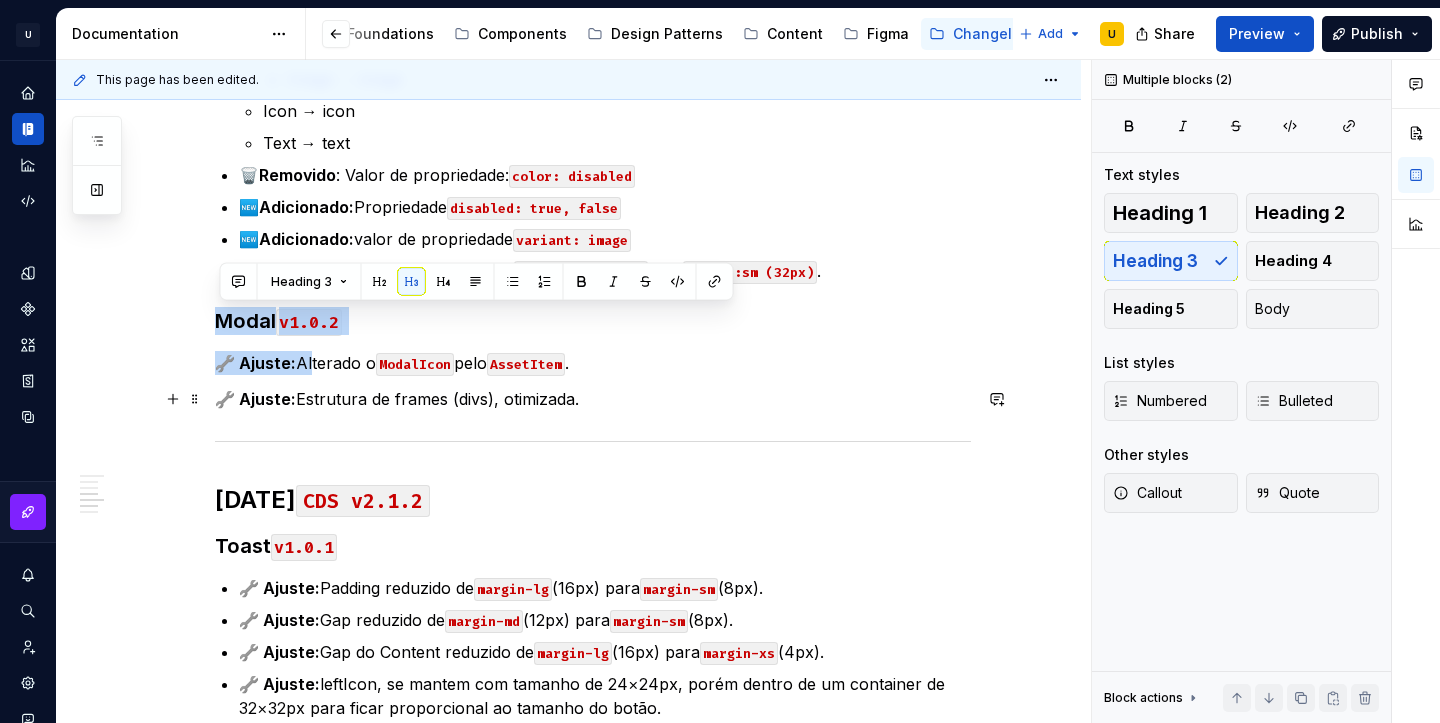 click on "🔧 Ajuste:  Estrutura de frames (divs), otimizada." at bounding box center (593, 399) 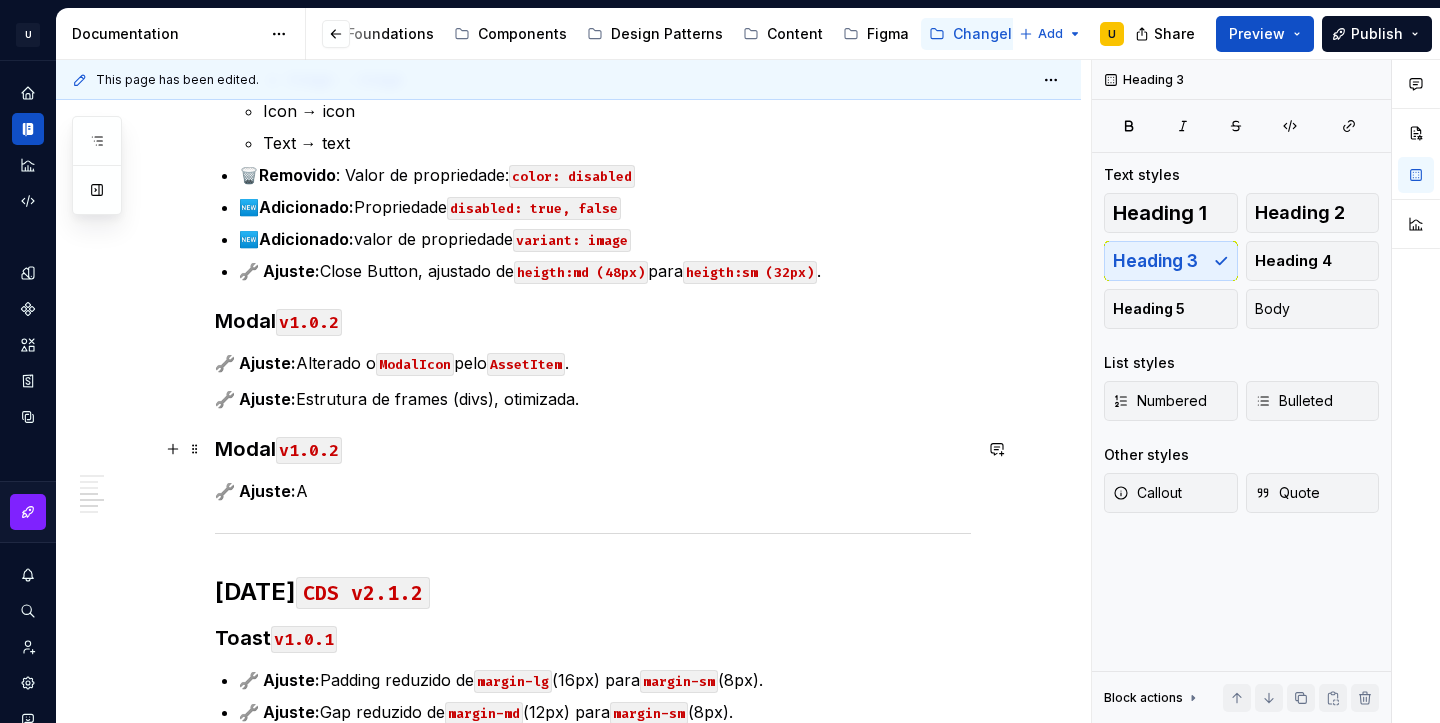click on "Modal  v1.0.2" at bounding box center (593, 449) 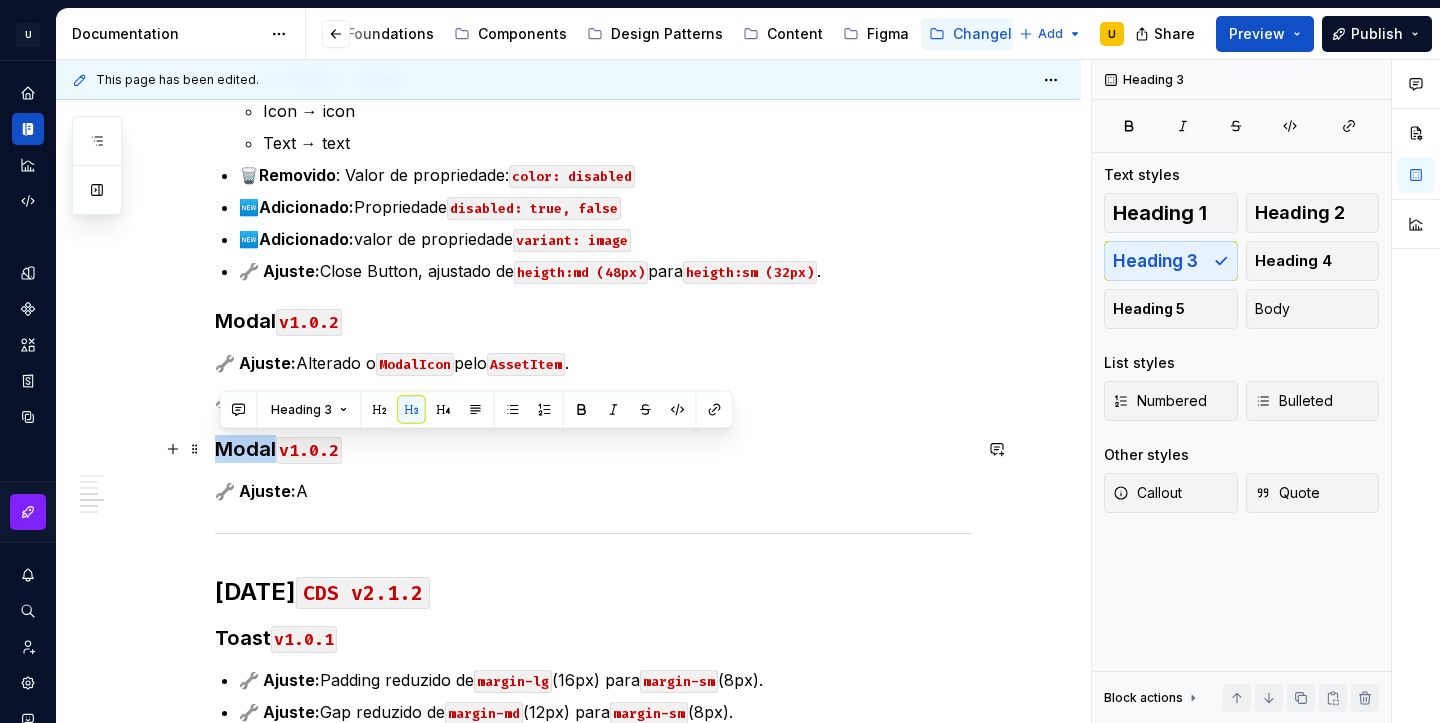 click on "Modal  v1.0.2" at bounding box center (593, 449) 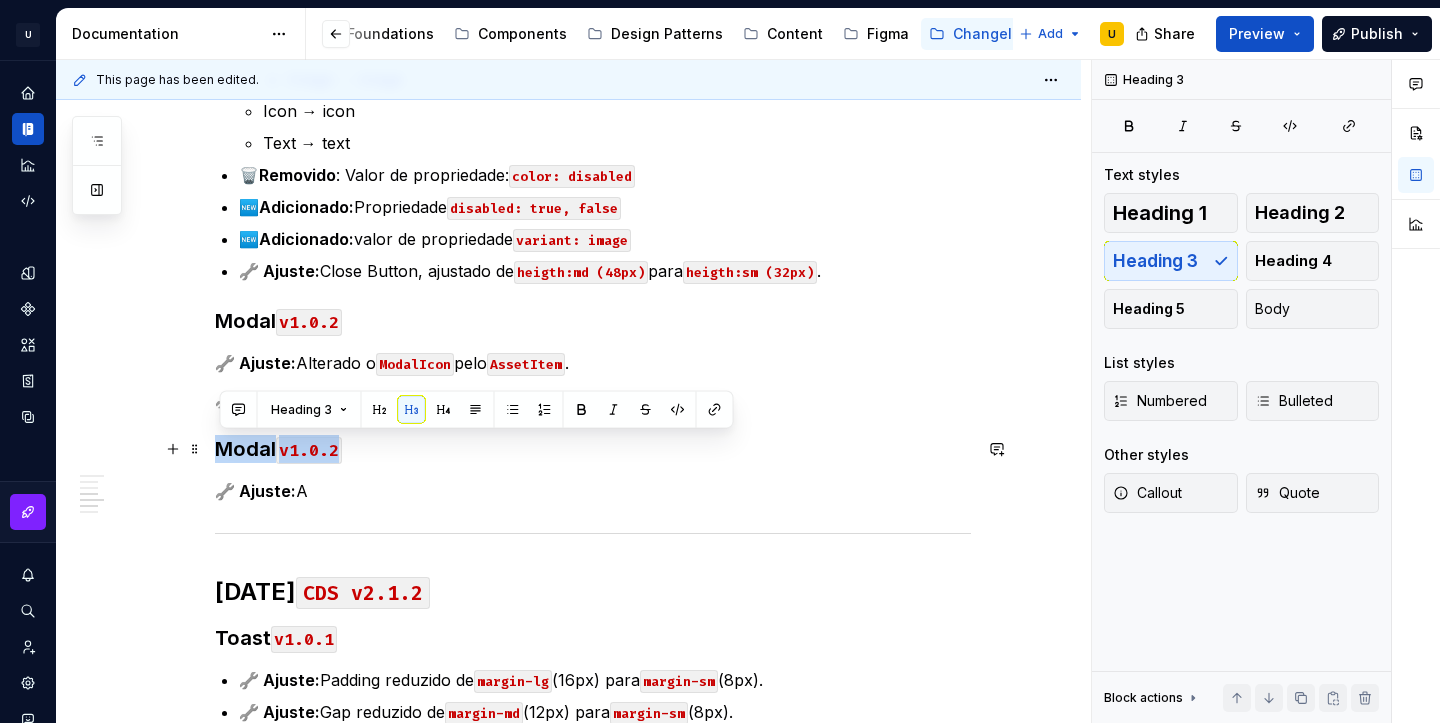 click on "Modal  v1.0.2" at bounding box center [593, 449] 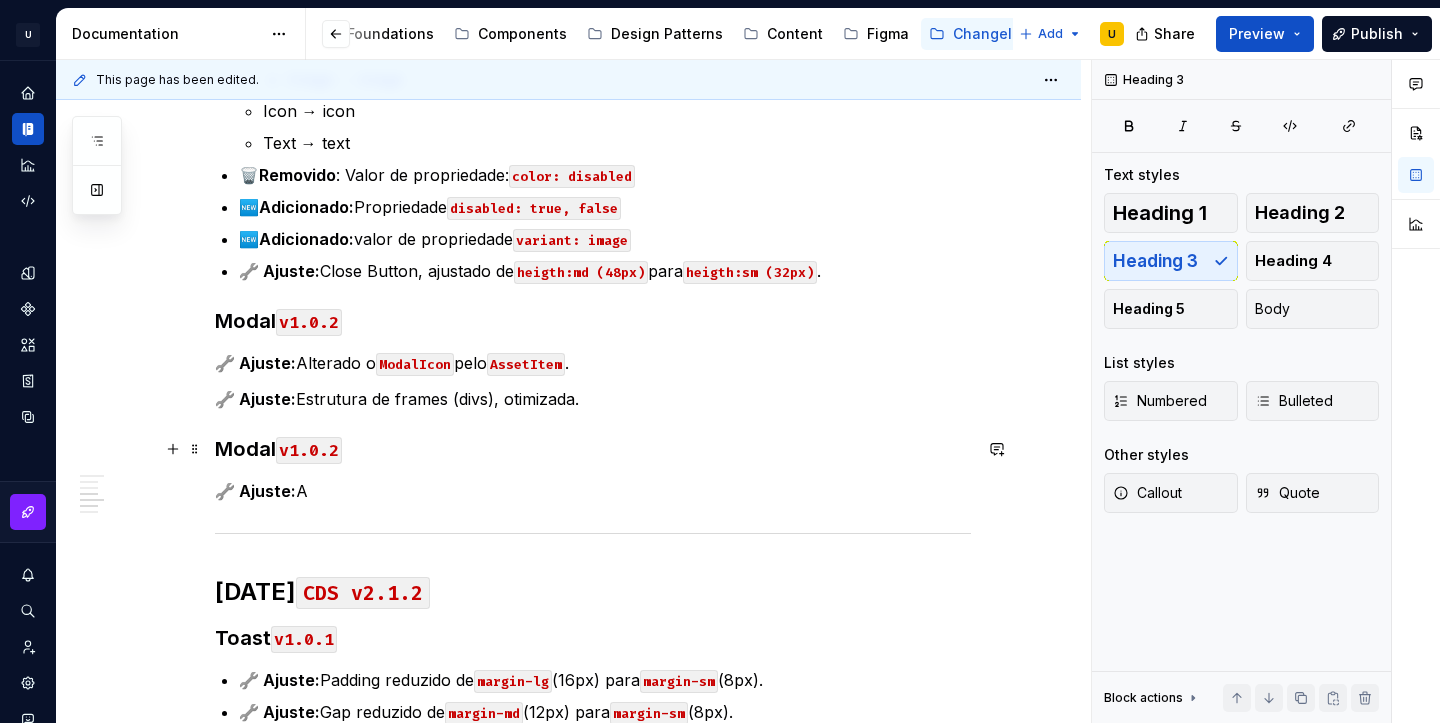 click on "Modal  v1.0.2" at bounding box center [593, 449] 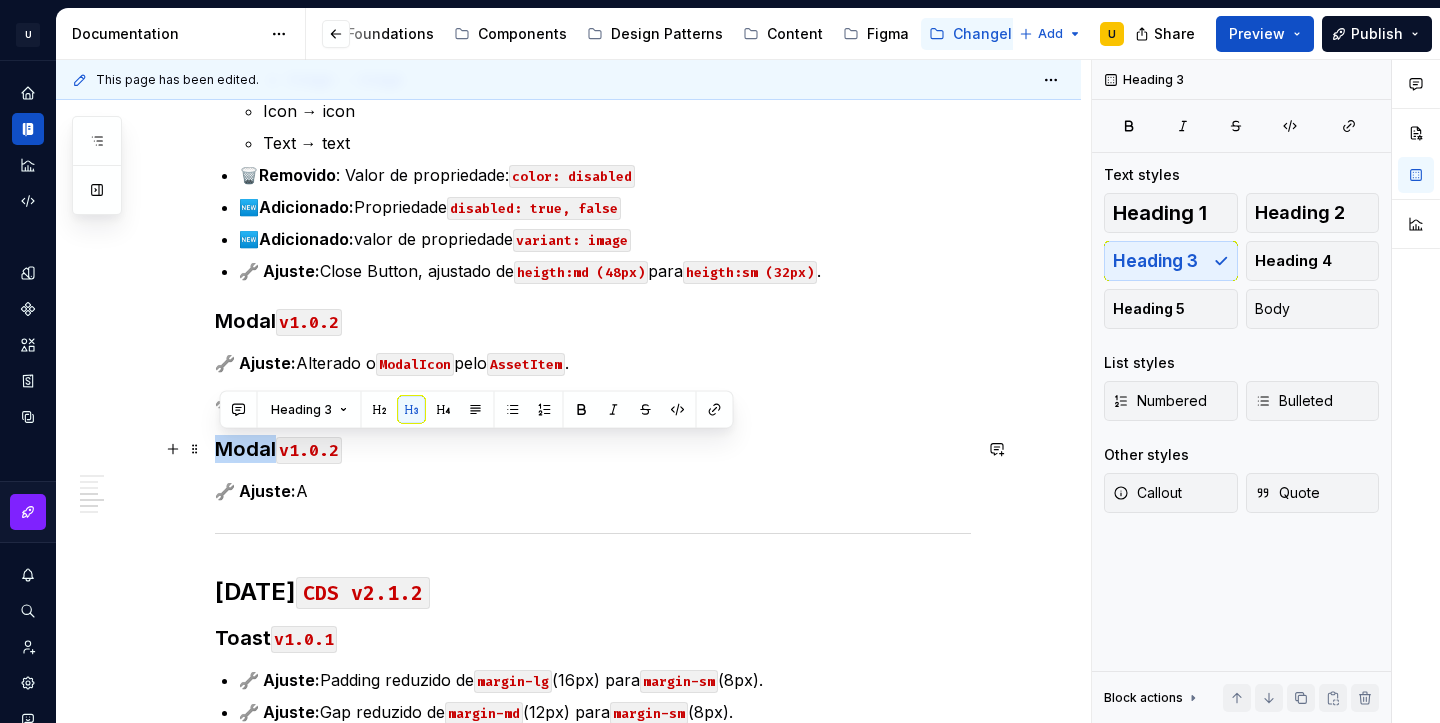 type 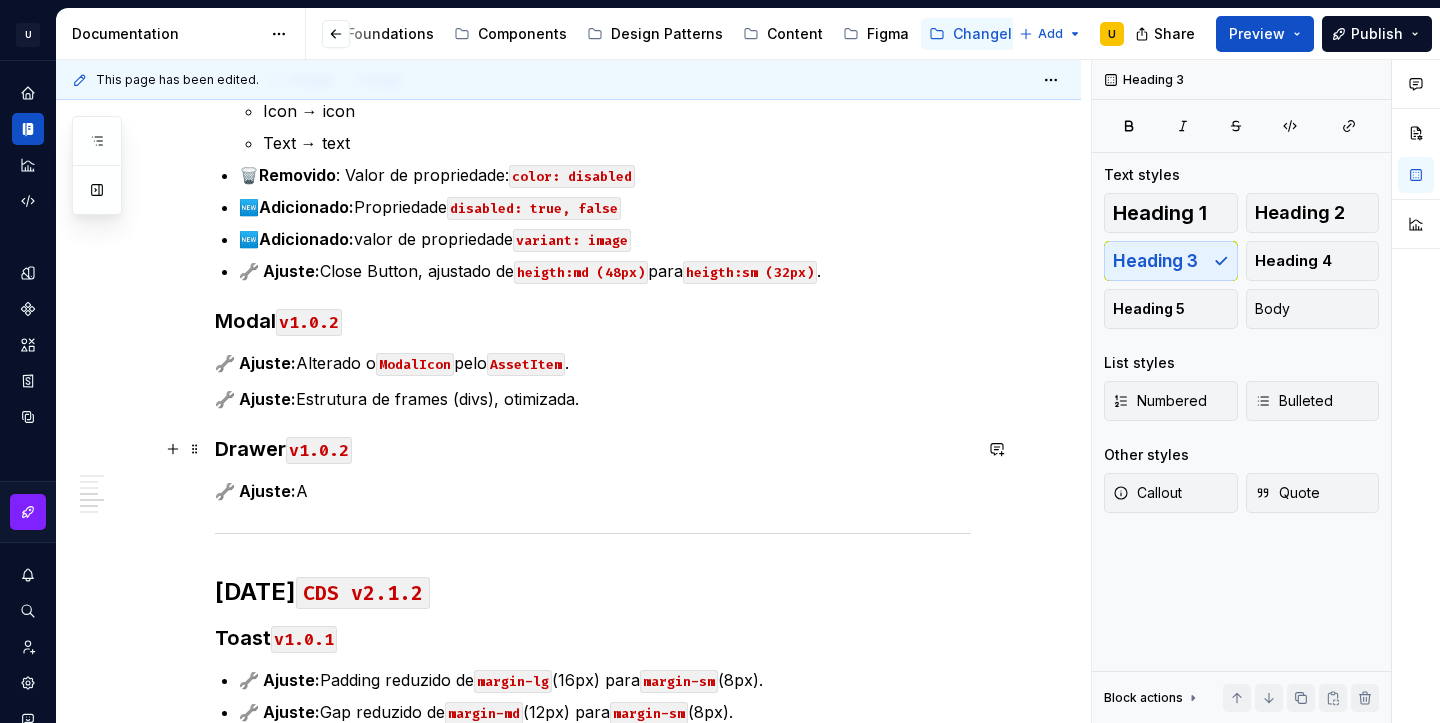 click on "15 de Julho  CDS v2.1.3 Tokens 🔧 Ajuste:  Color Surface Tokens color/base/background color/base/background/subtle  →  color/base/background/weak color/base/surface/elevation1  →  color/base/surface/neutral …/surface/elevation1/subtle  →  …surface/neutral/weakest …/surface/elevation1/strong  →  …surface/neutral/very-weak …/surface/elevation1/disabled  →  …surface/neutral/disabled1 color/base/surface/elevation2  →  color/base/surface/neutral …/surface/elevation2/subtle  →  …surface/neutral/weak …/surface/elevation2/strong  →  …surface/neutral/medium …/surface/elevation2/disabled  →  …surface/neutral/disabled2 color/base/surface/accent …/surface/accent/subtle  →  …/surface/accent/weakest …/surface/accent/strong  →  …/surface/accent/very-weak color/base/surface/success …/surface/success/subtle  →  …/surface/success/weakest …/surface/success/strong  →  …/surface/success/weak color/base/surface/danger …/surface/danger/subtle  →   →   →  ." at bounding box center [568, 173] 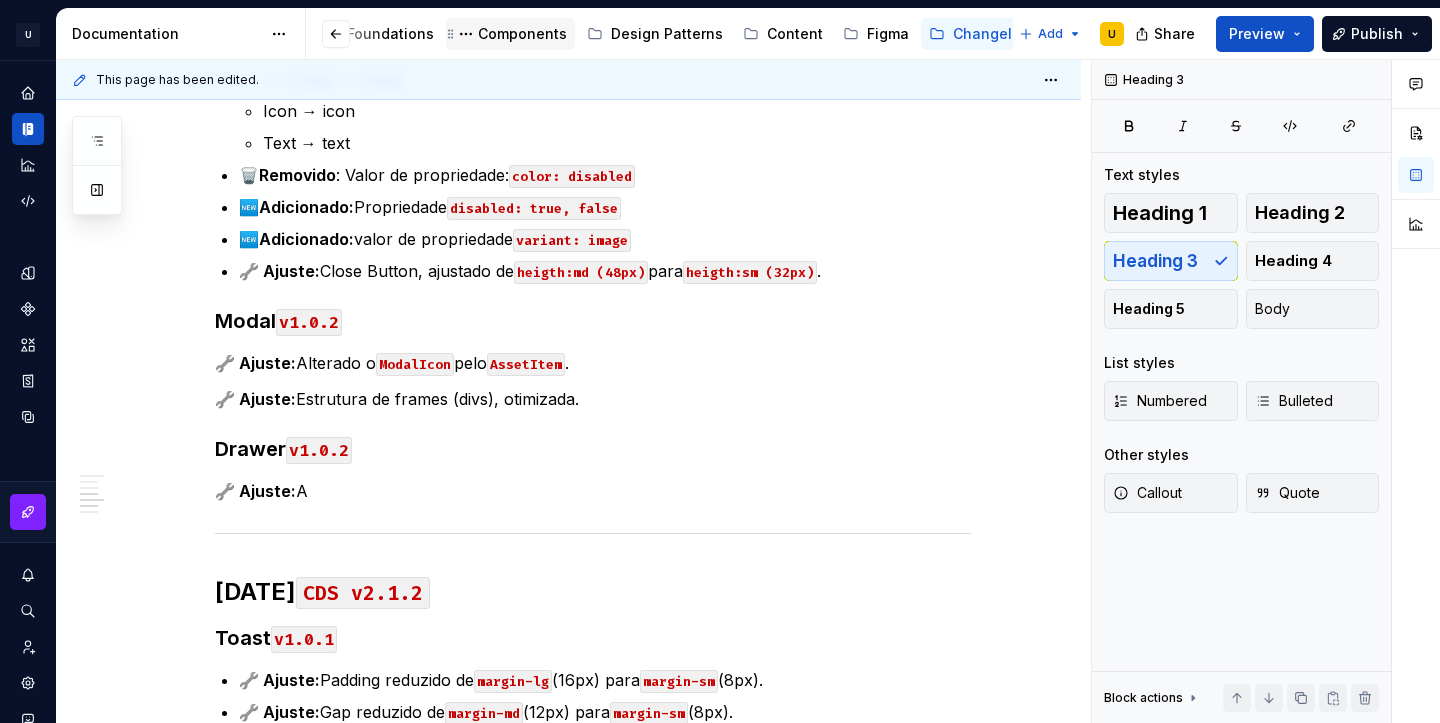 click on "Components" at bounding box center (522, 34) 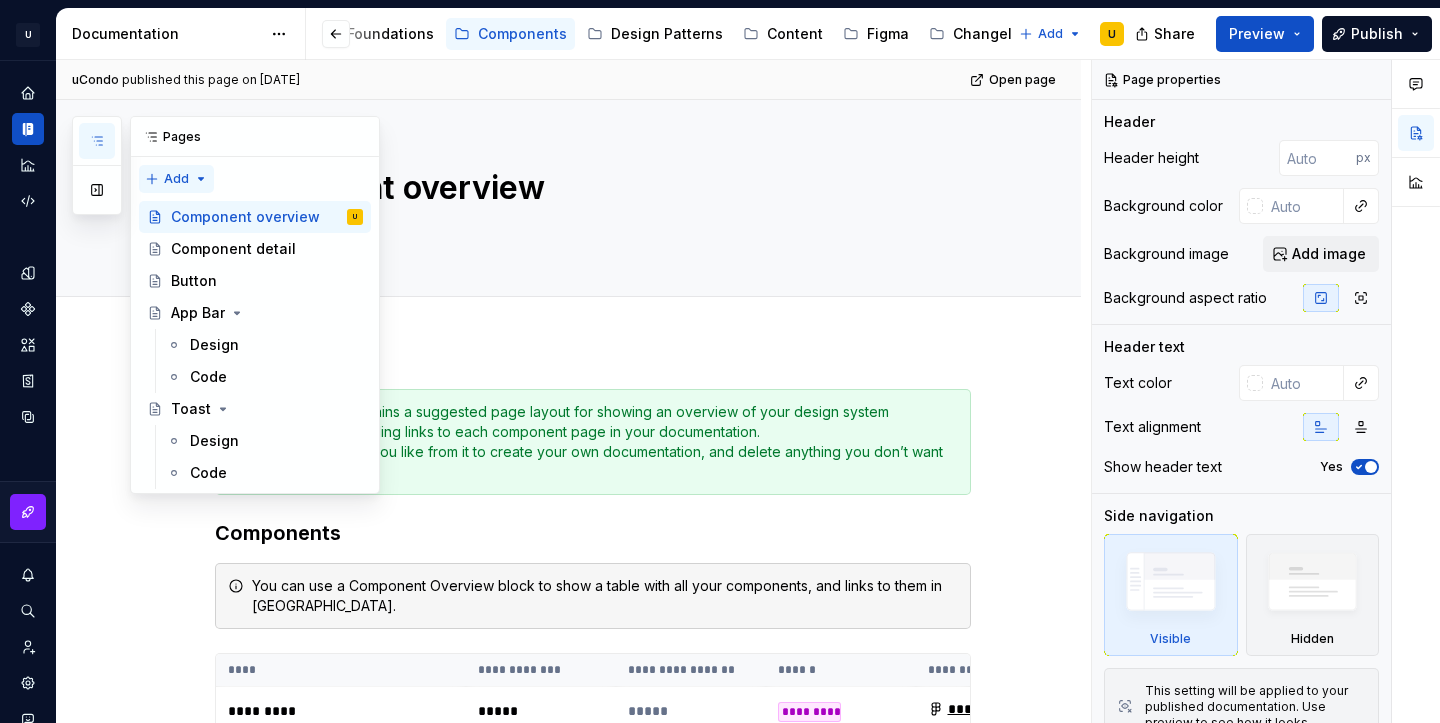 click on "Pages Add
Accessibility guide for tree Page tree.
Navigate the tree with the arrow keys. Common tree hotkeys apply. Further keybindings are available:
enter to execute primary action on focused item
f2 to start renaming the focused item
escape to abort renaming an item
control+d to start dragging selected items
Component overview U Component detail Button App Bar Design Code Toast Design Code Changes Changelog / 2025  /  Julho 2025 Upgrade to Enterprise to turn on approval workflow View edited pages by status when selecting which pages to publish. Learn more Contact us" at bounding box center (226, 305) 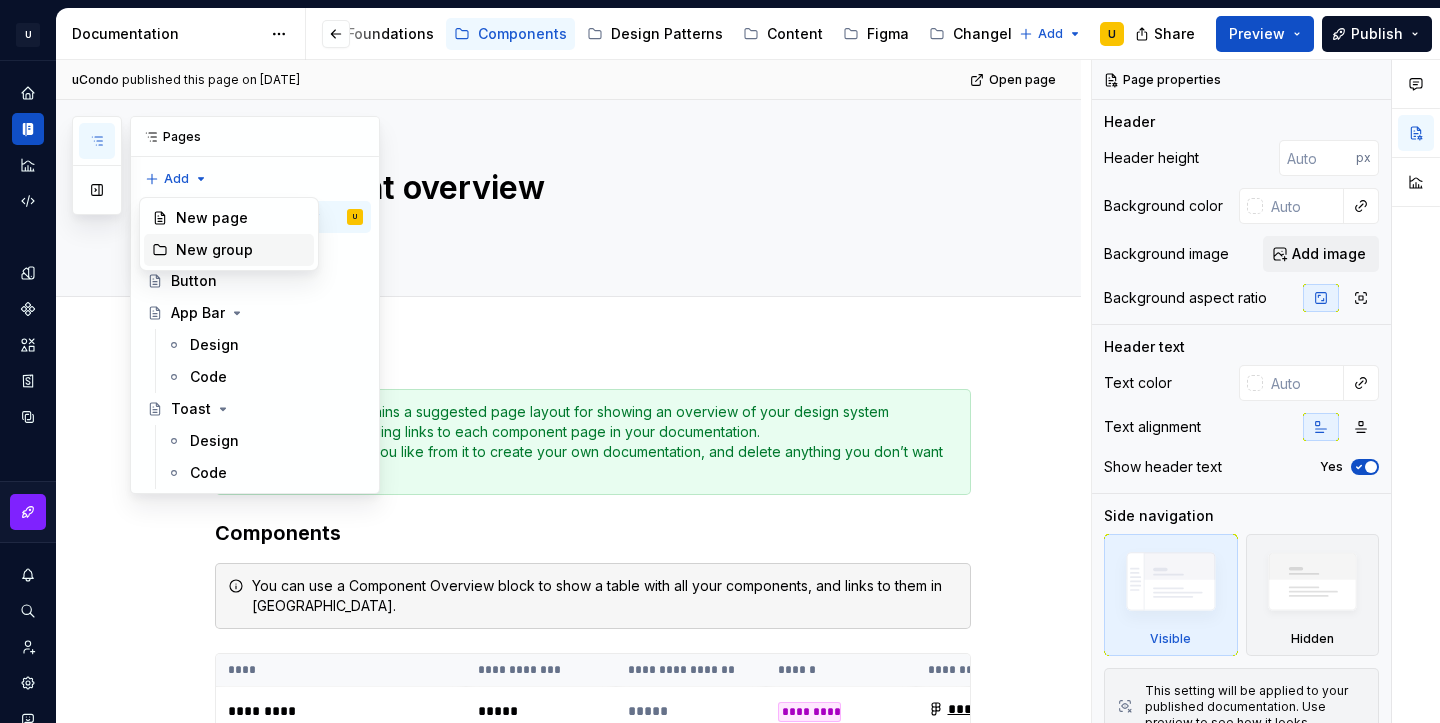 click on "New group" at bounding box center [241, 250] 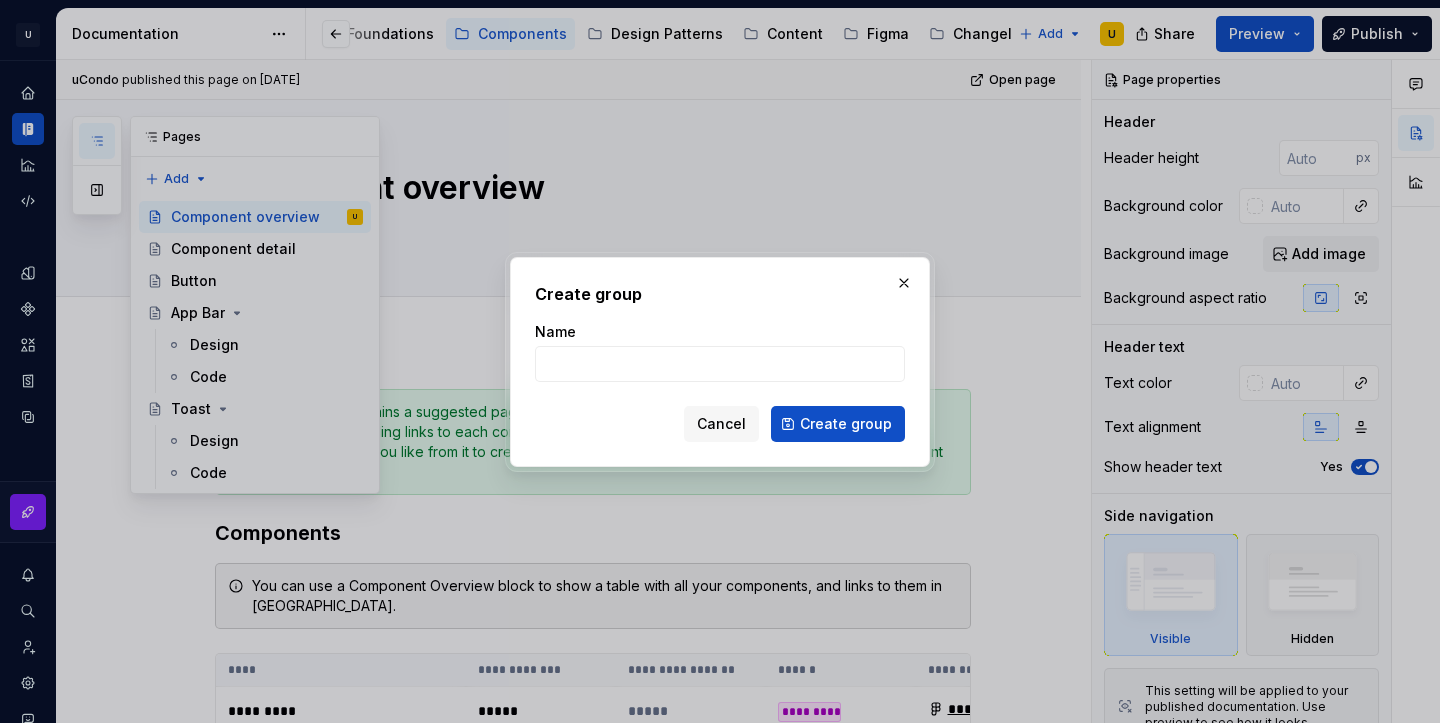 type on "*" 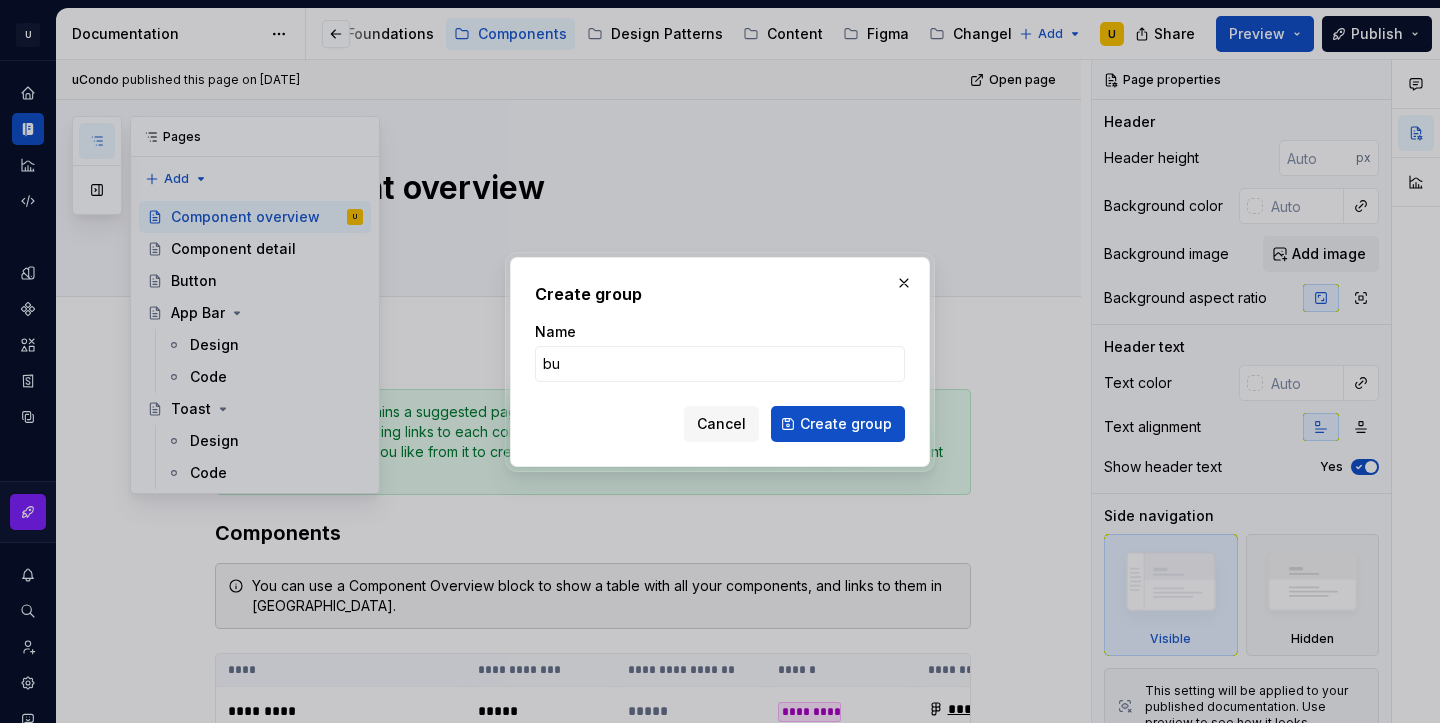 type on "b" 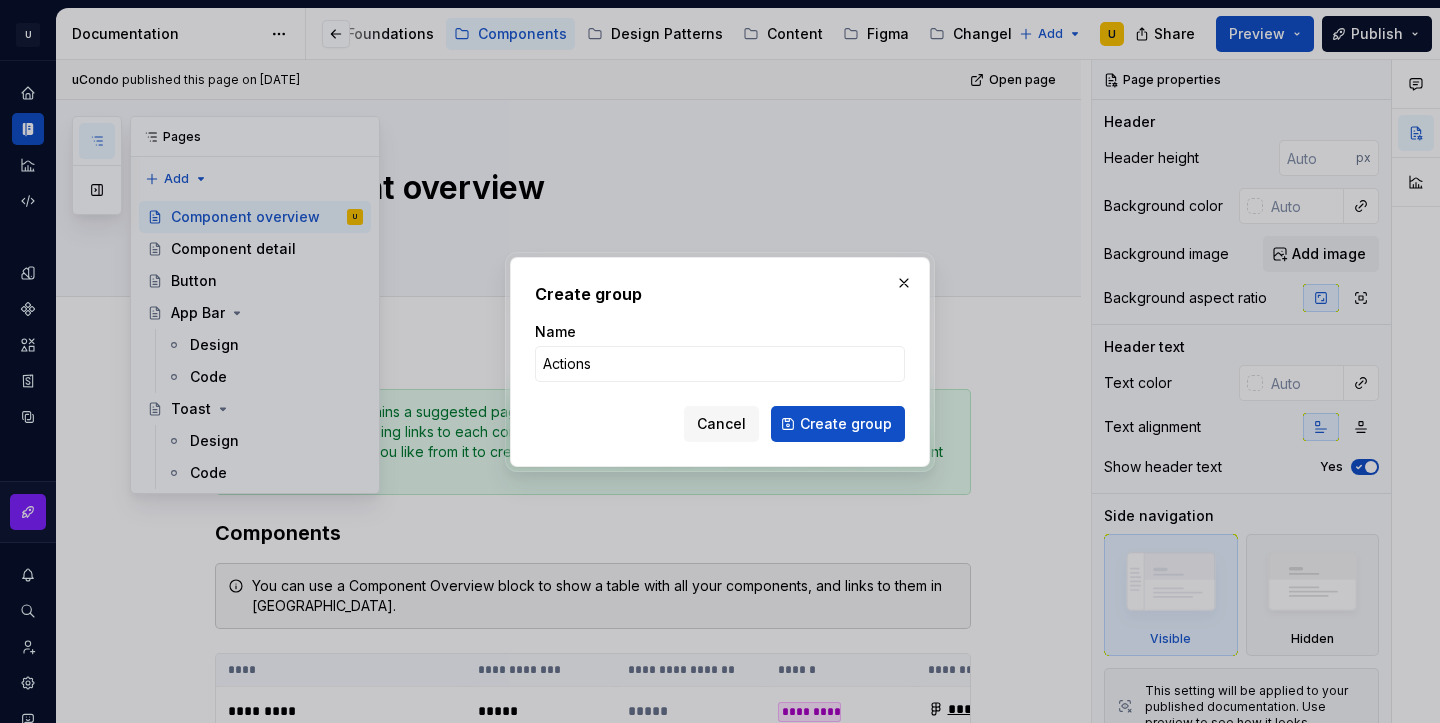 type on "Actions" 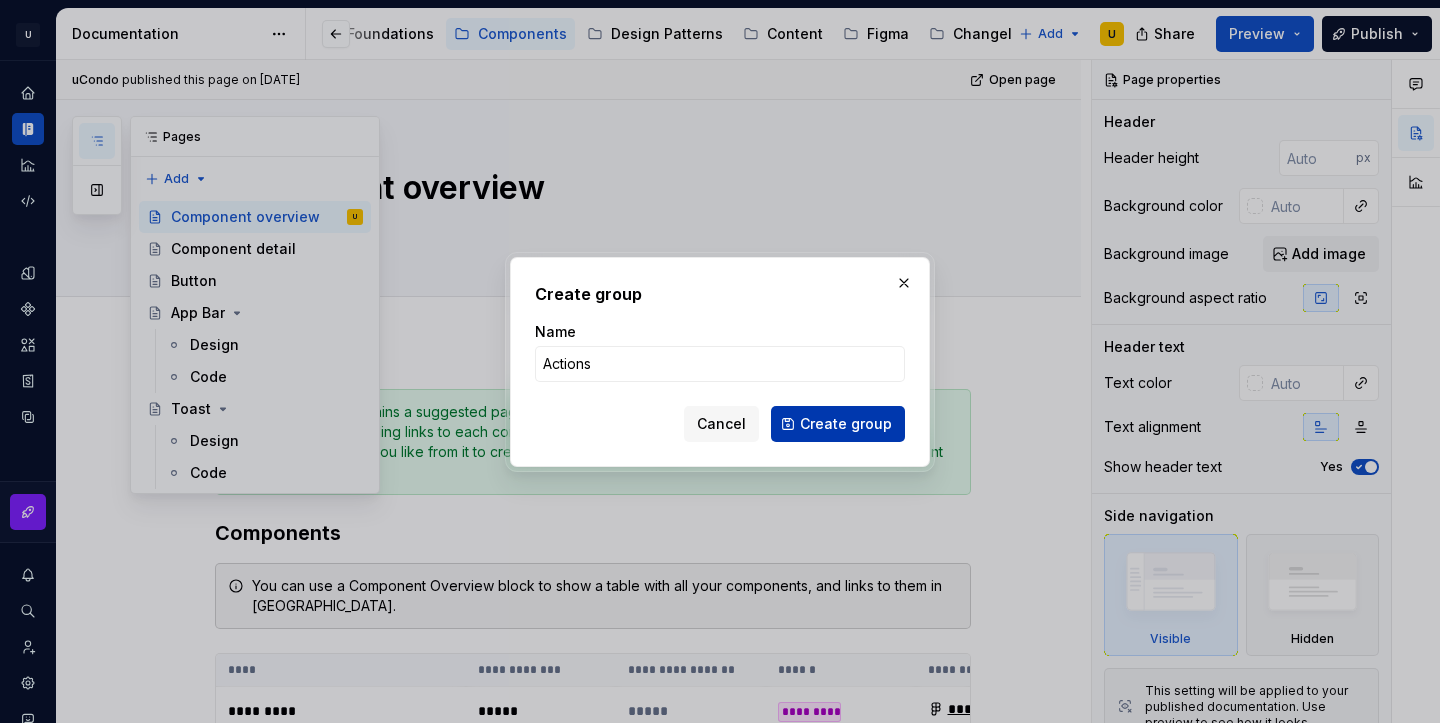 click on "Create group" at bounding box center (846, 424) 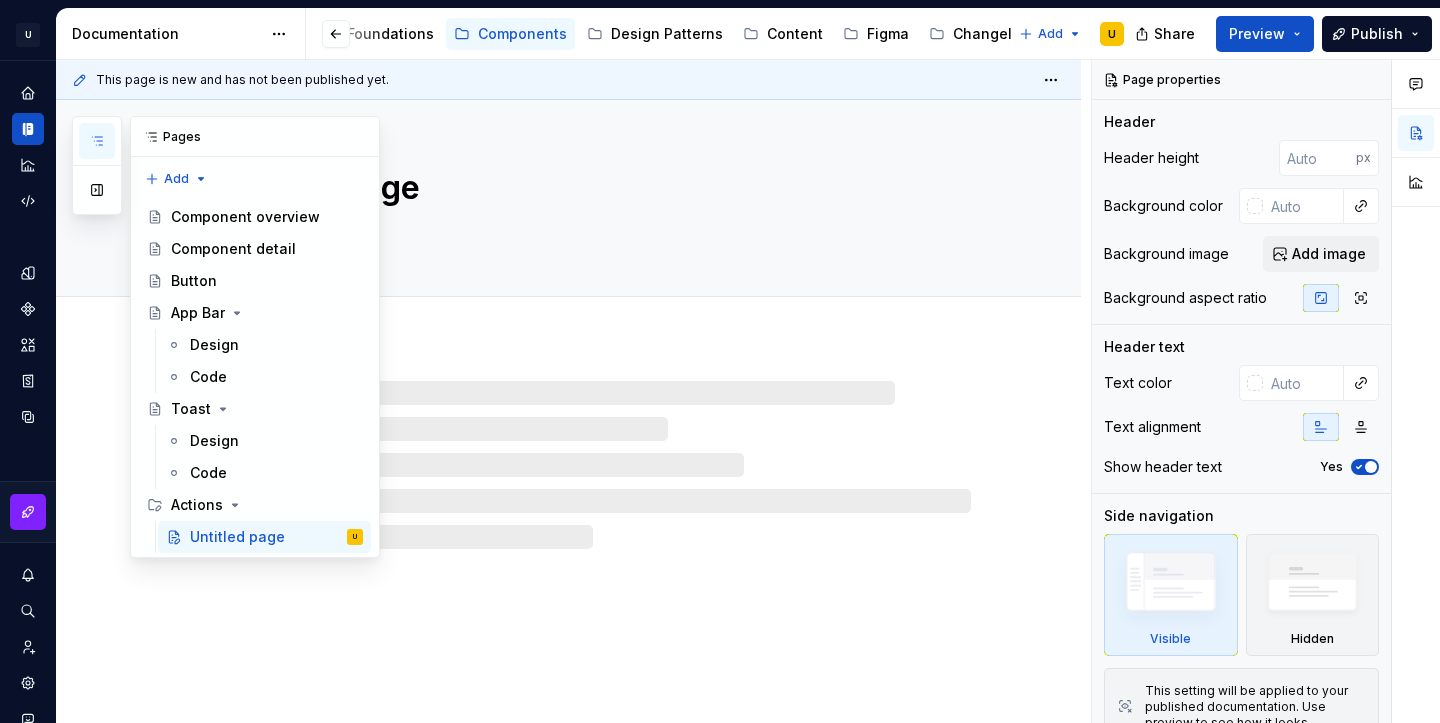 click 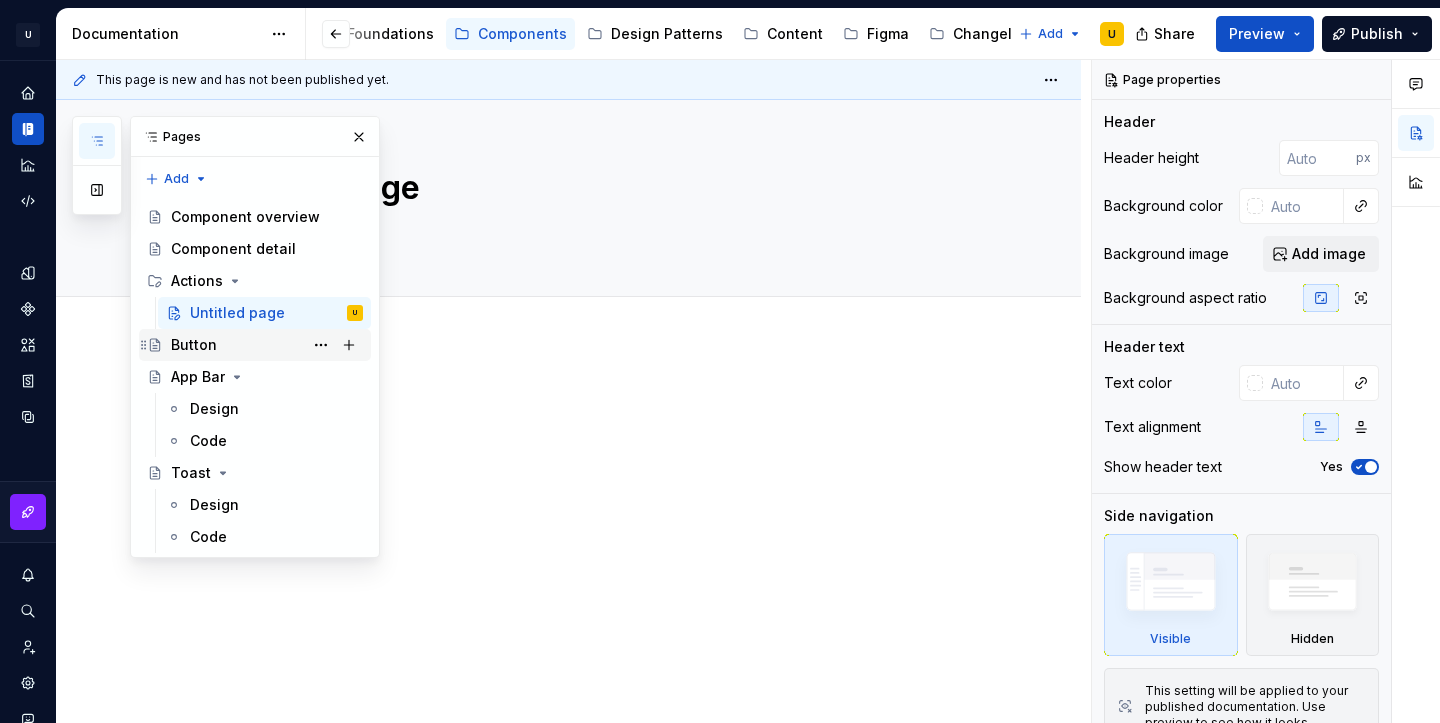 click on "Button" at bounding box center [267, 345] 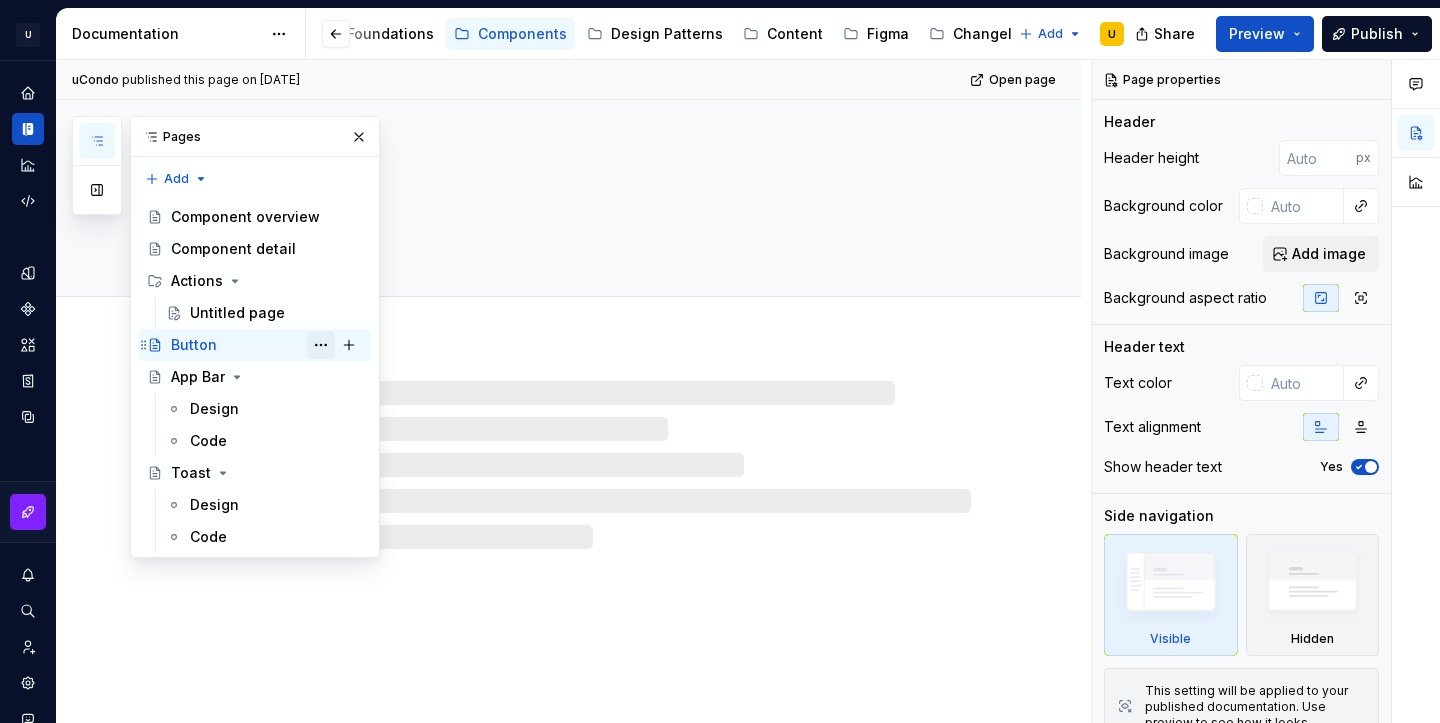 click at bounding box center (321, 345) 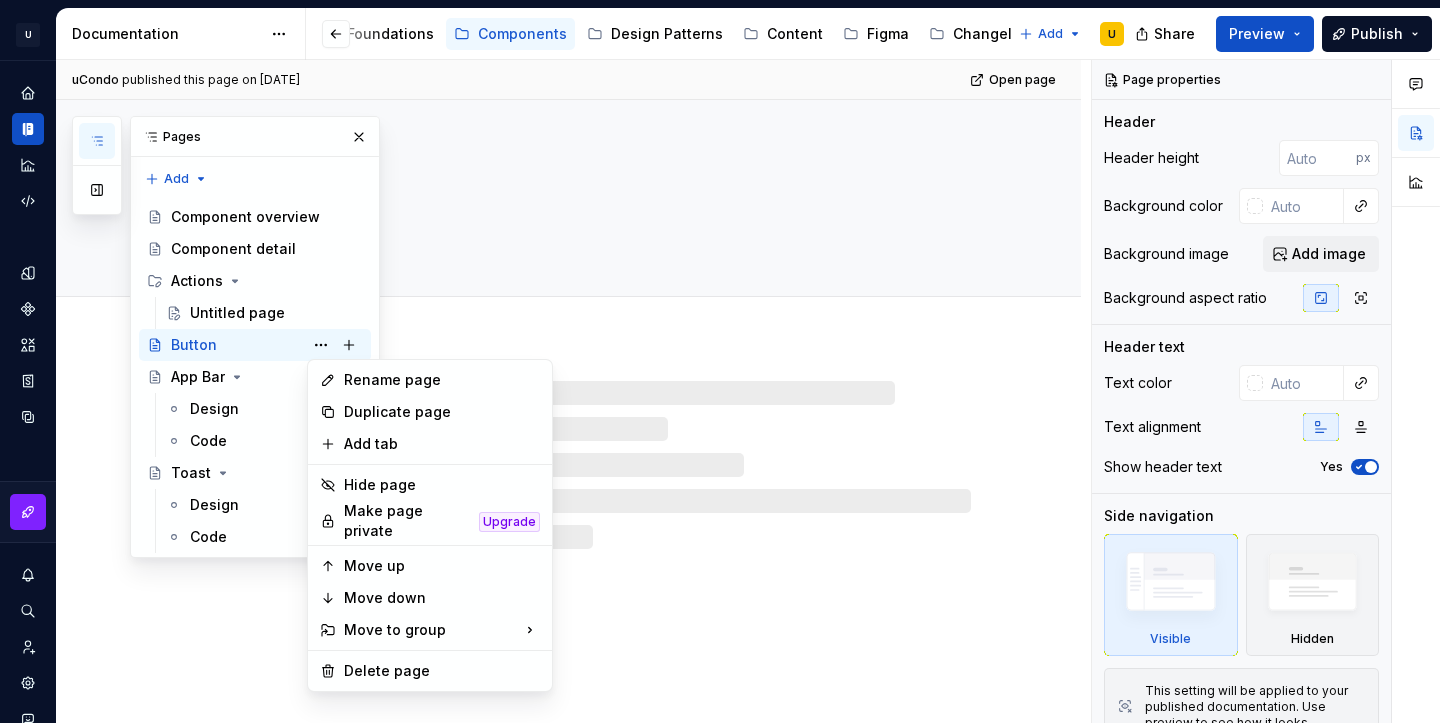 click on "U Clarice.DS U Design system data Documentation
Accessibility guide for tree Page tree.
Navigate the tree with the arrow keys. Common tree hotkeys apply. Further keybindings are available:
enter to execute primary action on focused item
f2 to start renaming the focused item
escape to abort renaming an item
control+d to start dragging selected items
Welcome! Foundations Components Design Patterns Content Figma Changelog Add U Share Preview Publish Pages Add
Accessibility guide for tree Page tree.
Navigate the tree with the arrow keys. Common tree hotkeys apply. Further keybindings are available:
enter to execute primary action on focused item
f2 to start renaming the focused item
escape to abort renaming an item
control+d to start dragging selected items
Component overview Component detail Actions Untitled page Button U App Bar Design Code Toast Design Code Changes" at bounding box center (720, 361) 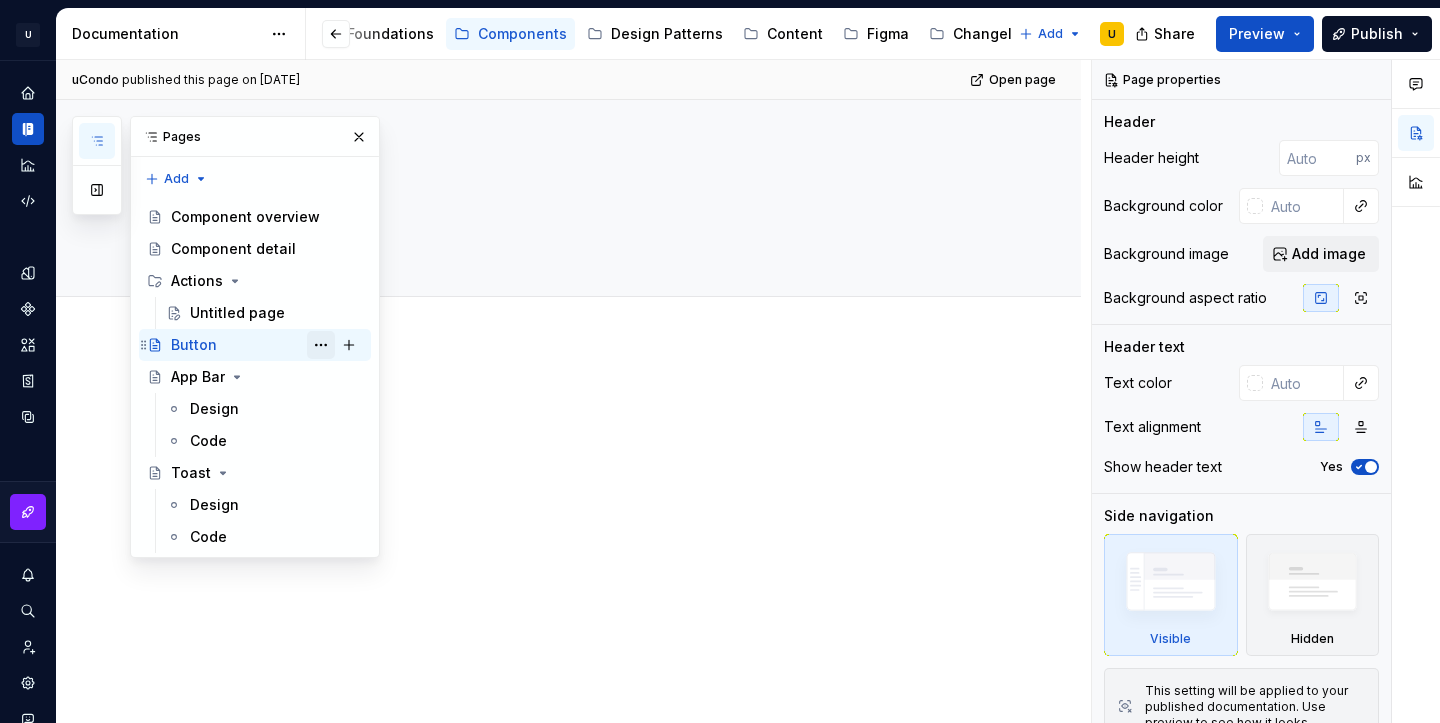 click at bounding box center (321, 345) 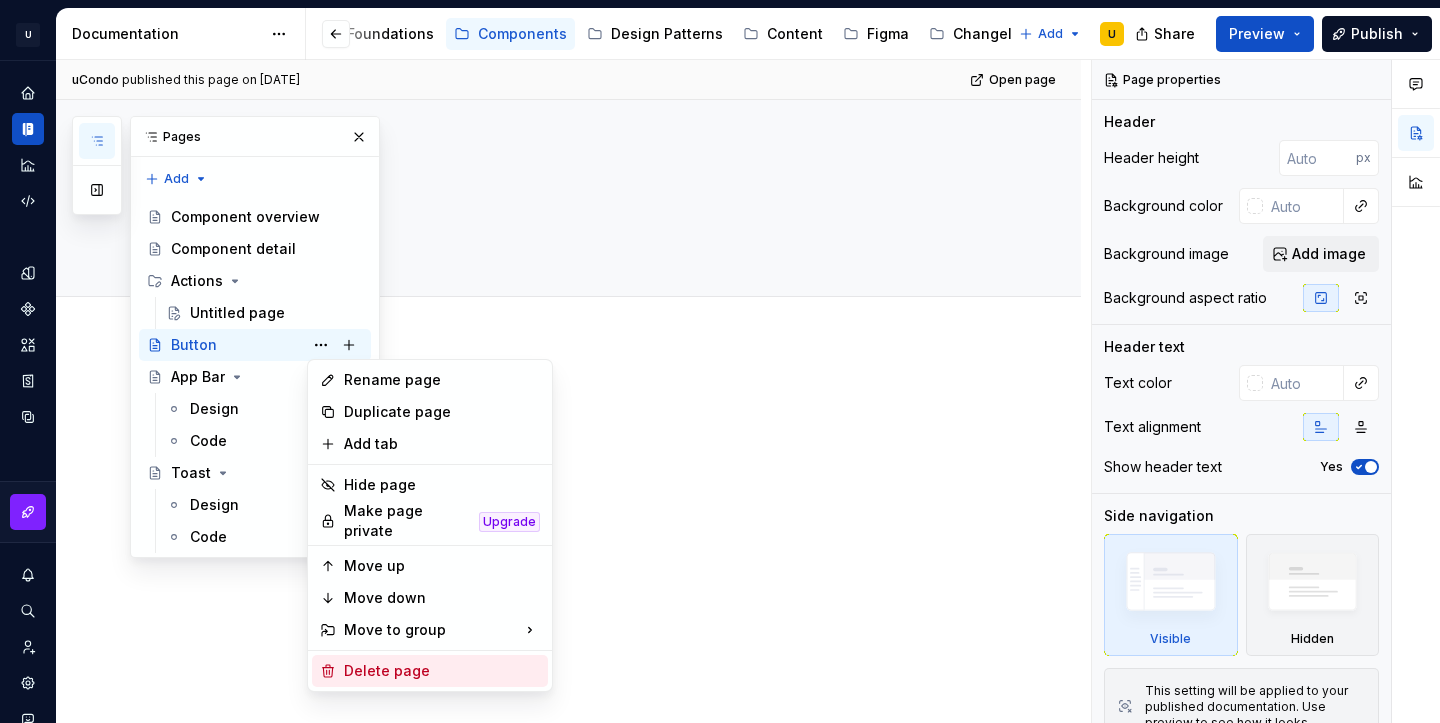 click on "Delete page" at bounding box center (442, 671) 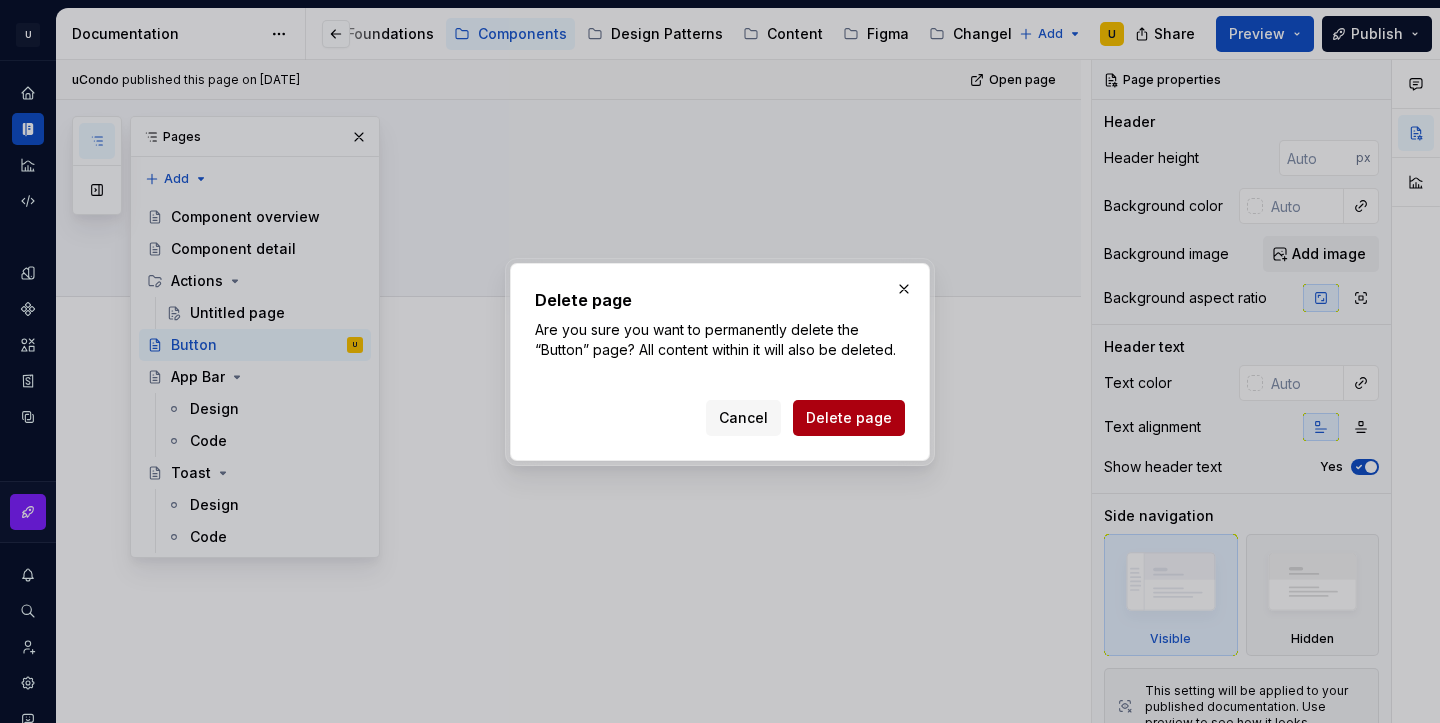 click on "Delete page" at bounding box center [849, 418] 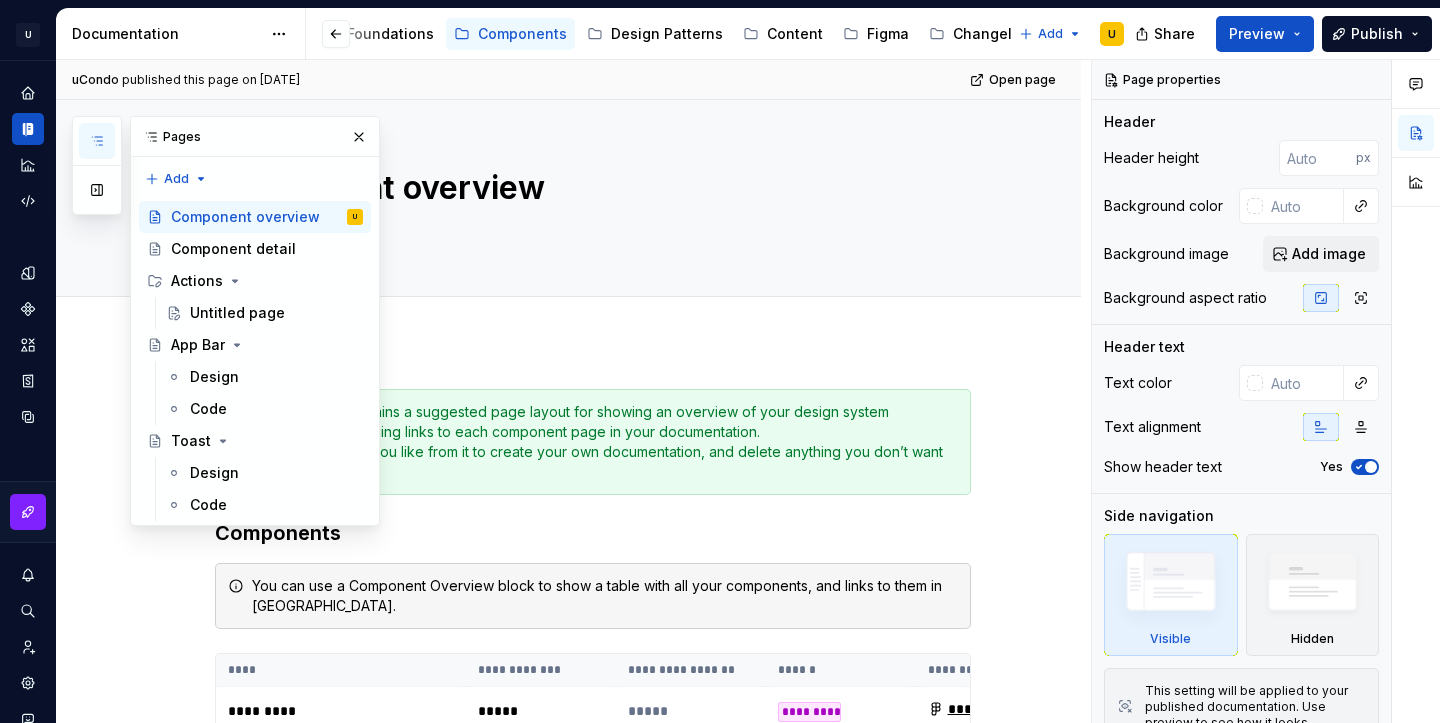 scroll, scrollTop: 0, scrollLeft: 114, axis: horizontal 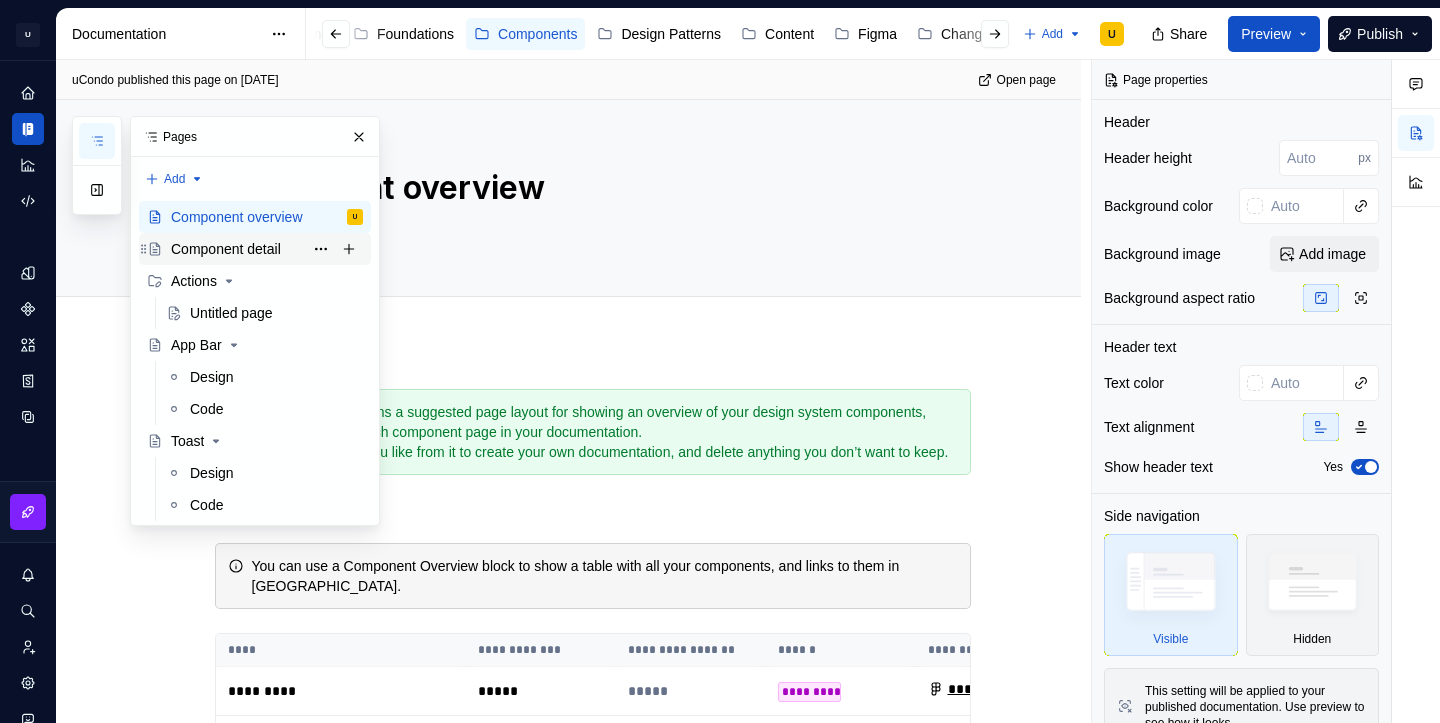click on "Component detail" at bounding box center [226, 249] 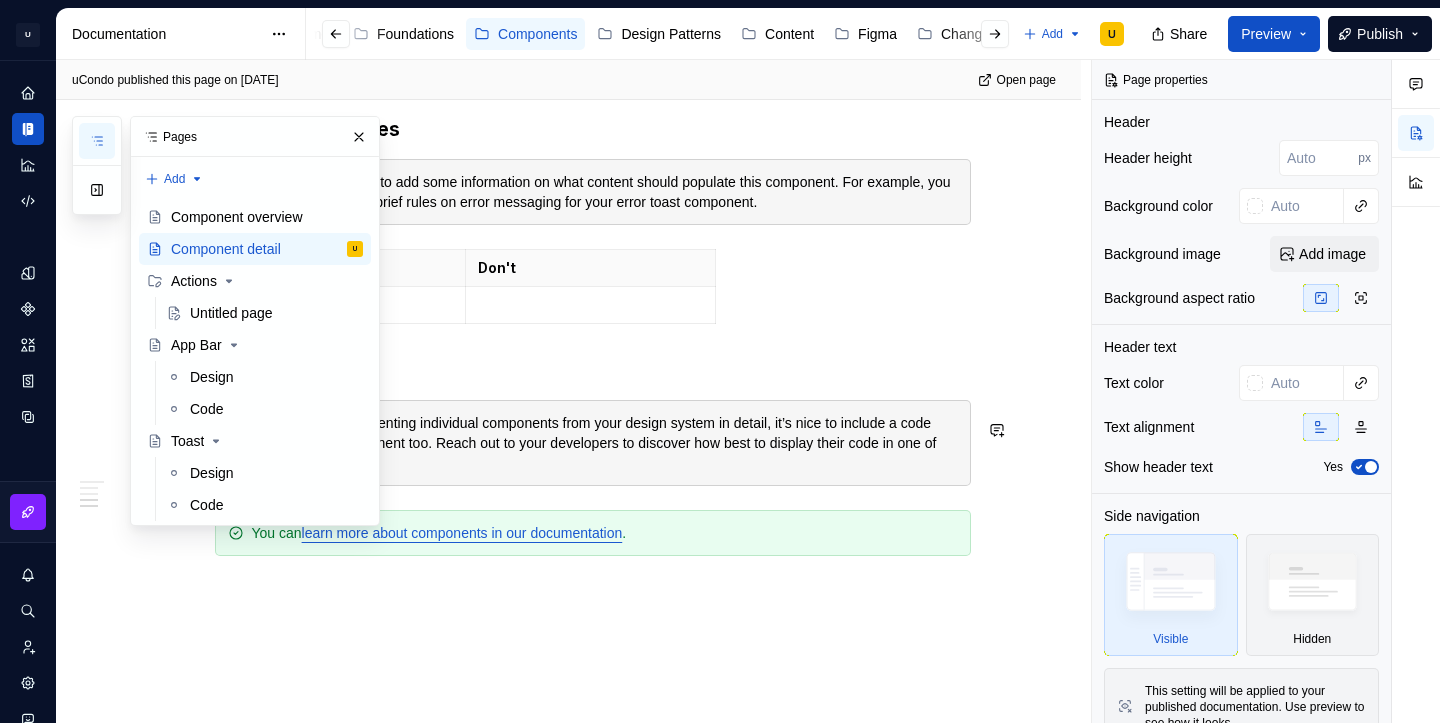 scroll, scrollTop: 1525, scrollLeft: 0, axis: vertical 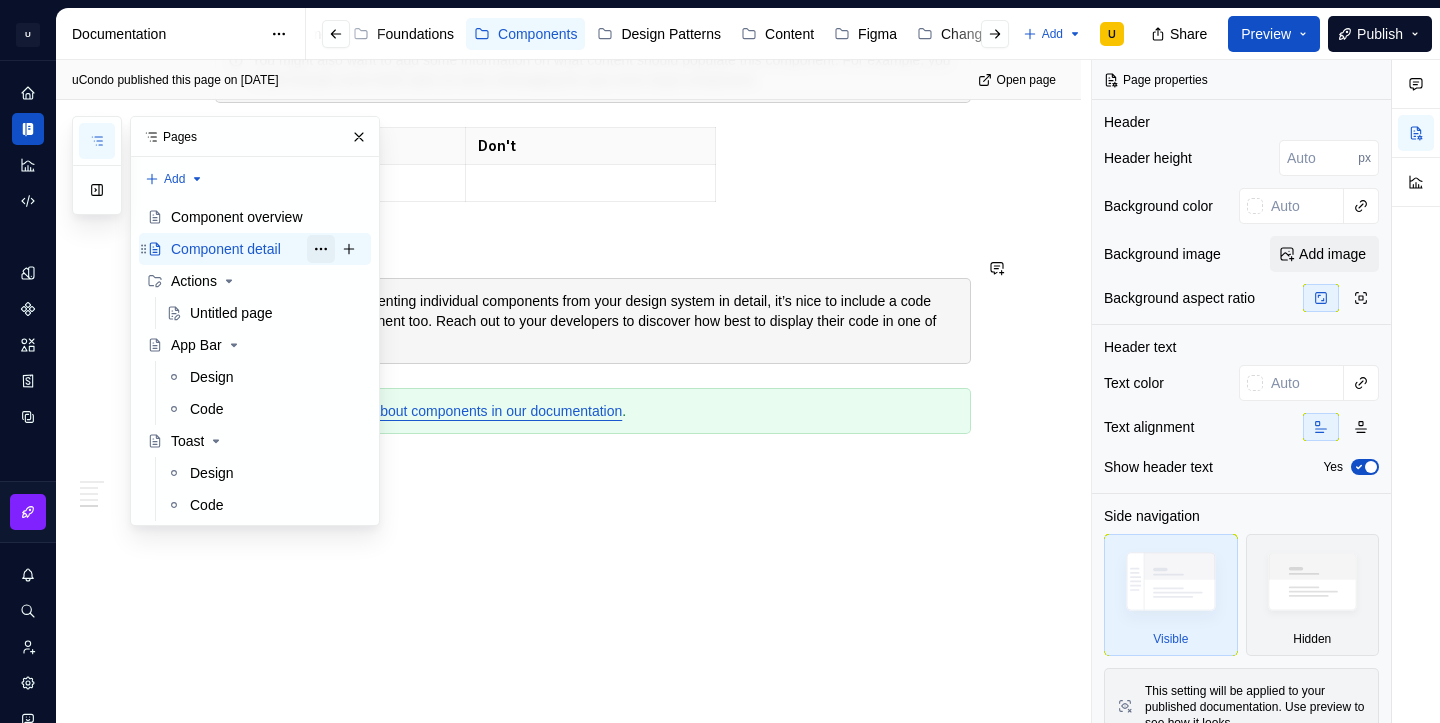 click at bounding box center [321, 249] 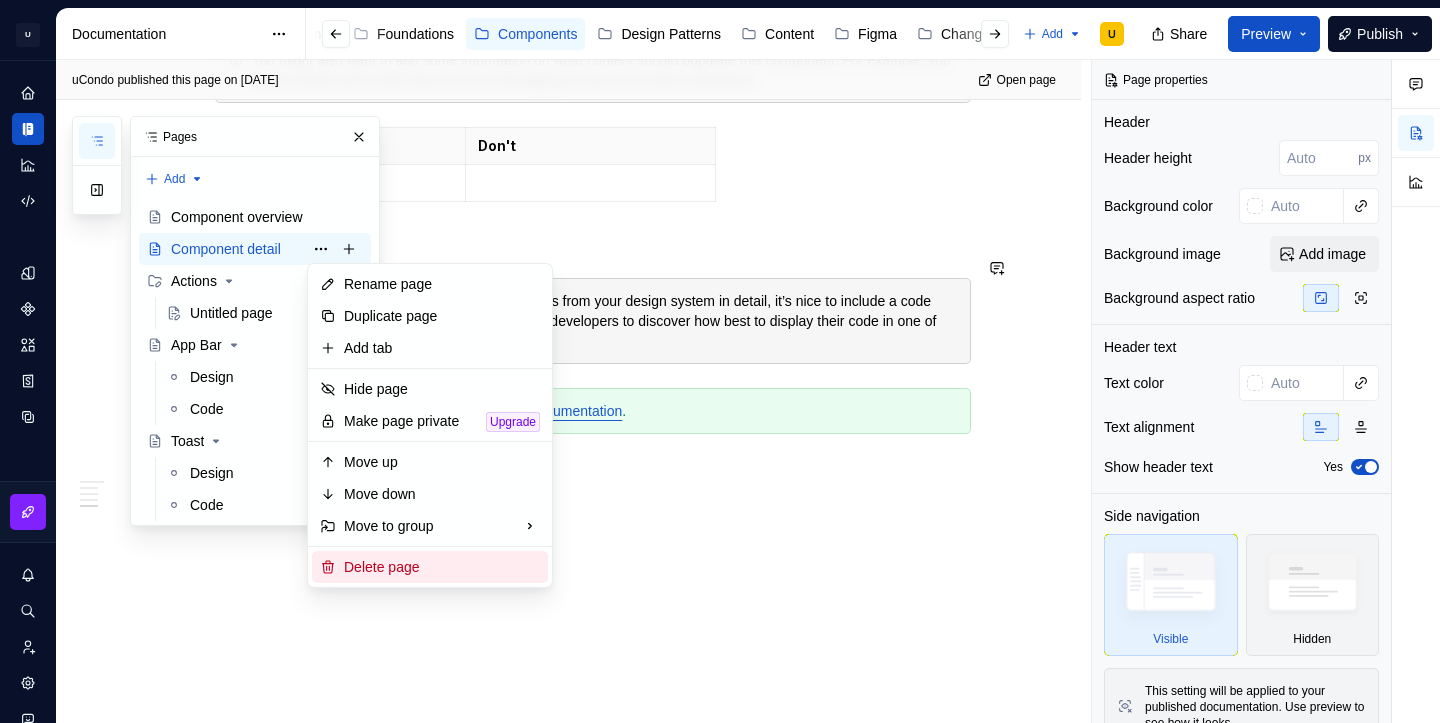 click on "Delete page" at bounding box center [442, 567] 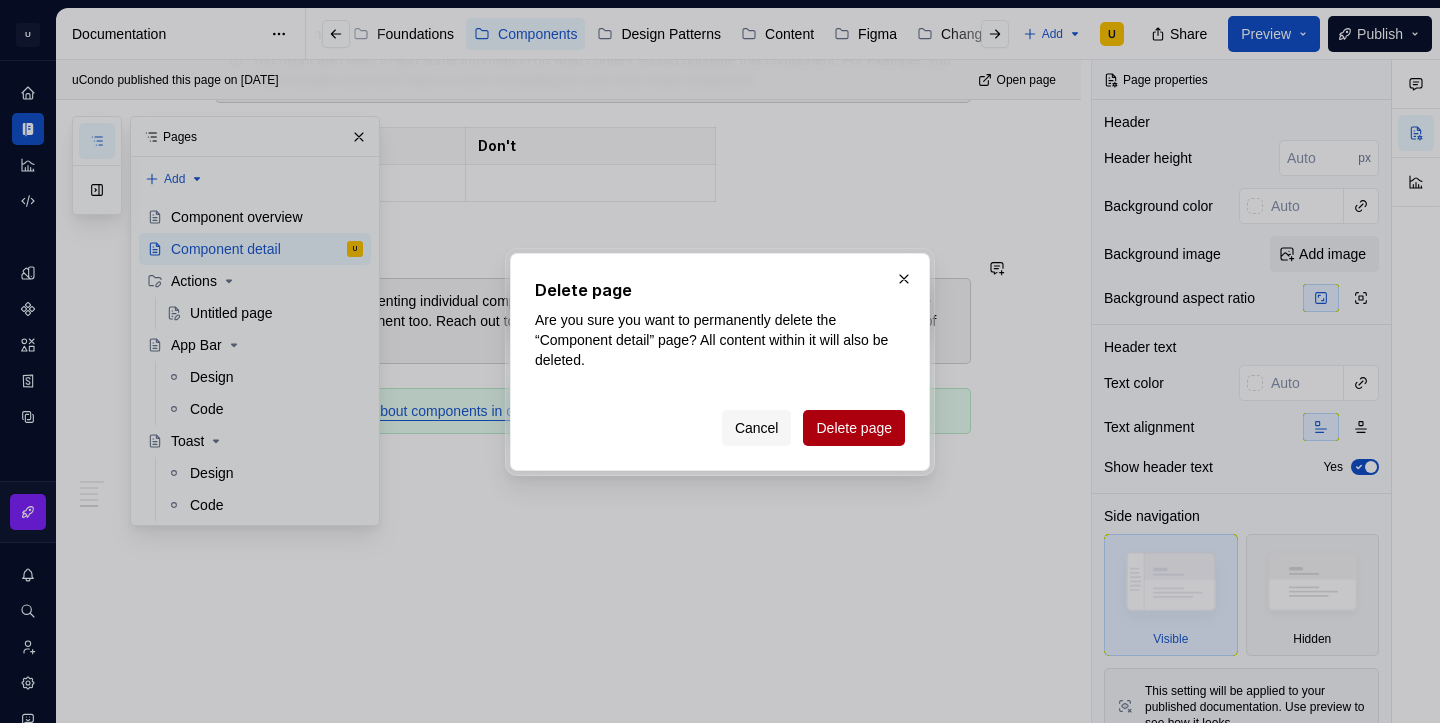 click on "Delete page" at bounding box center (854, 428) 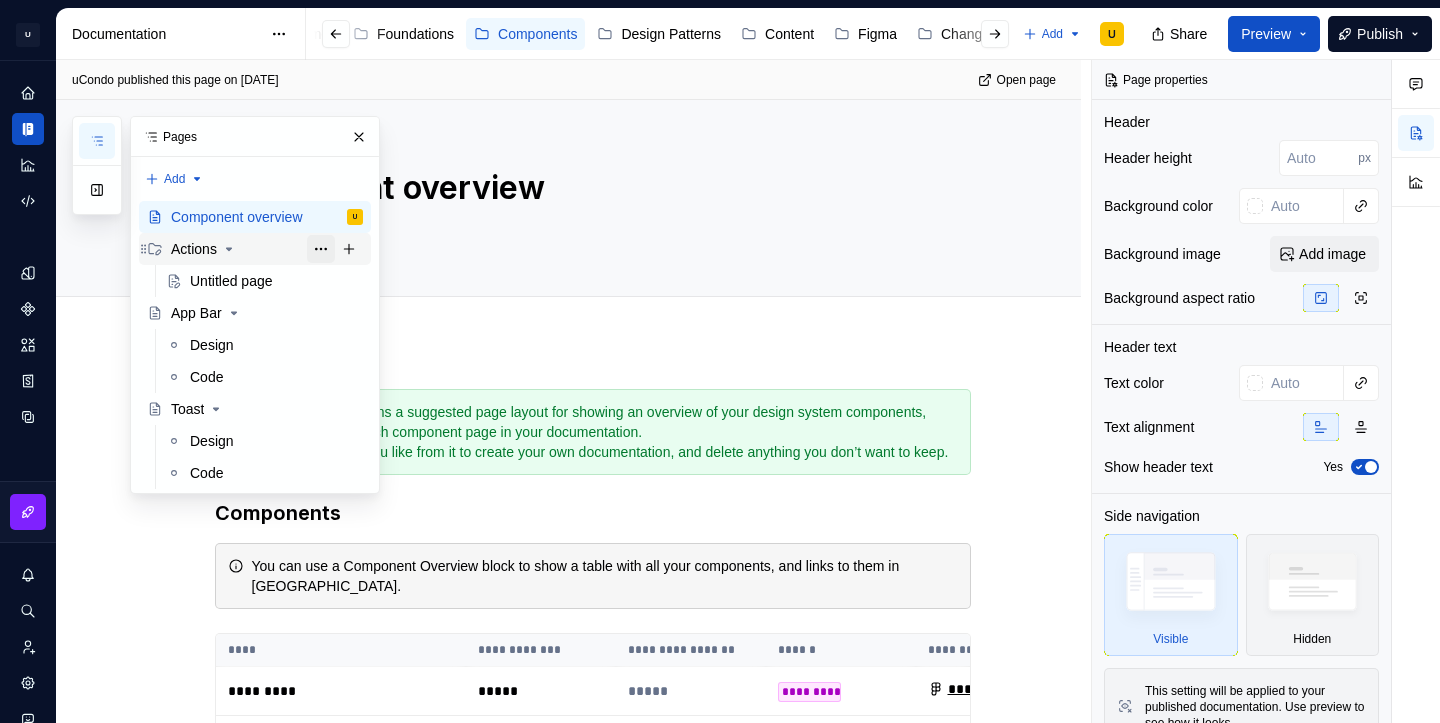 click at bounding box center [321, 249] 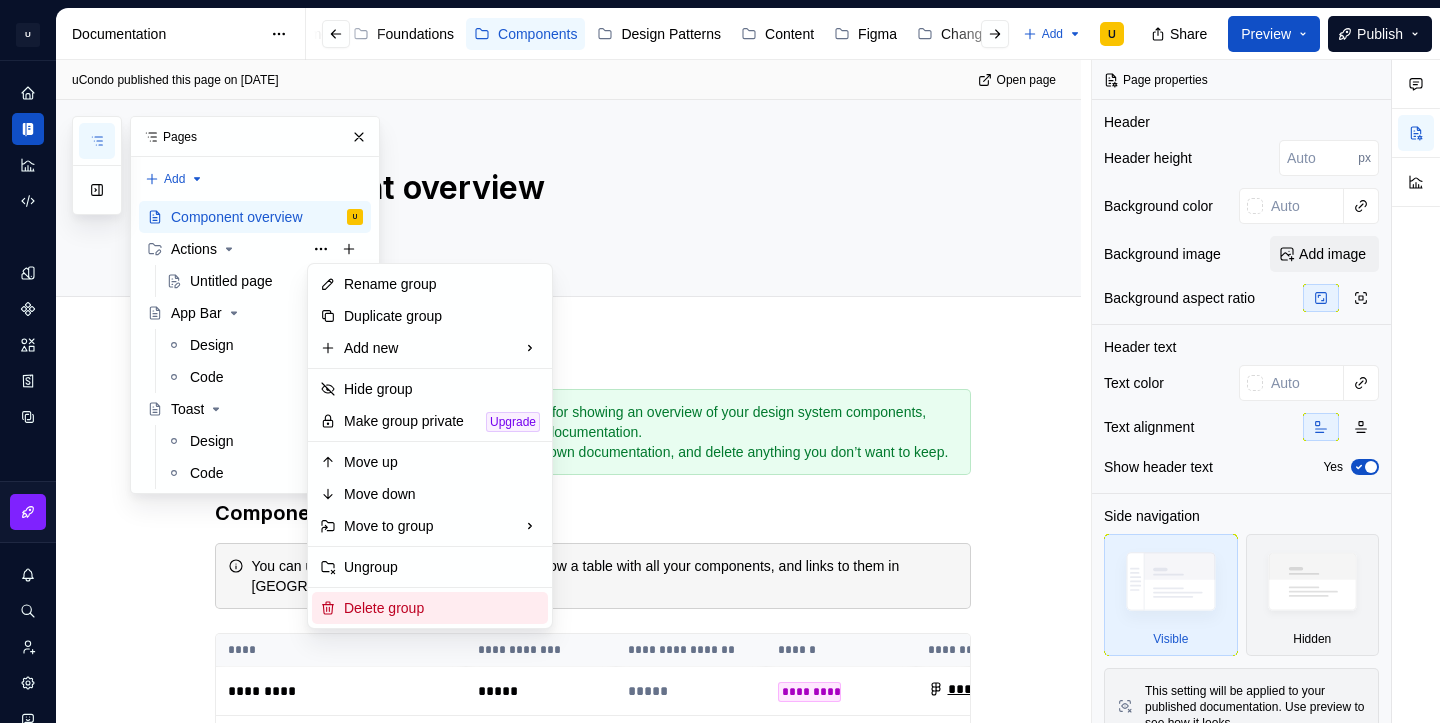 click on "Delete group" at bounding box center [442, 608] 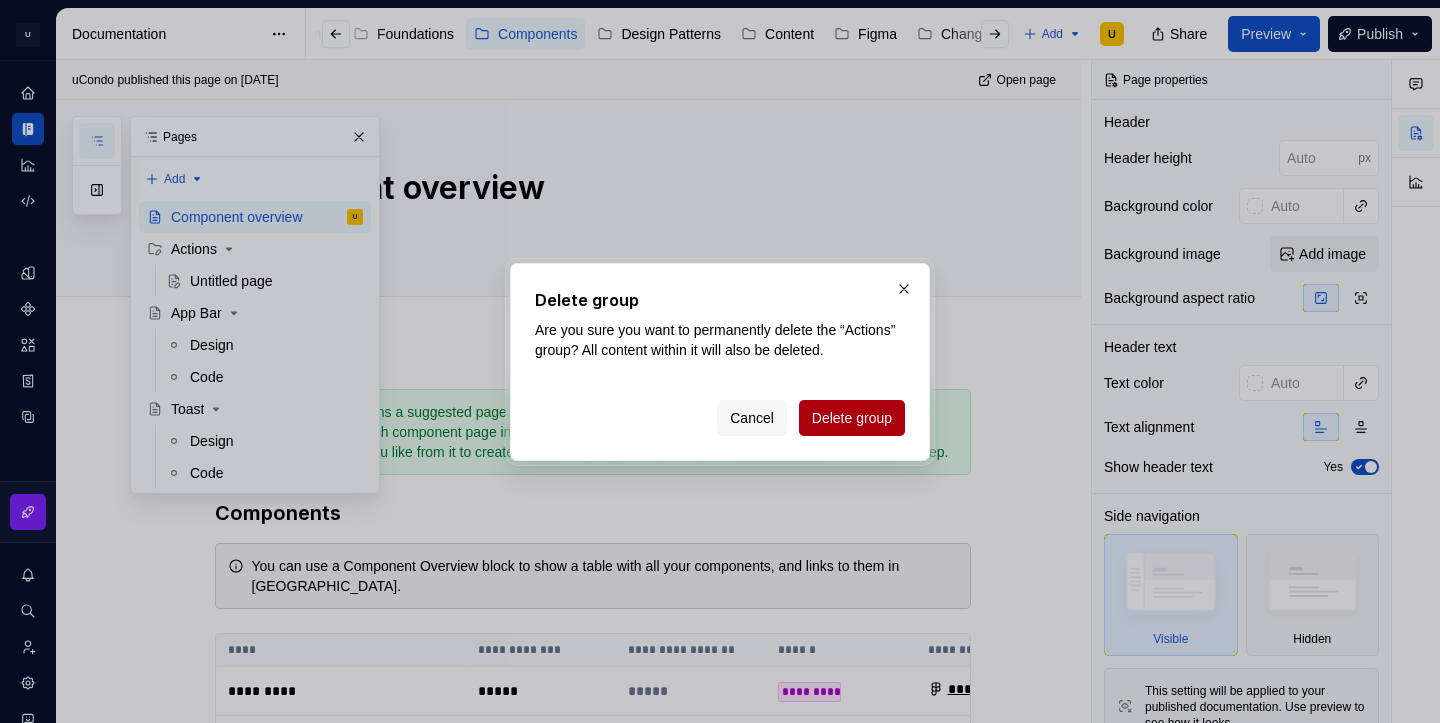 click on "Delete group" at bounding box center [852, 418] 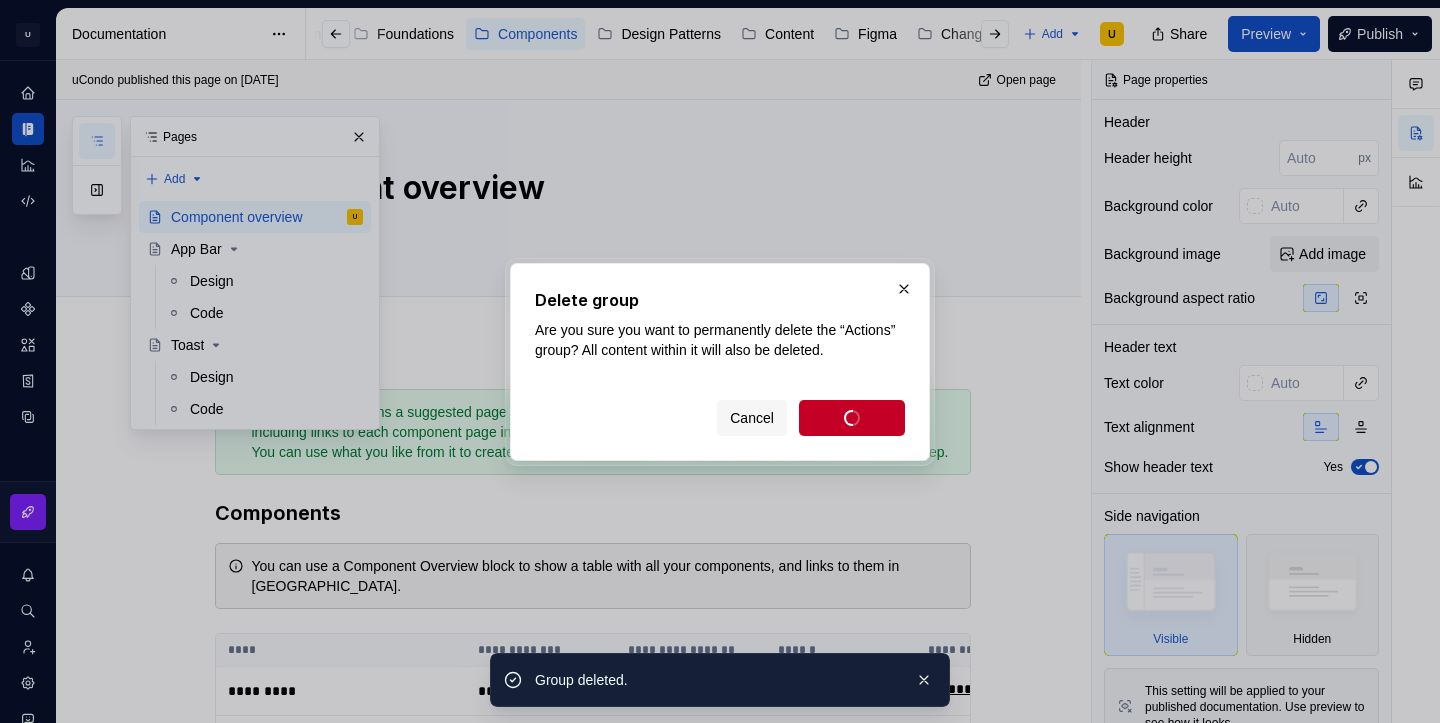click on "App Bar" at bounding box center [196, 249] 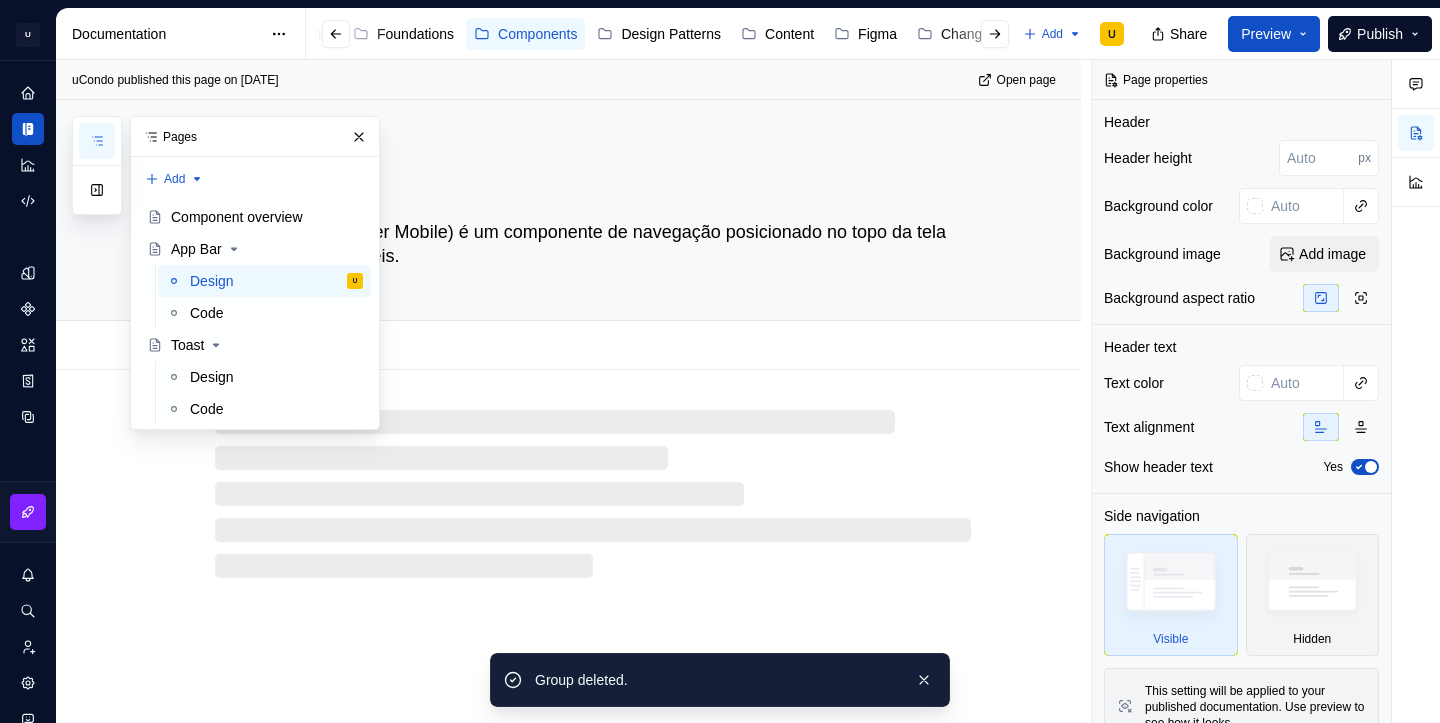 click on "App Bar" at bounding box center (196, 249) 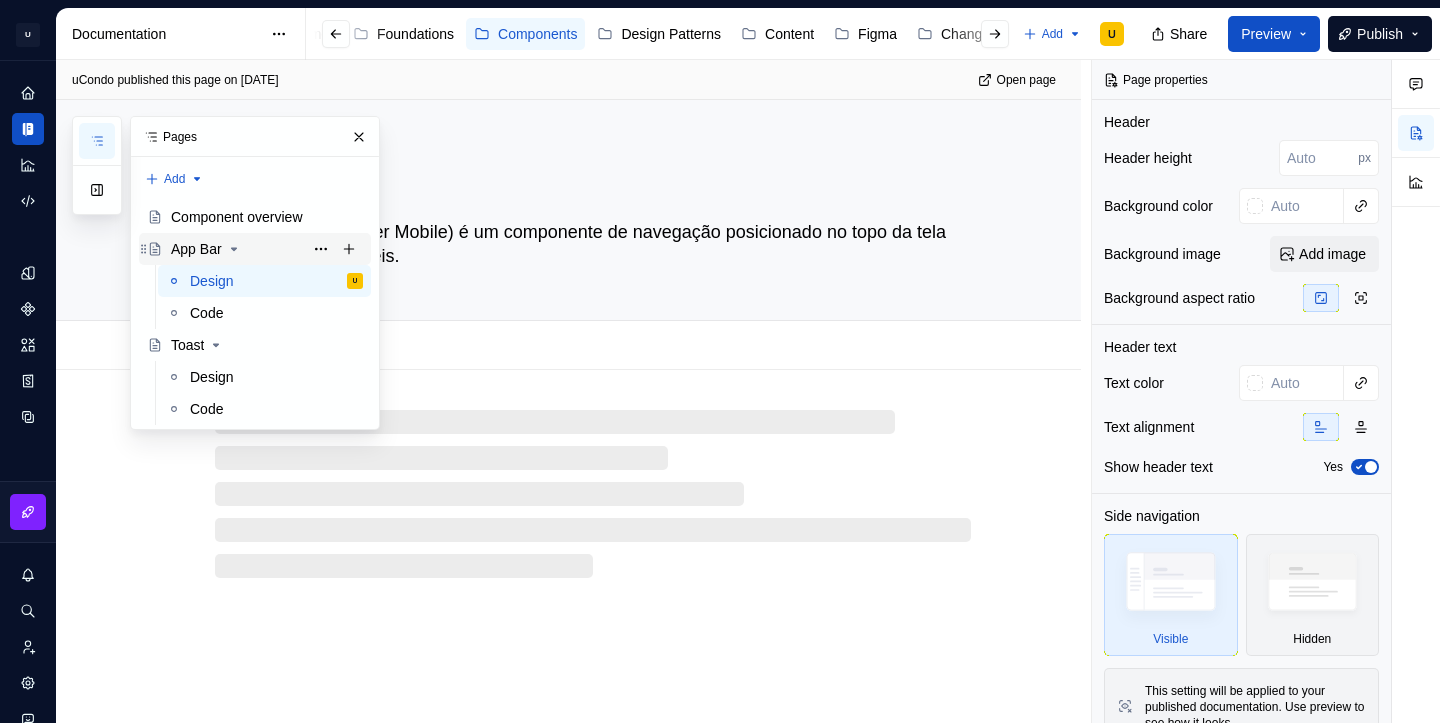 click 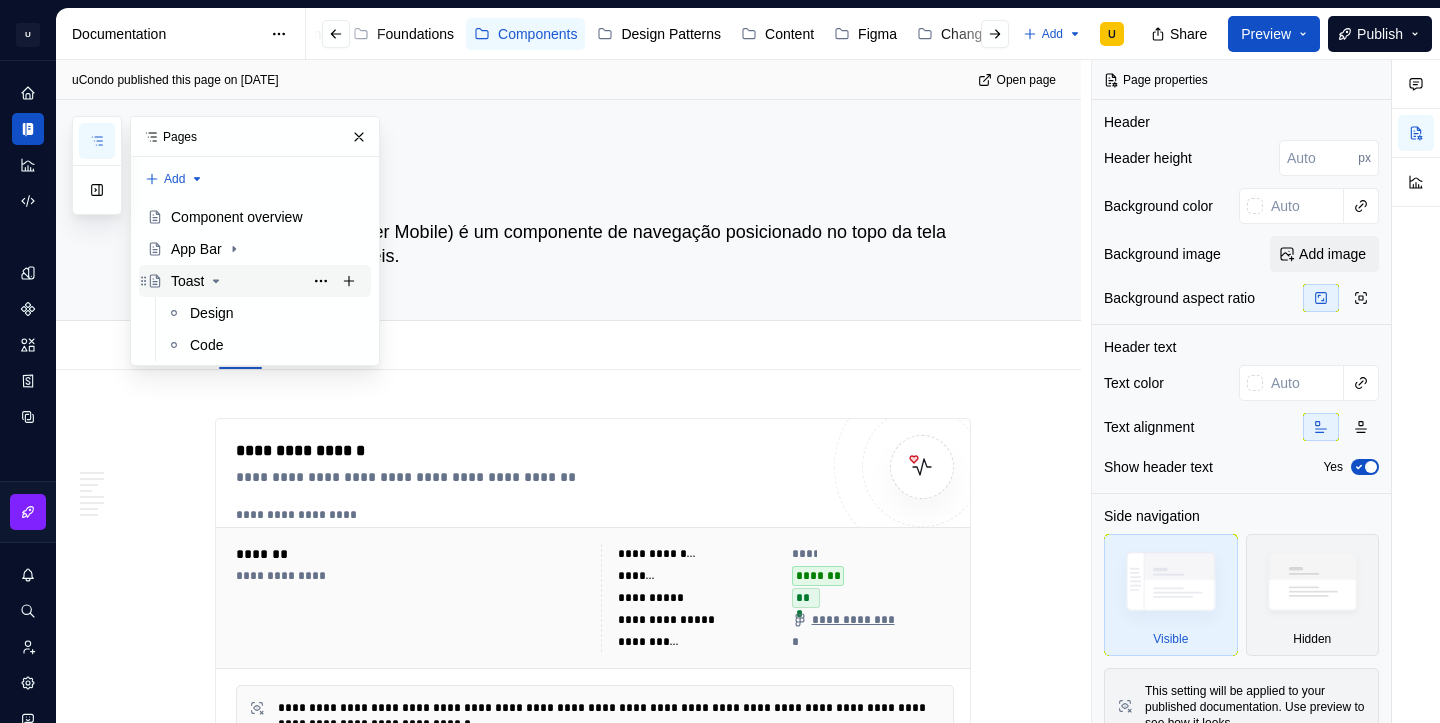 click 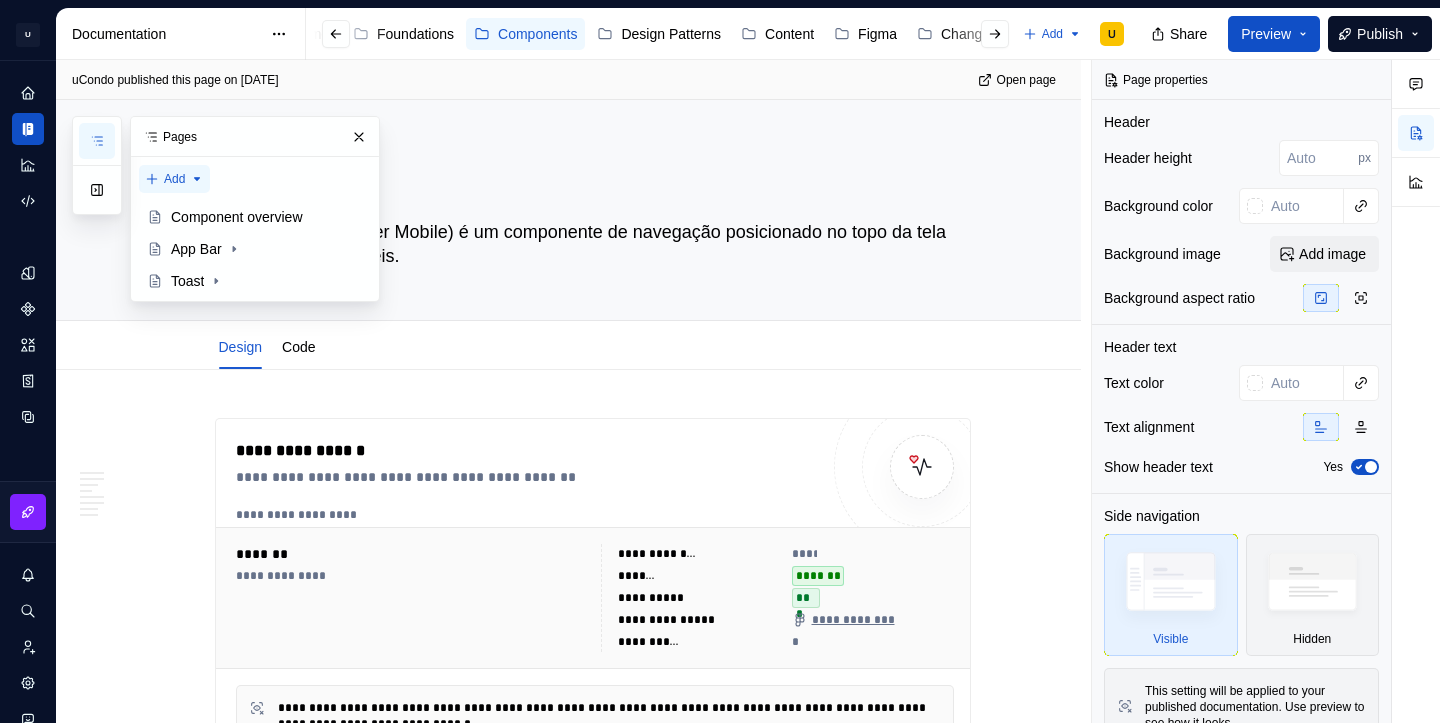 click on "Pages Add
Accessibility guide for tree Page tree.
Navigate the tree with the arrow keys. Common tree hotkeys apply. Further keybindings are available:
enter to execute primary action on focused item
f2 to start renaming the focused item
escape to abort renaming an item
control+d to start dragging selected items
Component overview App Bar Toast Changes Changelog / 2025  /  Julho 2025 Upgrade to Enterprise to turn on approval workflow View edited pages by status when selecting which pages to publish. Learn more Contact us" at bounding box center [226, 209] 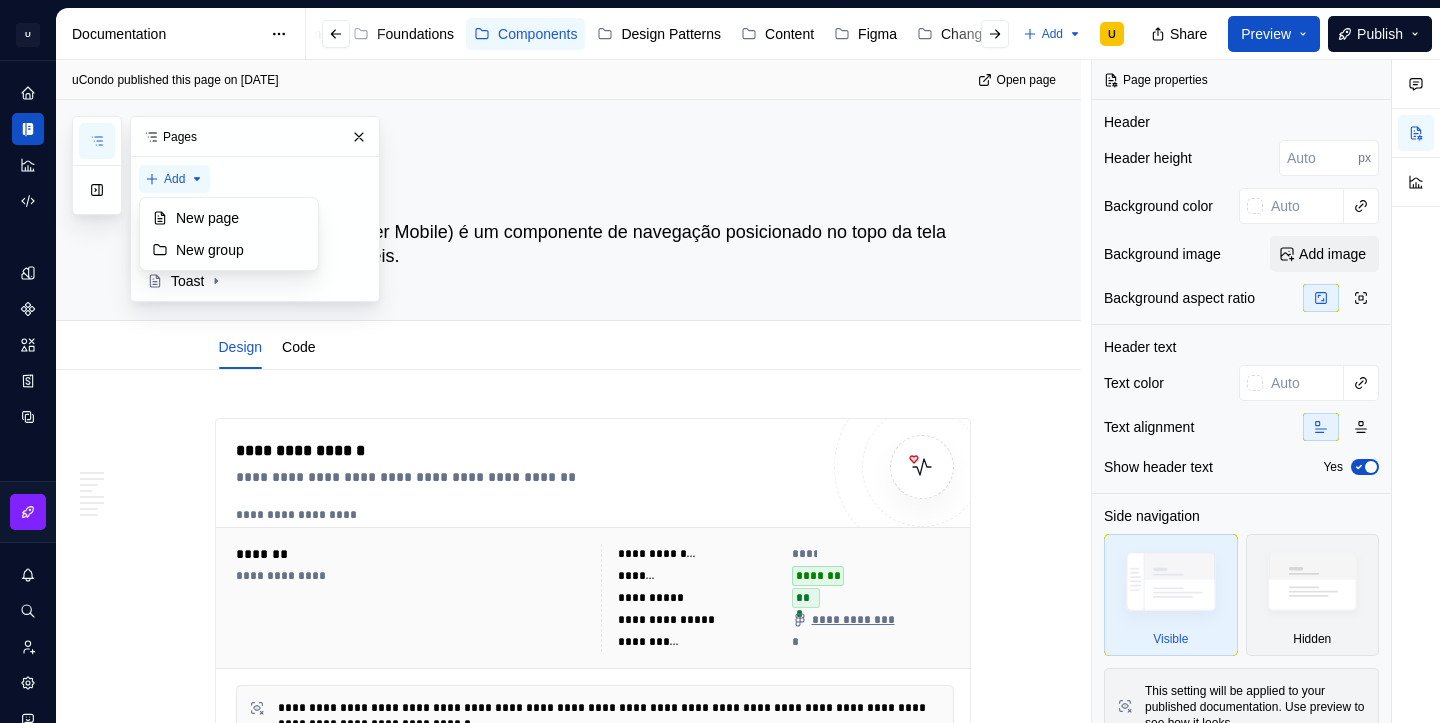 type on "*" 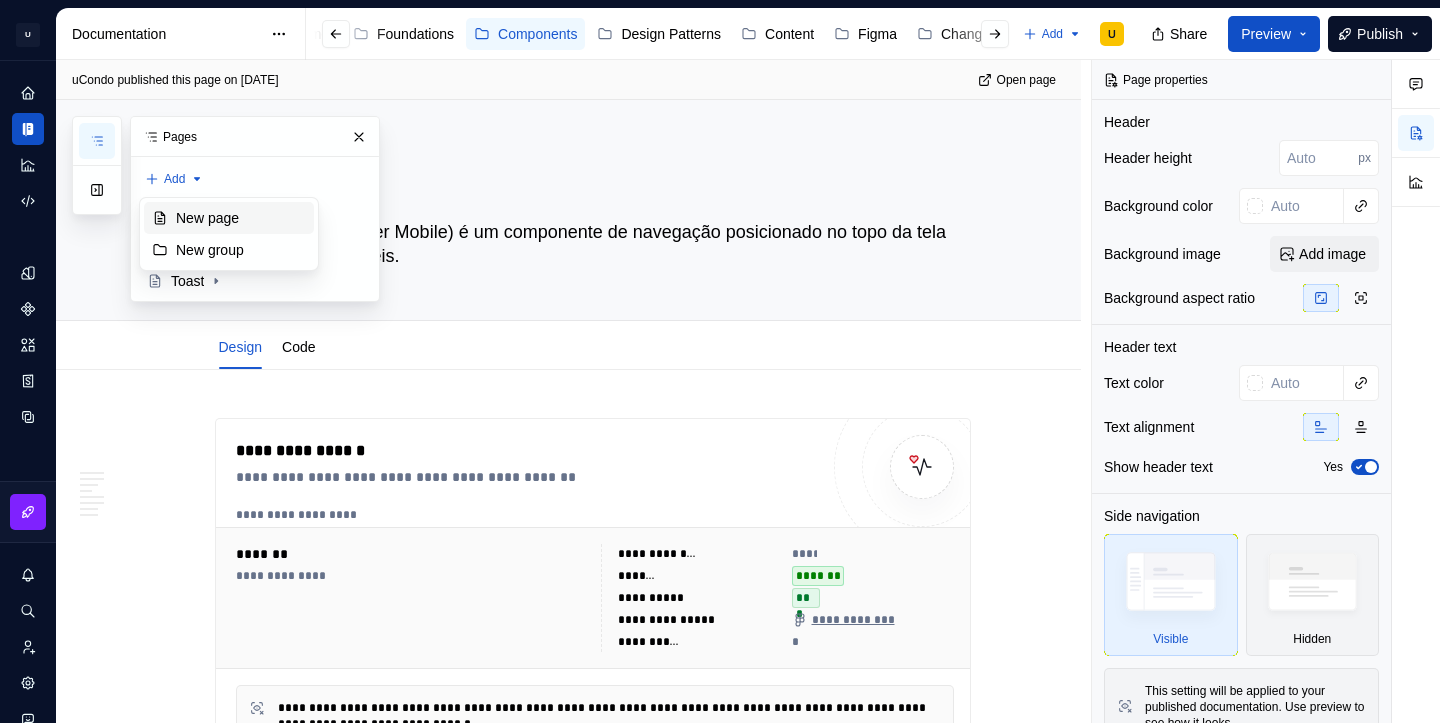 click on "New page" at bounding box center (241, 218) 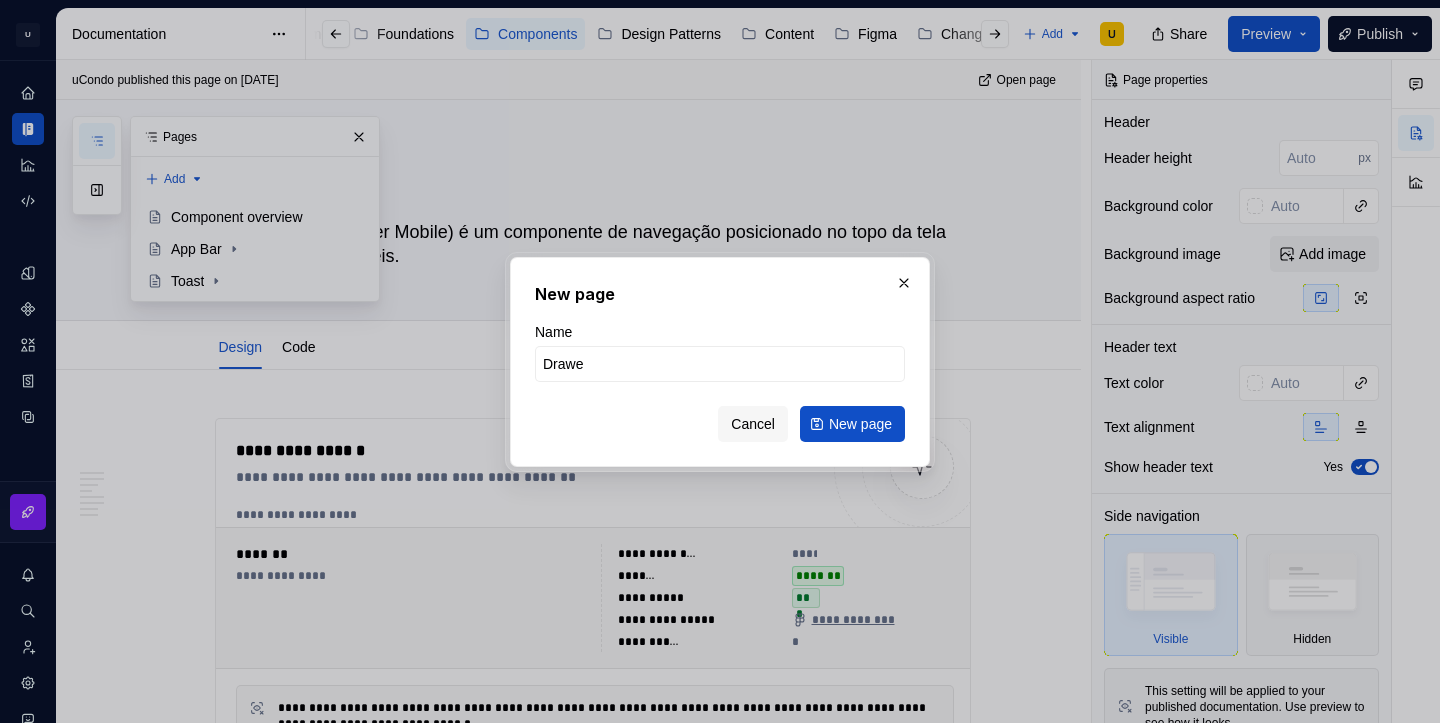 type on "Drawer" 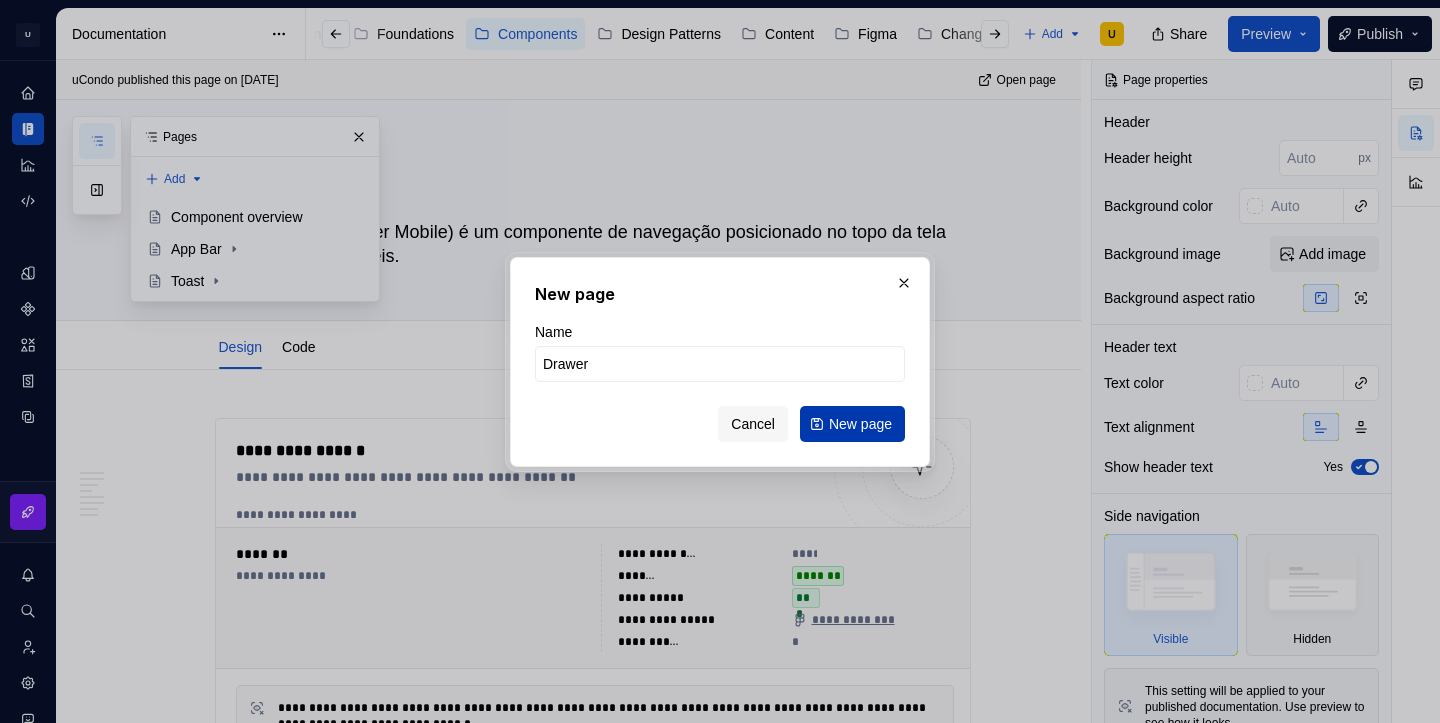 click on "New page" at bounding box center (860, 424) 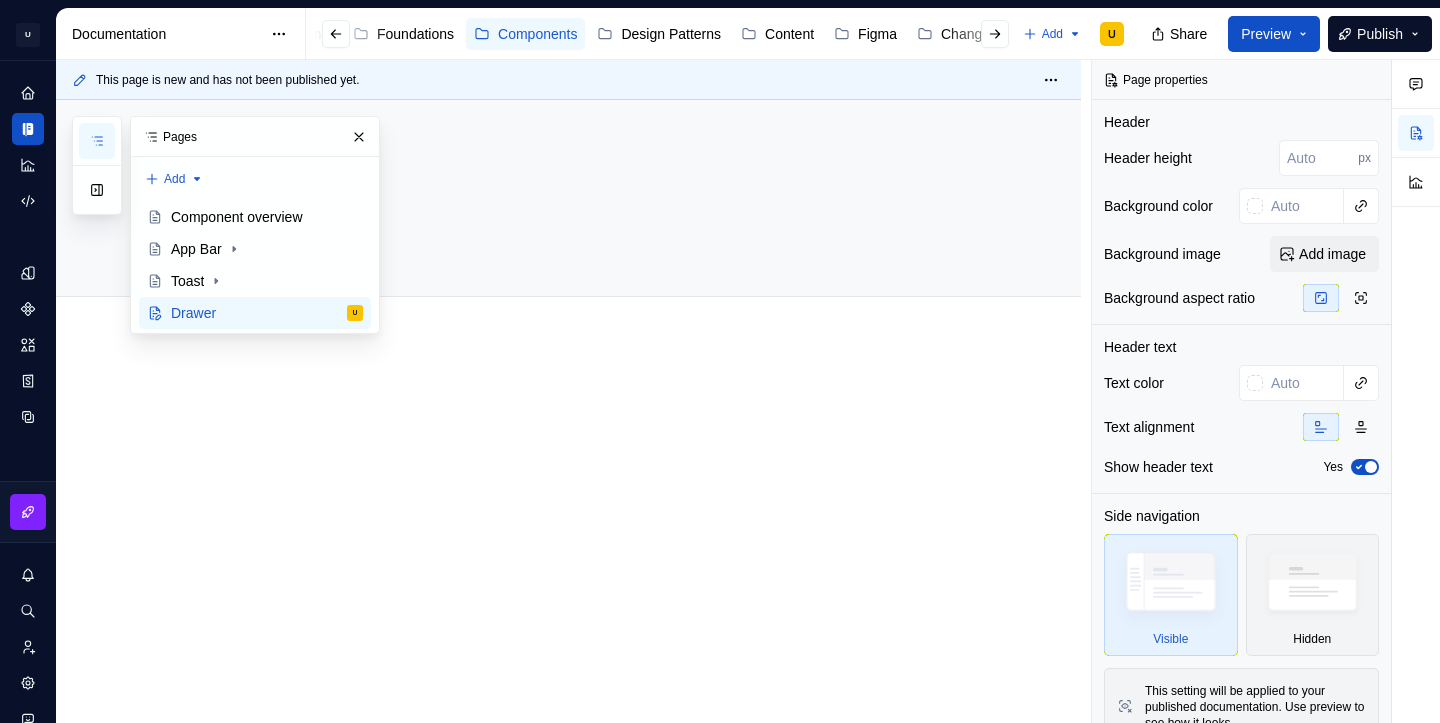 click at bounding box center [568, 523] 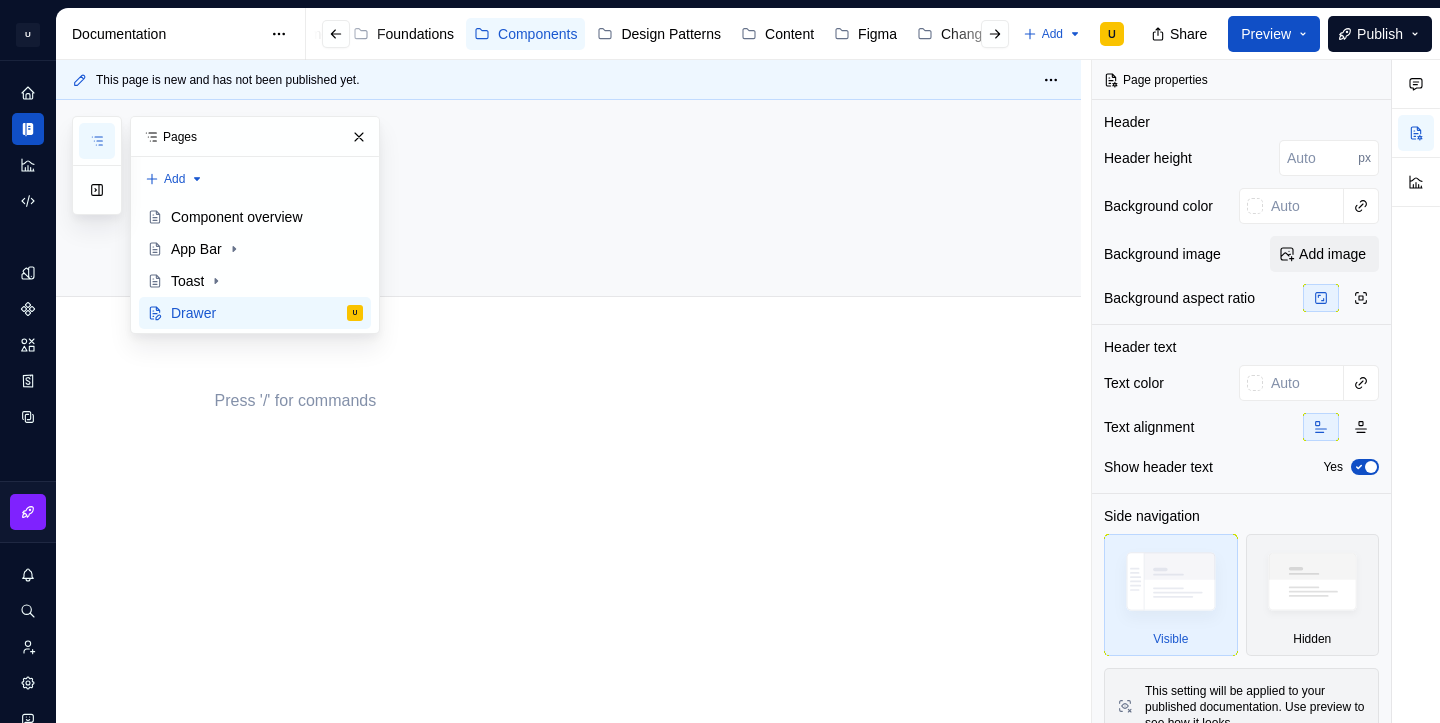 click at bounding box center [593, 439] 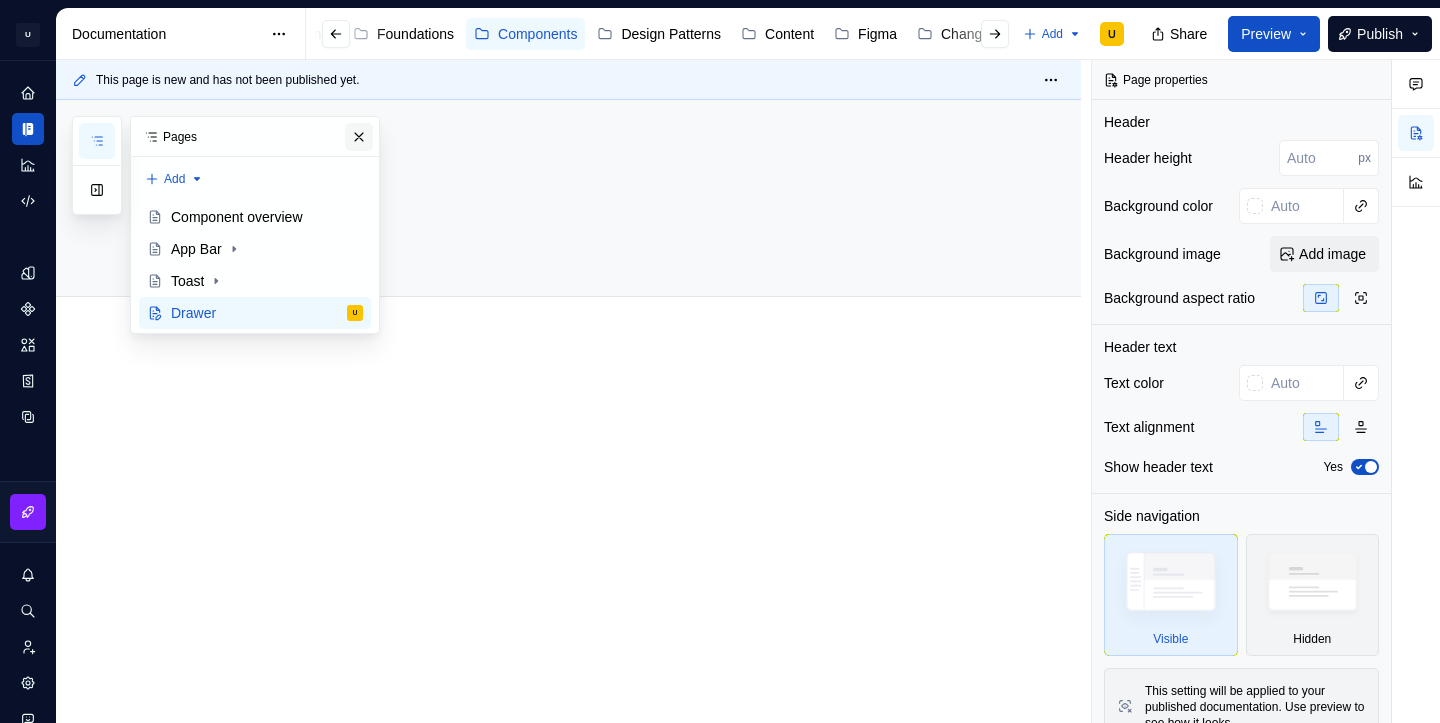 click at bounding box center [359, 137] 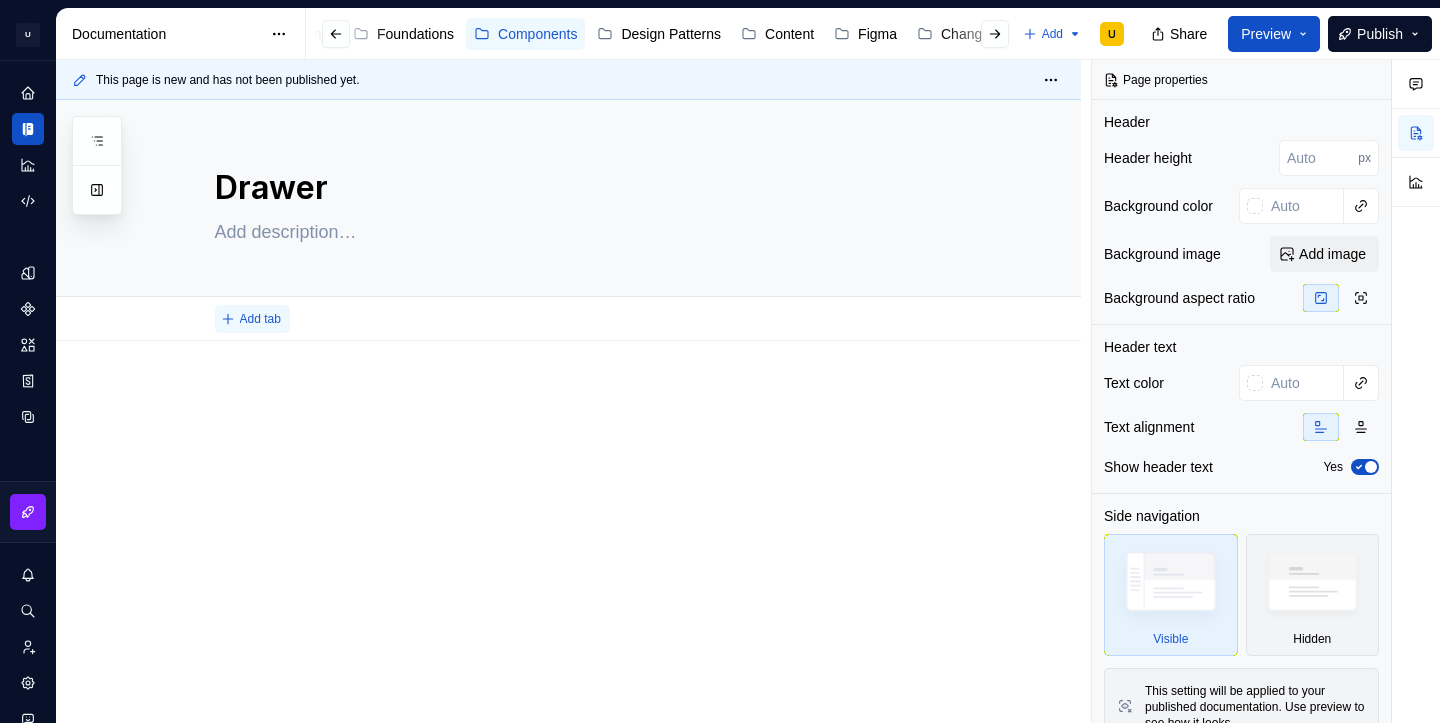 click on "Add tab" at bounding box center [260, 319] 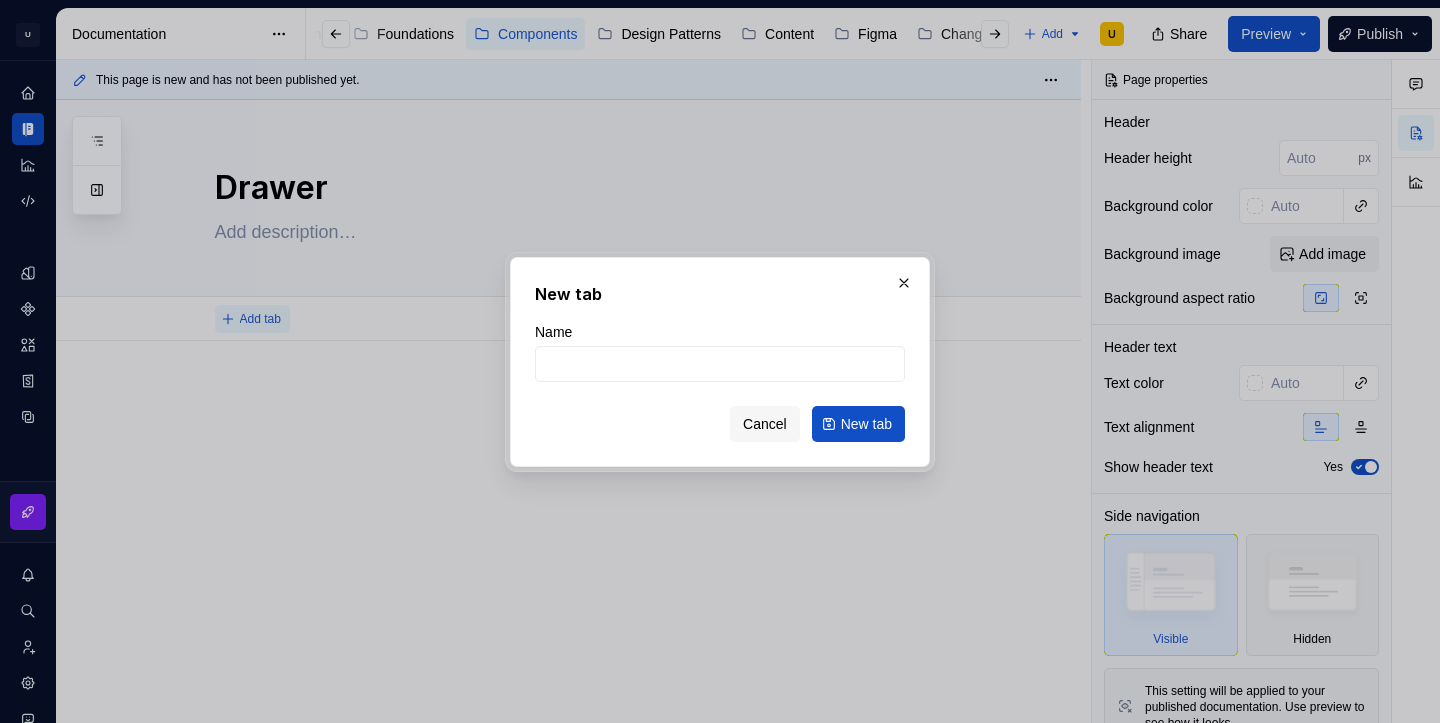 type on "*" 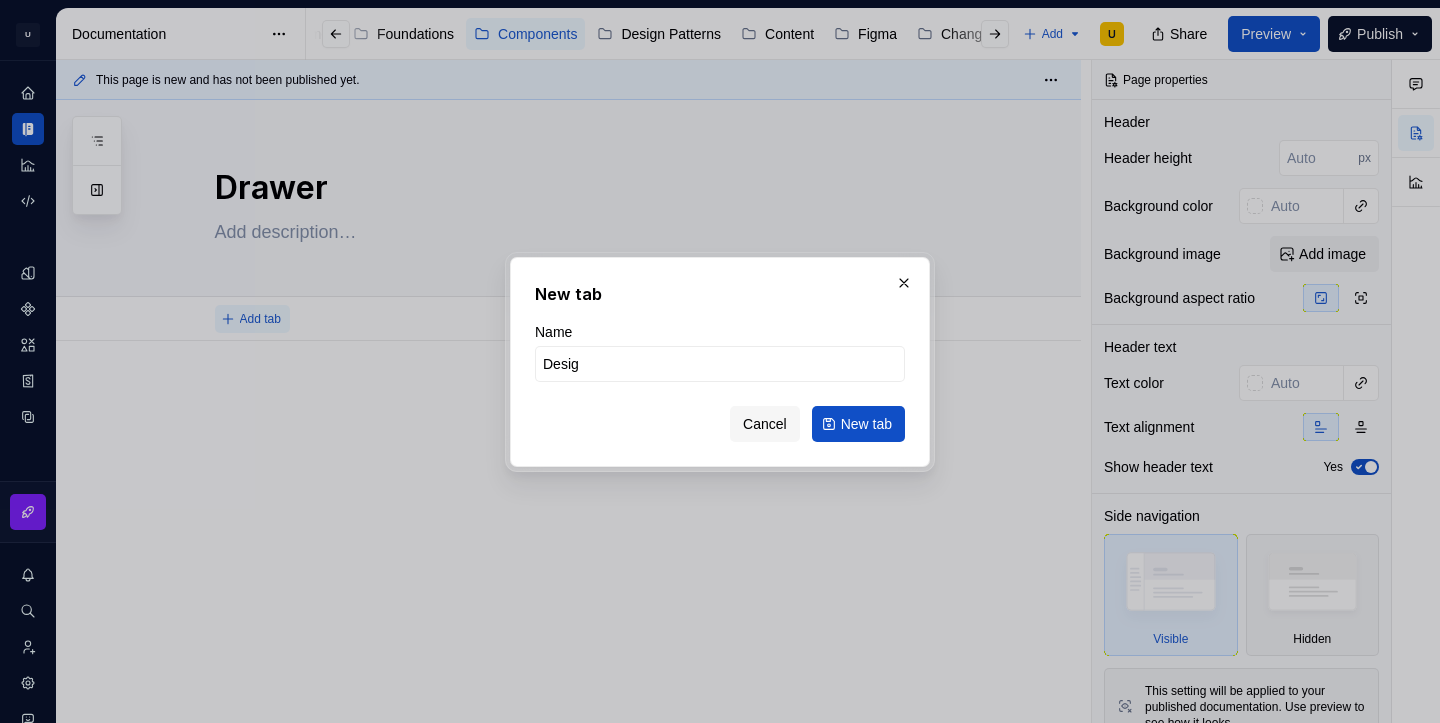 type on "Design" 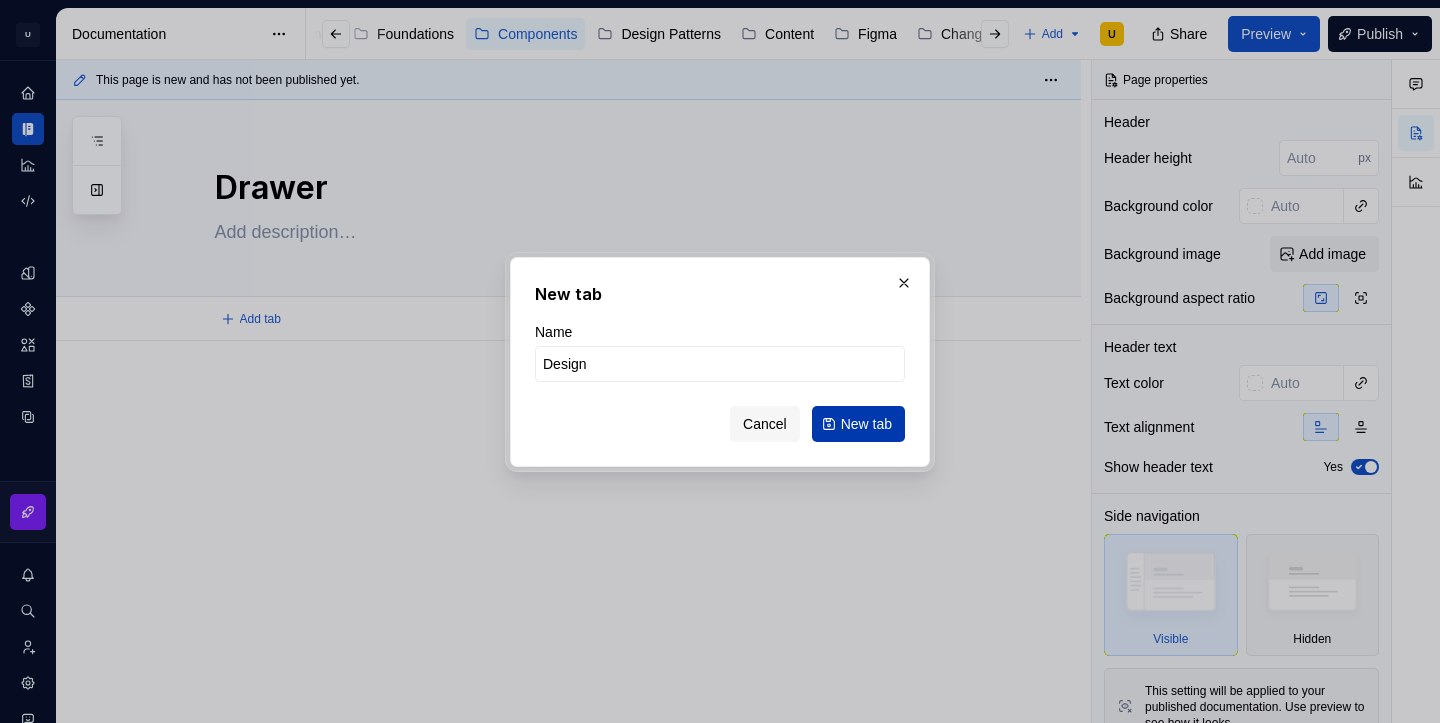 click on "New tab" at bounding box center (858, 424) 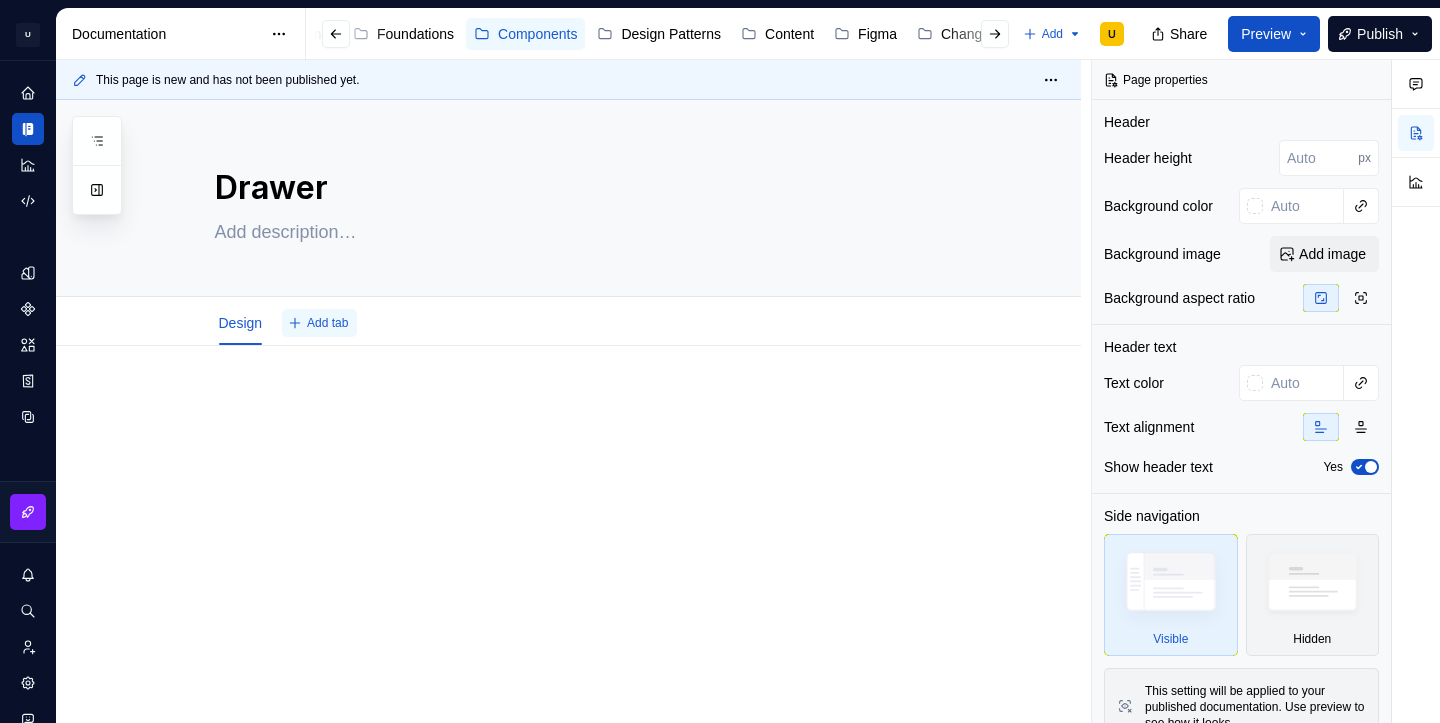 click on "Add tab" at bounding box center (327, 323) 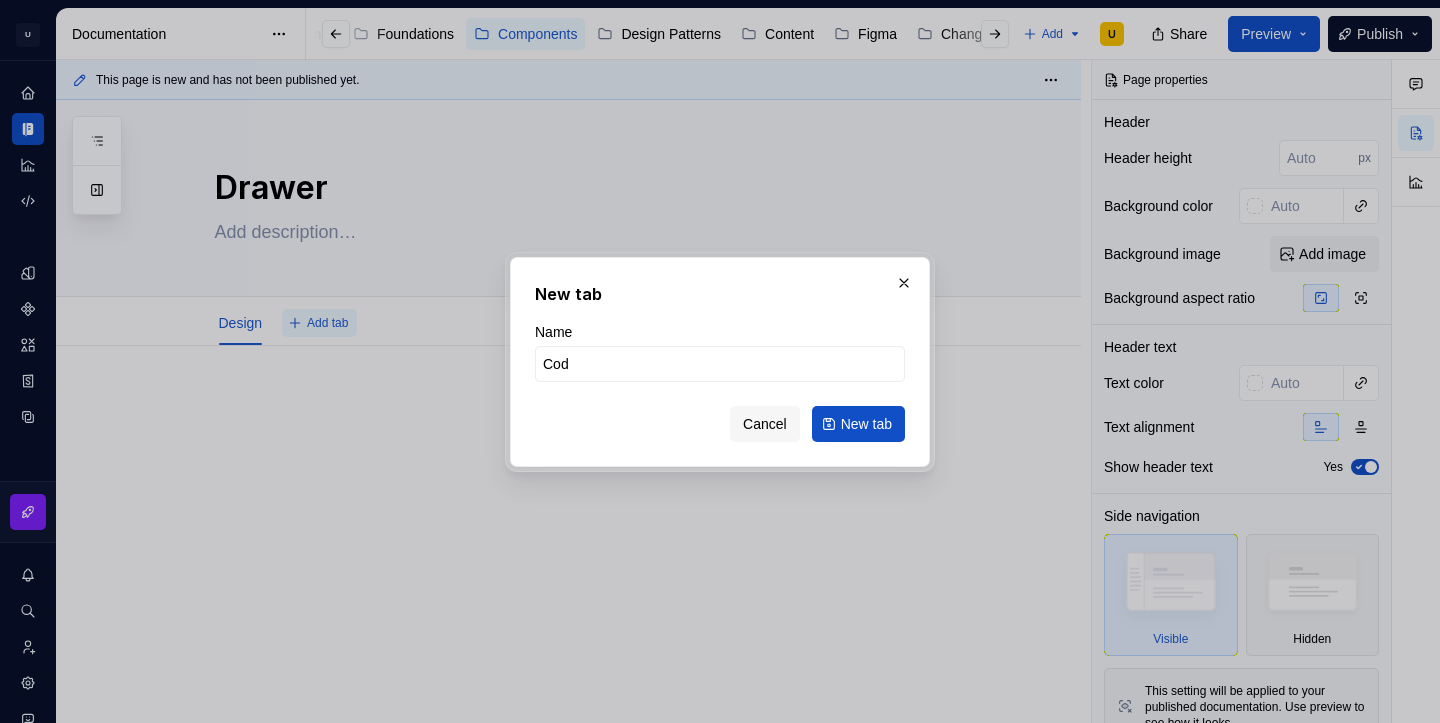 type on "Code" 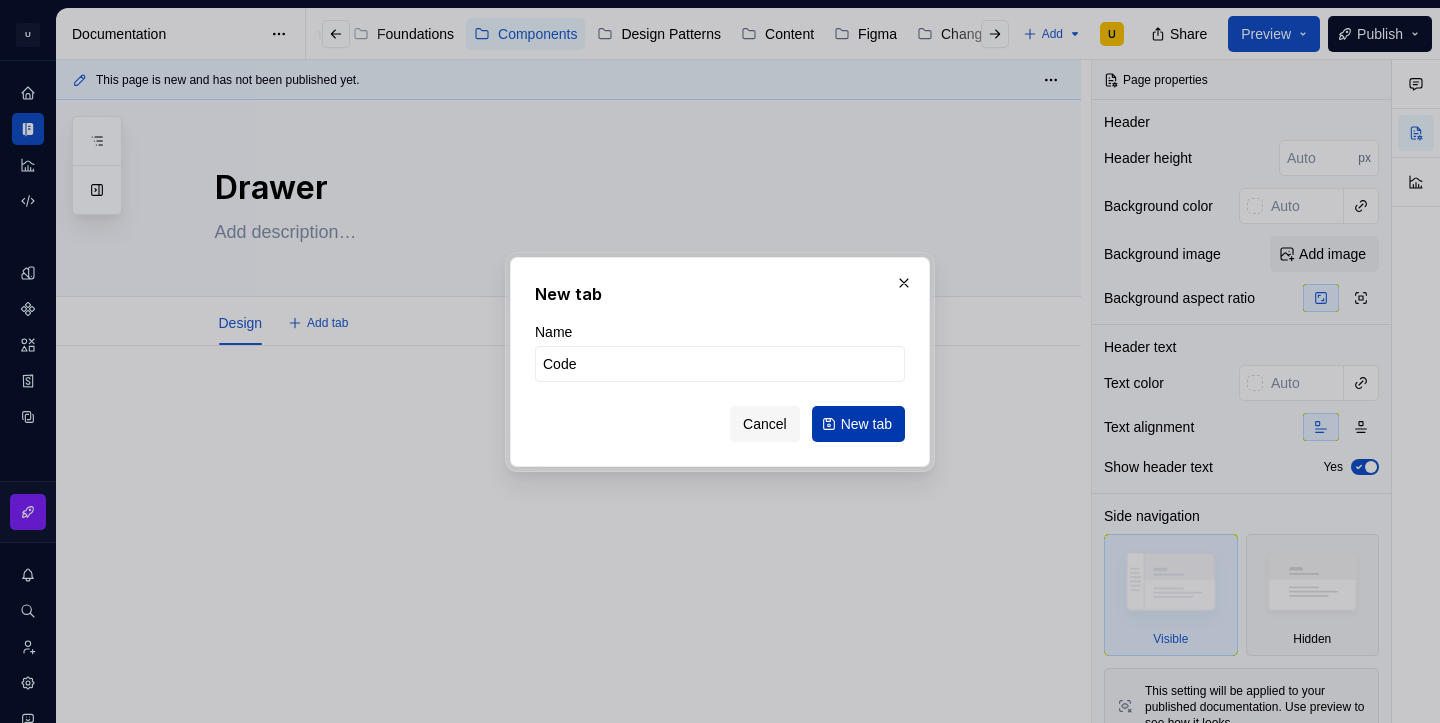 click on "New tab" at bounding box center [858, 424] 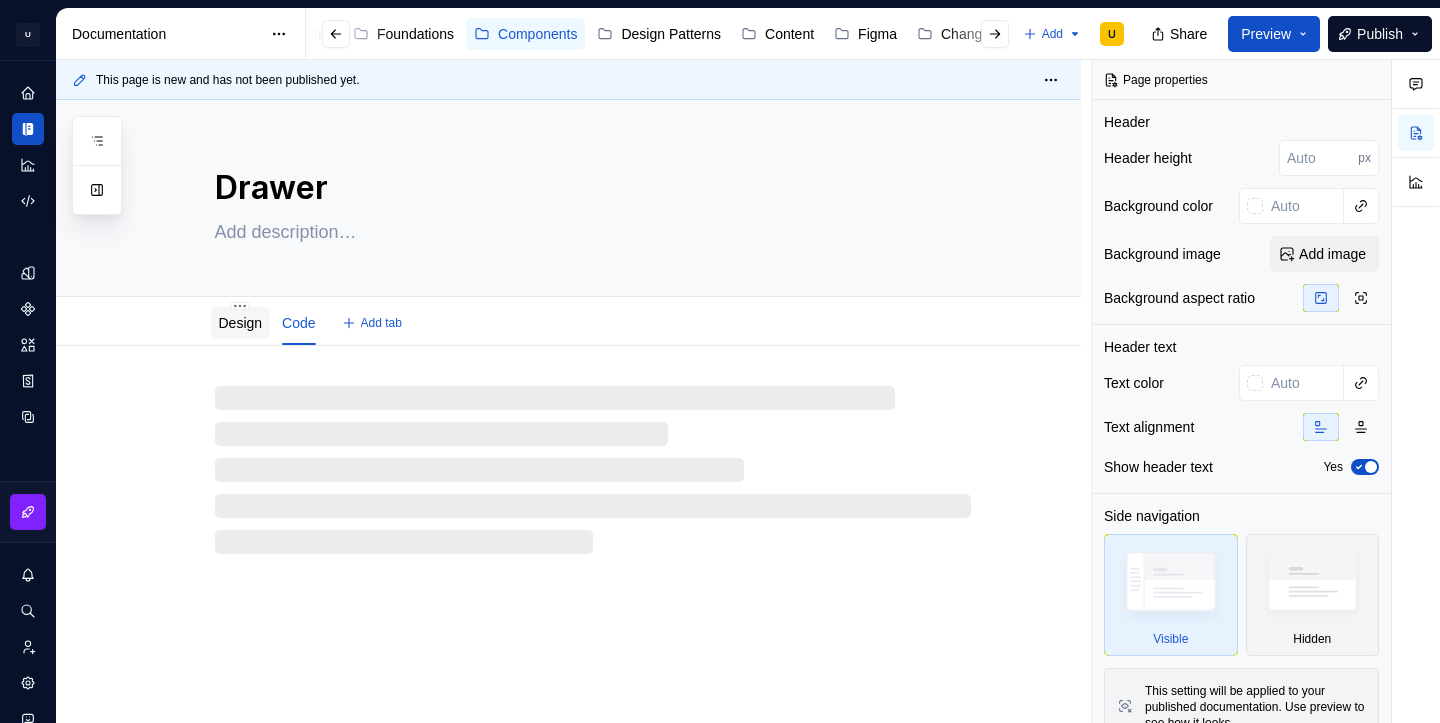 click on "Design" at bounding box center (241, 323) 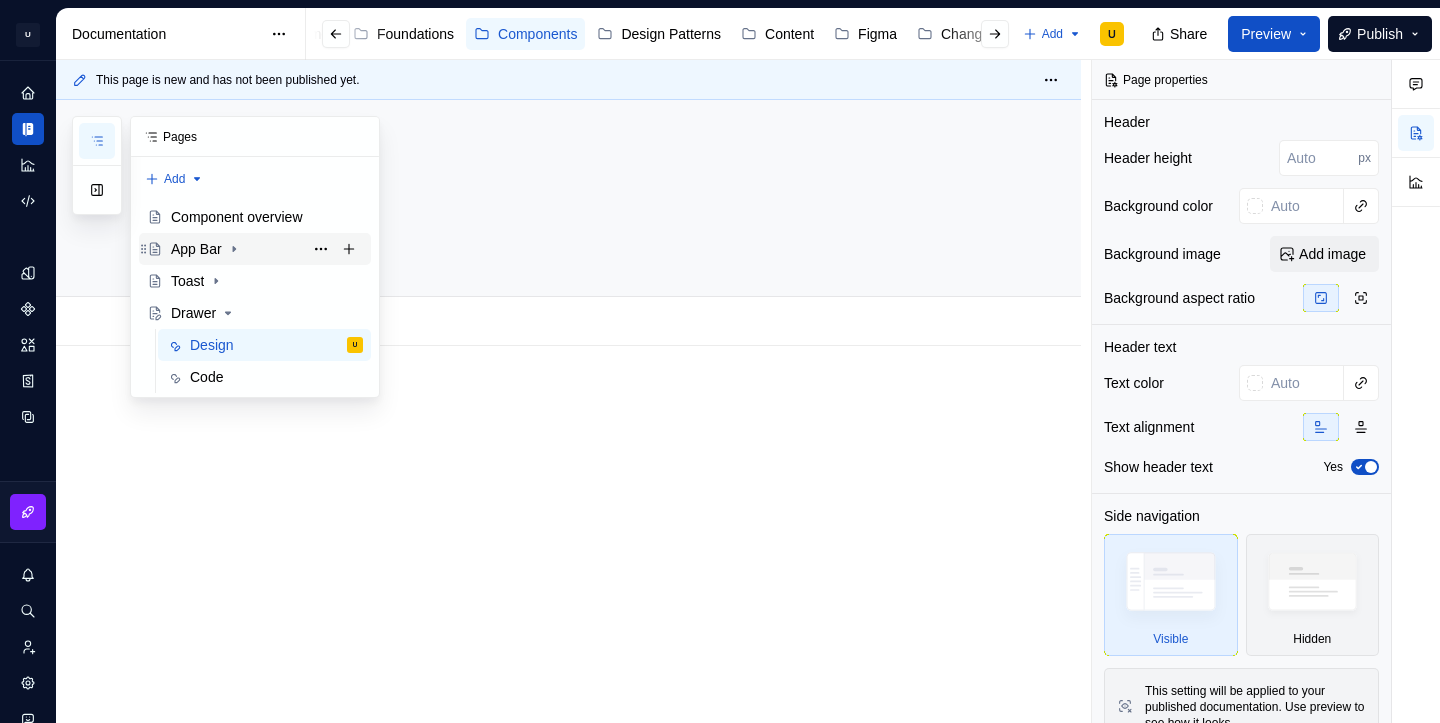 click on "App Bar" at bounding box center [196, 249] 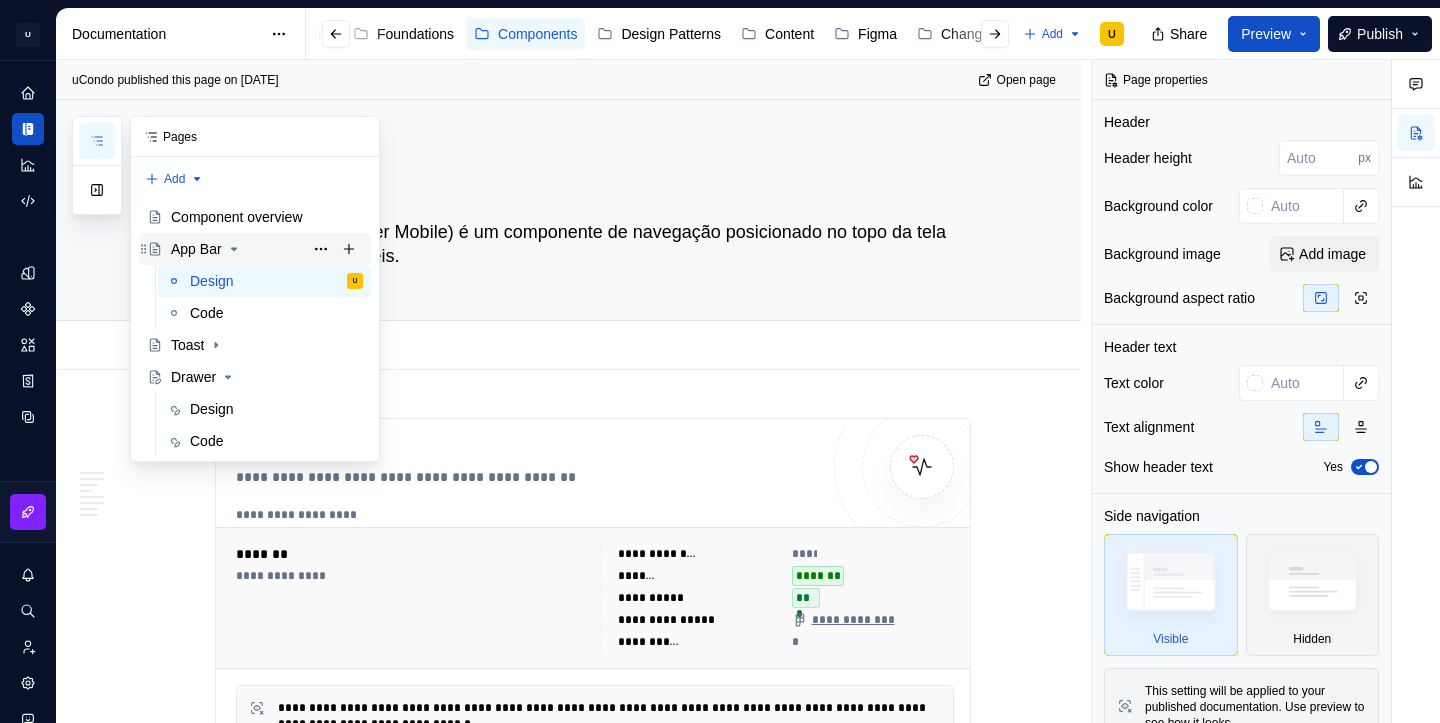 click 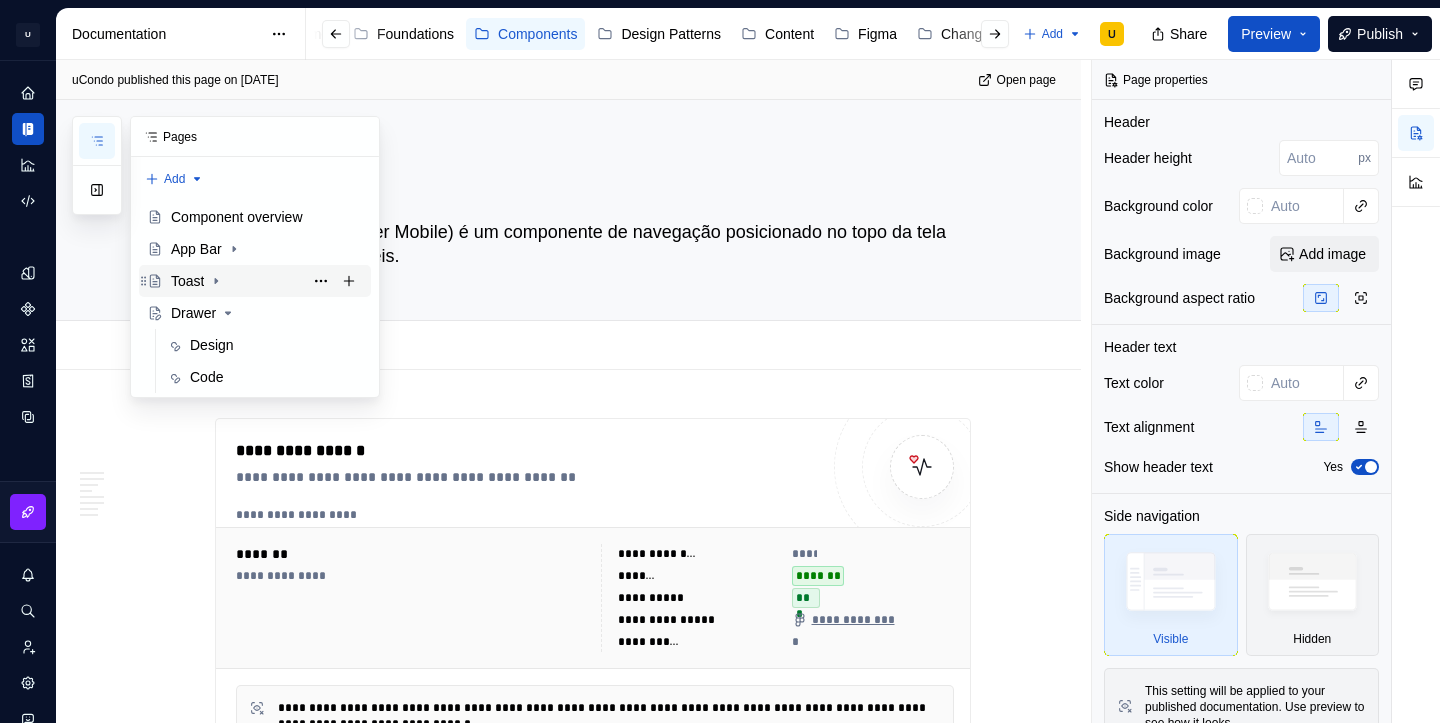click 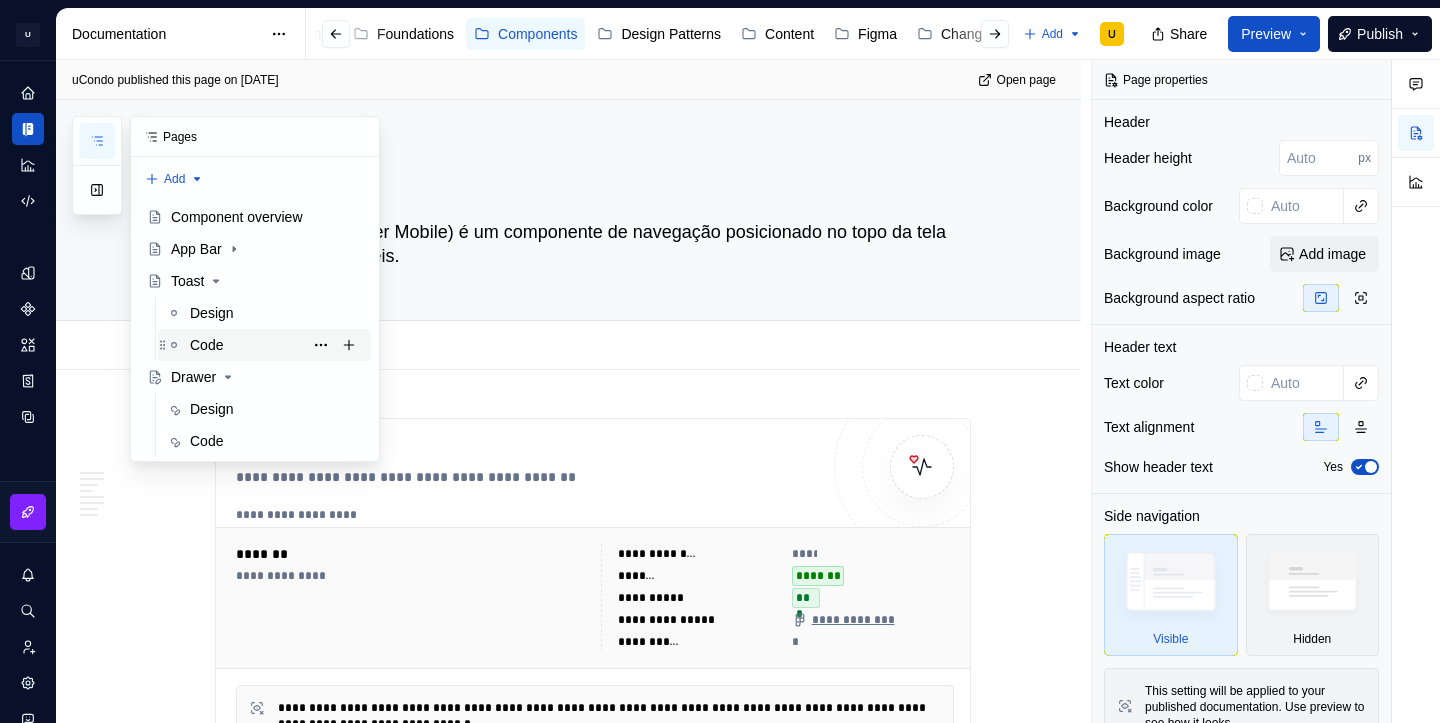 click on "Code" at bounding box center [206, 345] 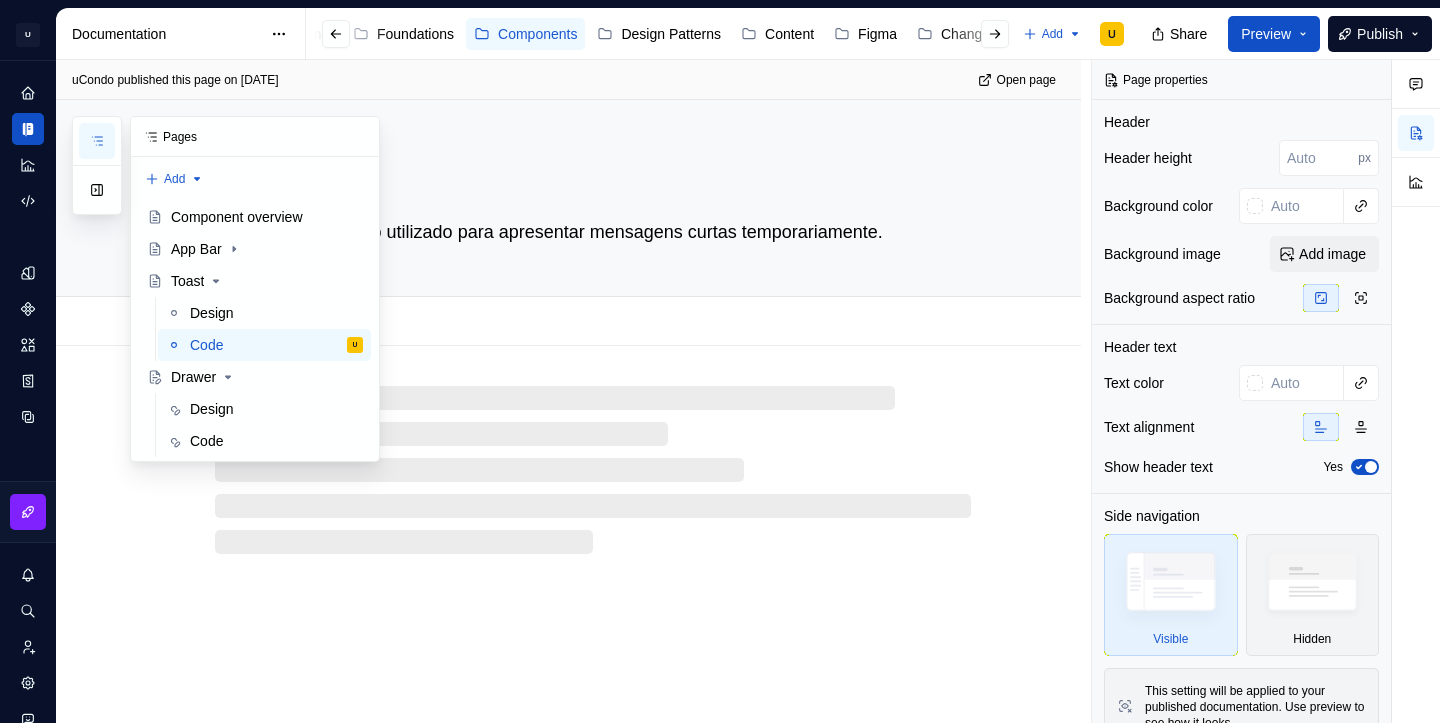 type on "*" 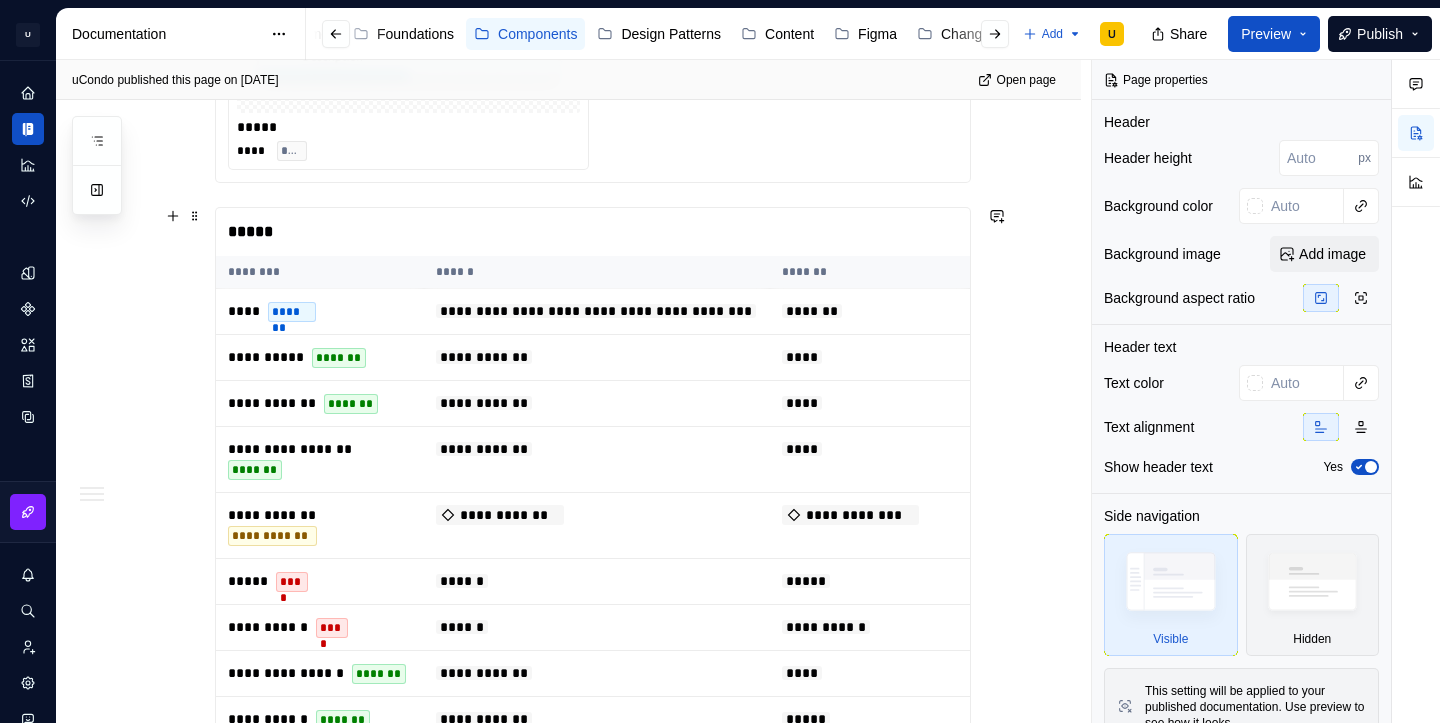 scroll, scrollTop: 2183, scrollLeft: 0, axis: vertical 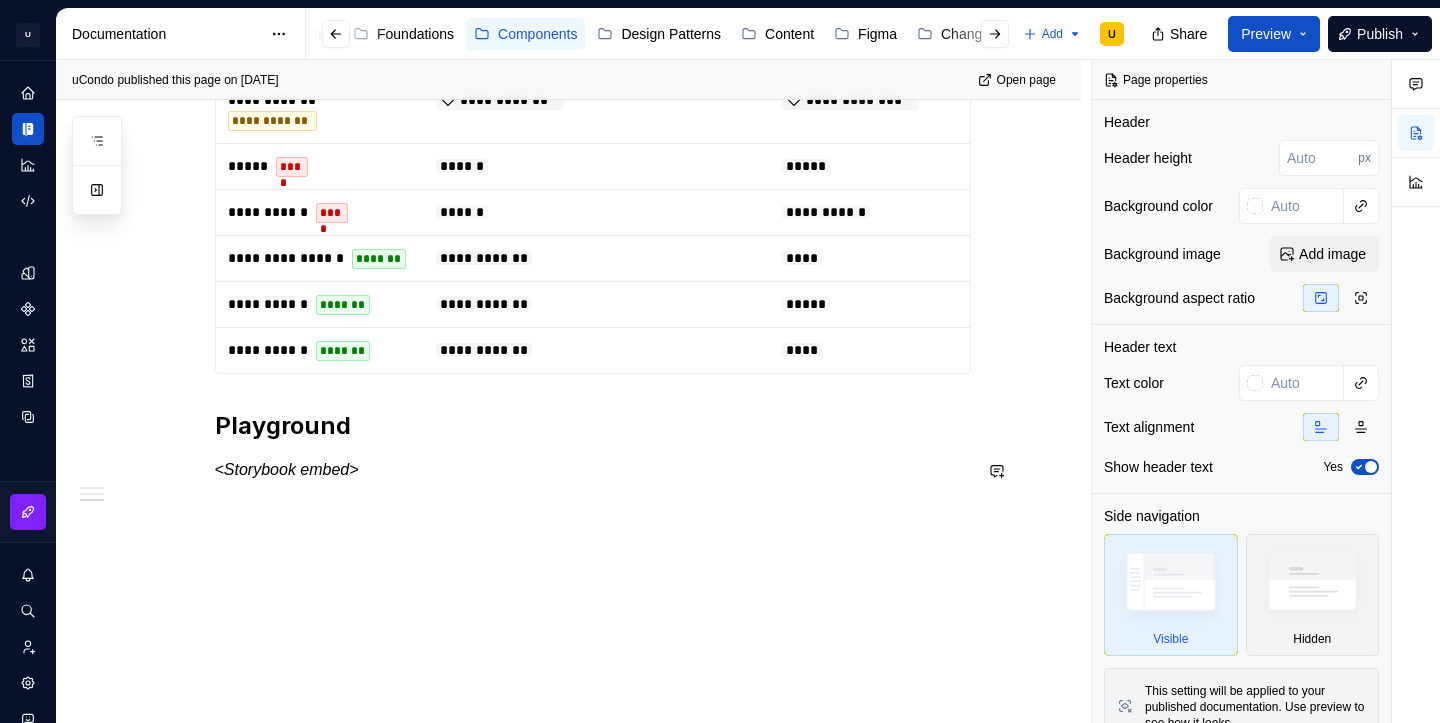 click on "**********" at bounding box center [568, -557] 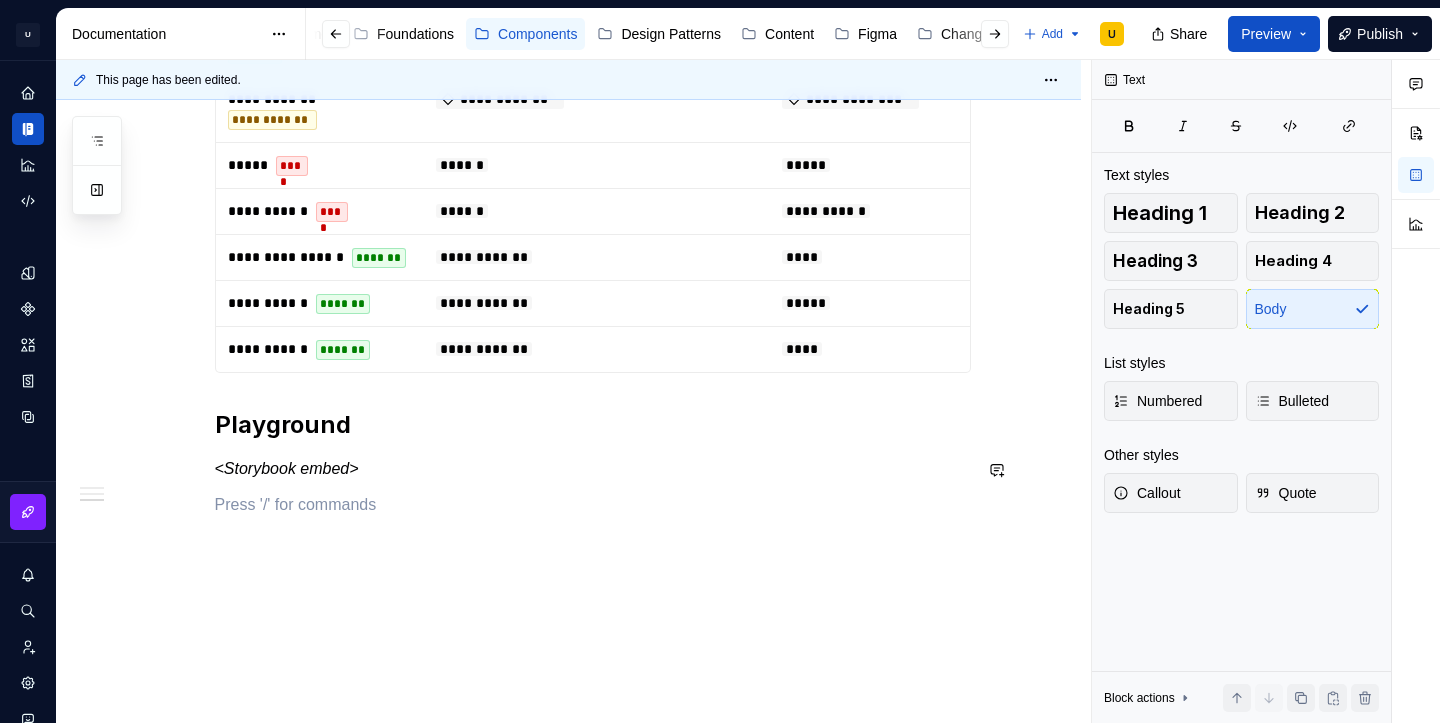 type 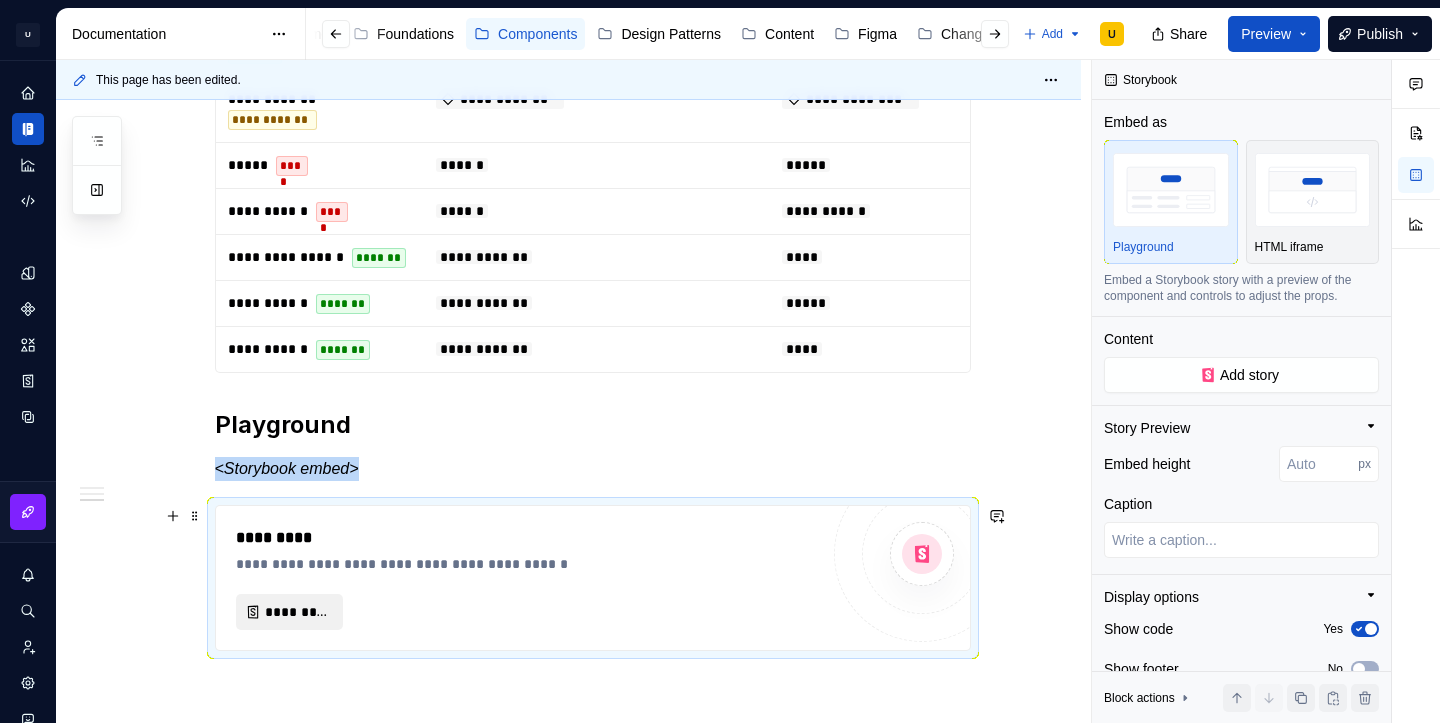 click on "*********" at bounding box center (298, 612) 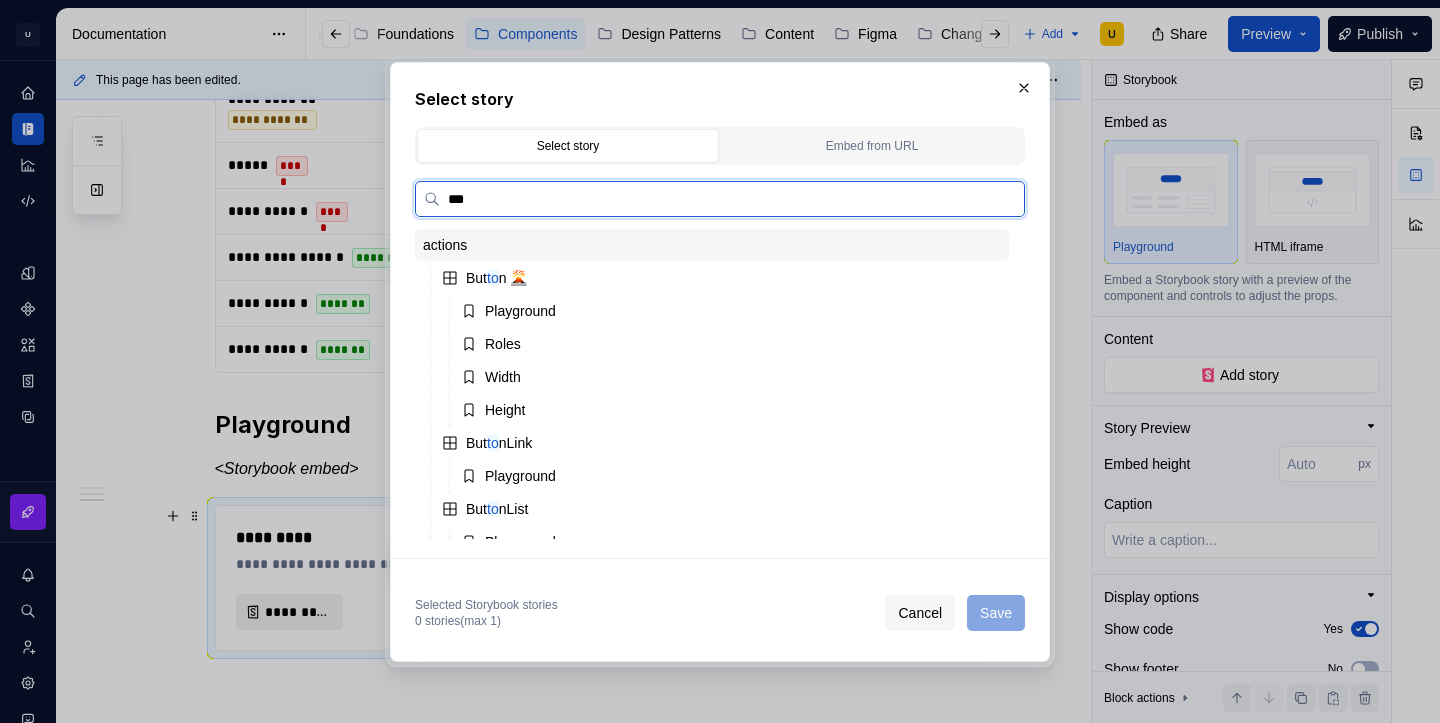 type on "****" 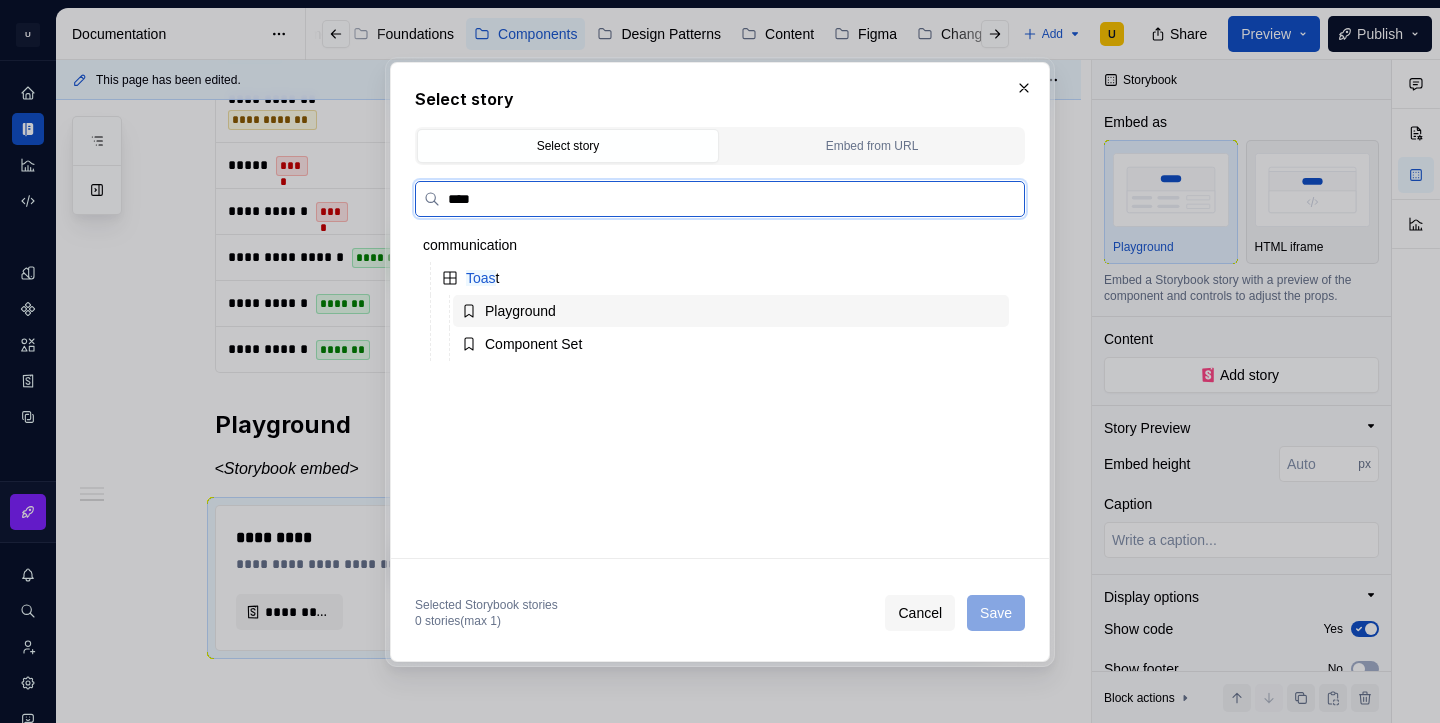 click on "Playground" at bounding box center (520, 311) 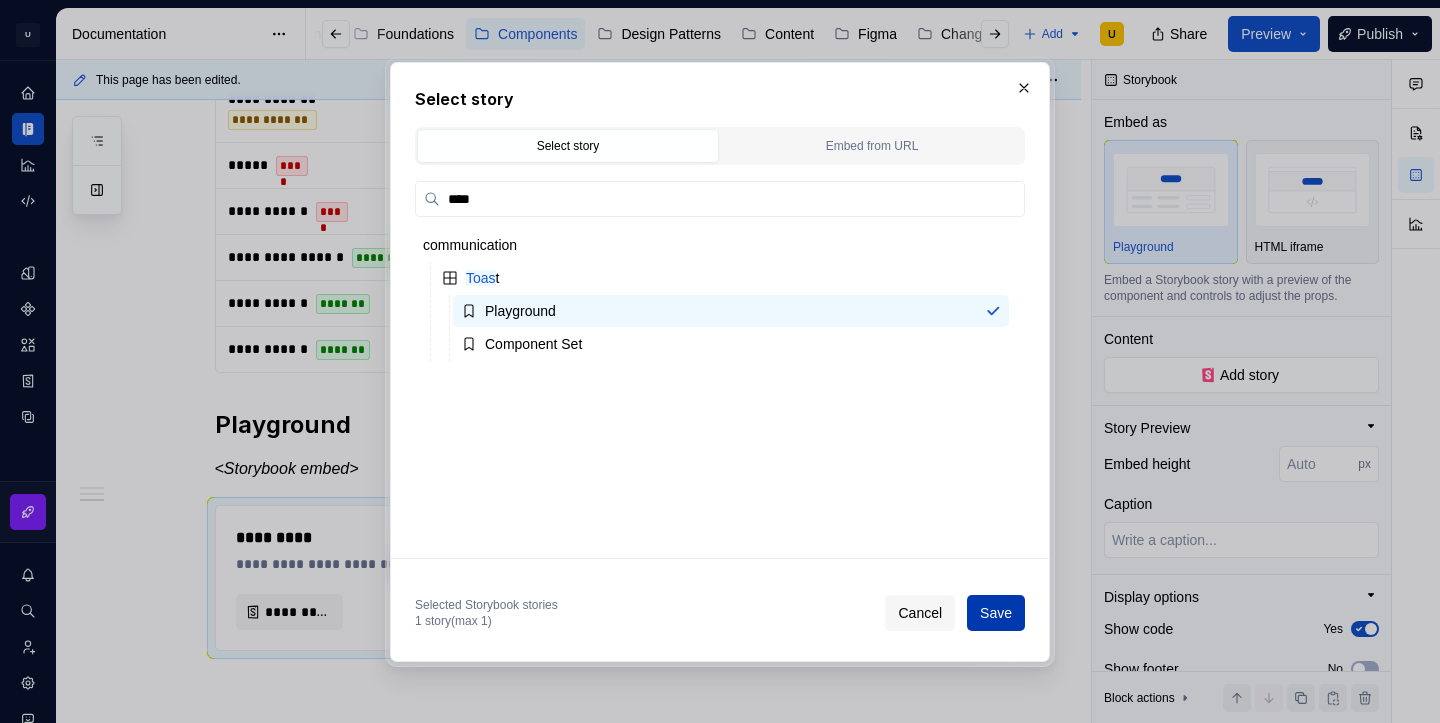 click on "Save" at bounding box center [996, 613] 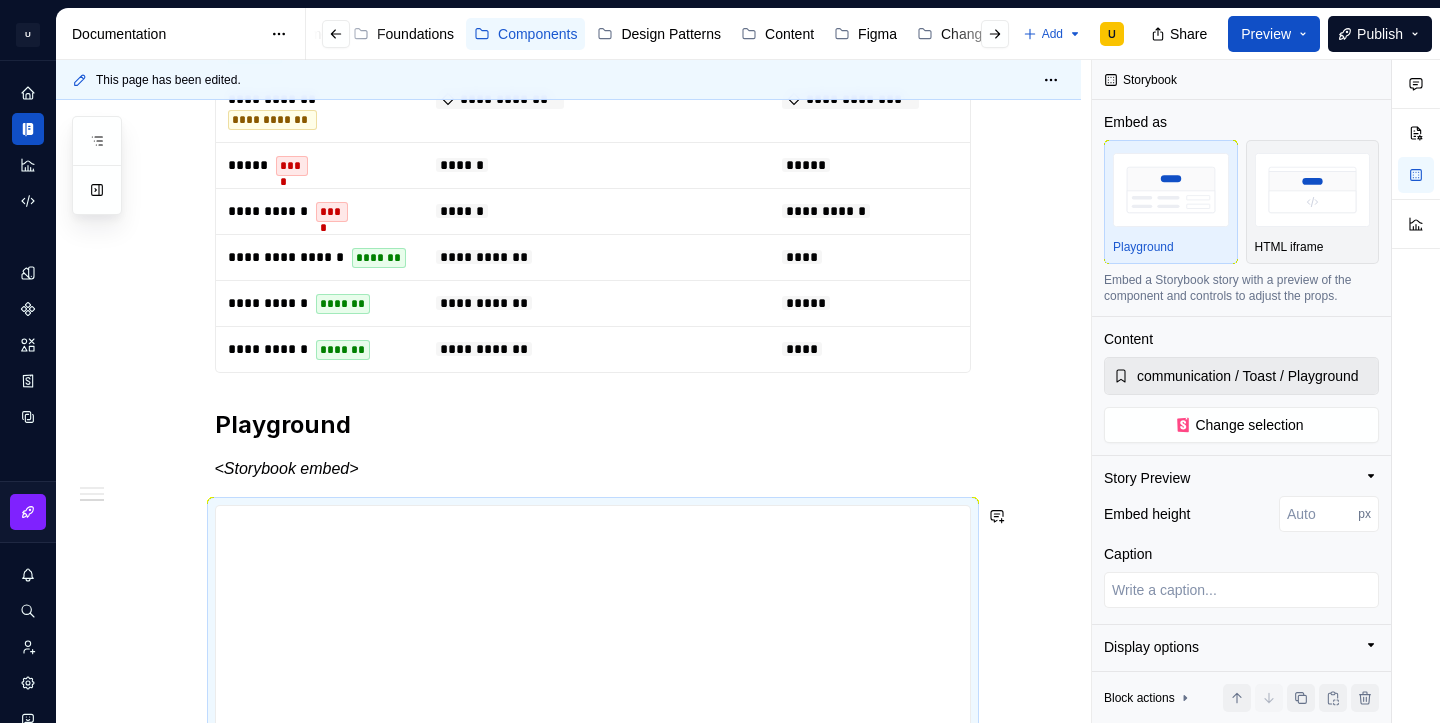 scroll, scrollTop: 2369, scrollLeft: 0, axis: vertical 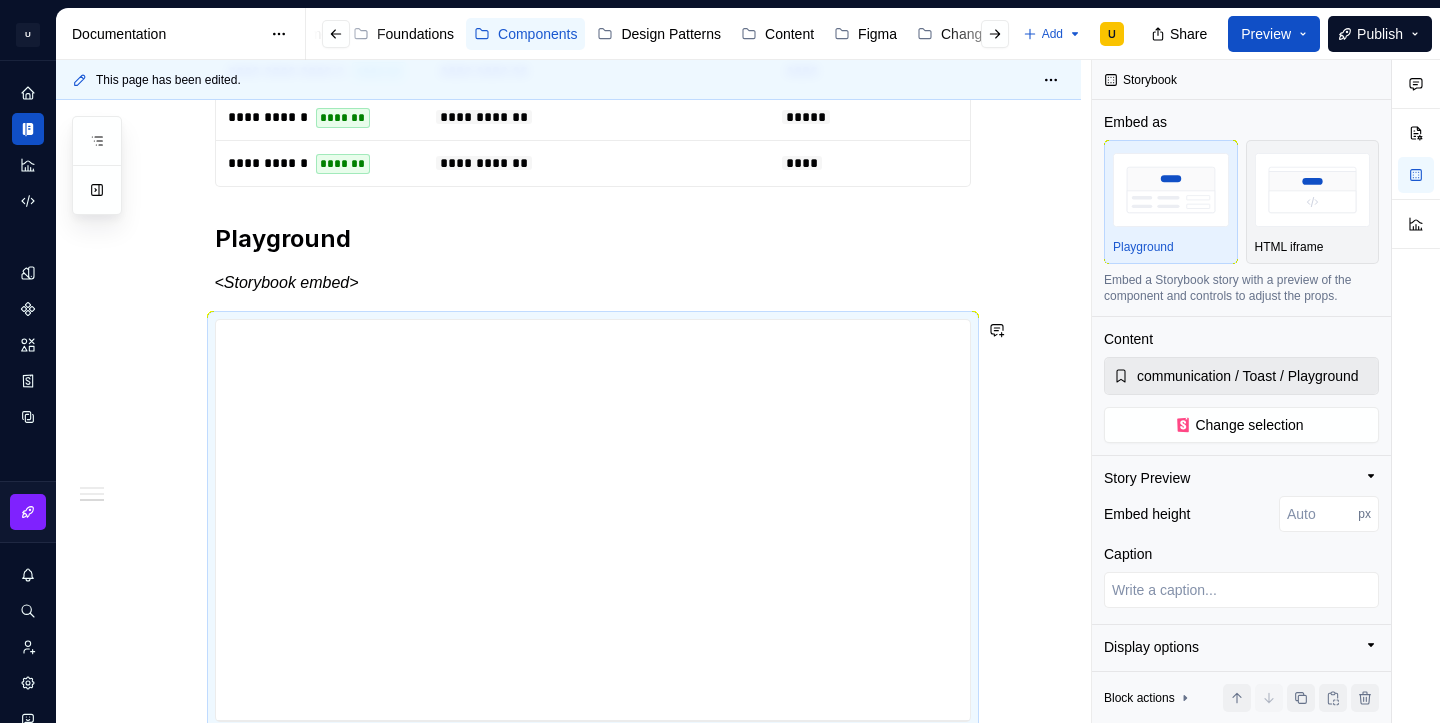type on "*" 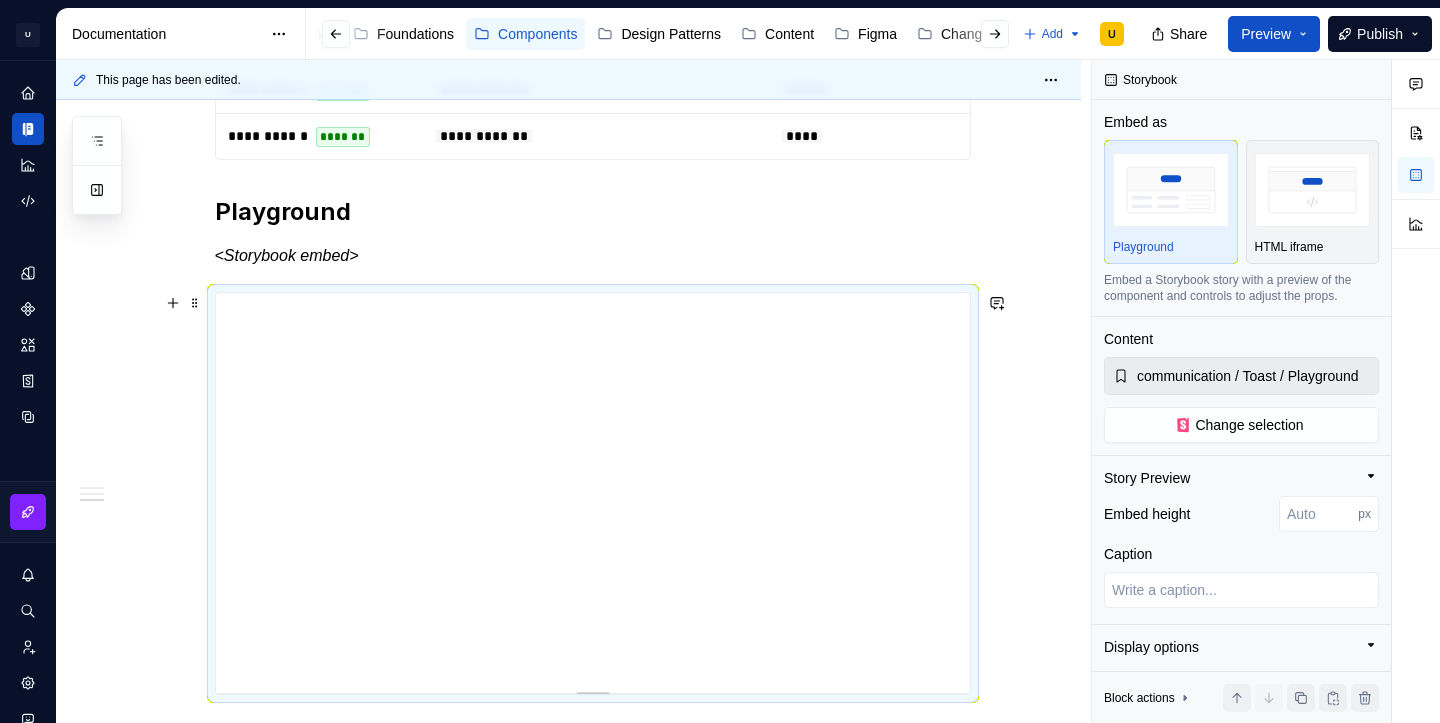 scroll, scrollTop: 2394, scrollLeft: 0, axis: vertical 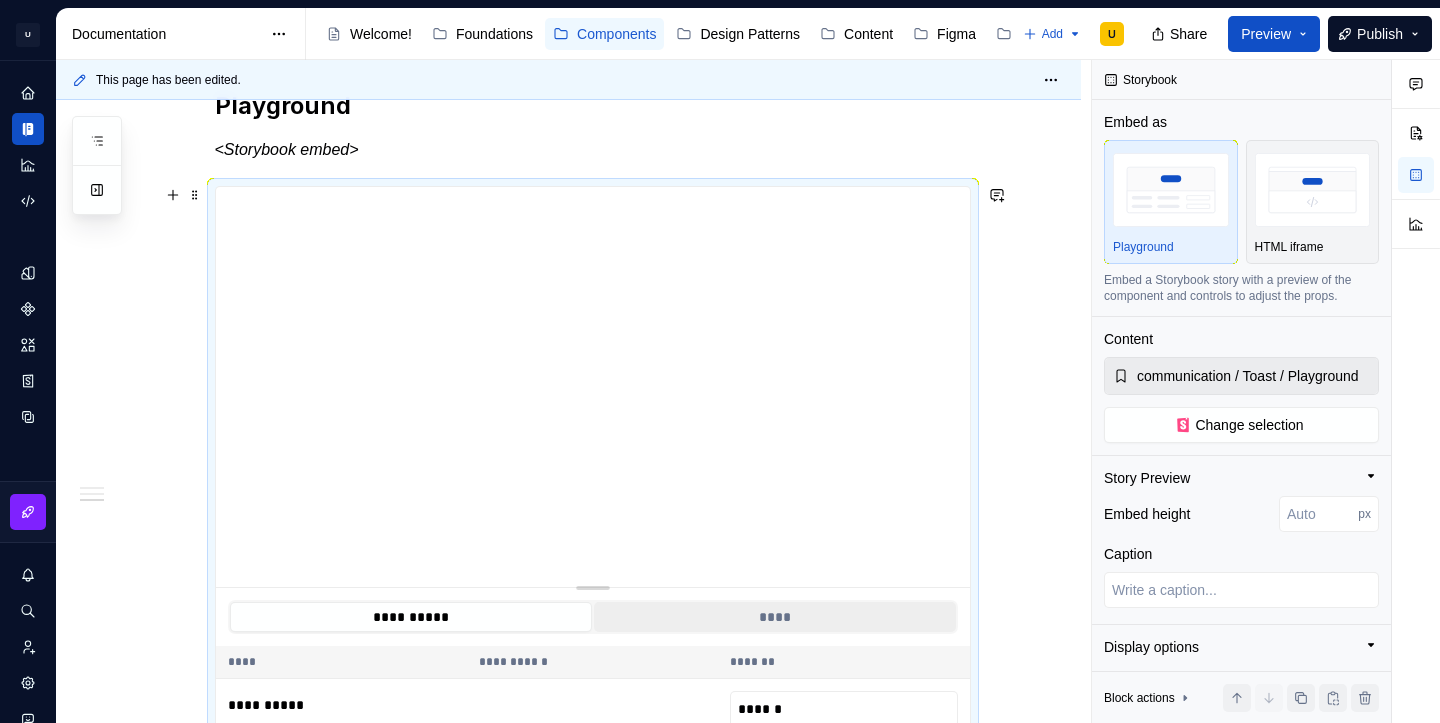 click on "****" at bounding box center [775, 617] 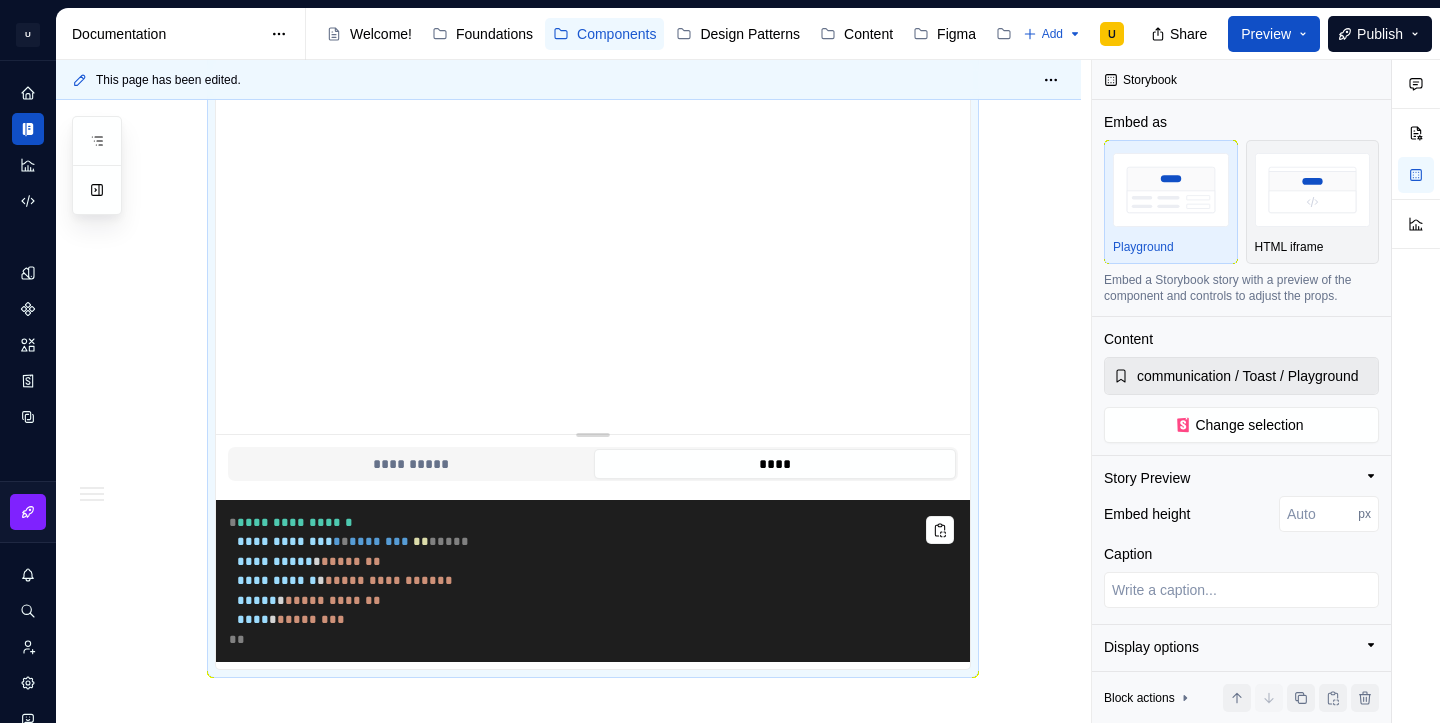 scroll, scrollTop: 2668, scrollLeft: 0, axis: vertical 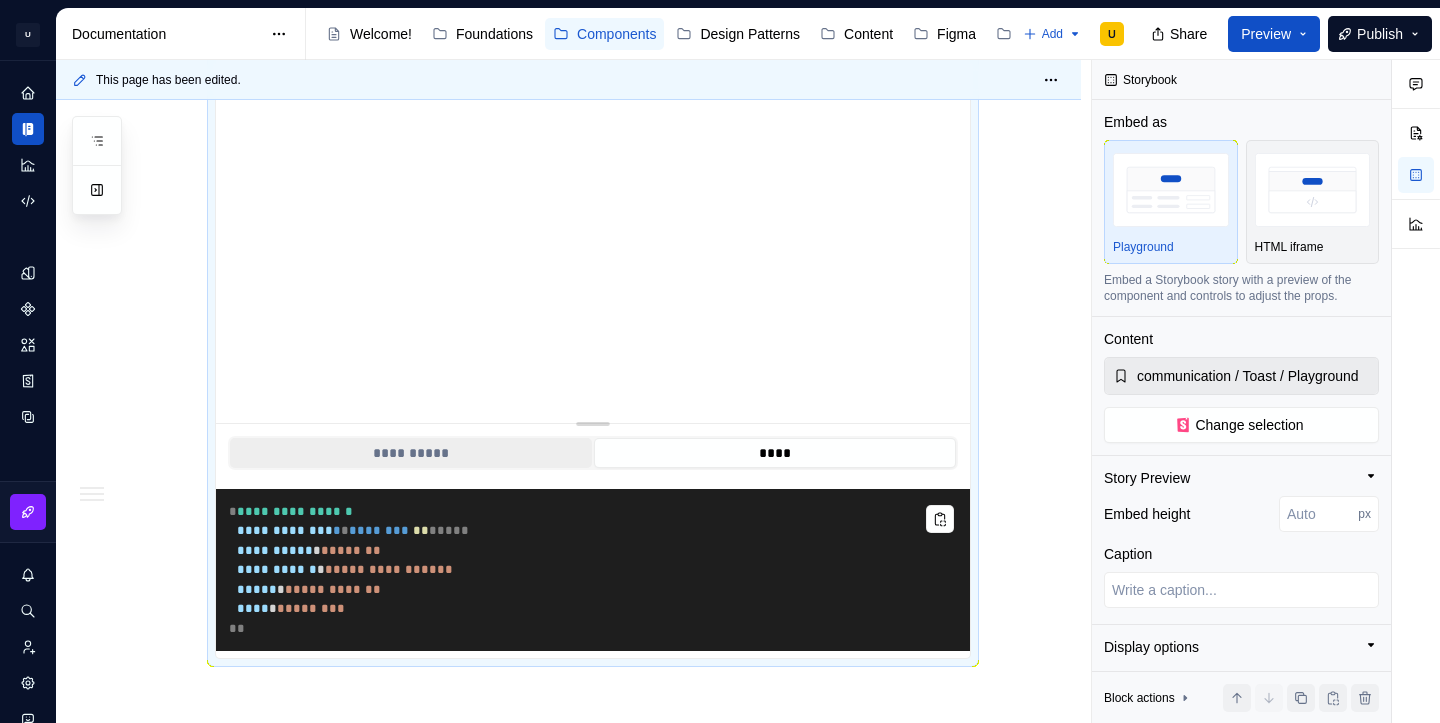 click on "**********" at bounding box center (411, 453) 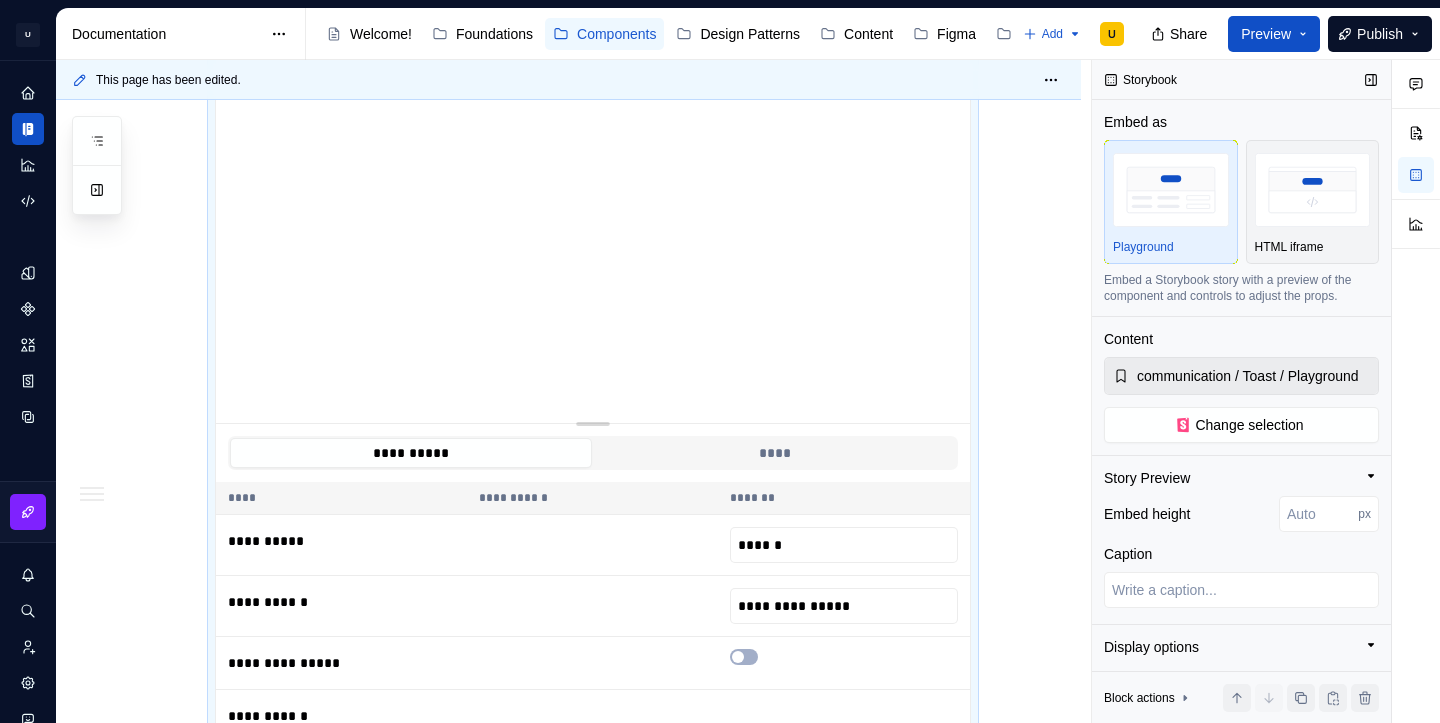scroll, scrollTop: 275, scrollLeft: 0, axis: vertical 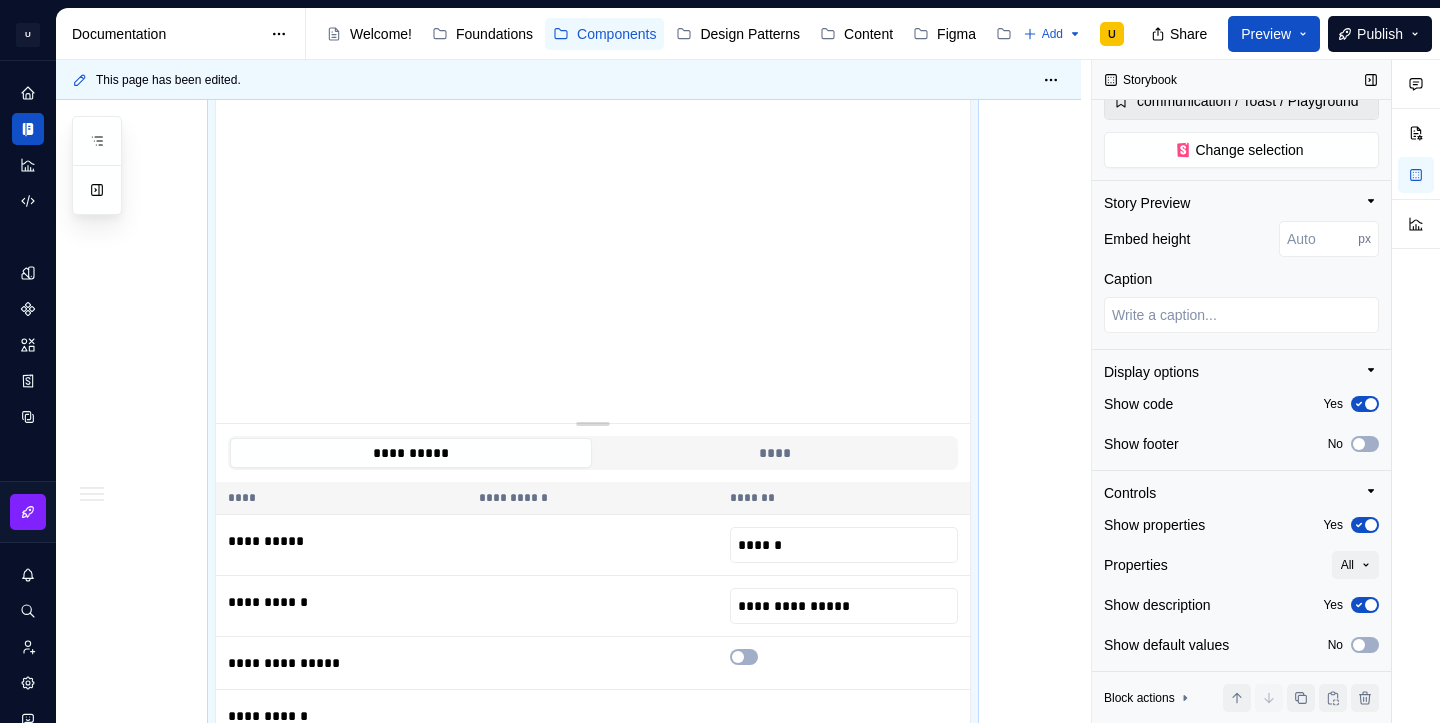 click at bounding box center [1371, 404] 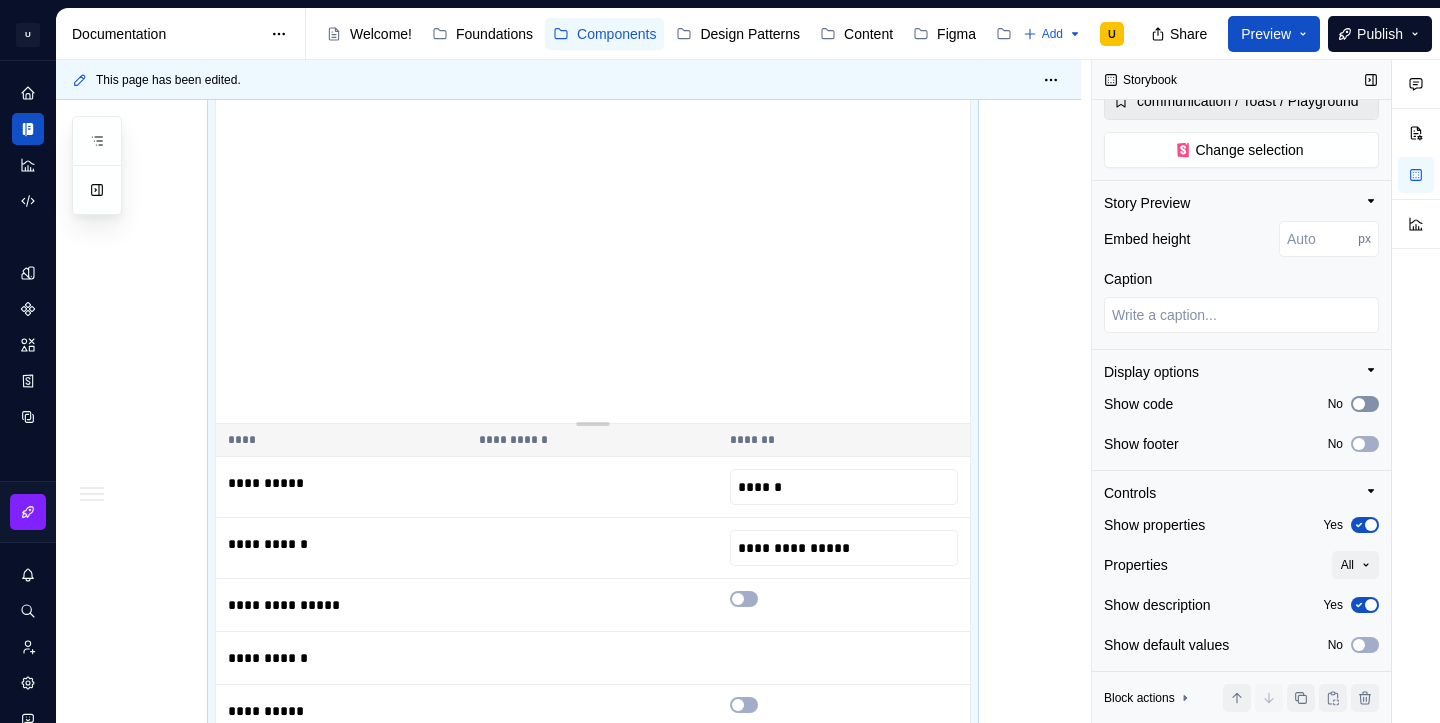 scroll, scrollTop: 2629, scrollLeft: 0, axis: vertical 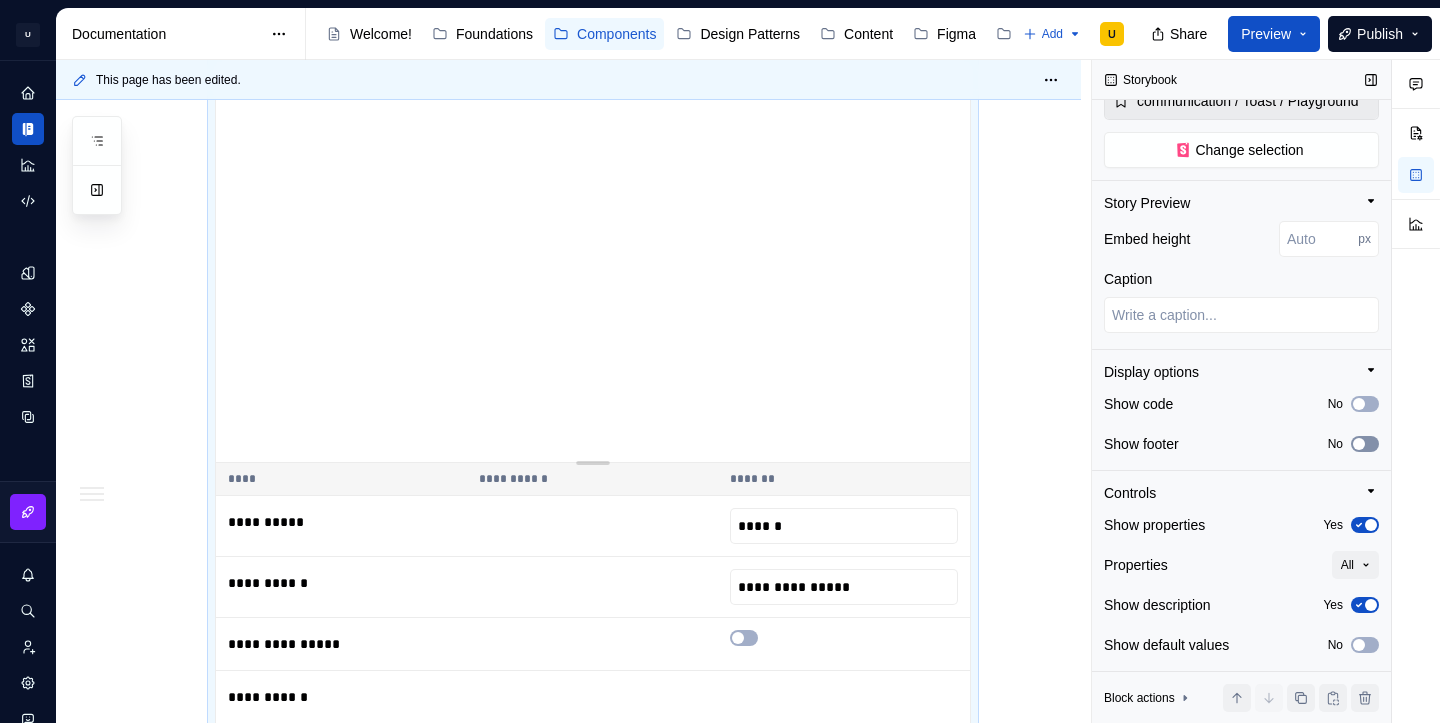 click on "No" at bounding box center (1365, 444) 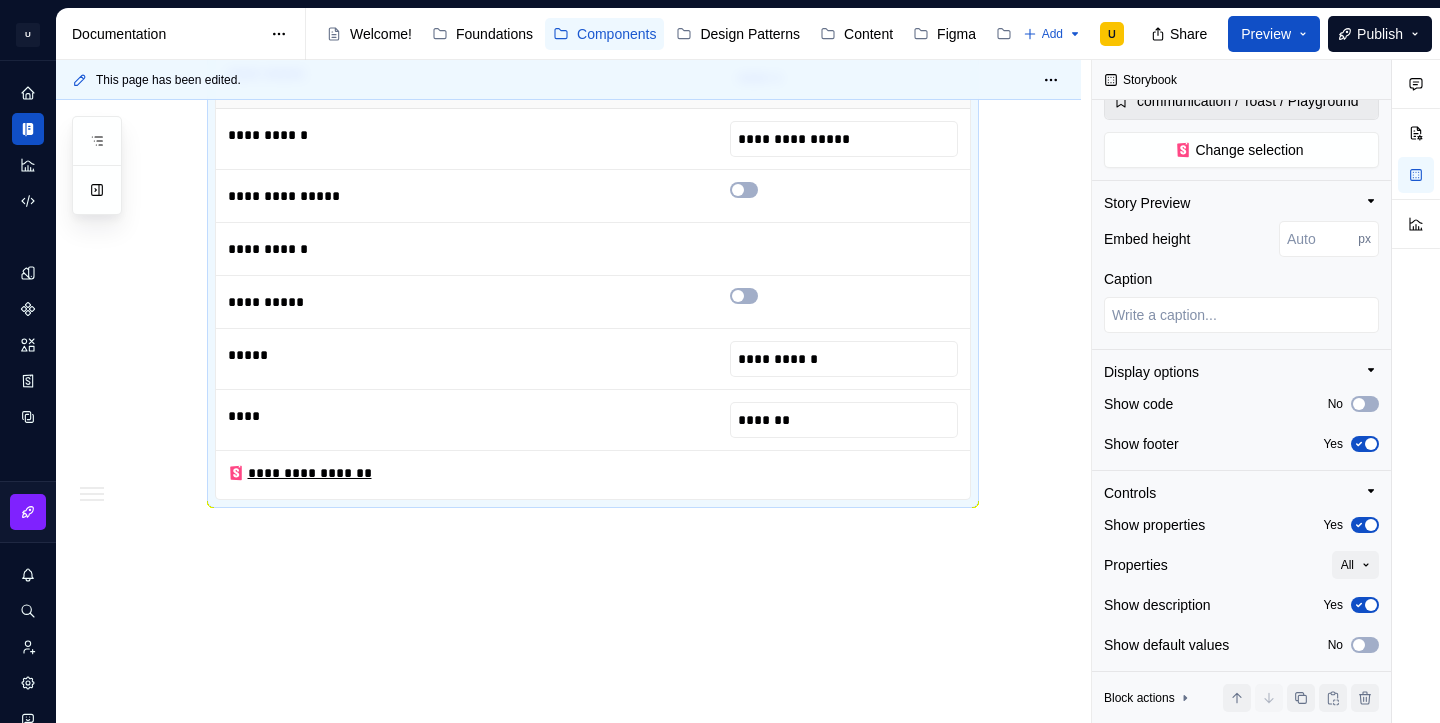 scroll, scrollTop: 3093, scrollLeft: 0, axis: vertical 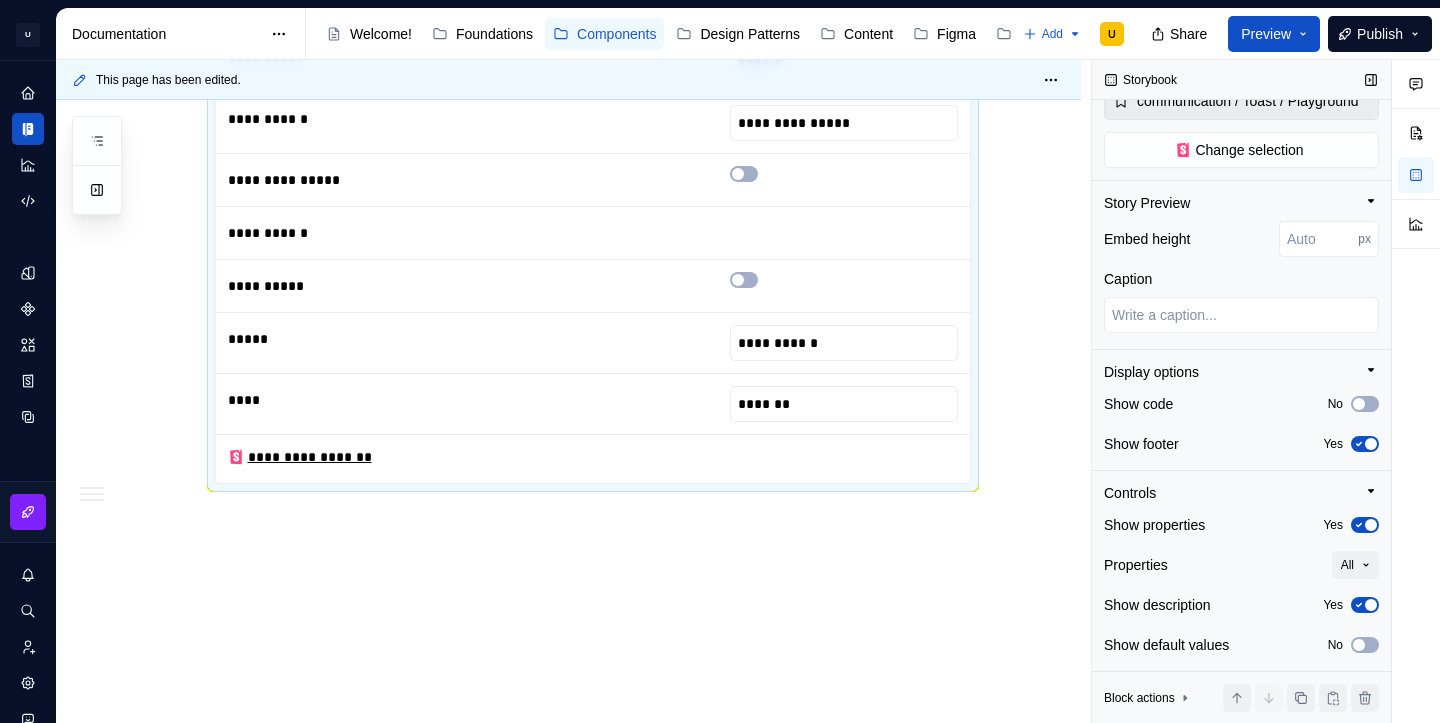click 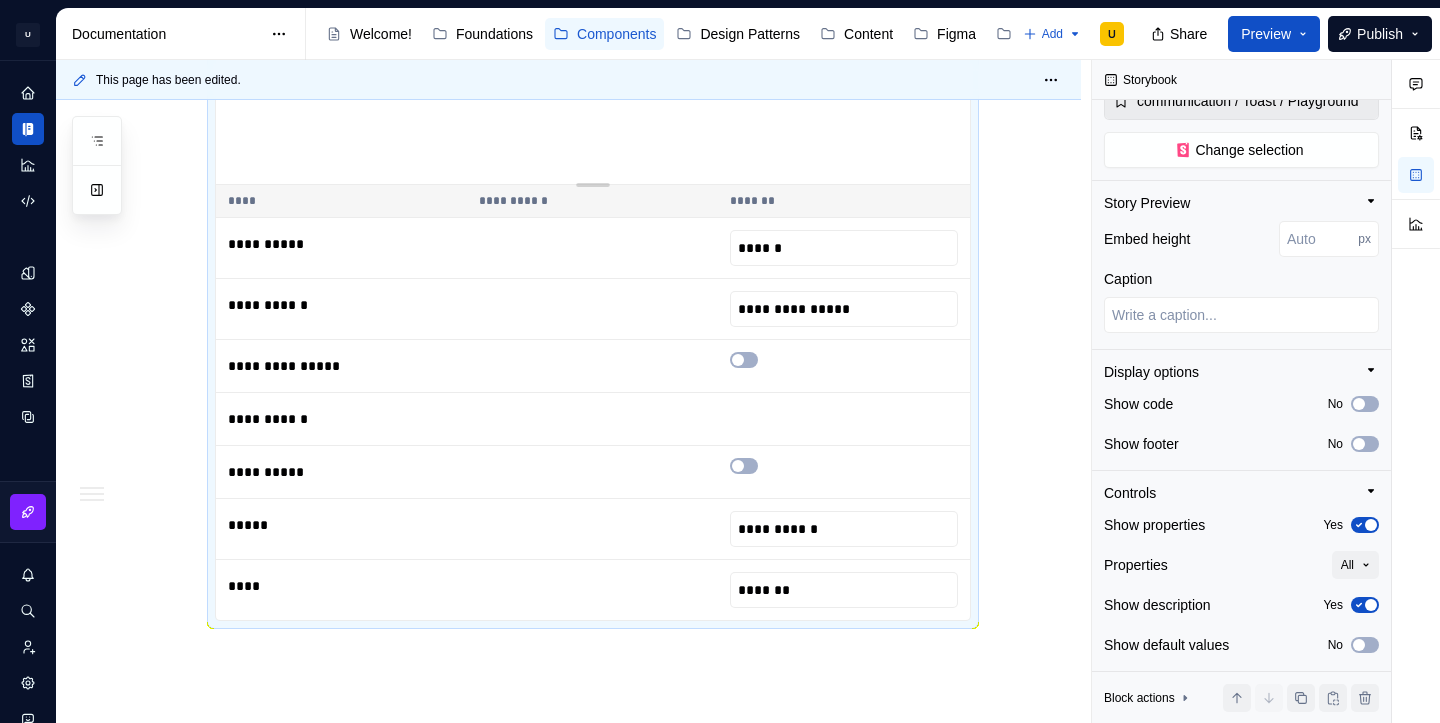 scroll, scrollTop: 3045, scrollLeft: 0, axis: vertical 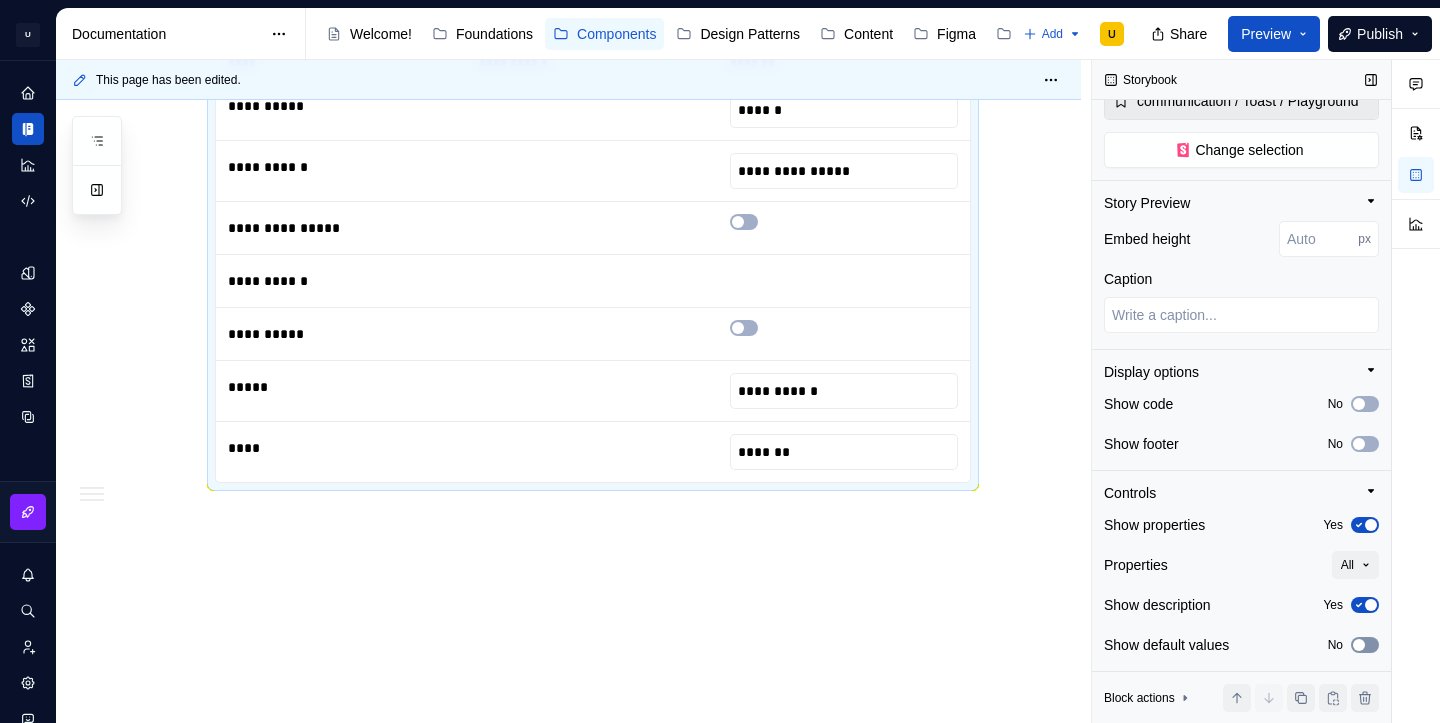 click on "No" at bounding box center (1365, 645) 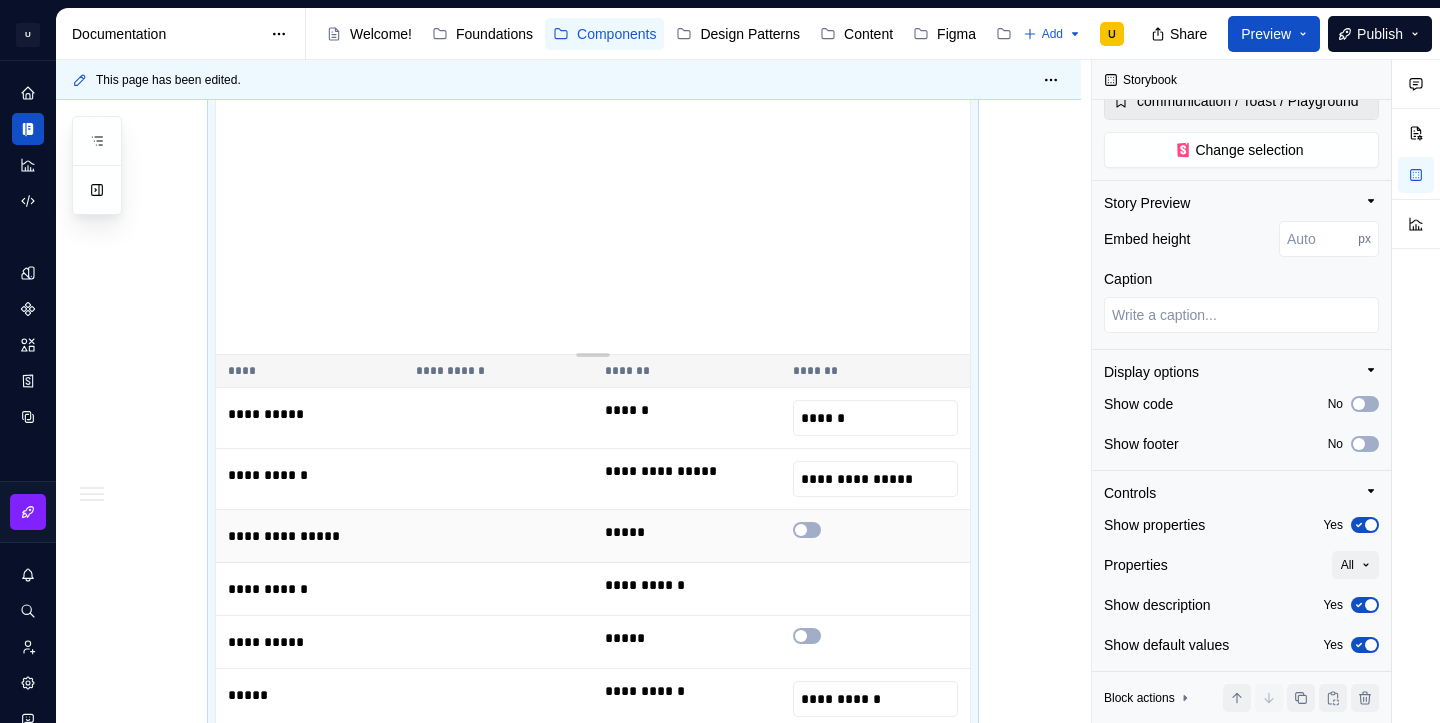 scroll, scrollTop: 2738, scrollLeft: 0, axis: vertical 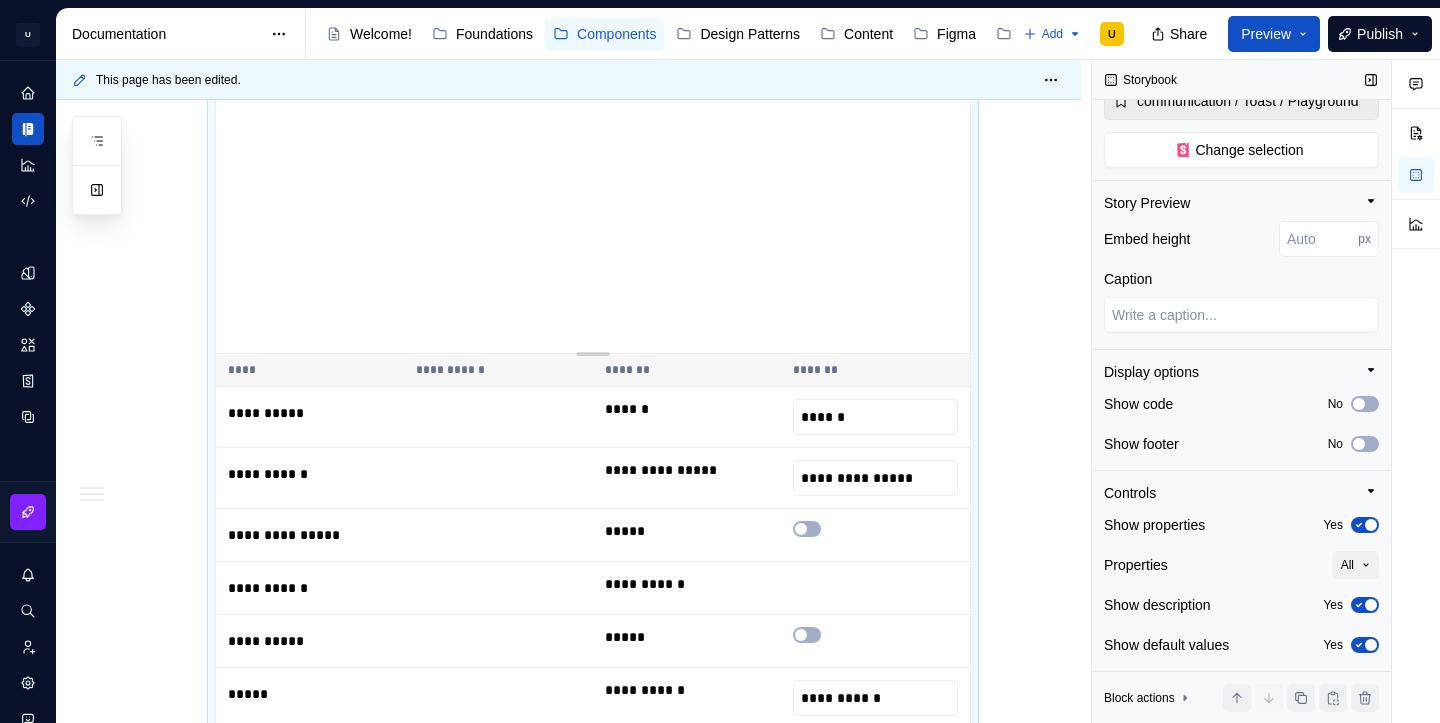click at bounding box center (1371, 645) 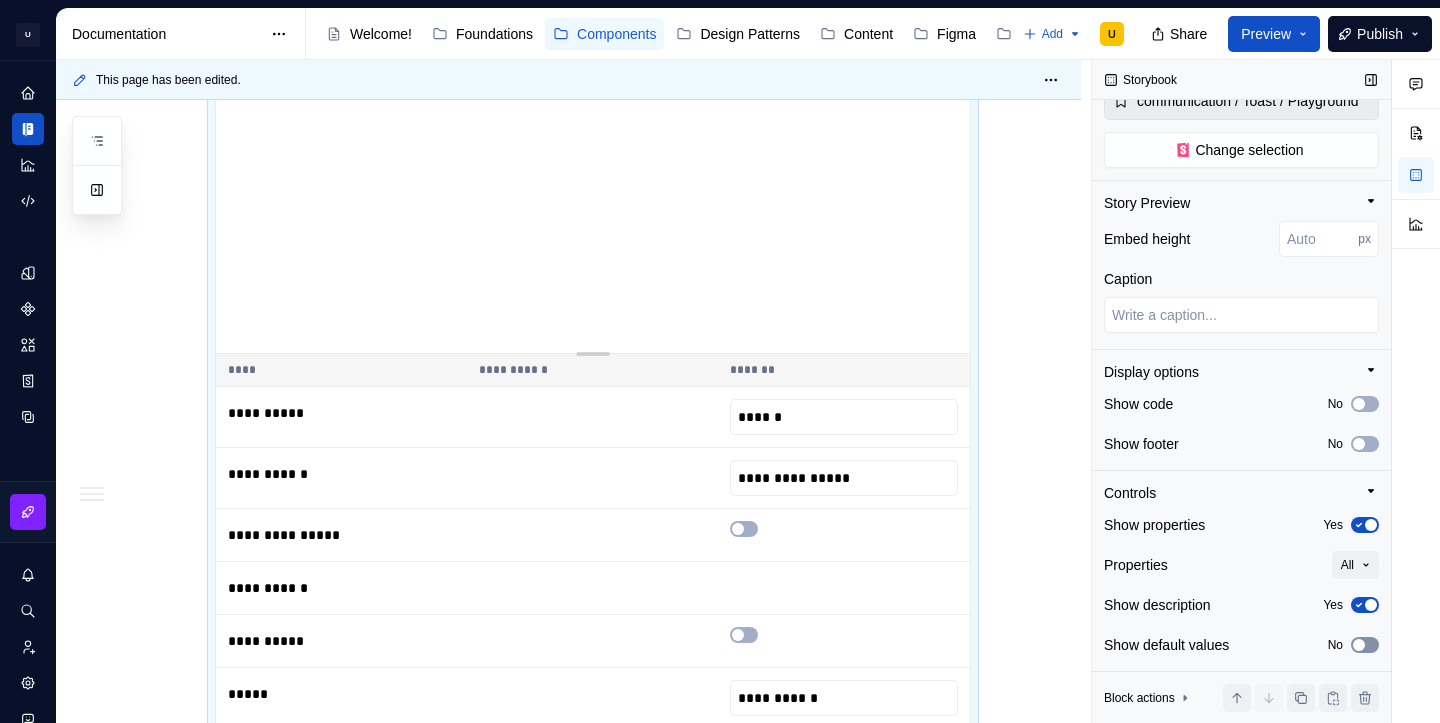 scroll, scrollTop: 2804, scrollLeft: 0, axis: vertical 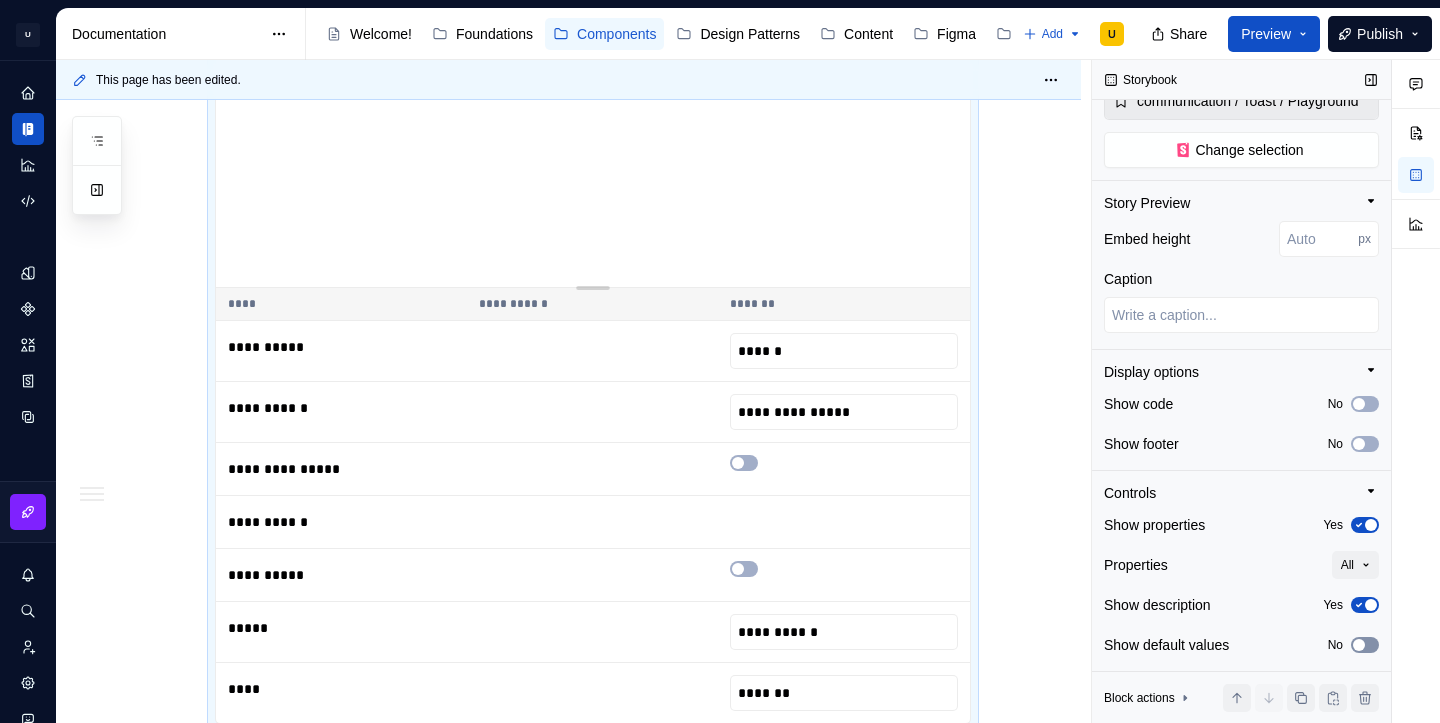 click 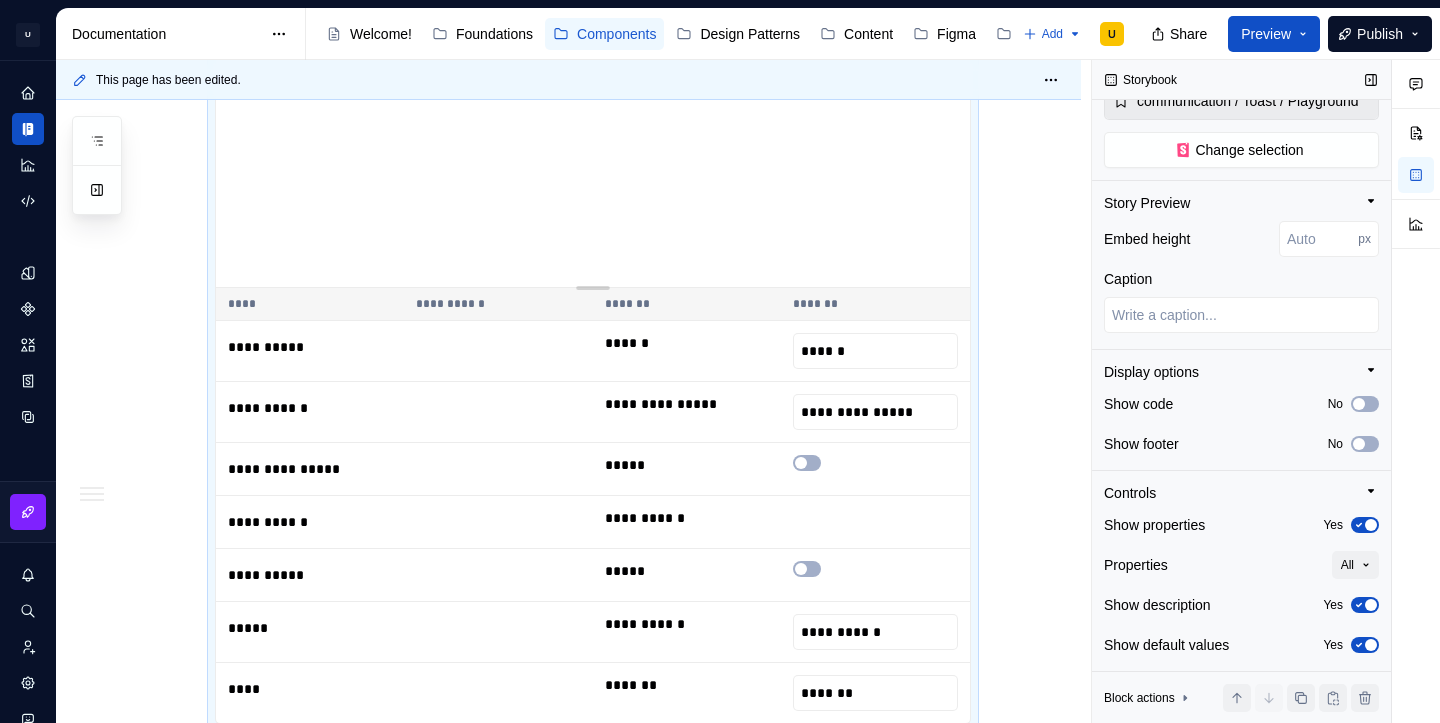 click at bounding box center [1371, 645] 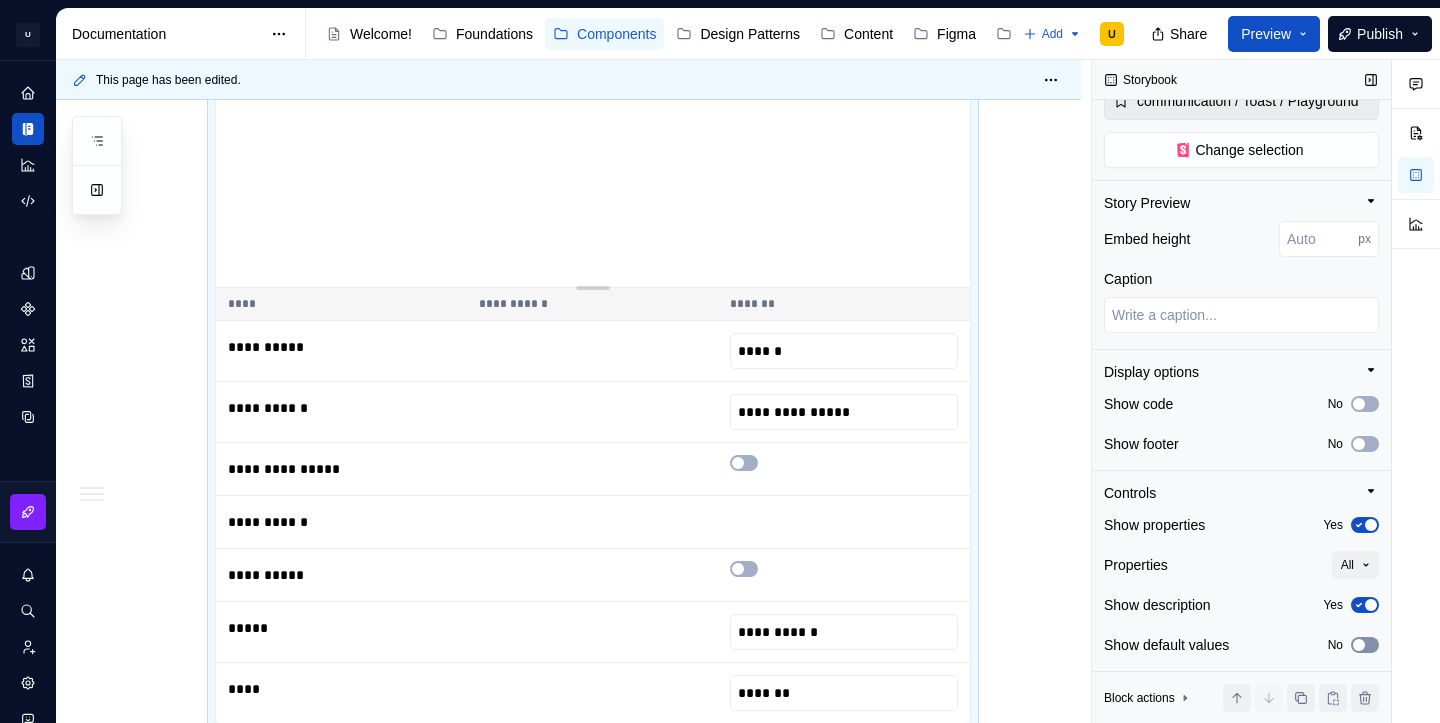 click 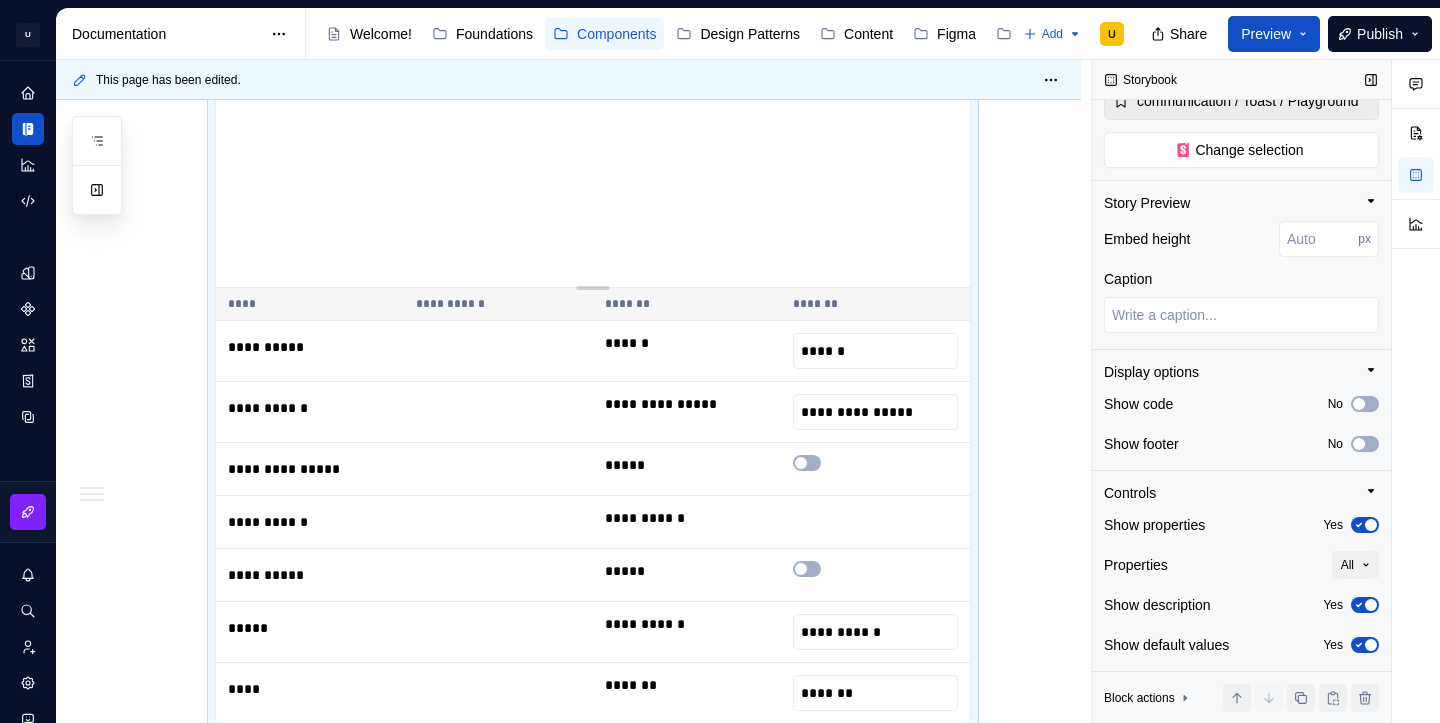 click at bounding box center [1371, 645] 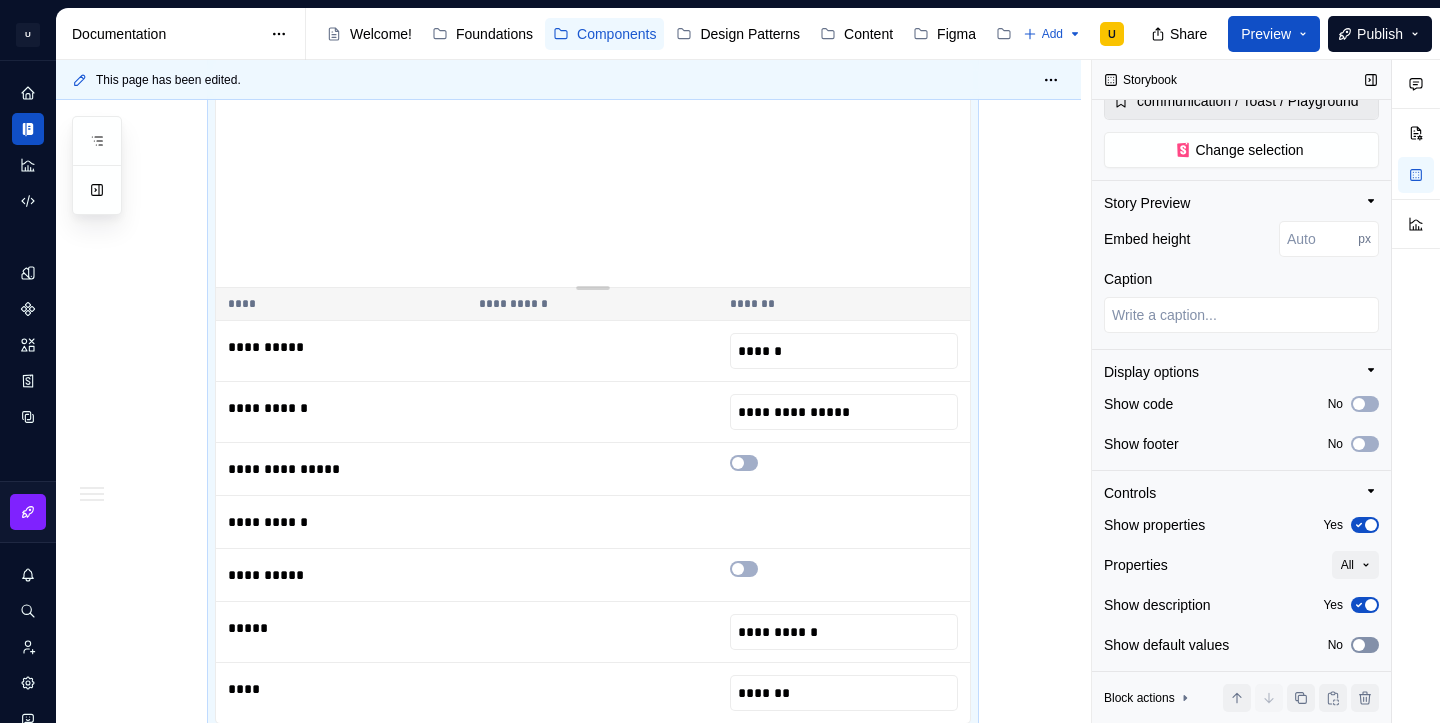 click 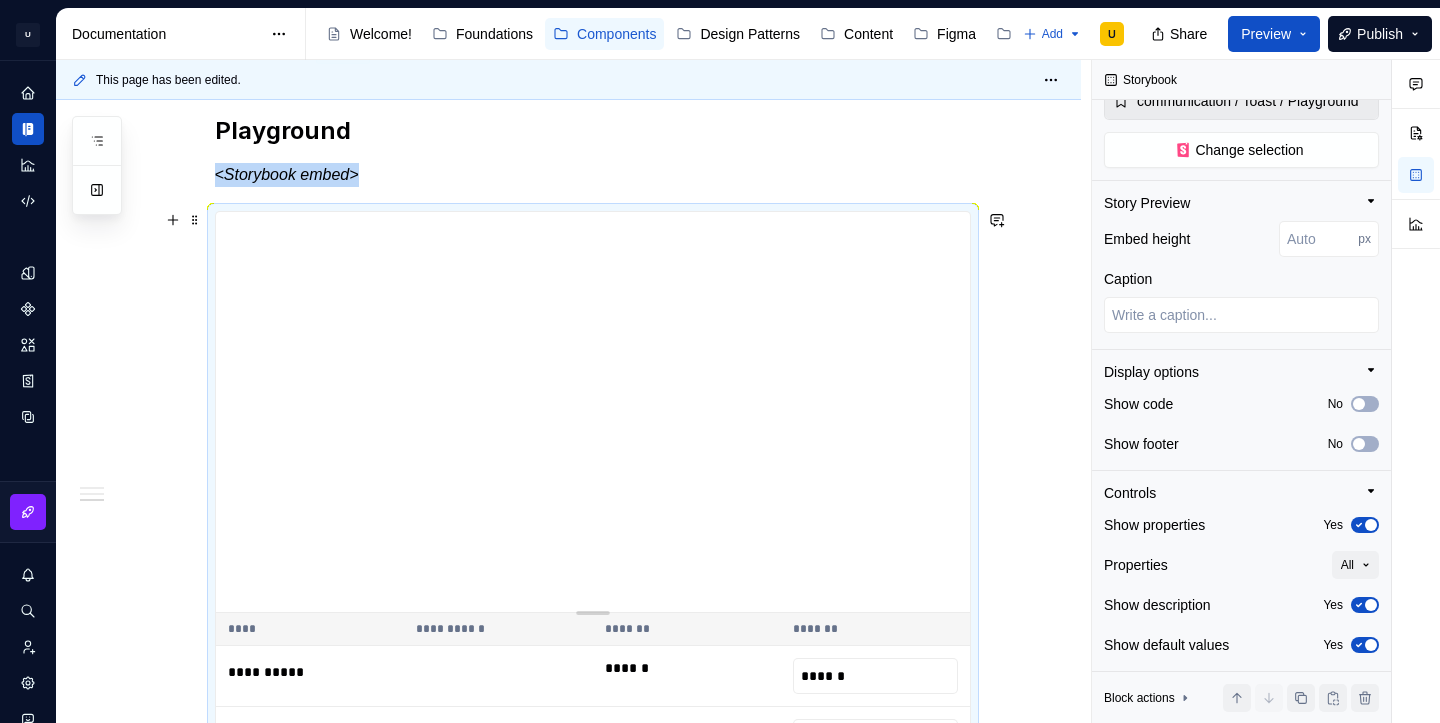 scroll, scrollTop: 2439, scrollLeft: 0, axis: vertical 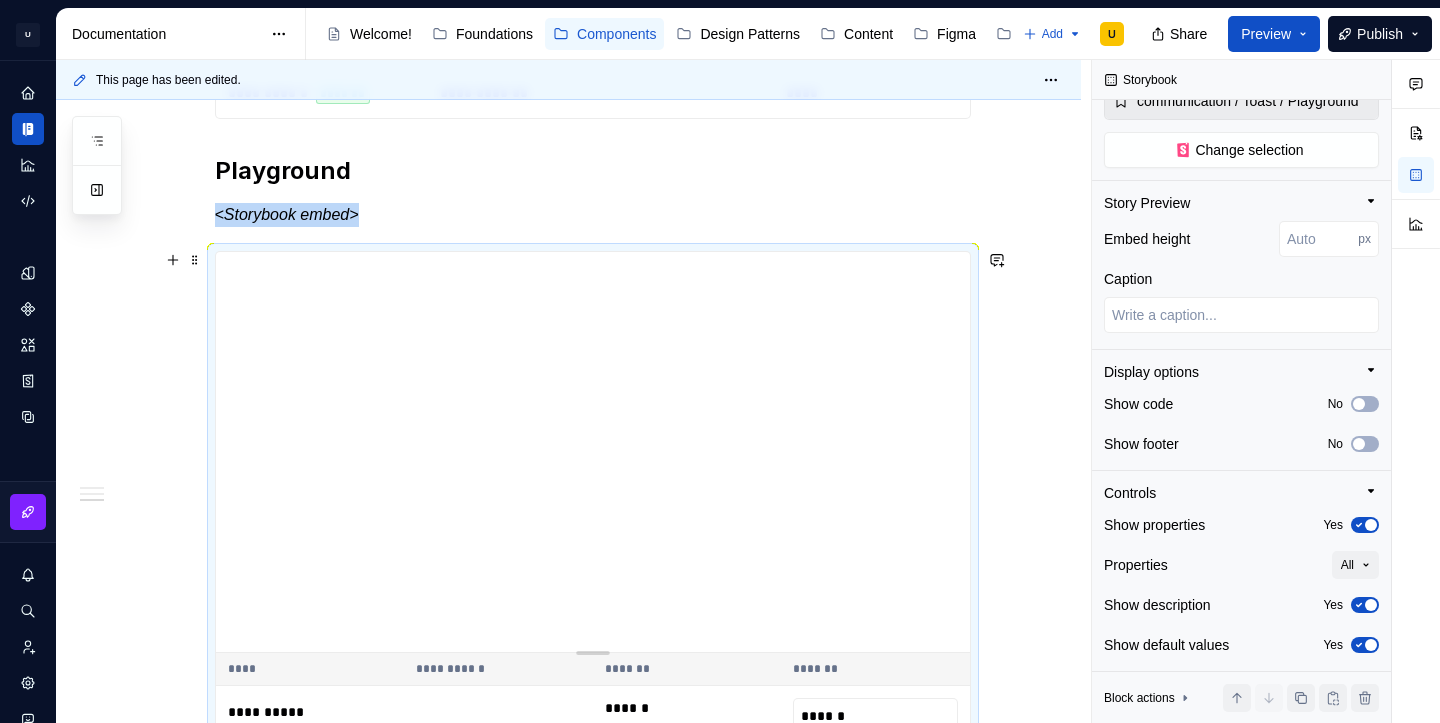 click at bounding box center (593, 650) 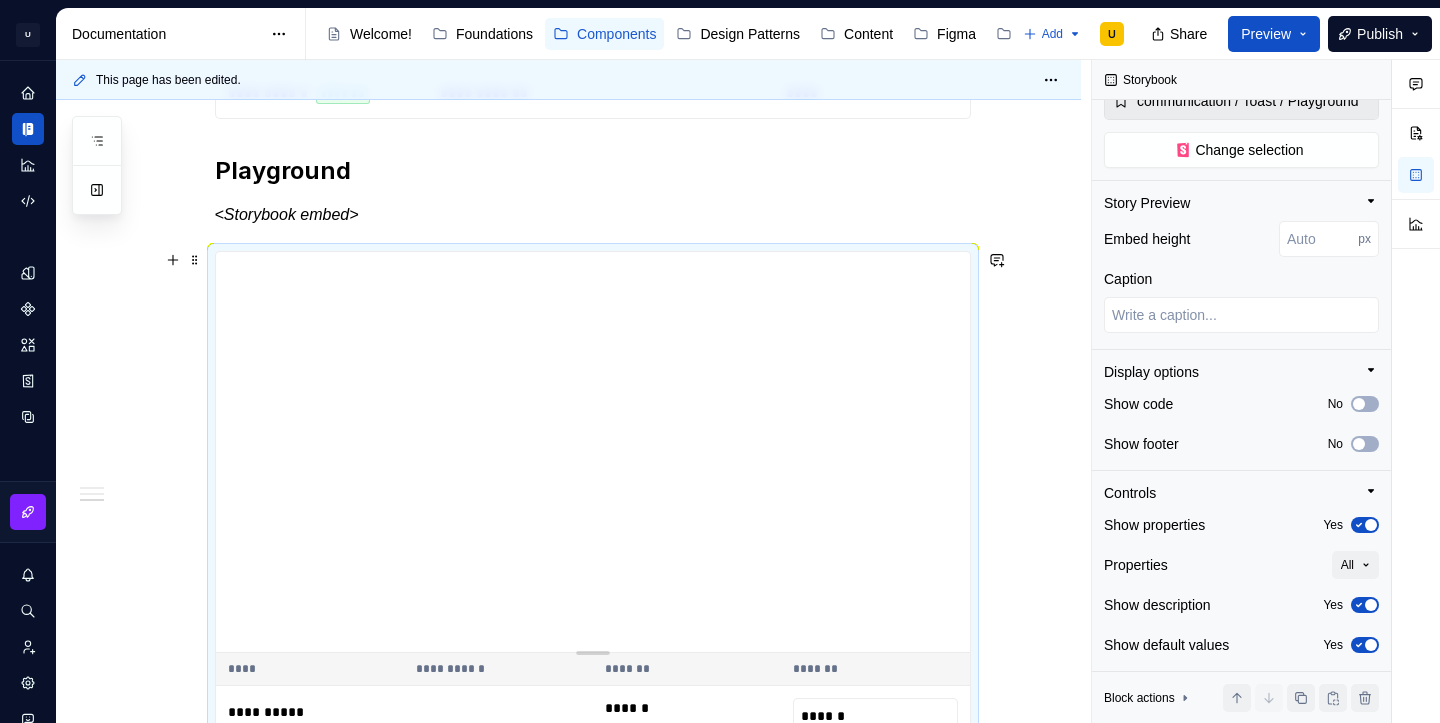 click at bounding box center (593, 650) 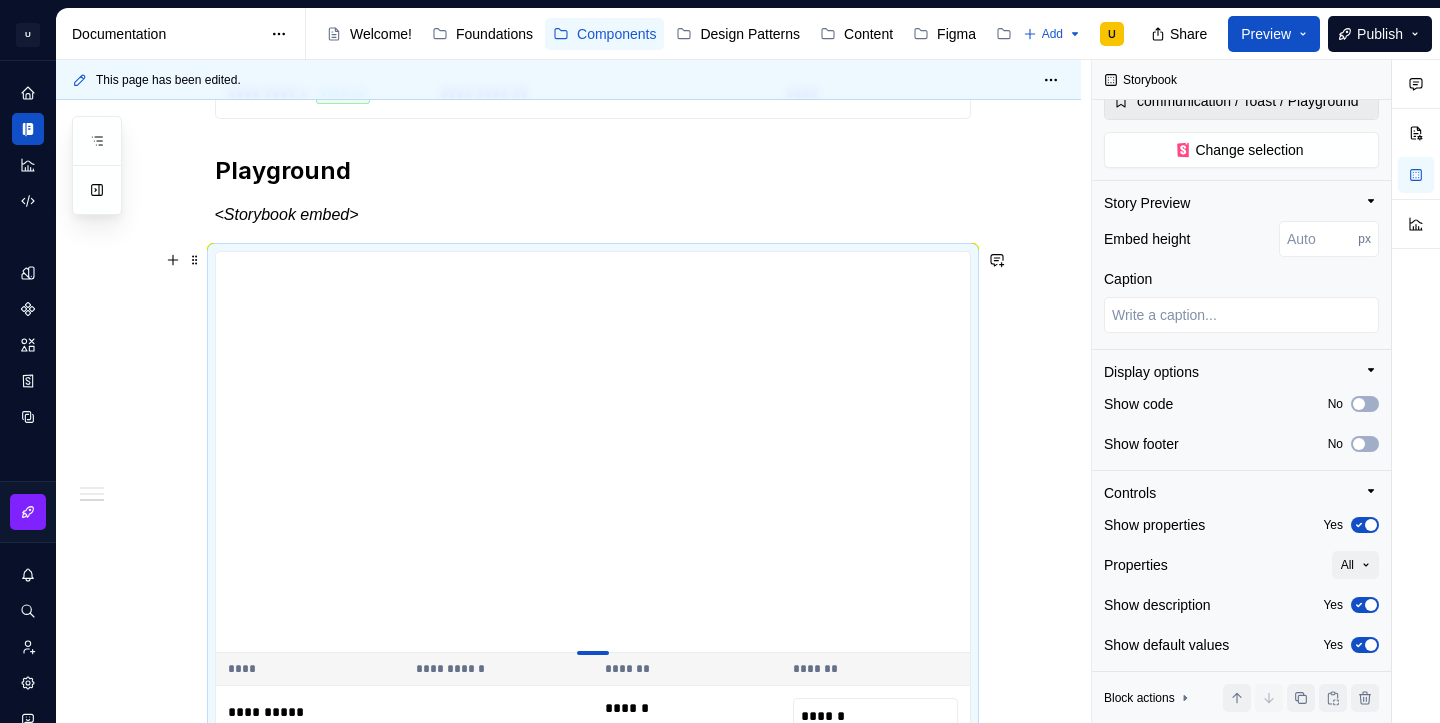 type on "*" 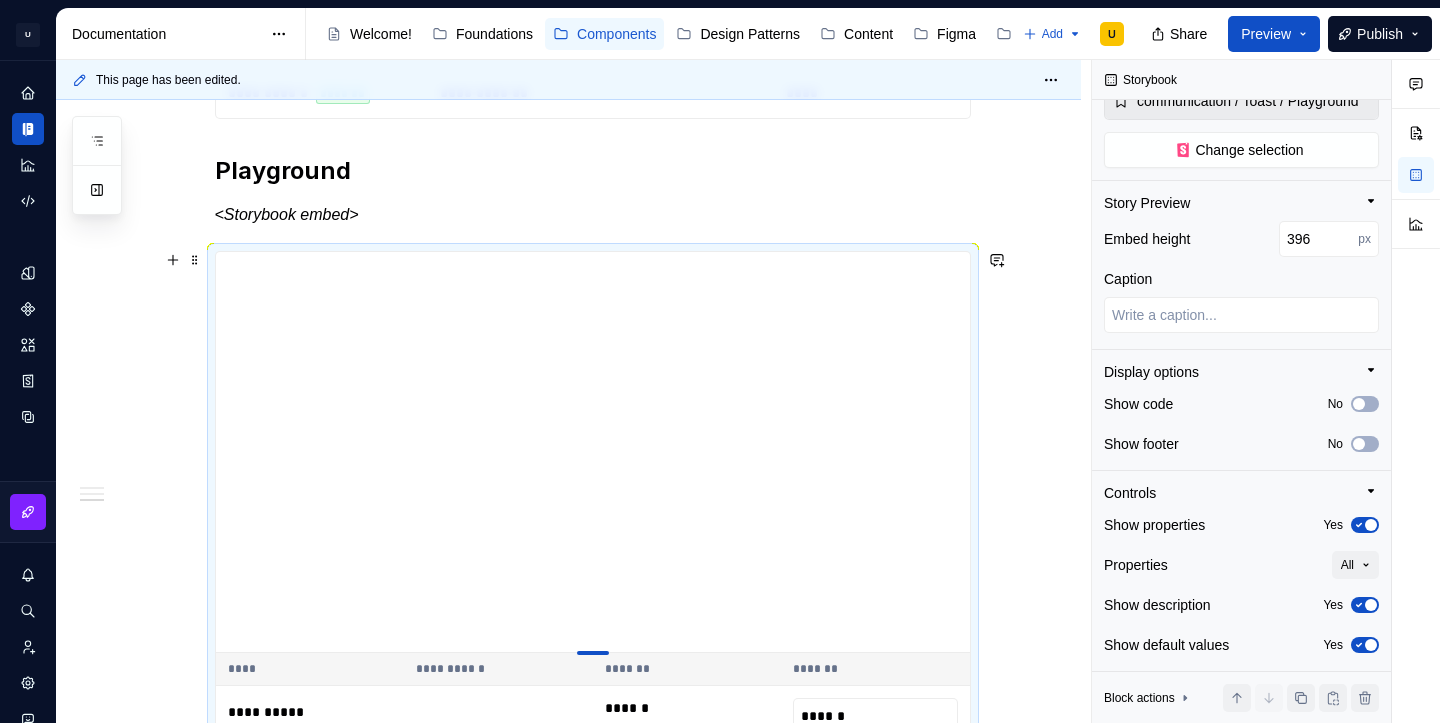 type on "*" 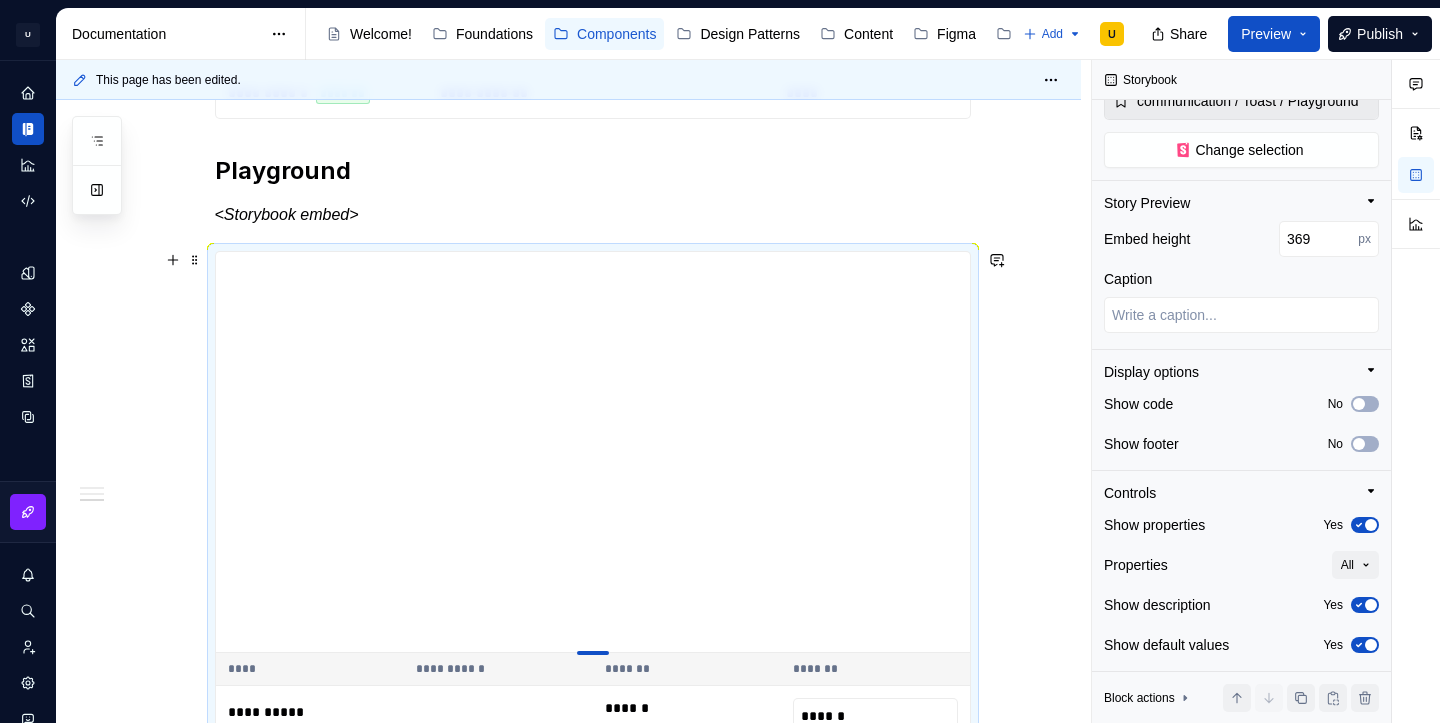 type on "*" 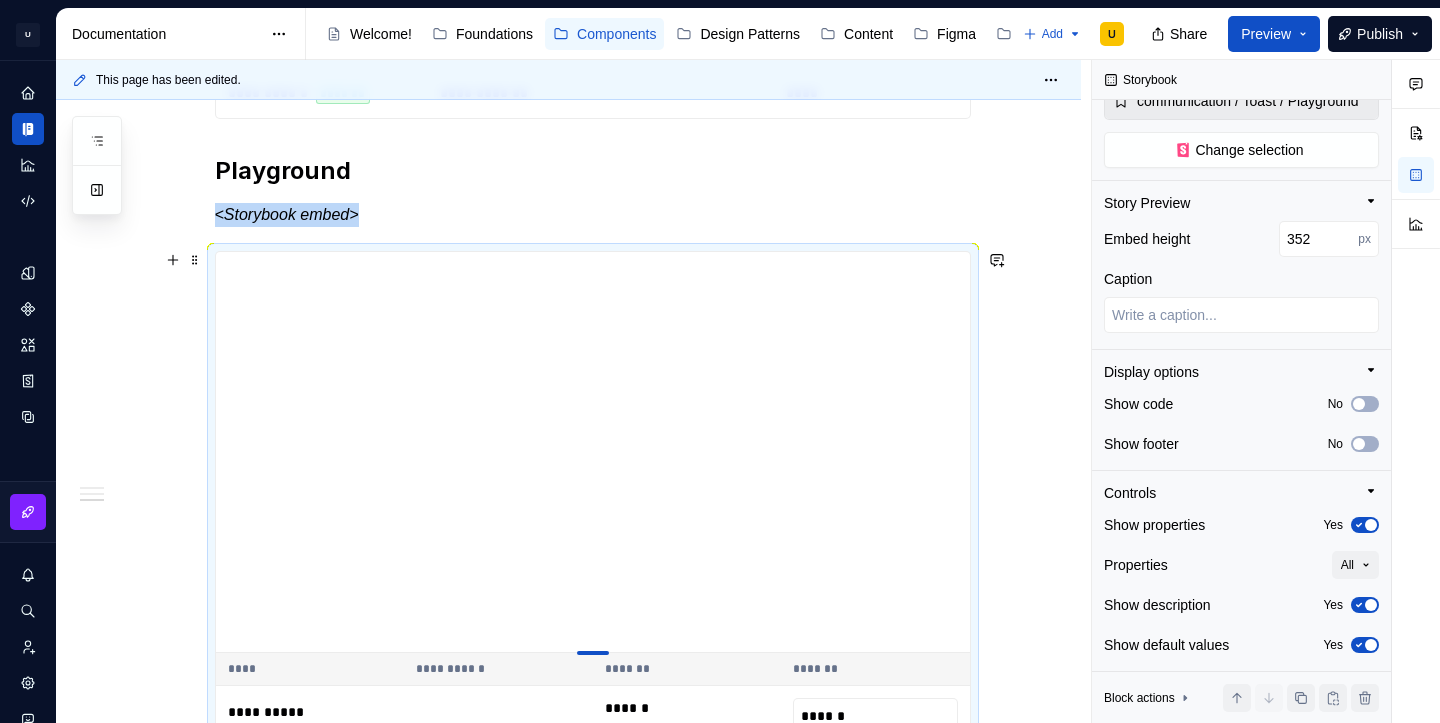 type on "*" 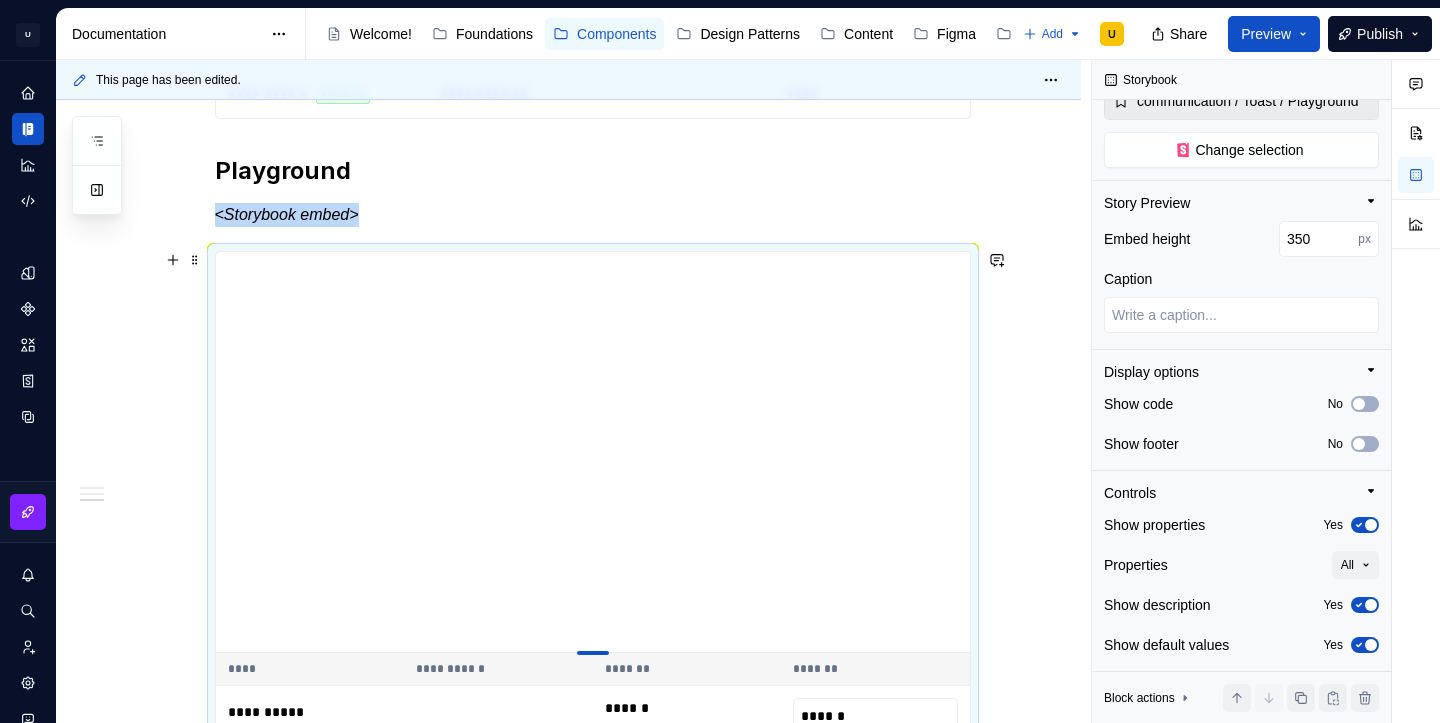 type on "*" 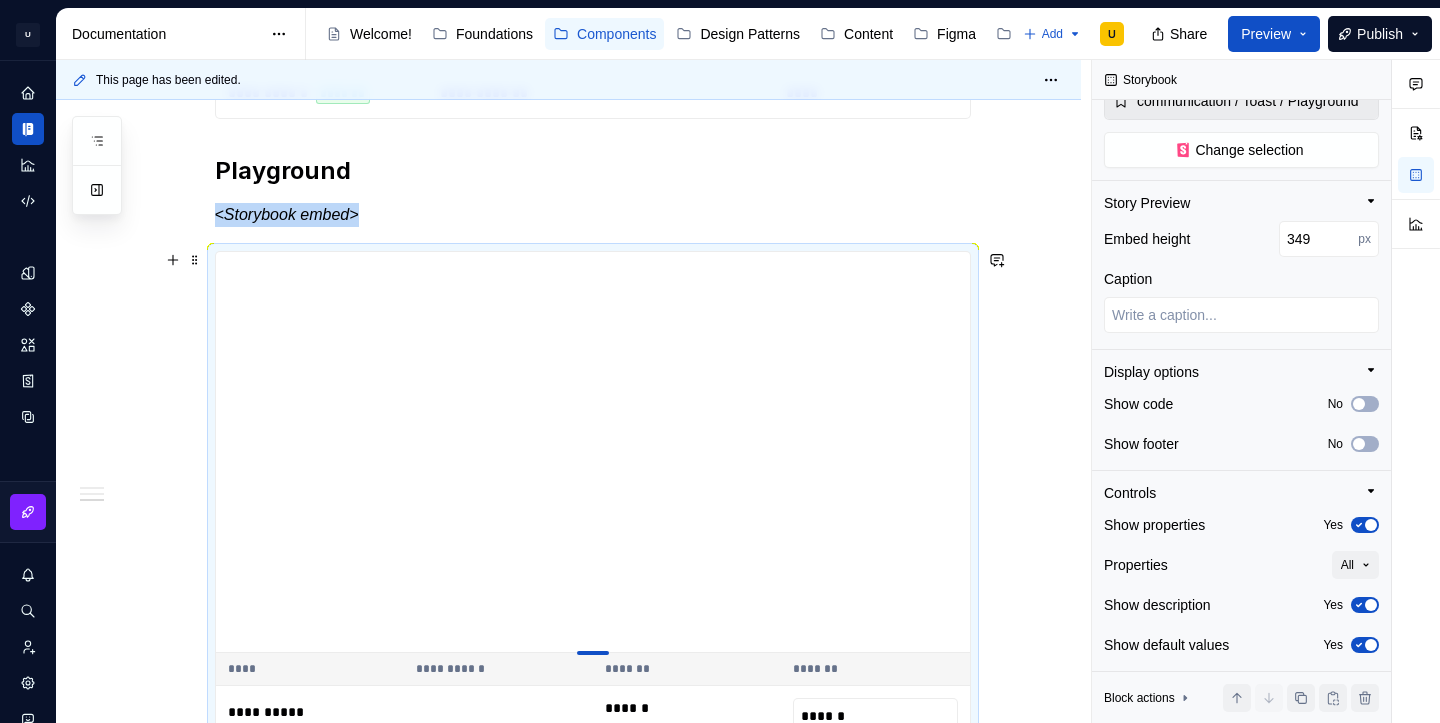 type on "*" 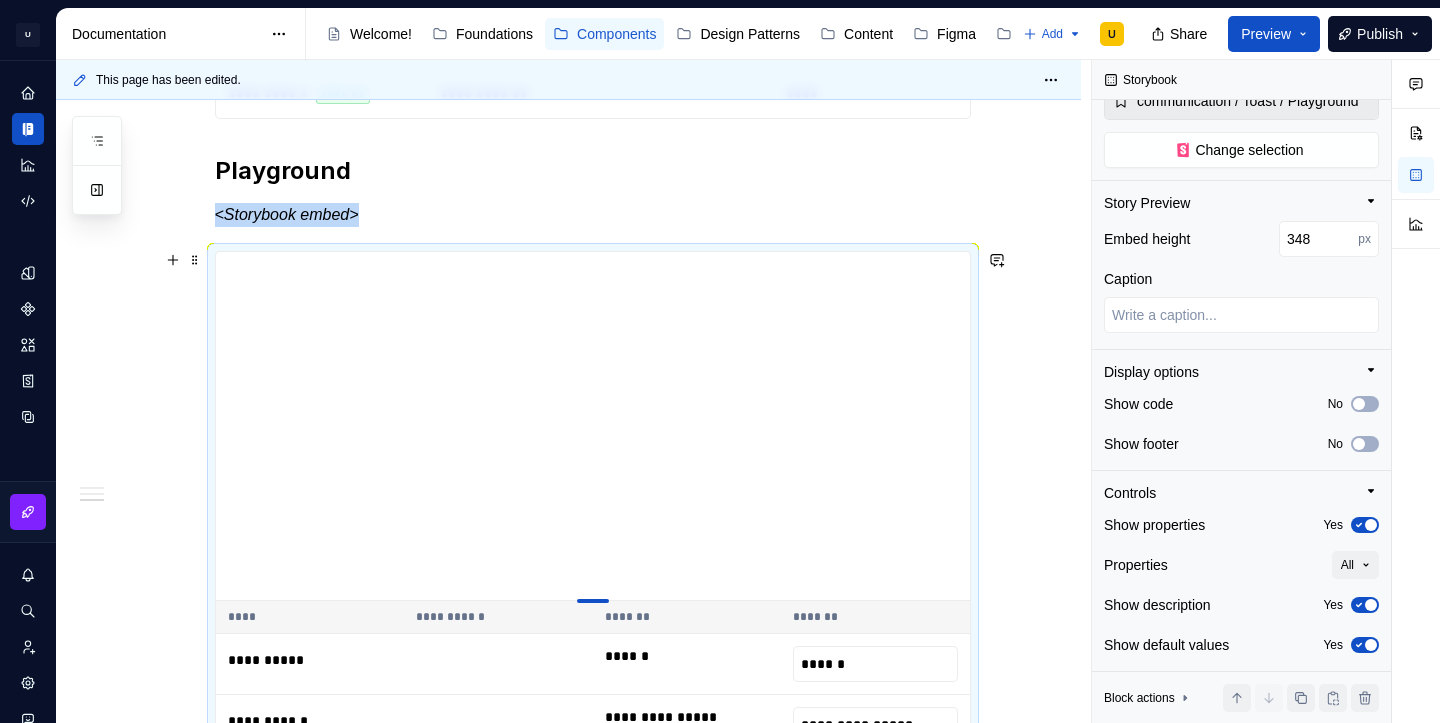 type on "*" 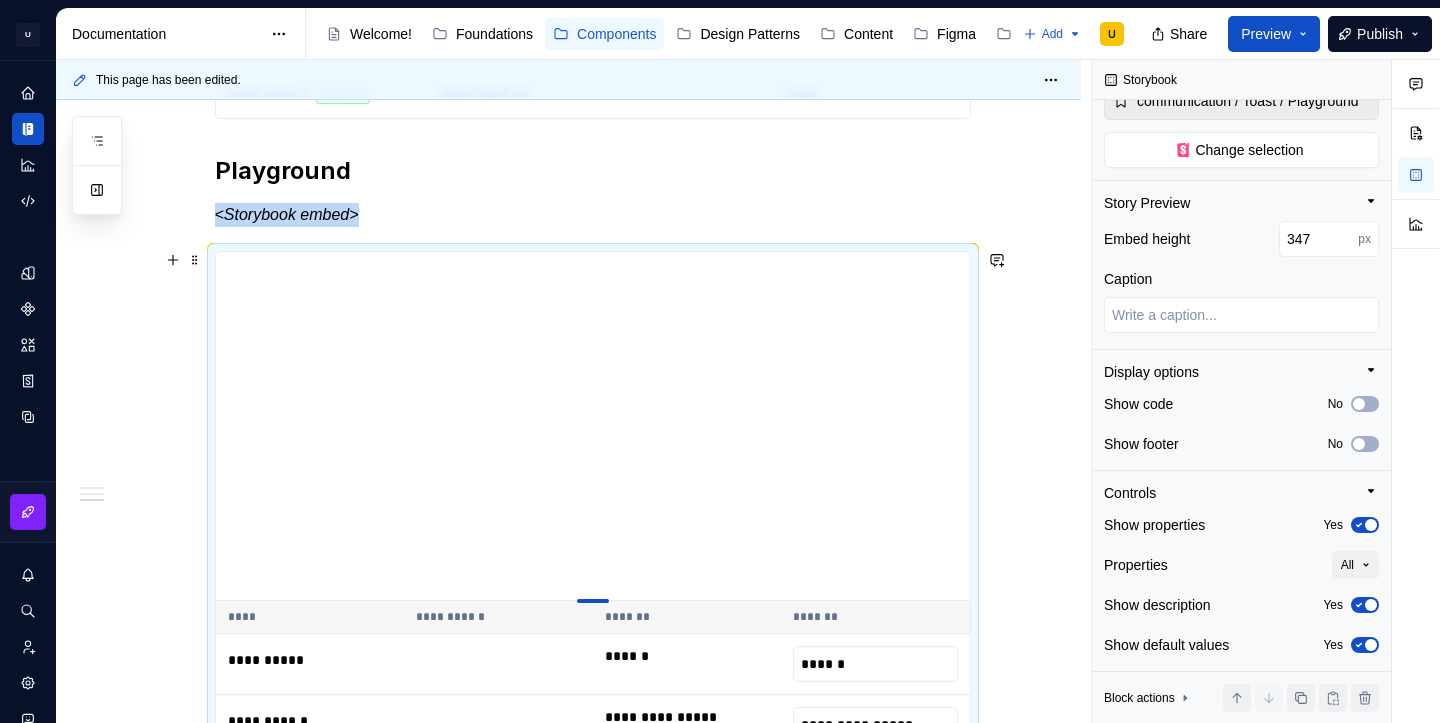 type on "*" 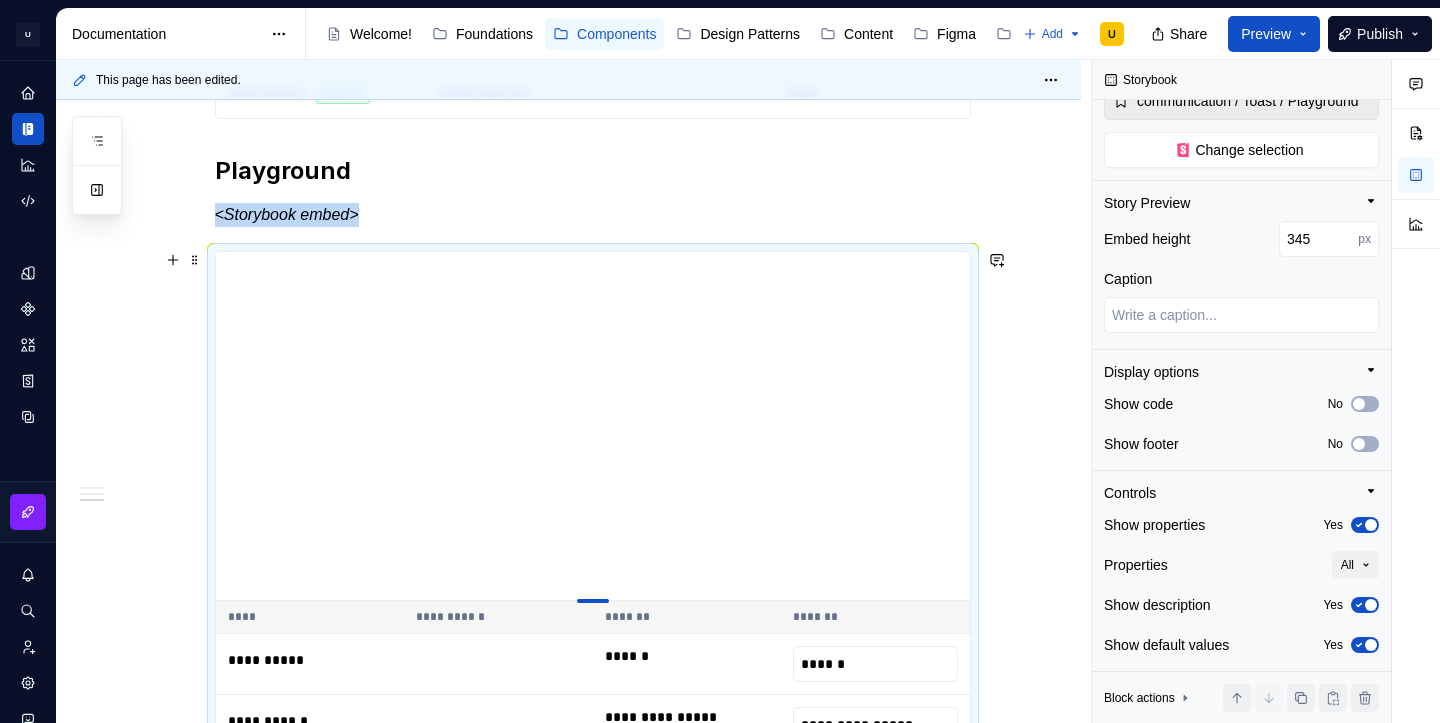 type on "*" 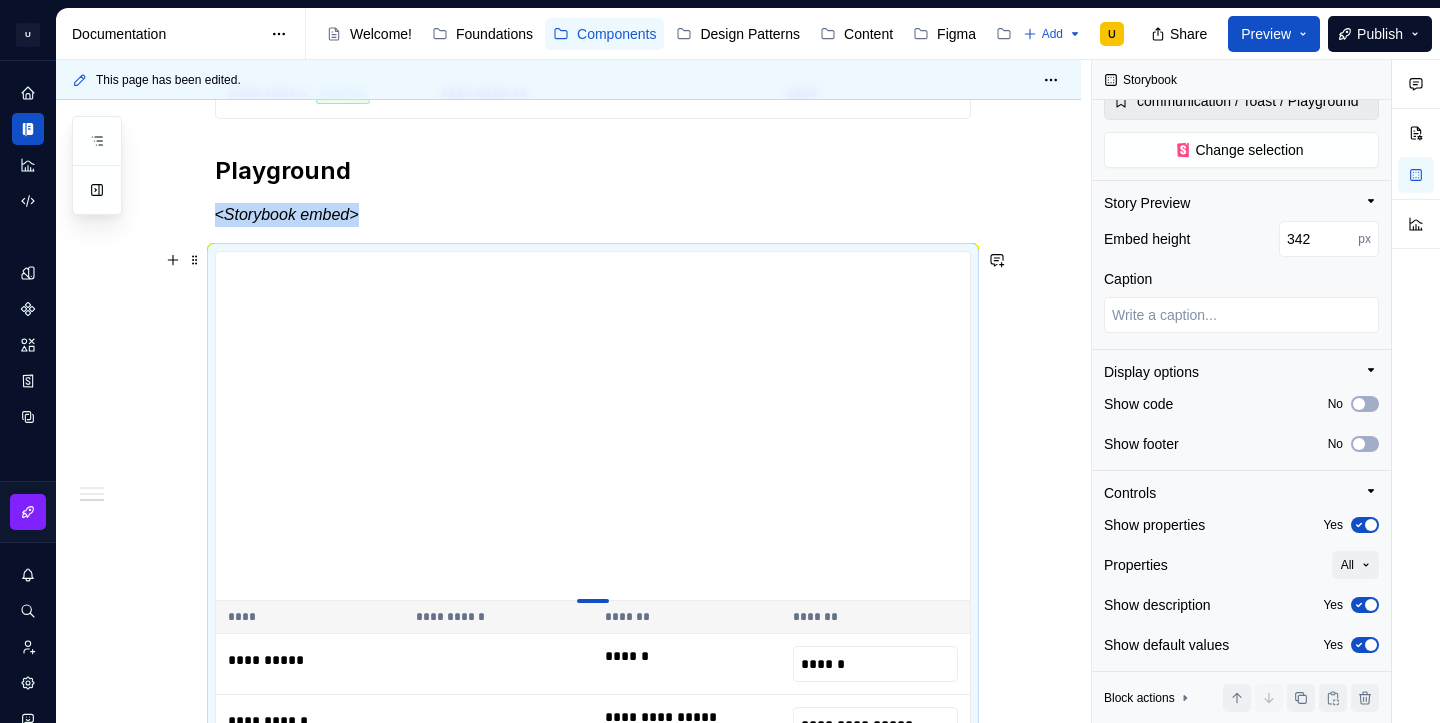 type on "*" 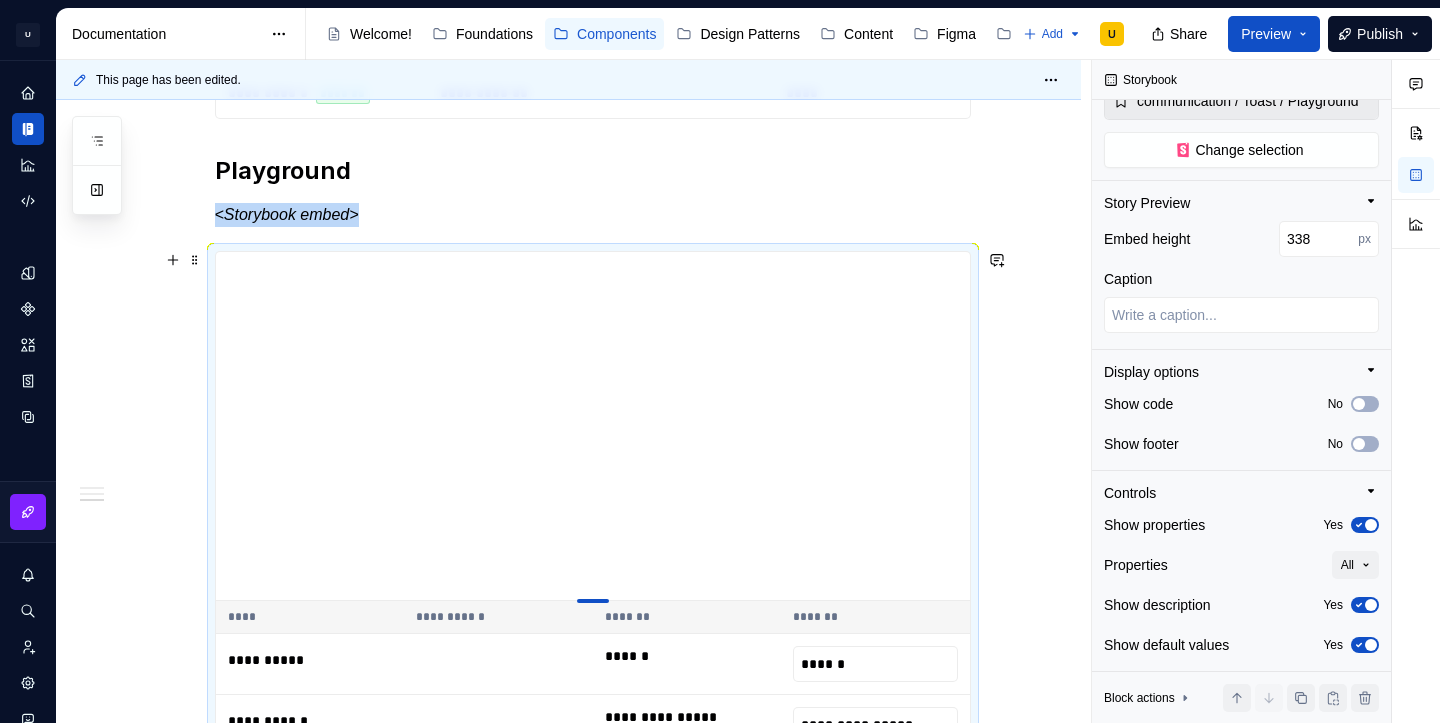 type on "*" 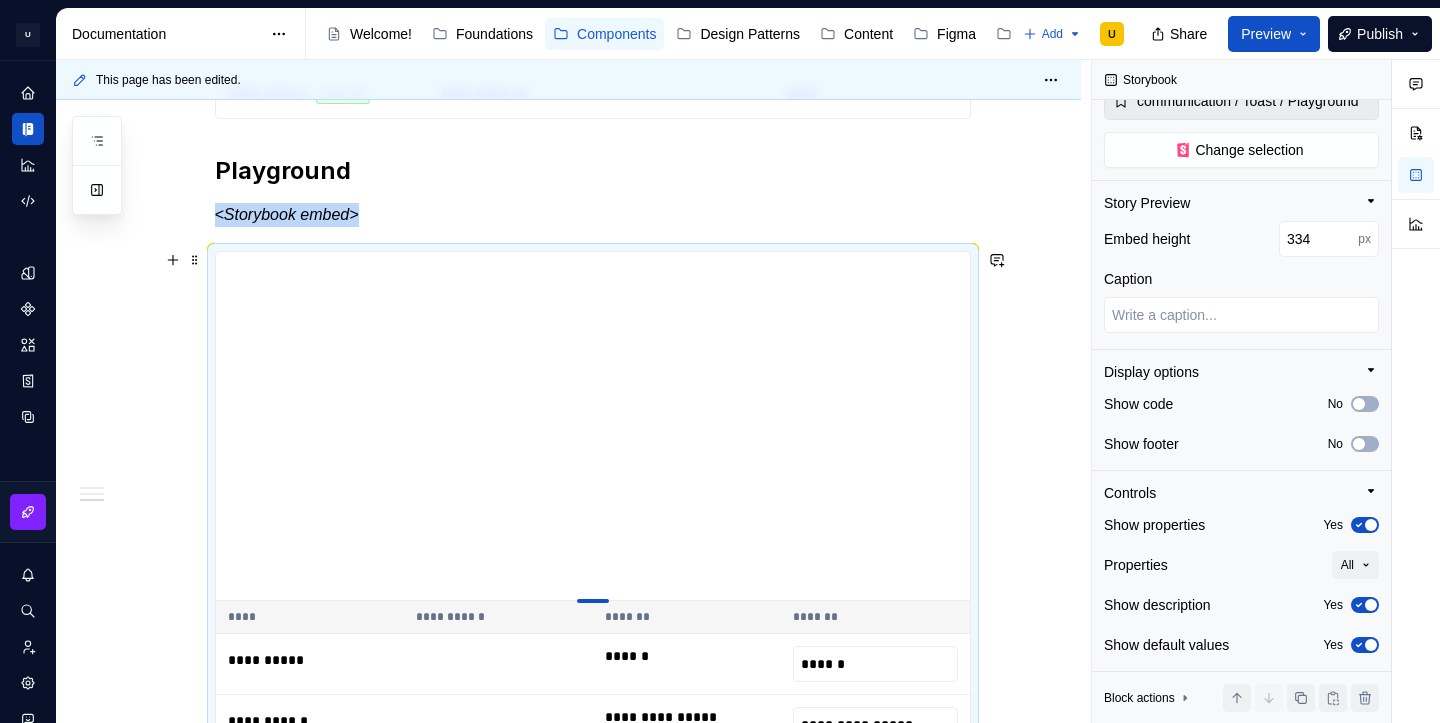 type on "*" 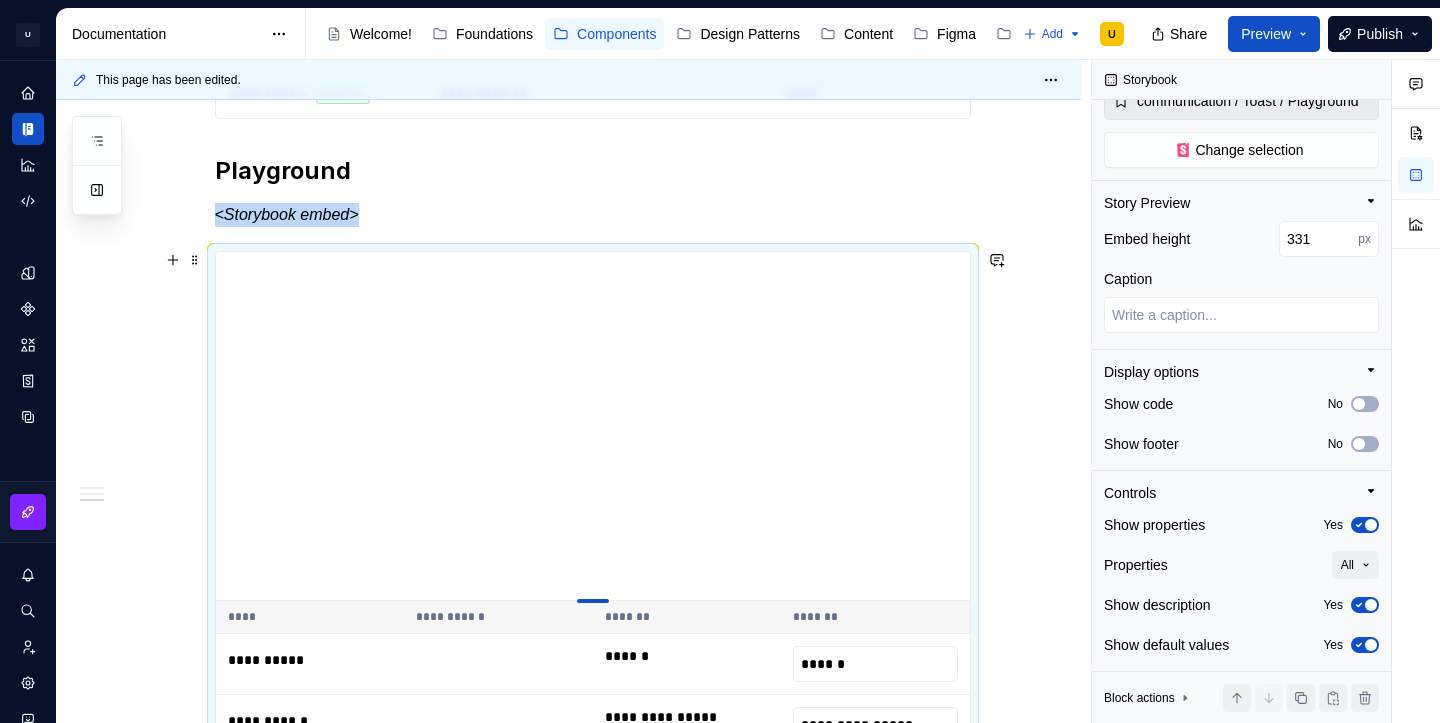 type on "*" 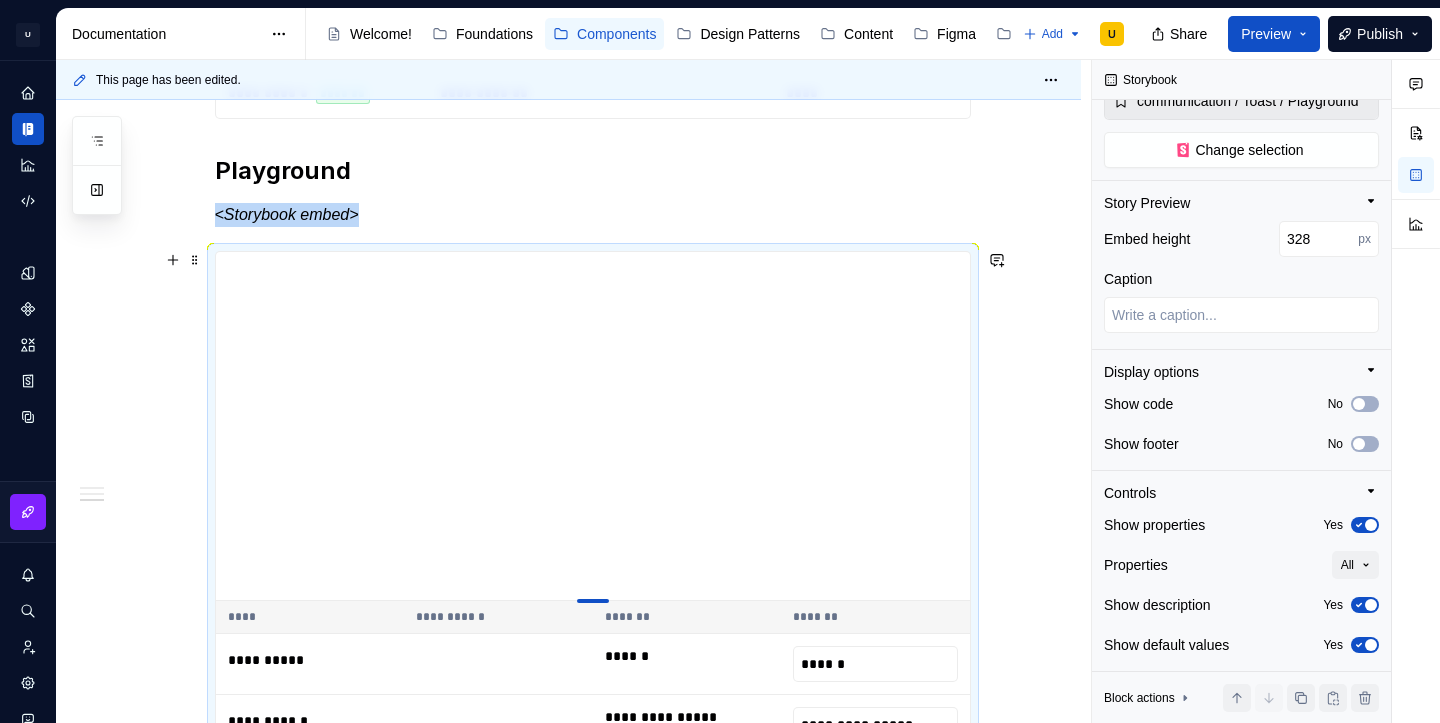 type on "*" 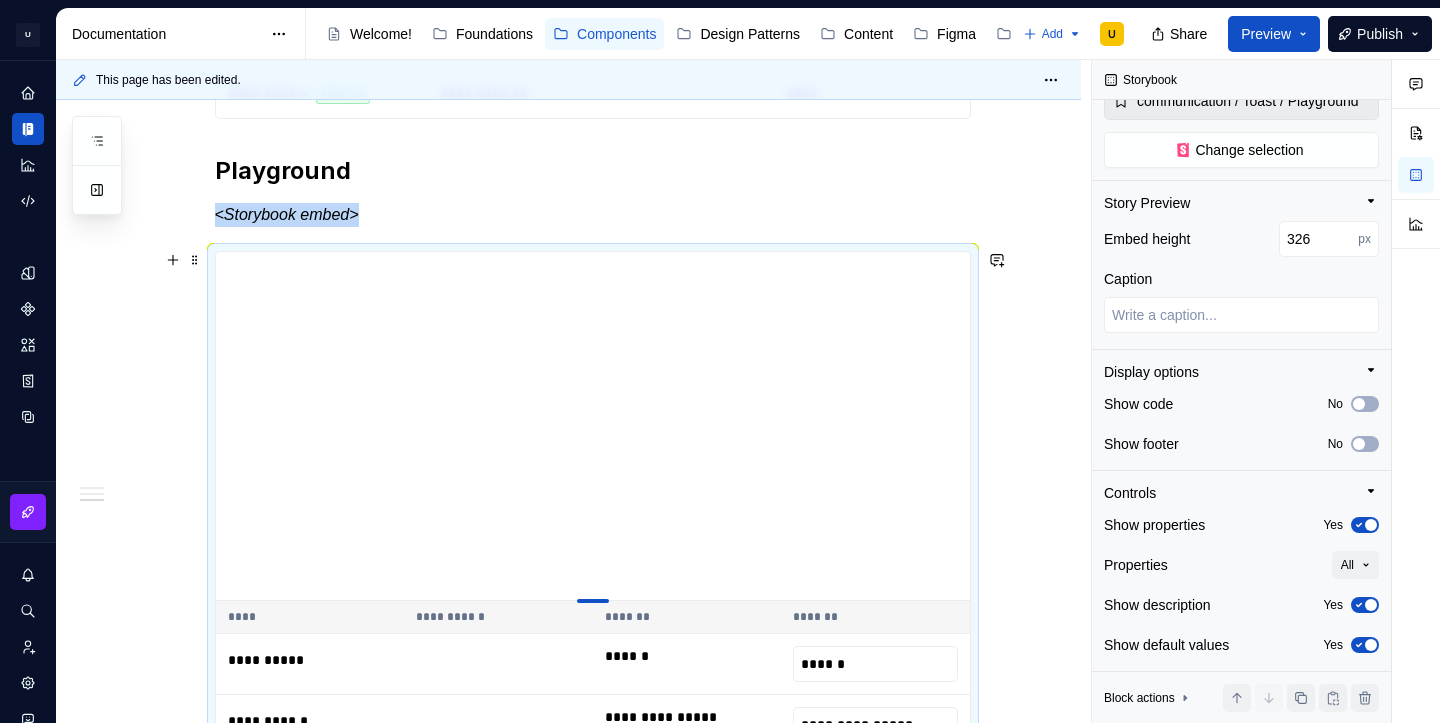 type on "*" 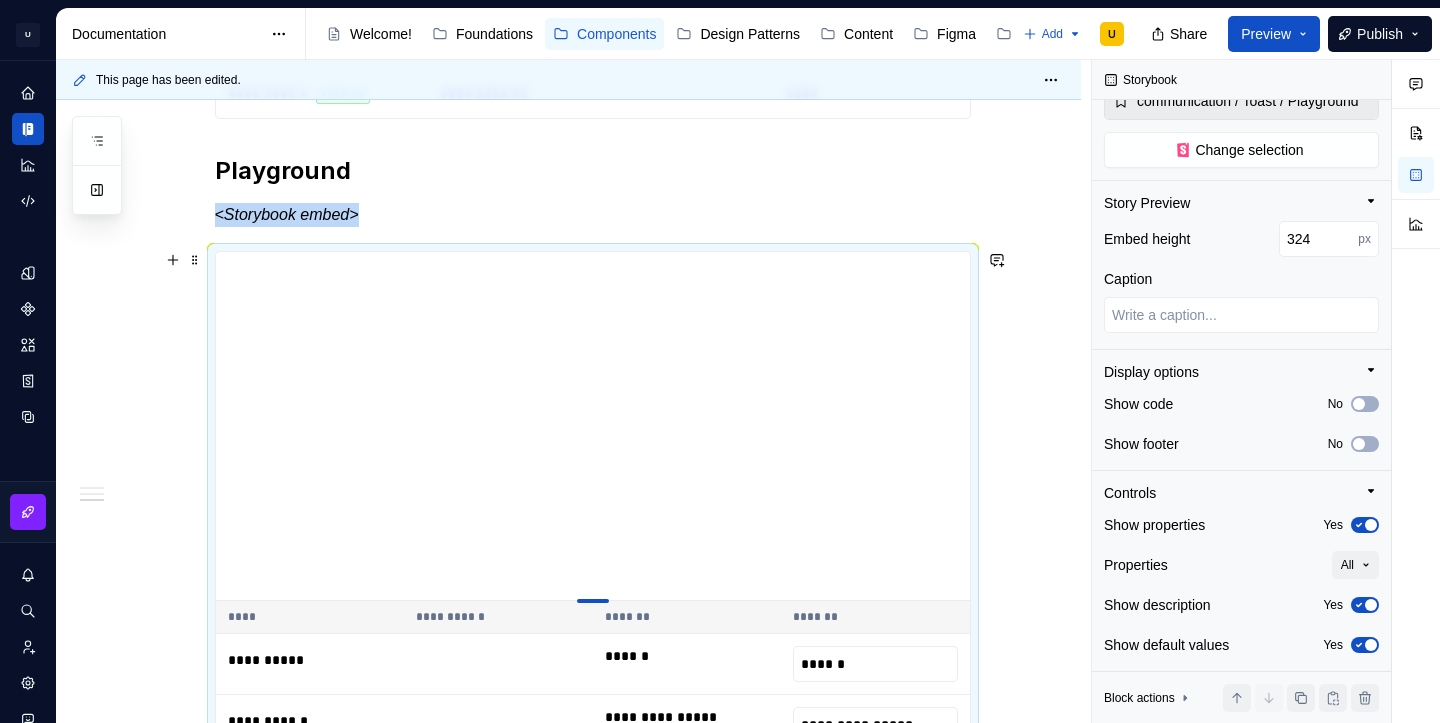 type on "*" 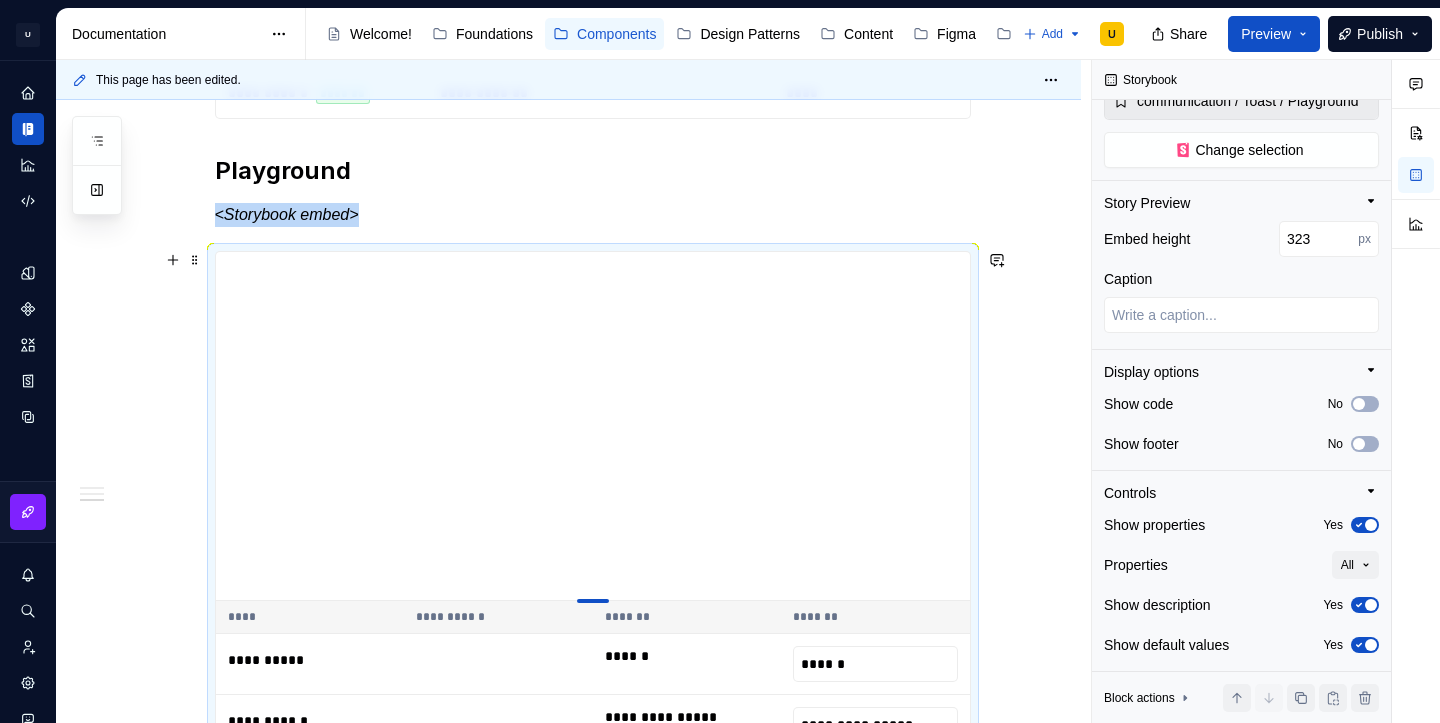 type on "*" 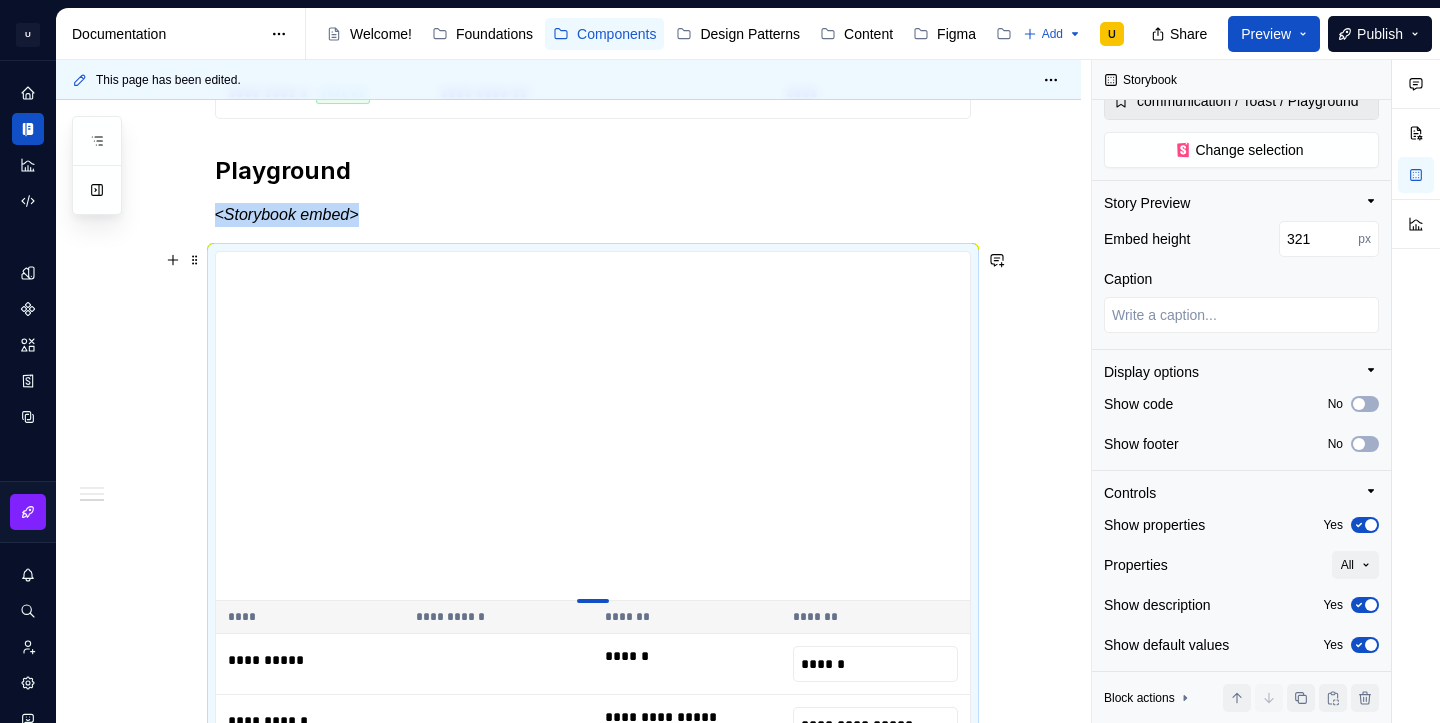 type on "*" 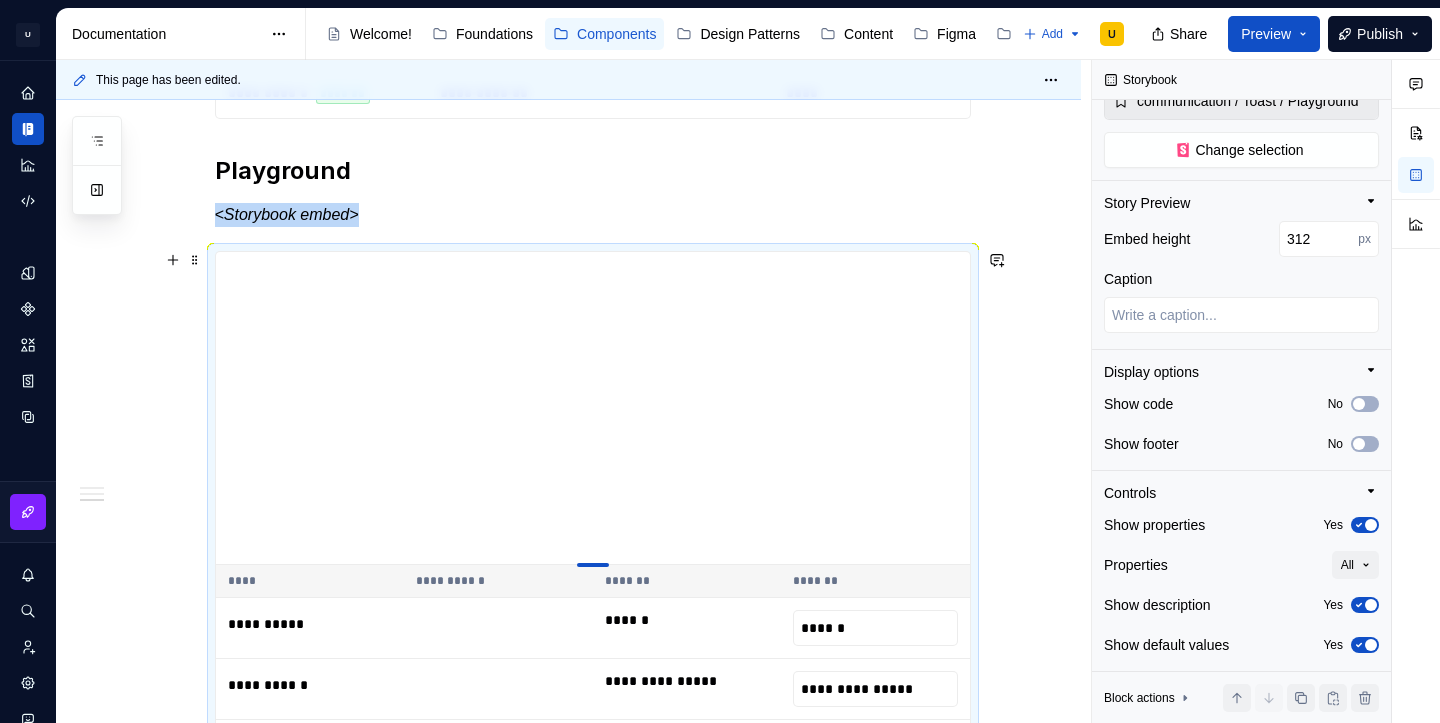 type on "*" 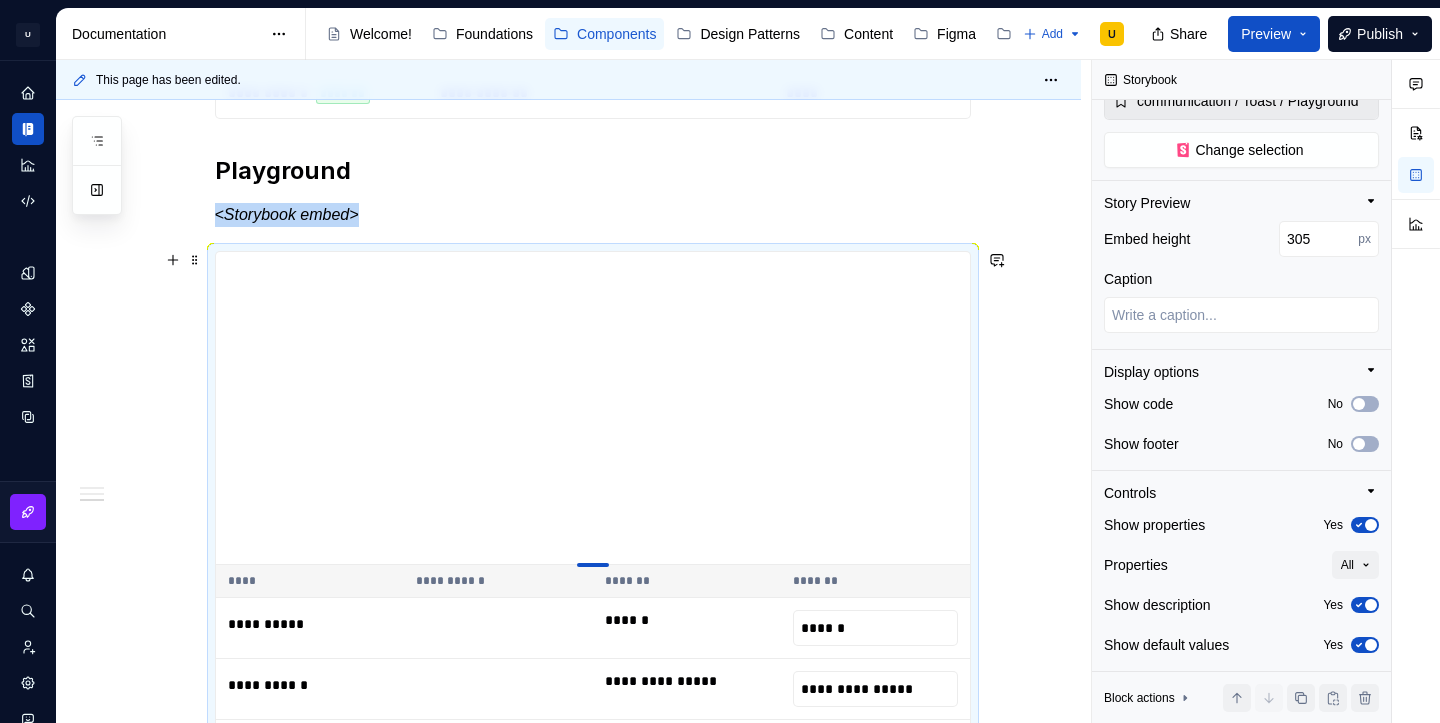 type on "*" 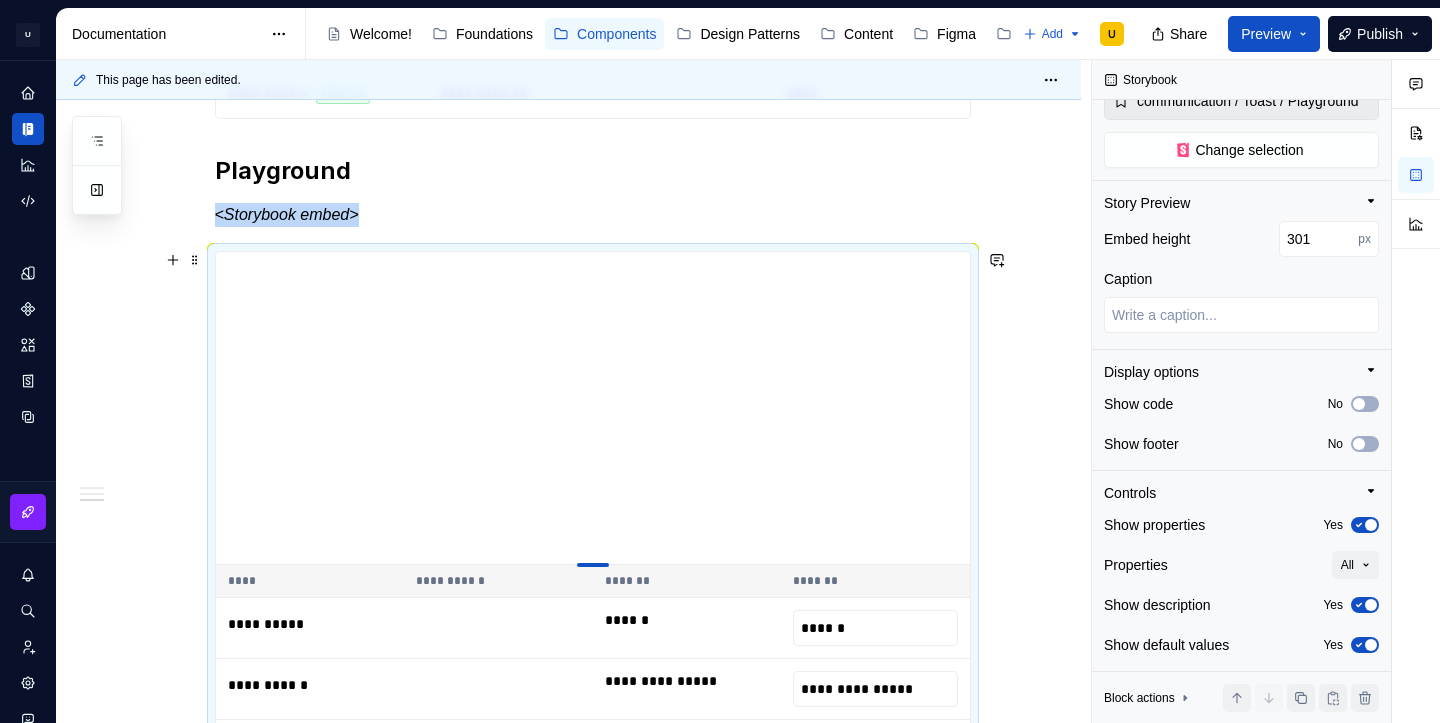 type on "*" 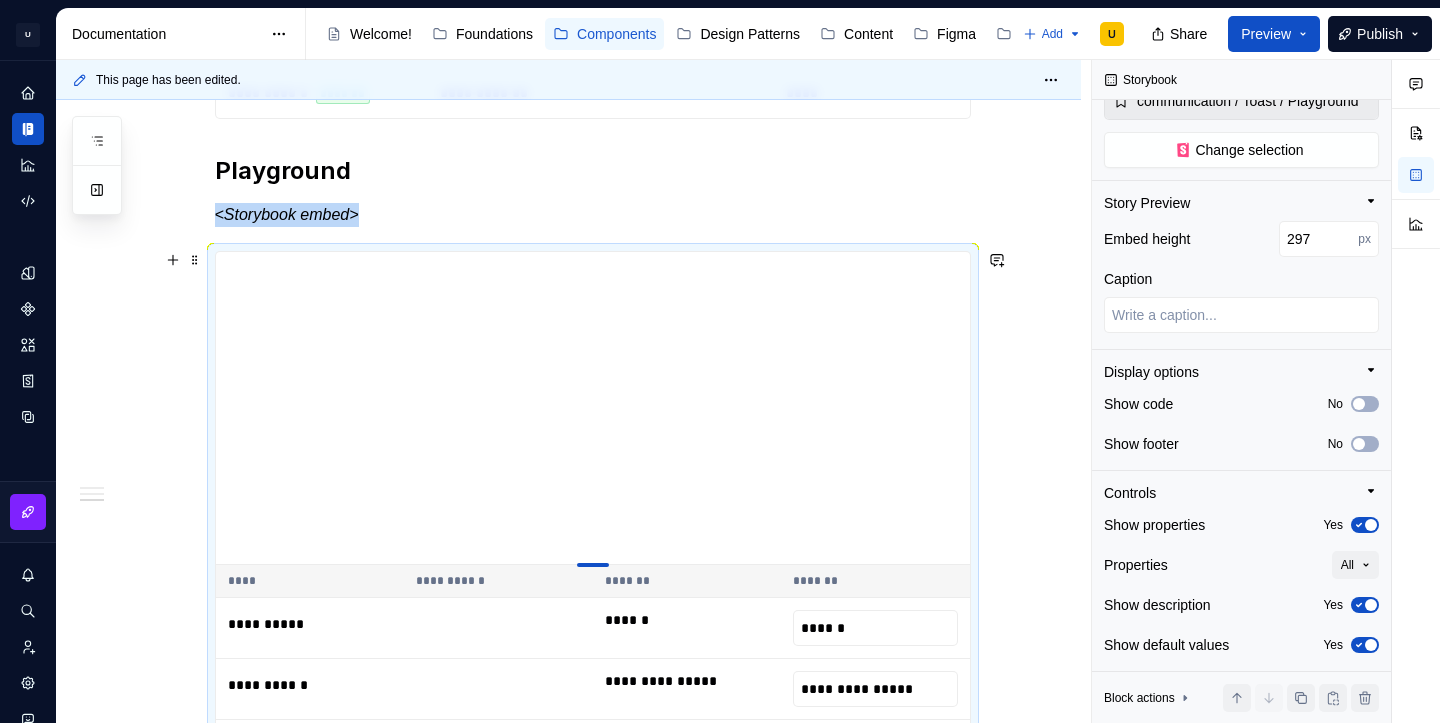 type on "*" 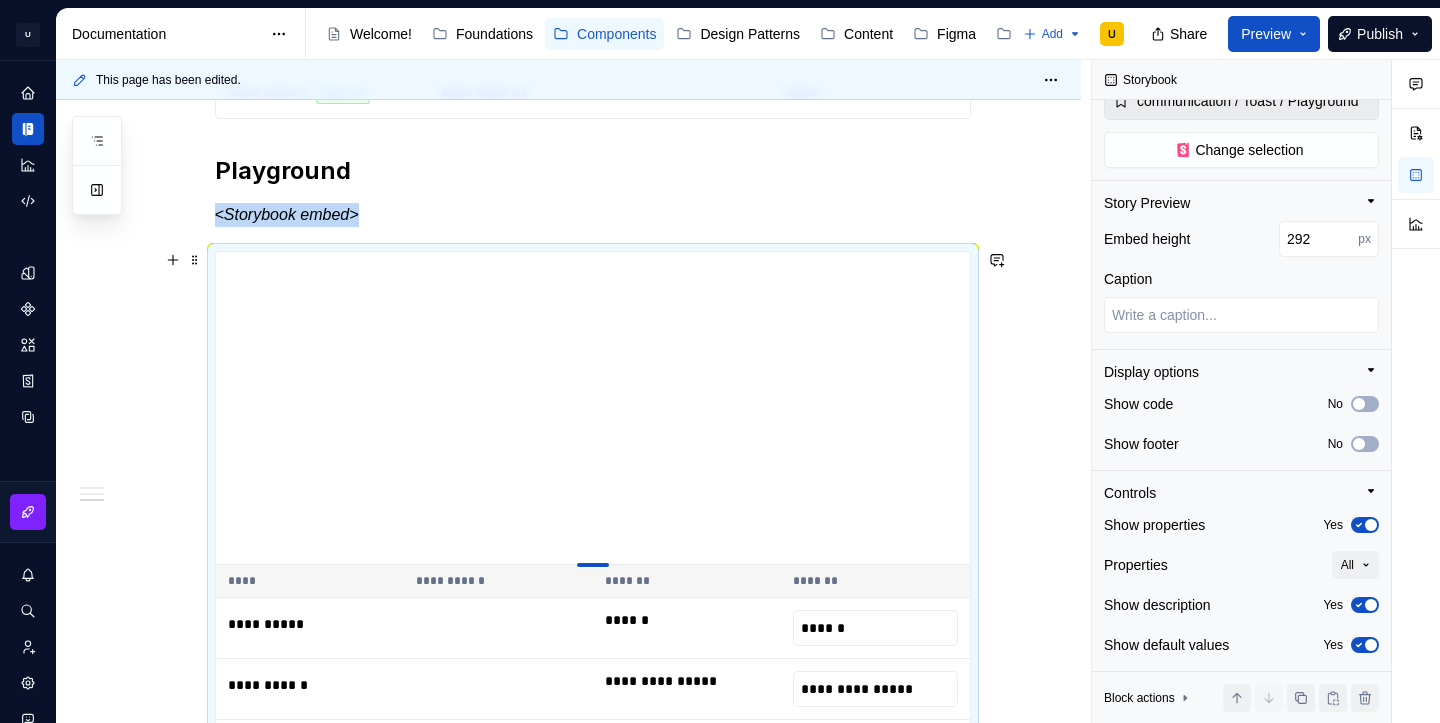 type on "*" 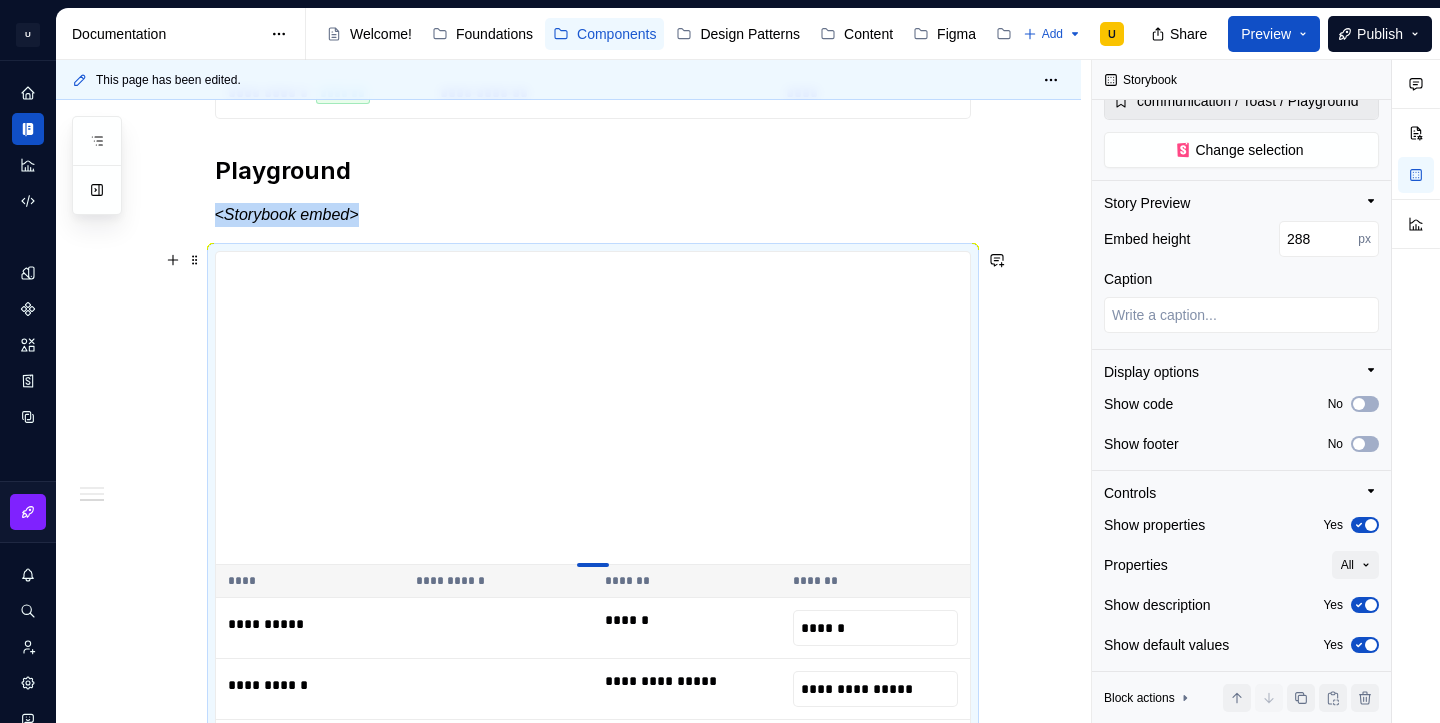 type on "*" 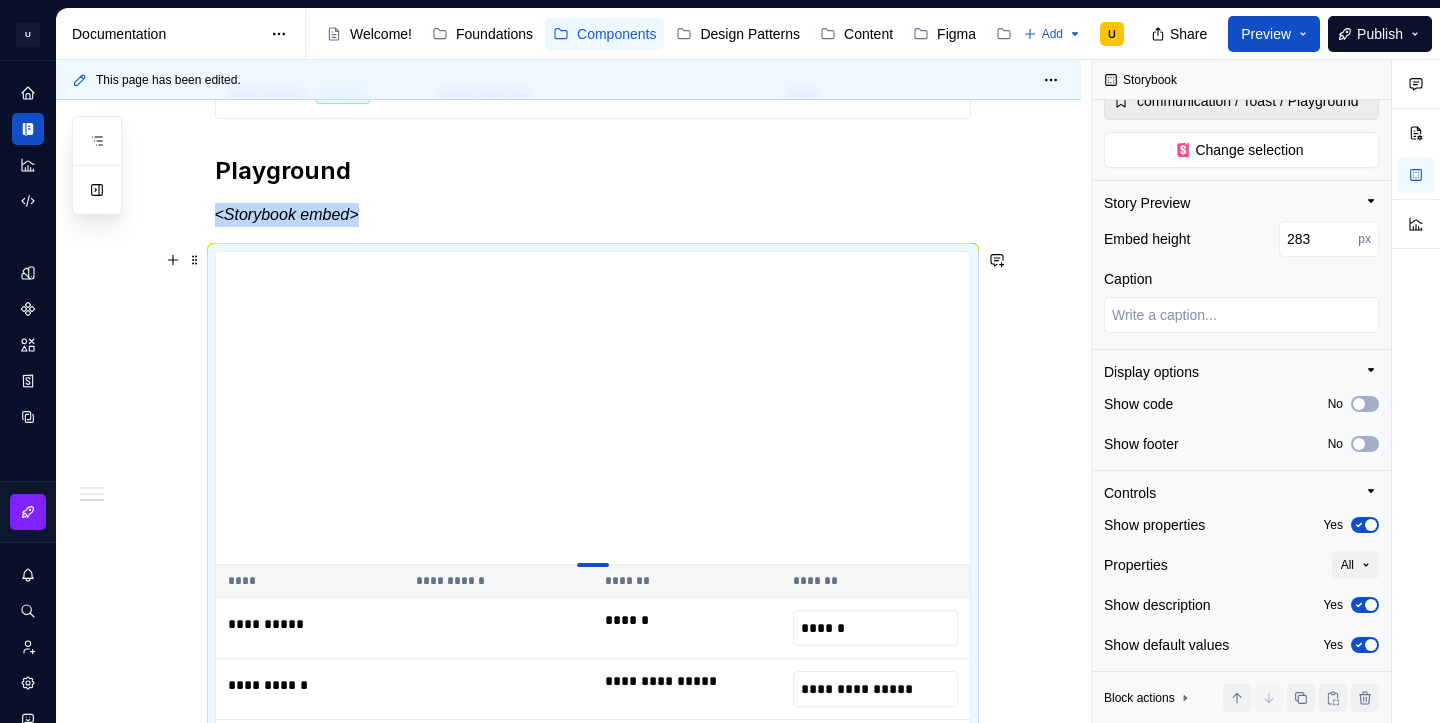 type on "*" 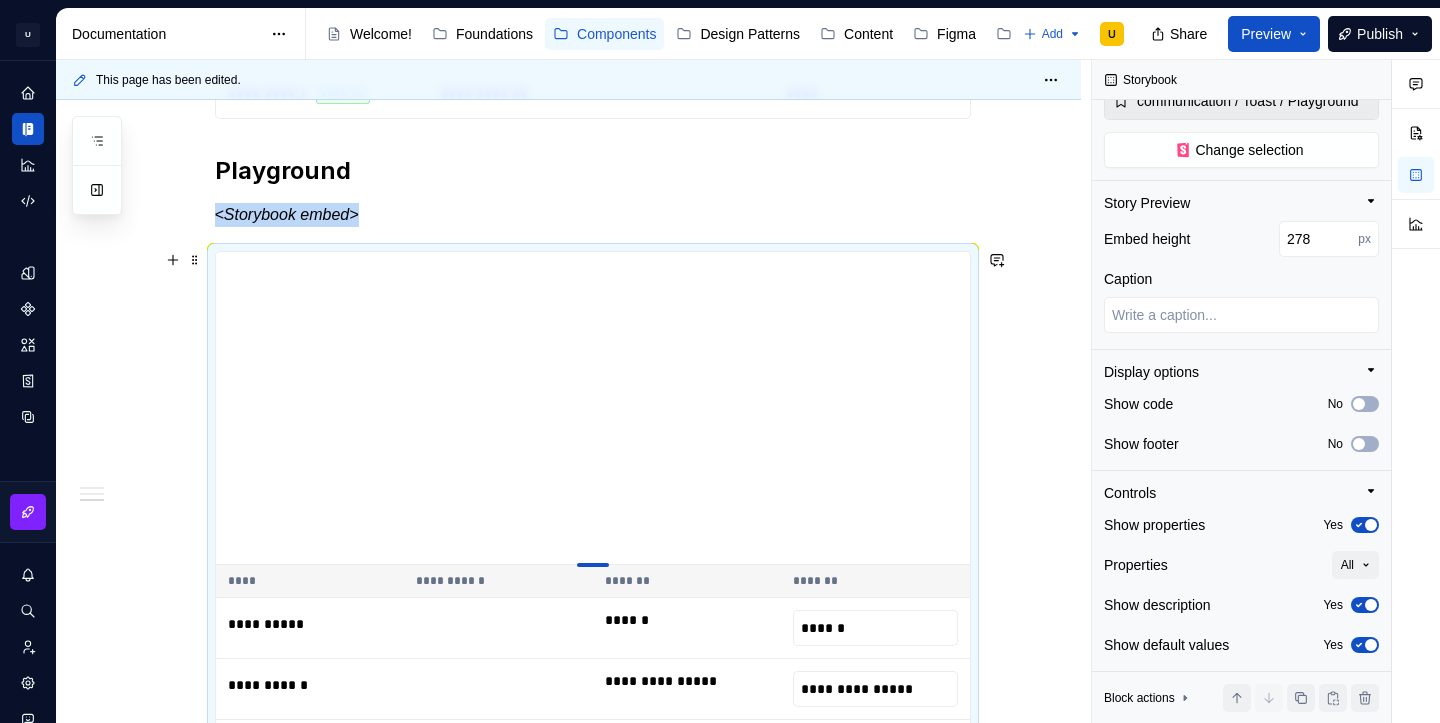 type on "*" 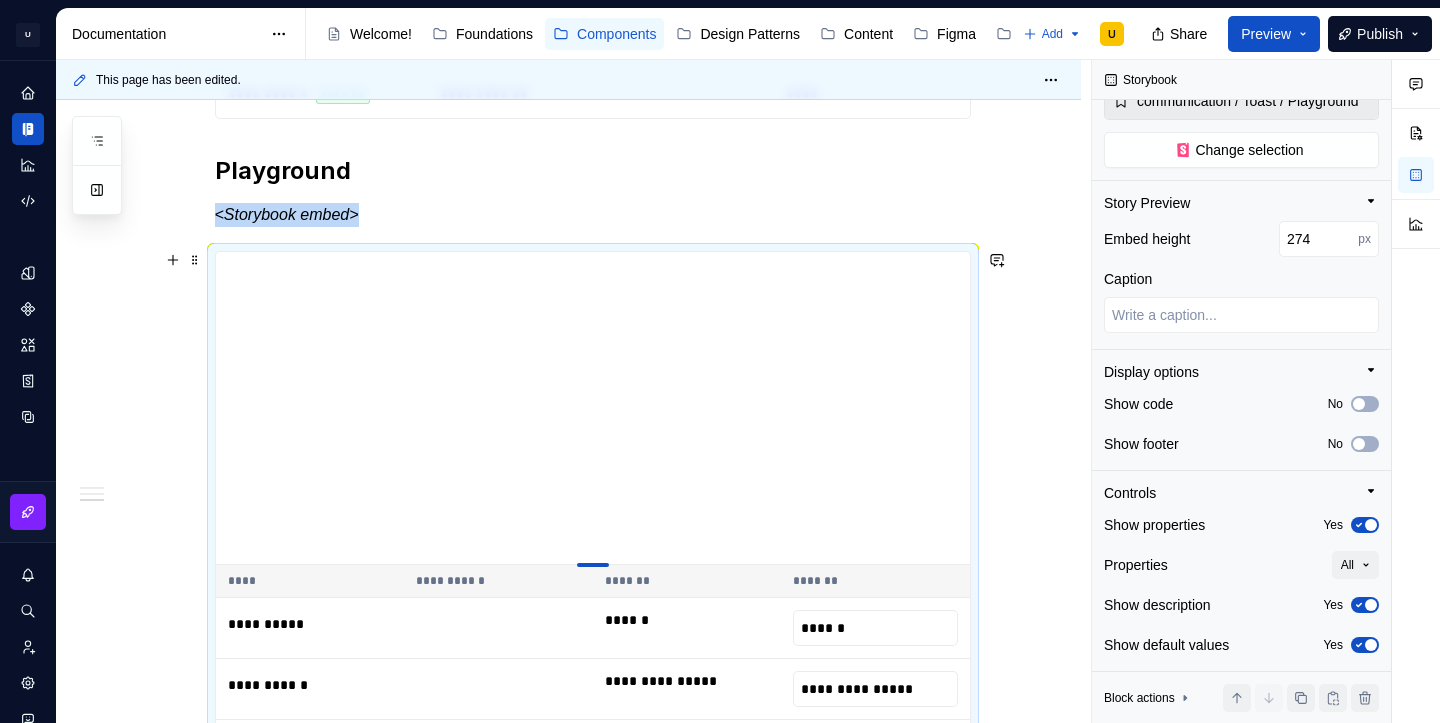 type on "*" 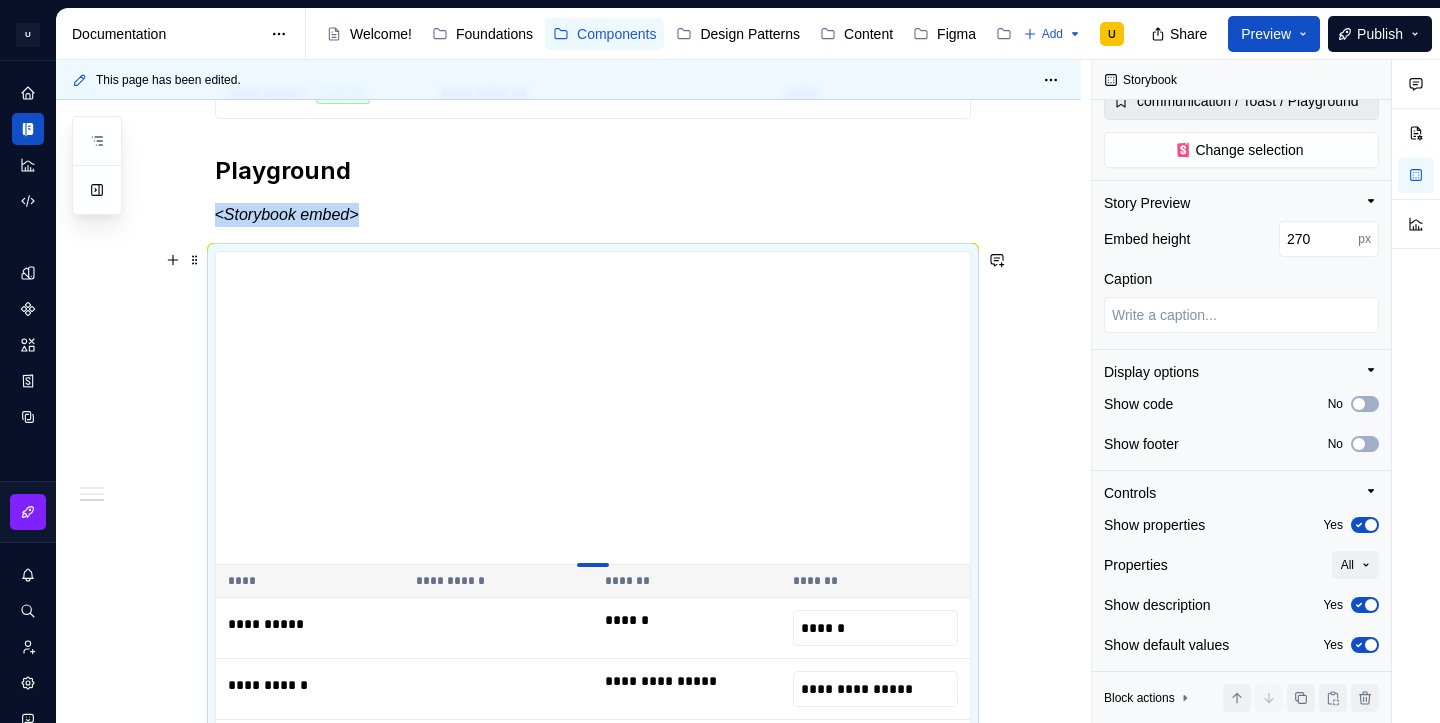 type on "*" 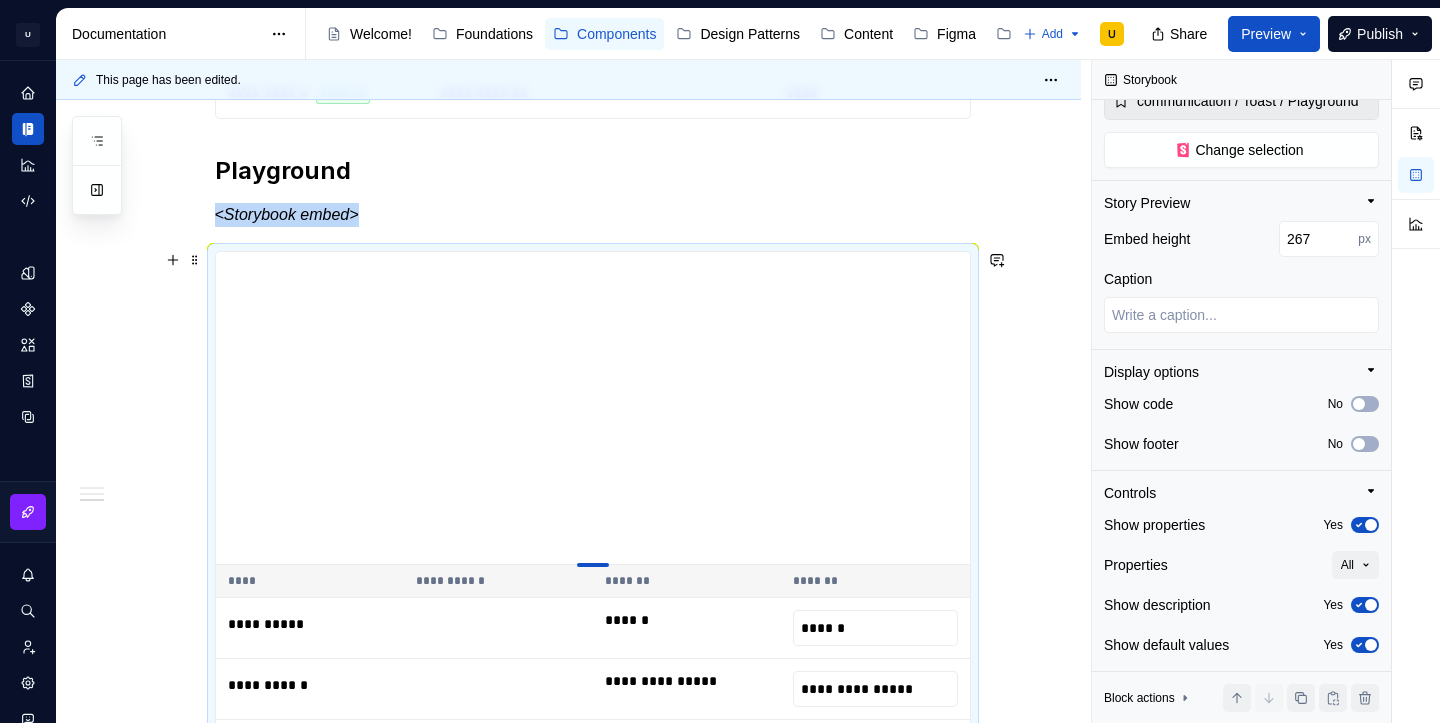 type on "*" 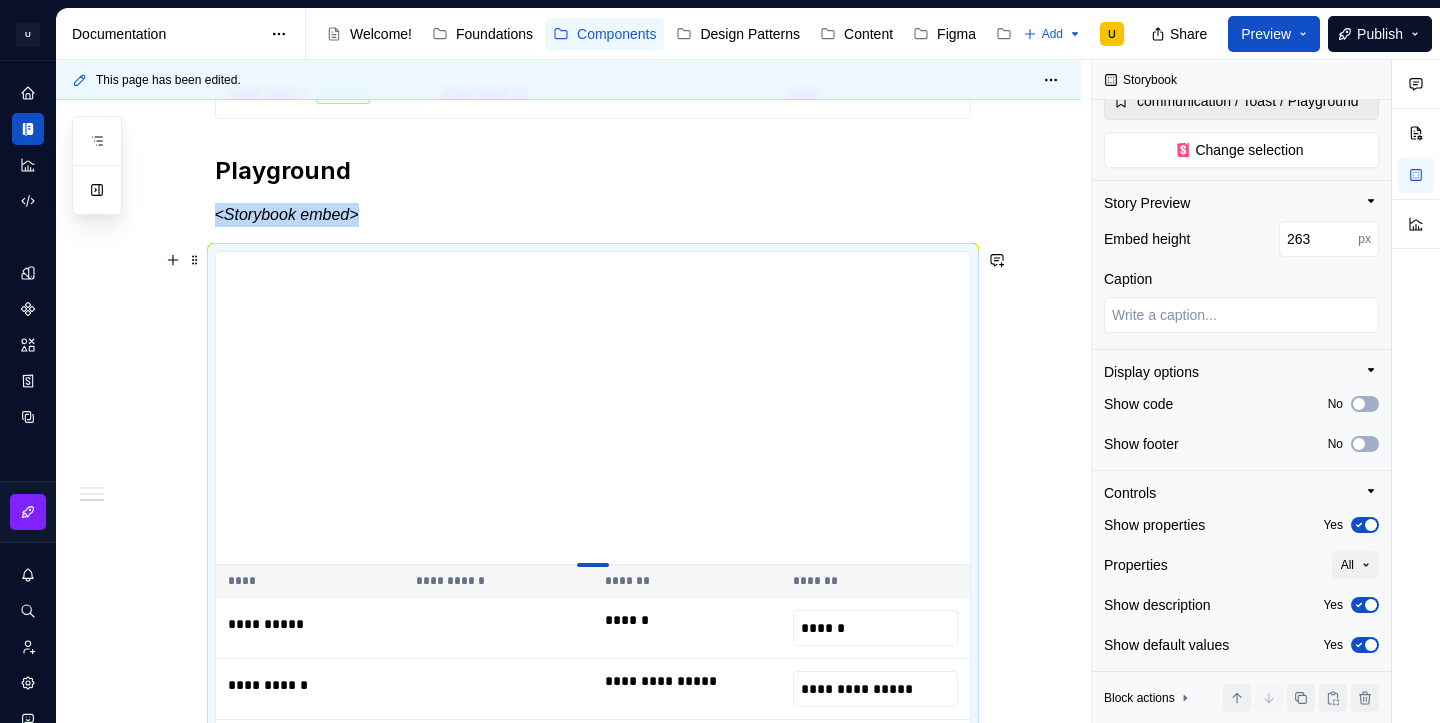 type on "*" 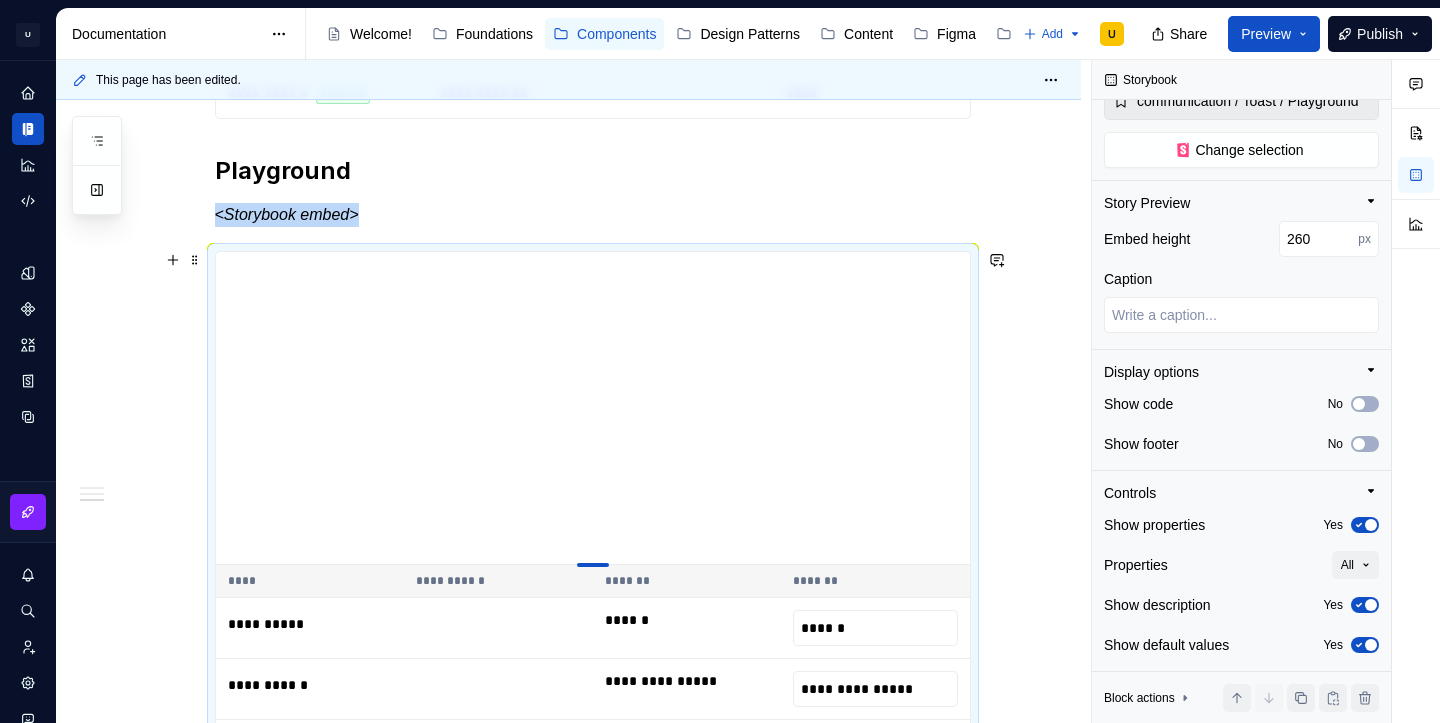 type on "*" 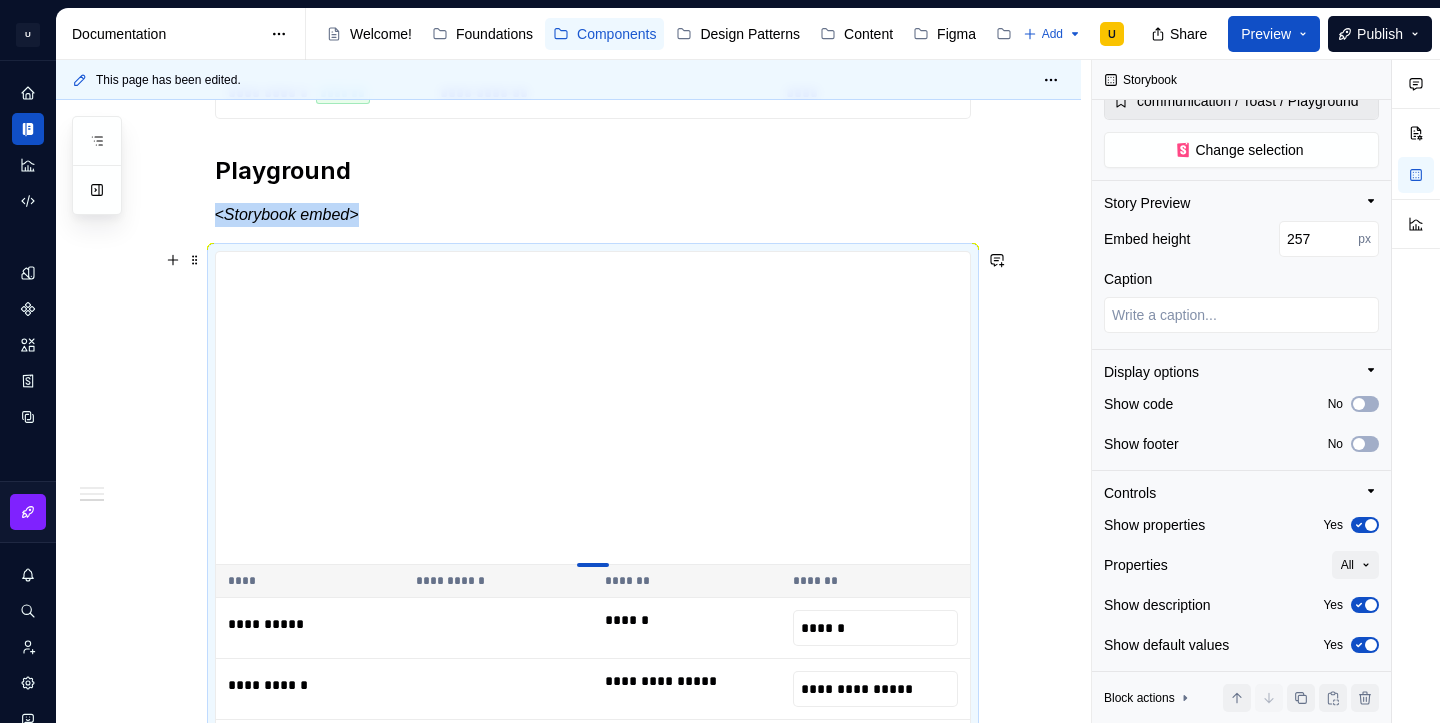type on "*" 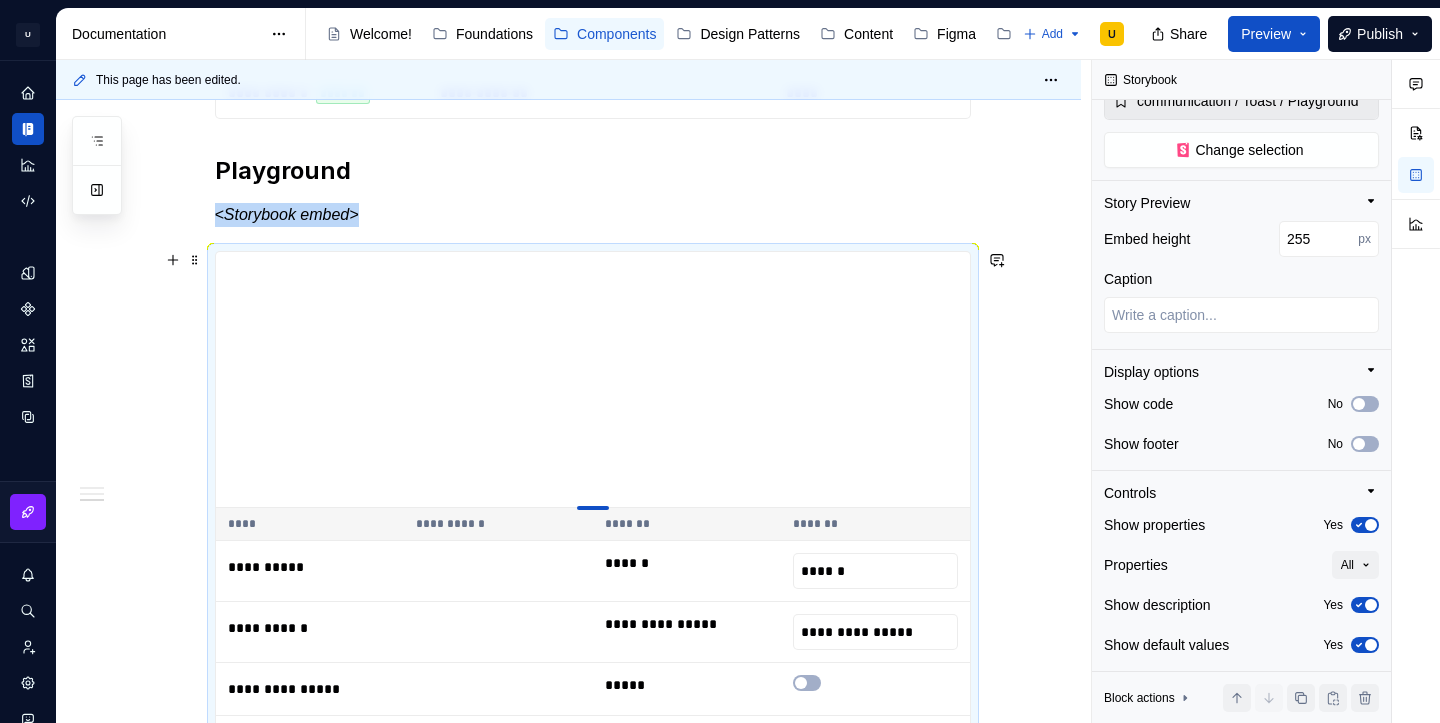 type on "*" 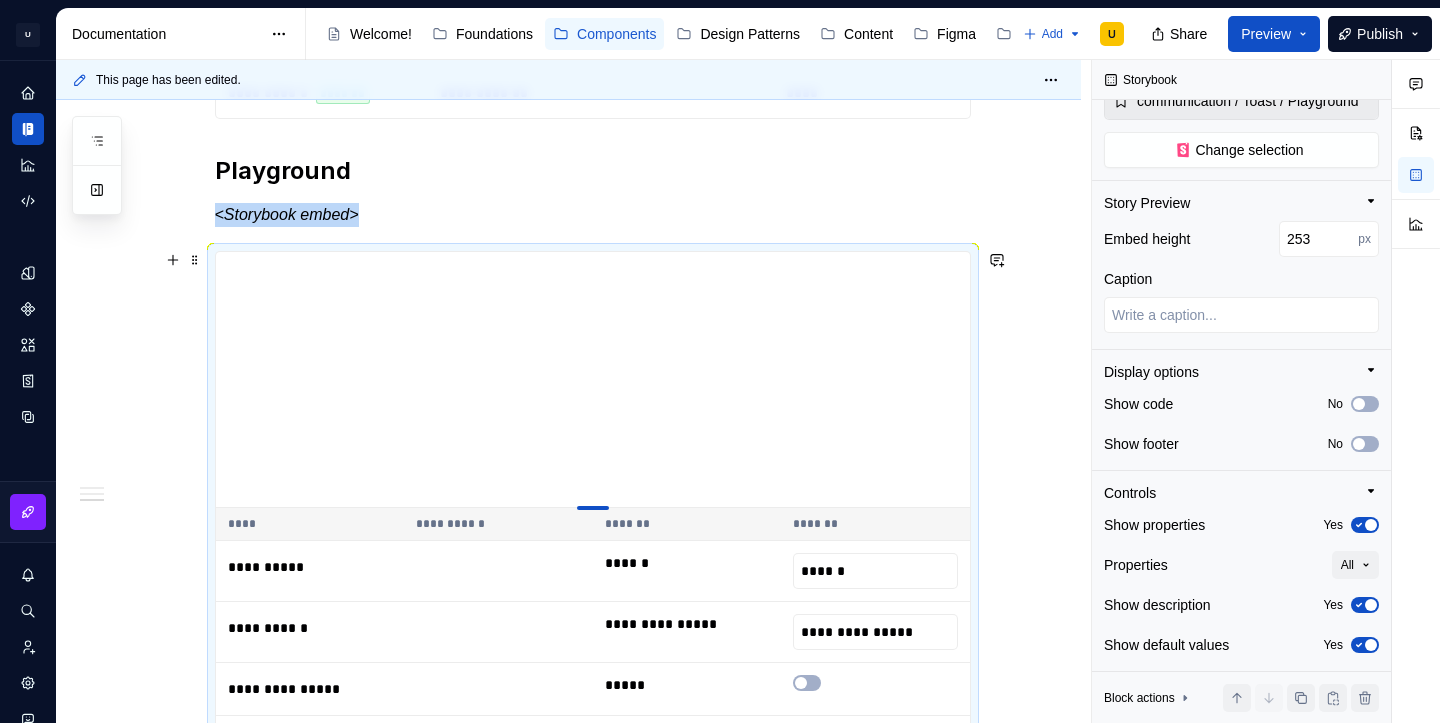 type on "*" 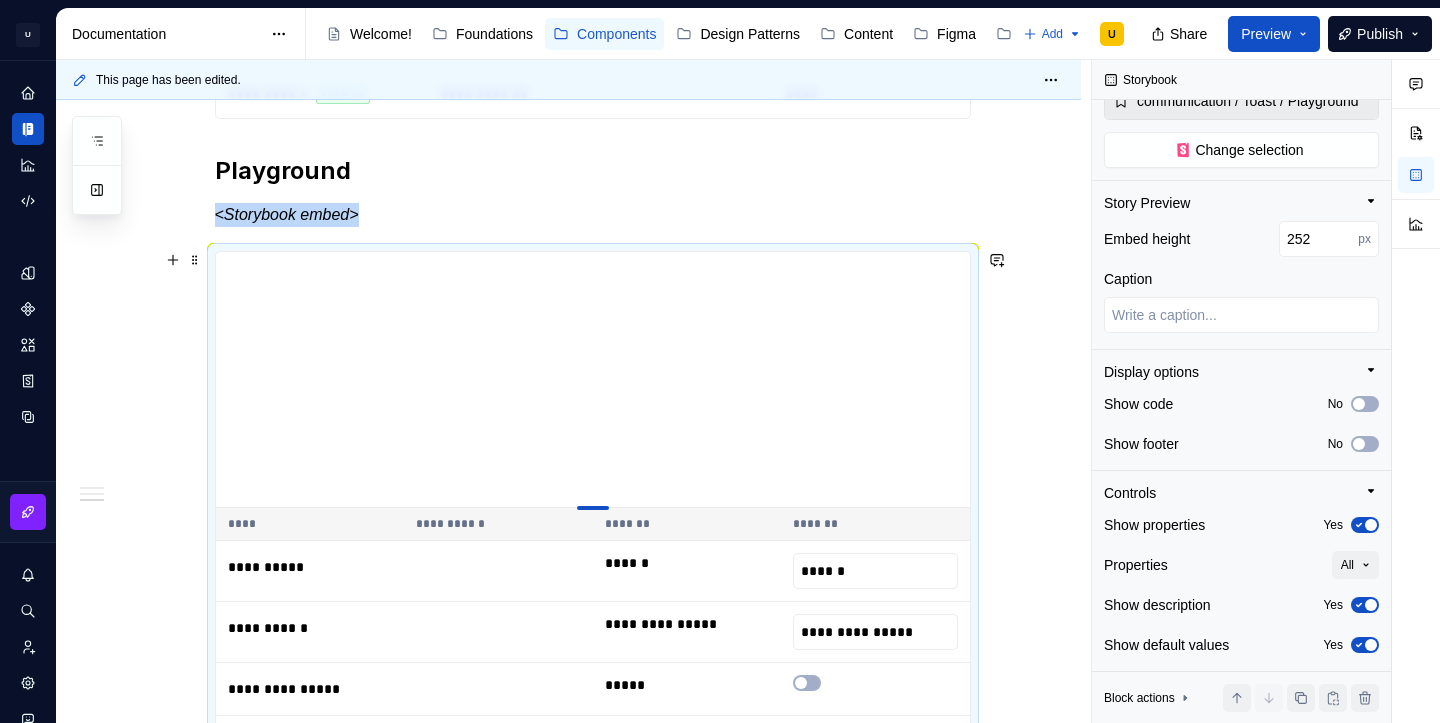type on "*" 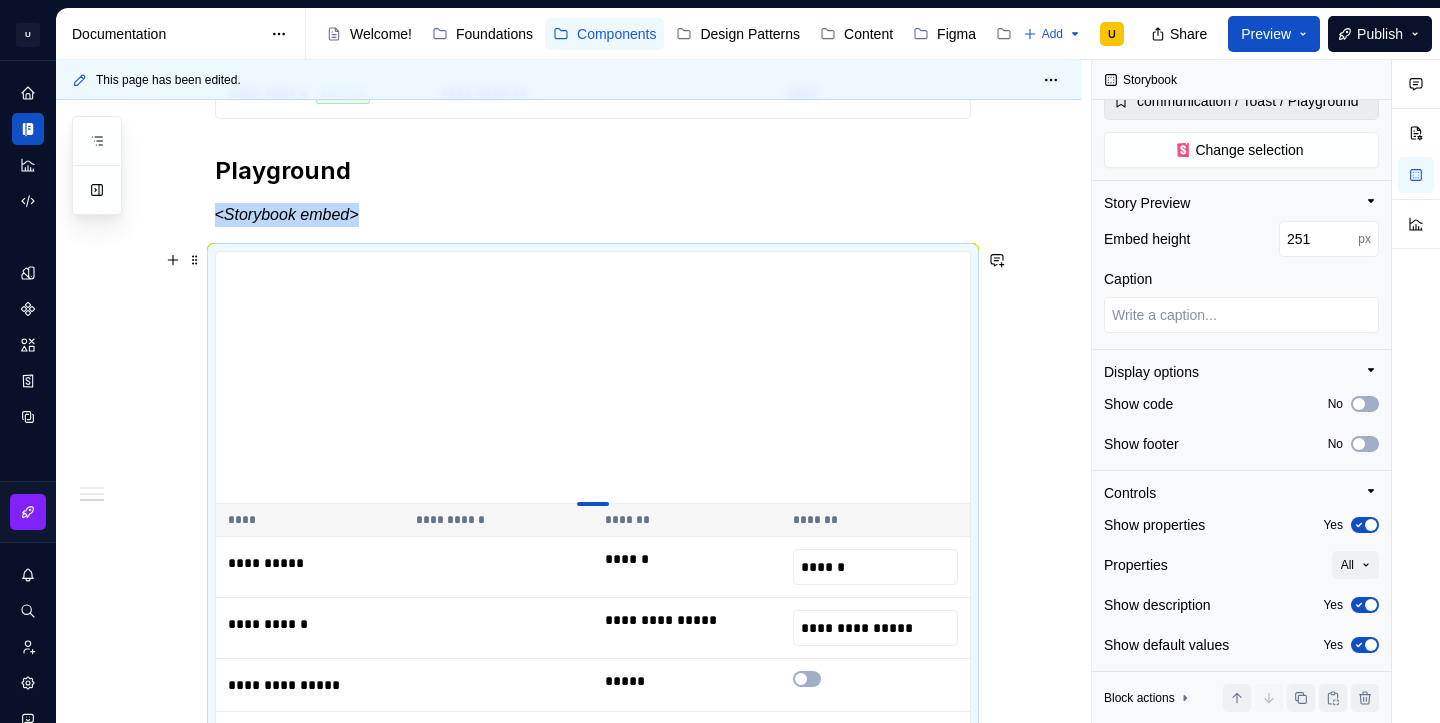 drag, startPoint x: 600, startPoint y: 651, endPoint x: 602, endPoint y: 502, distance: 149.01343 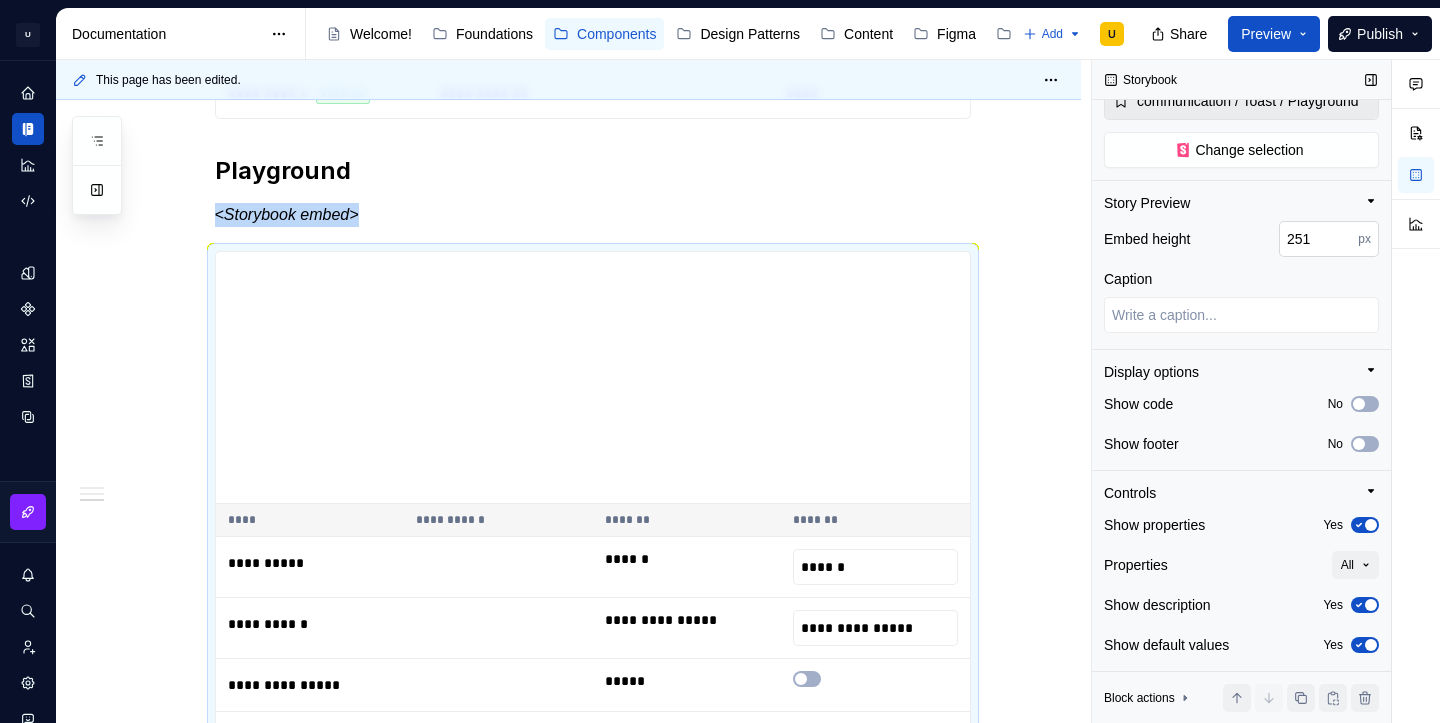 click on "251" at bounding box center [1318, 239] 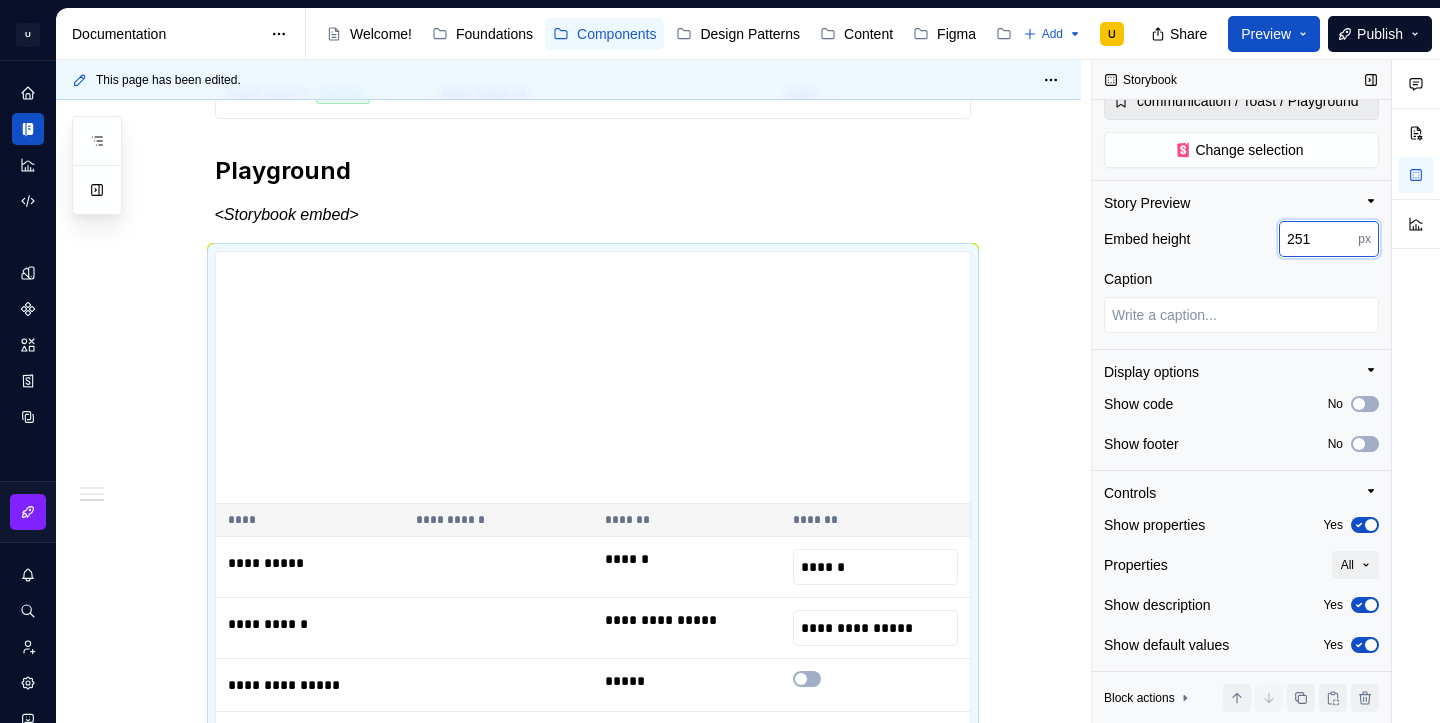 click on "251" at bounding box center [1318, 239] 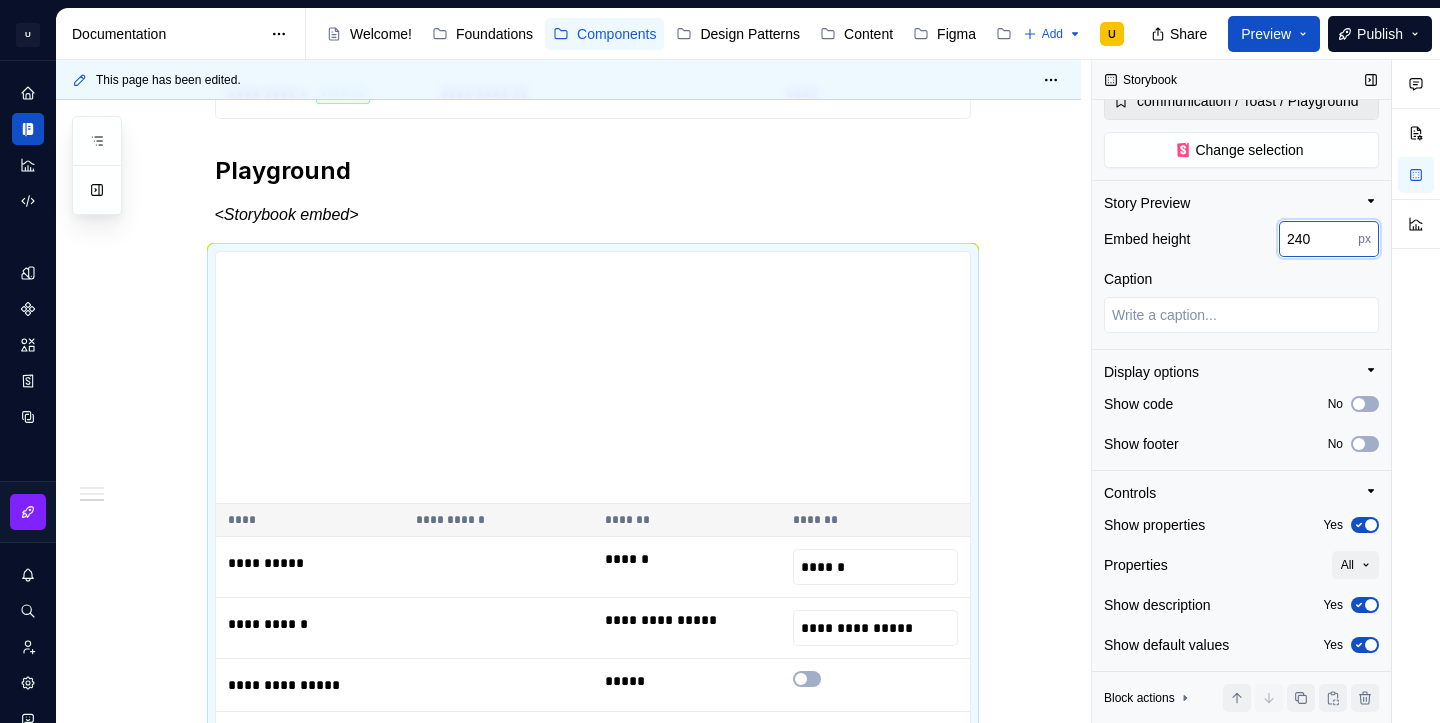 type on "240" 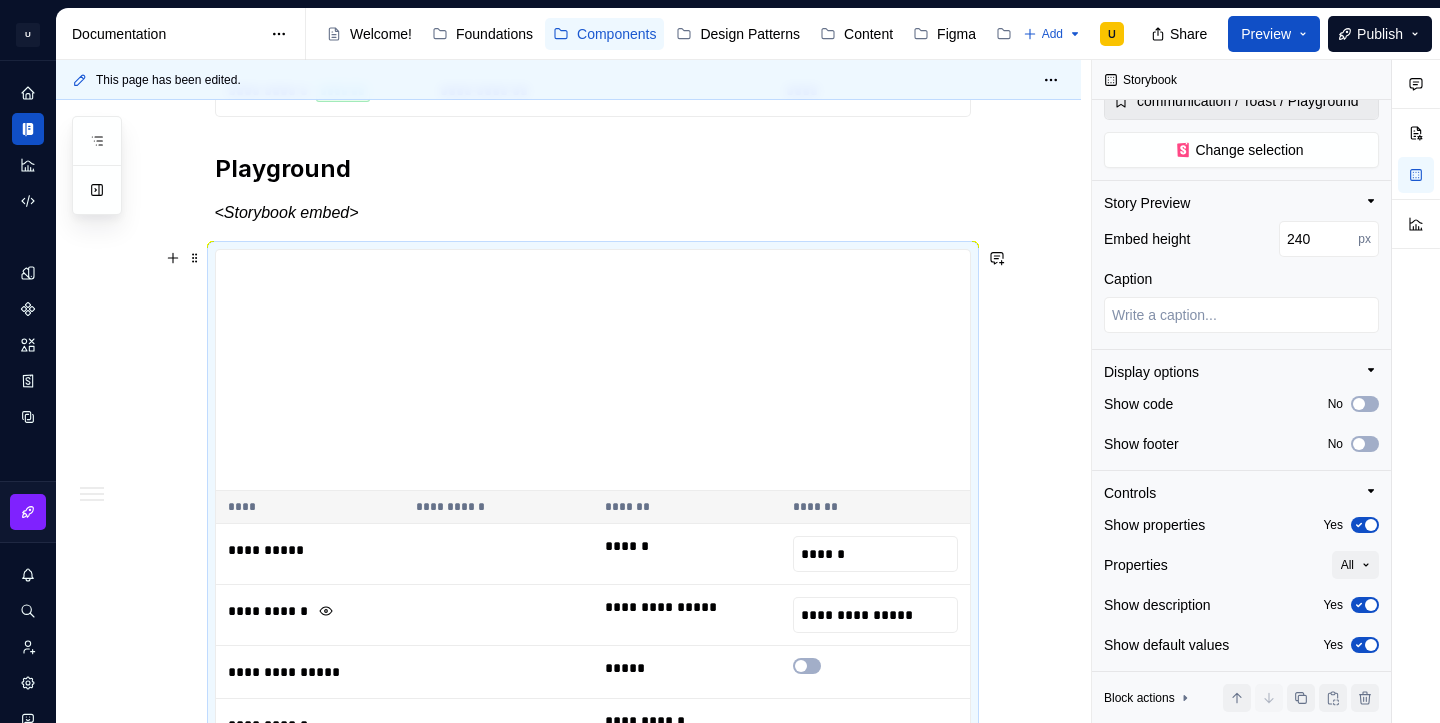 scroll, scrollTop: 2885, scrollLeft: 0, axis: vertical 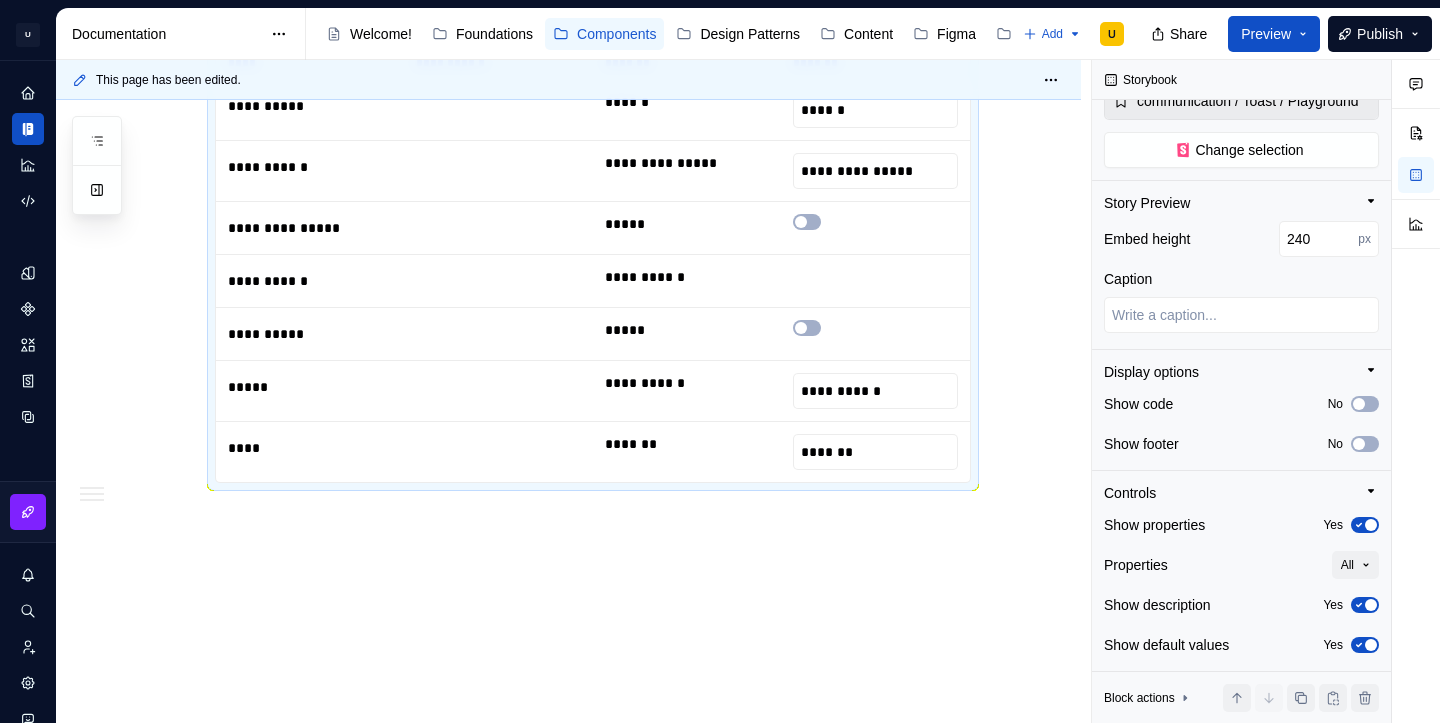 click on "**********" at bounding box center [568, -908] 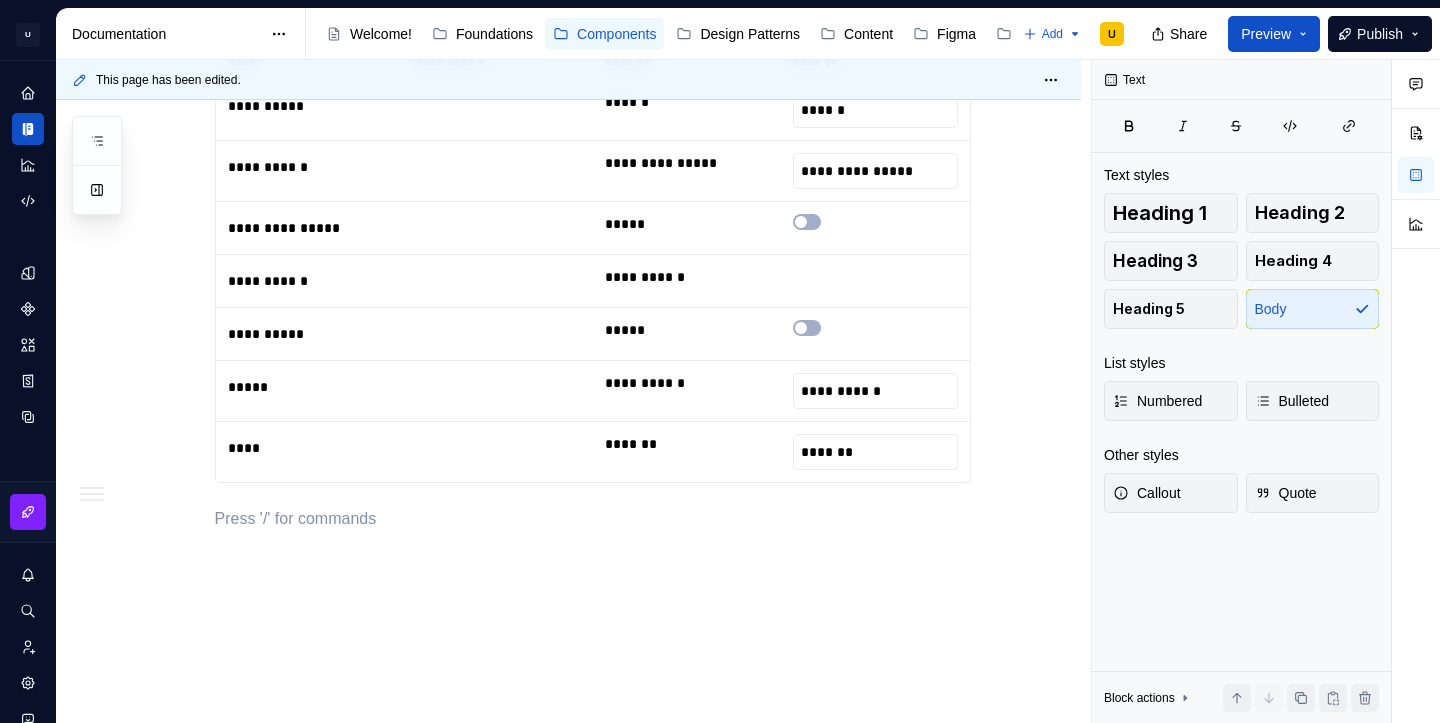 scroll, scrollTop: 0, scrollLeft: 0, axis: both 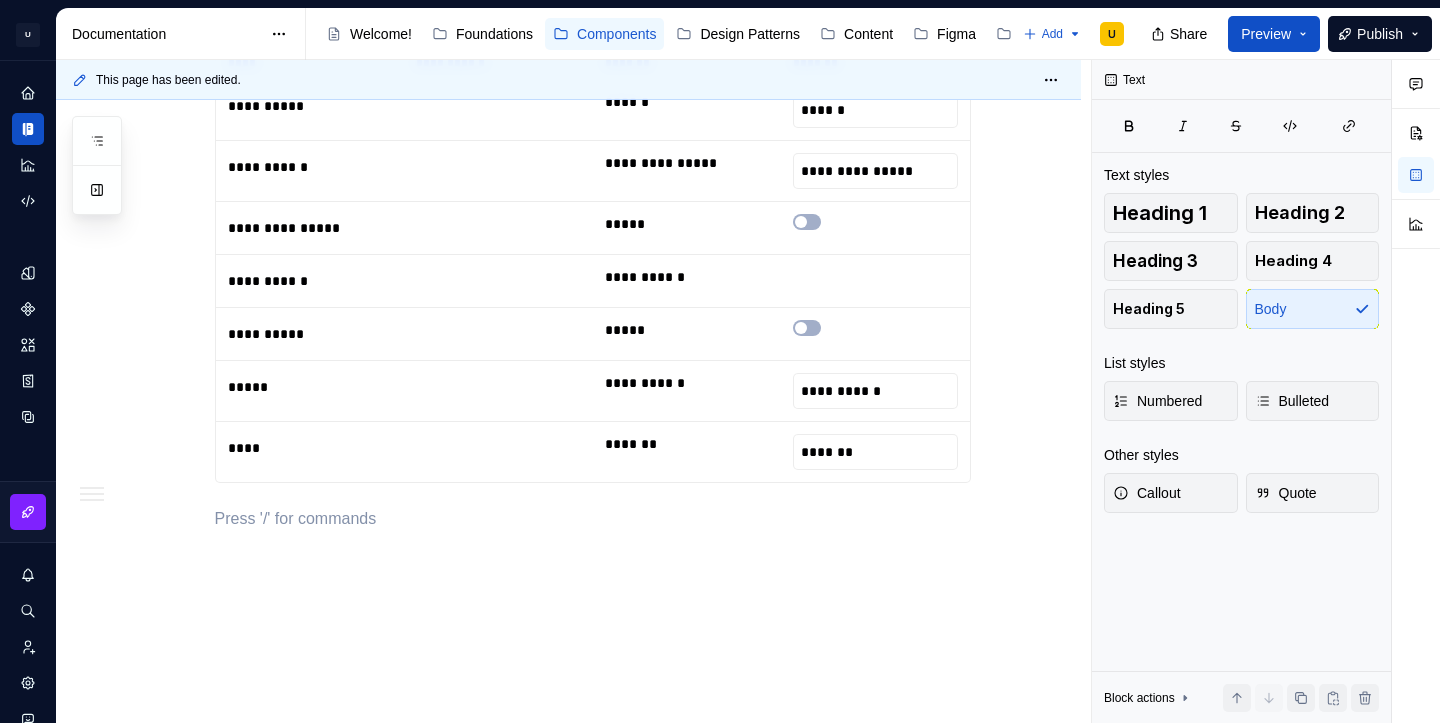 type 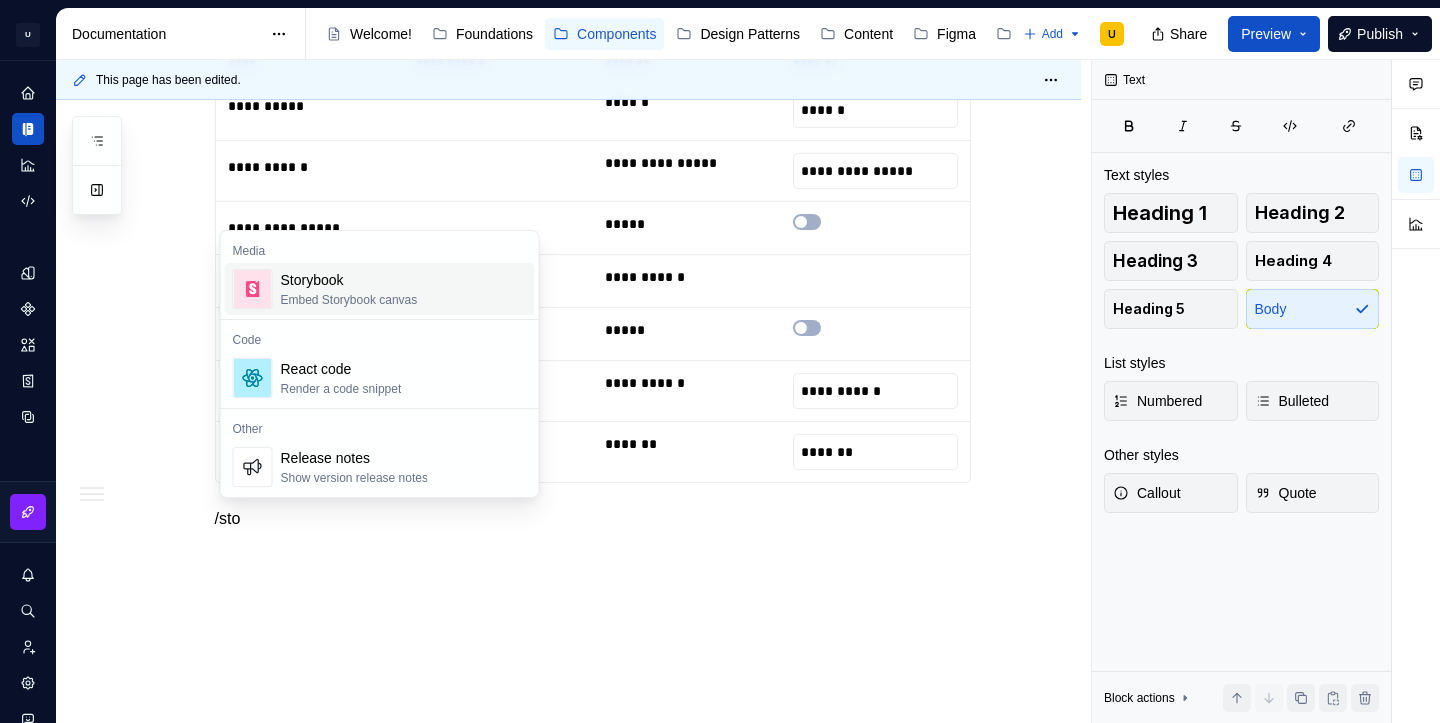 click on "Embed Storybook canvas" at bounding box center (349, 300) 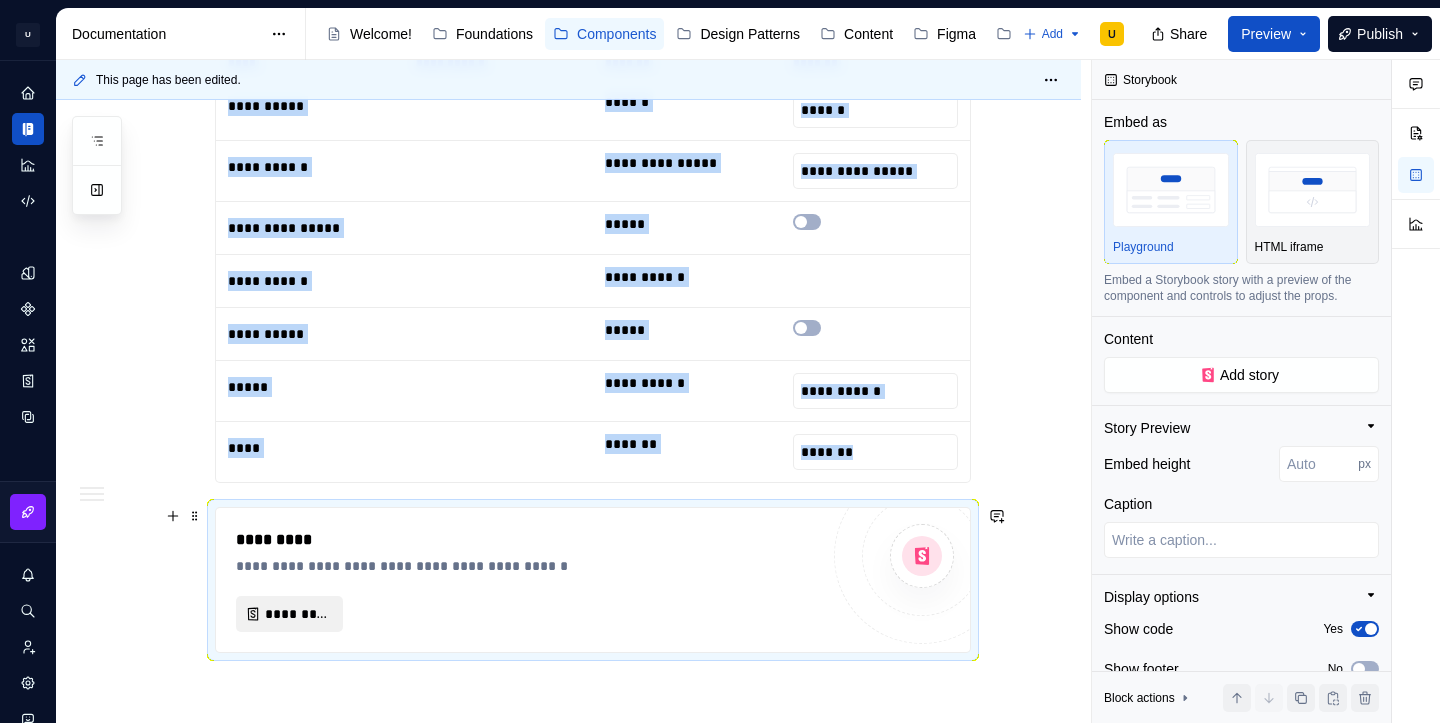 click on "*********" at bounding box center (298, 614) 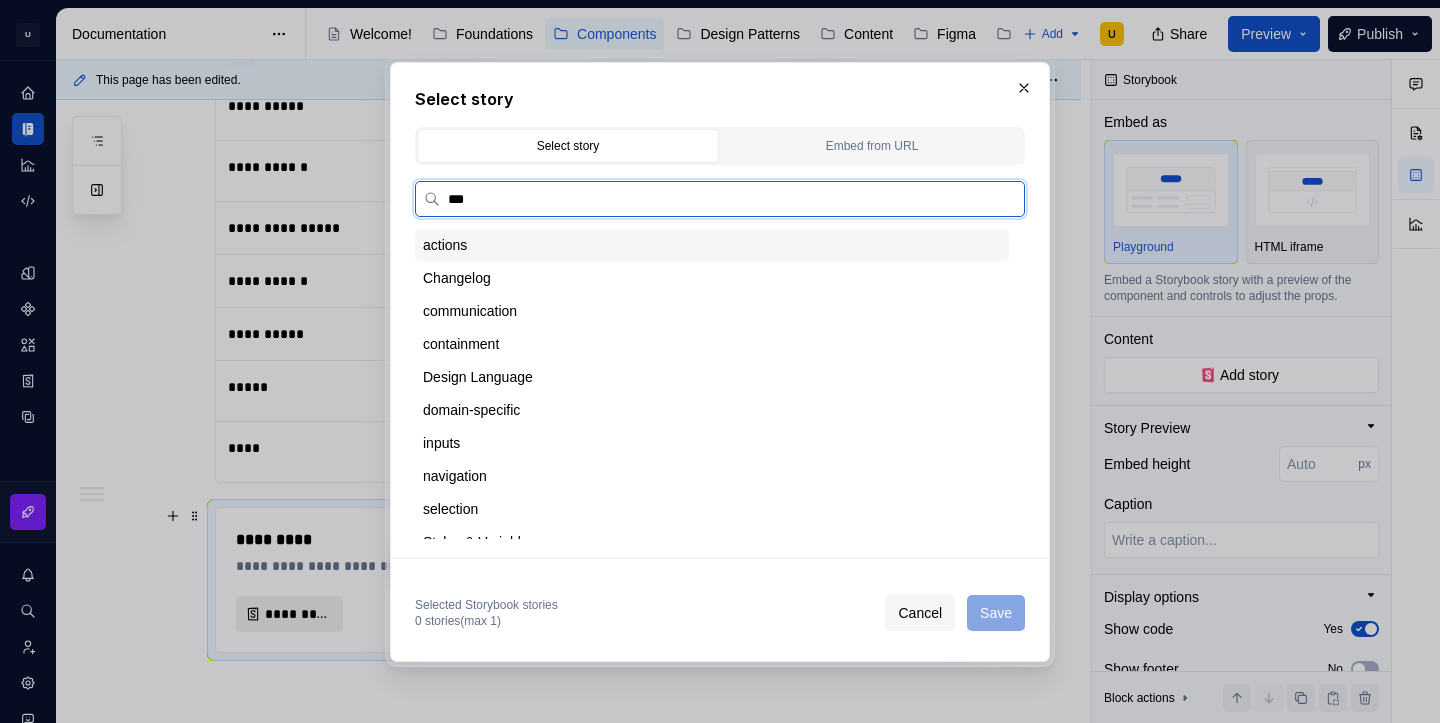 type on "****" 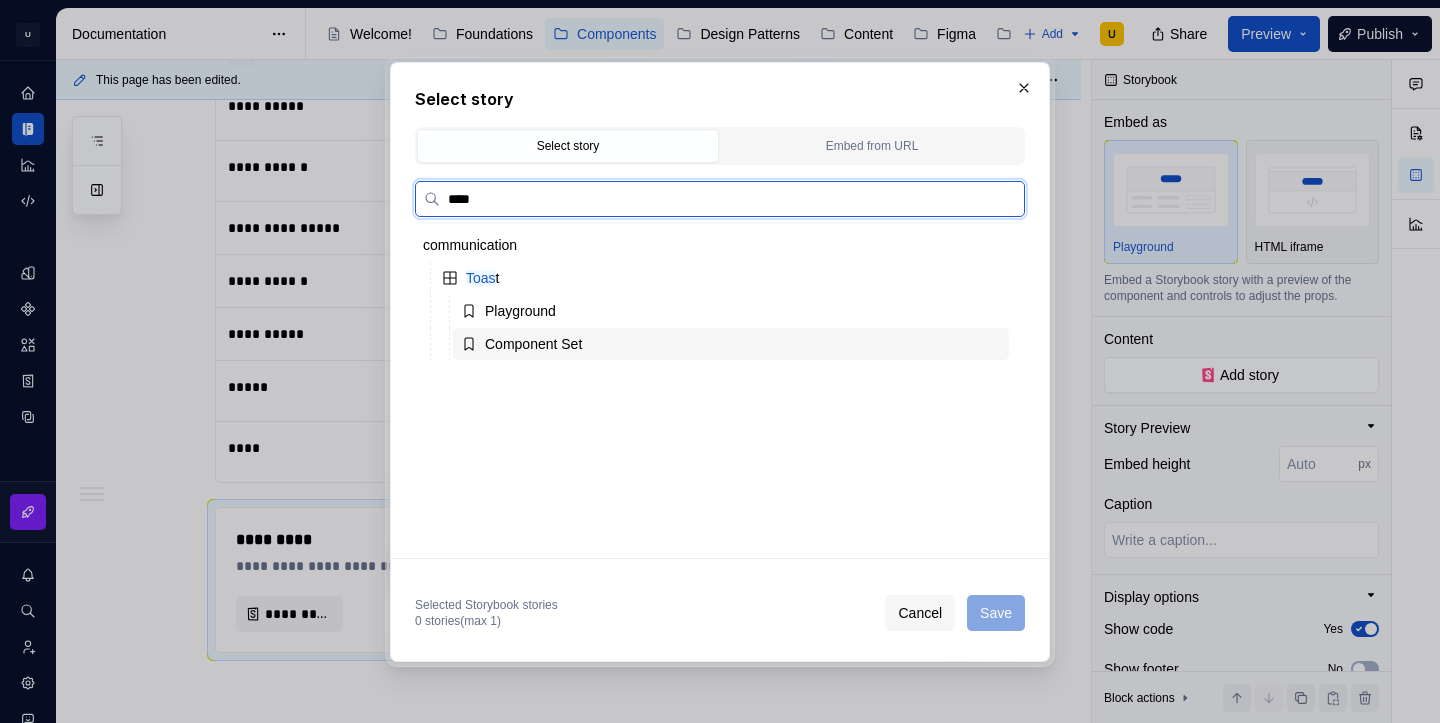 click on "Component Set" at bounding box center (533, 344) 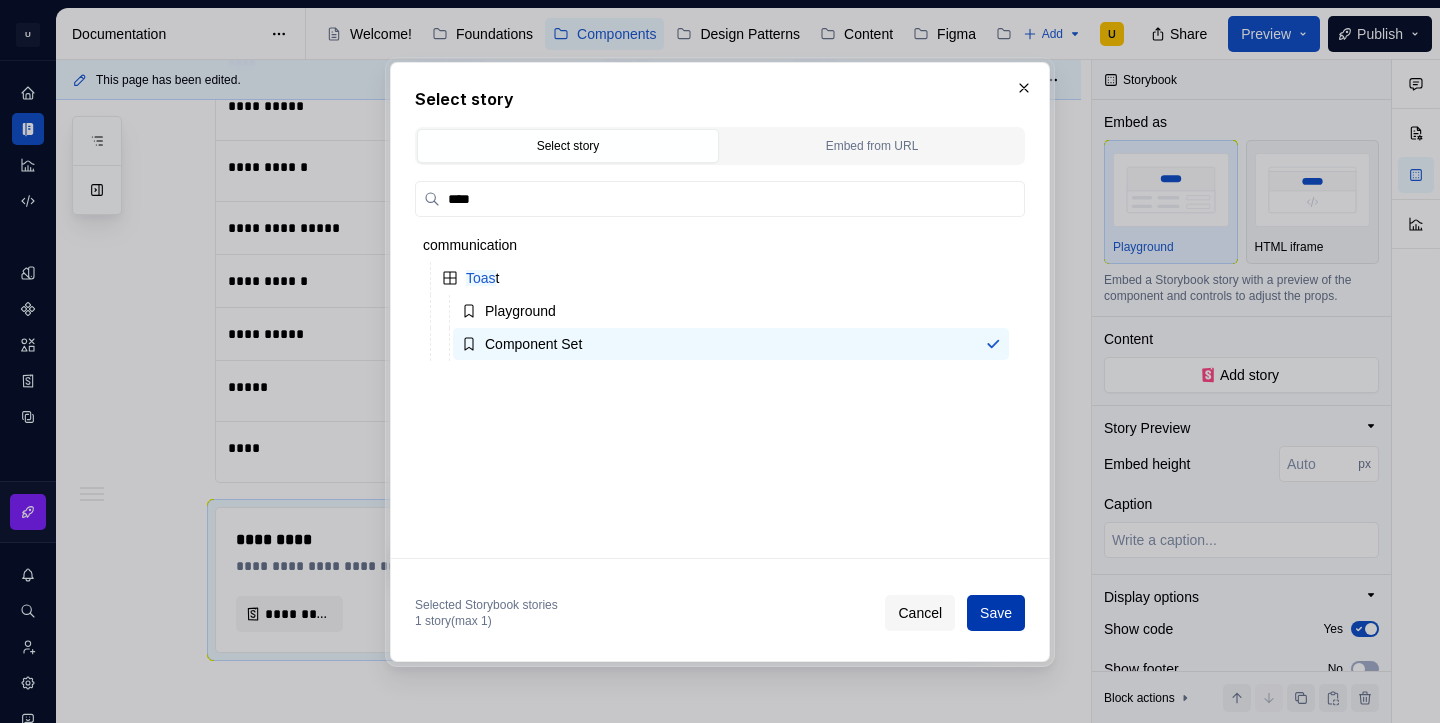 click on "Save" at bounding box center (996, 613) 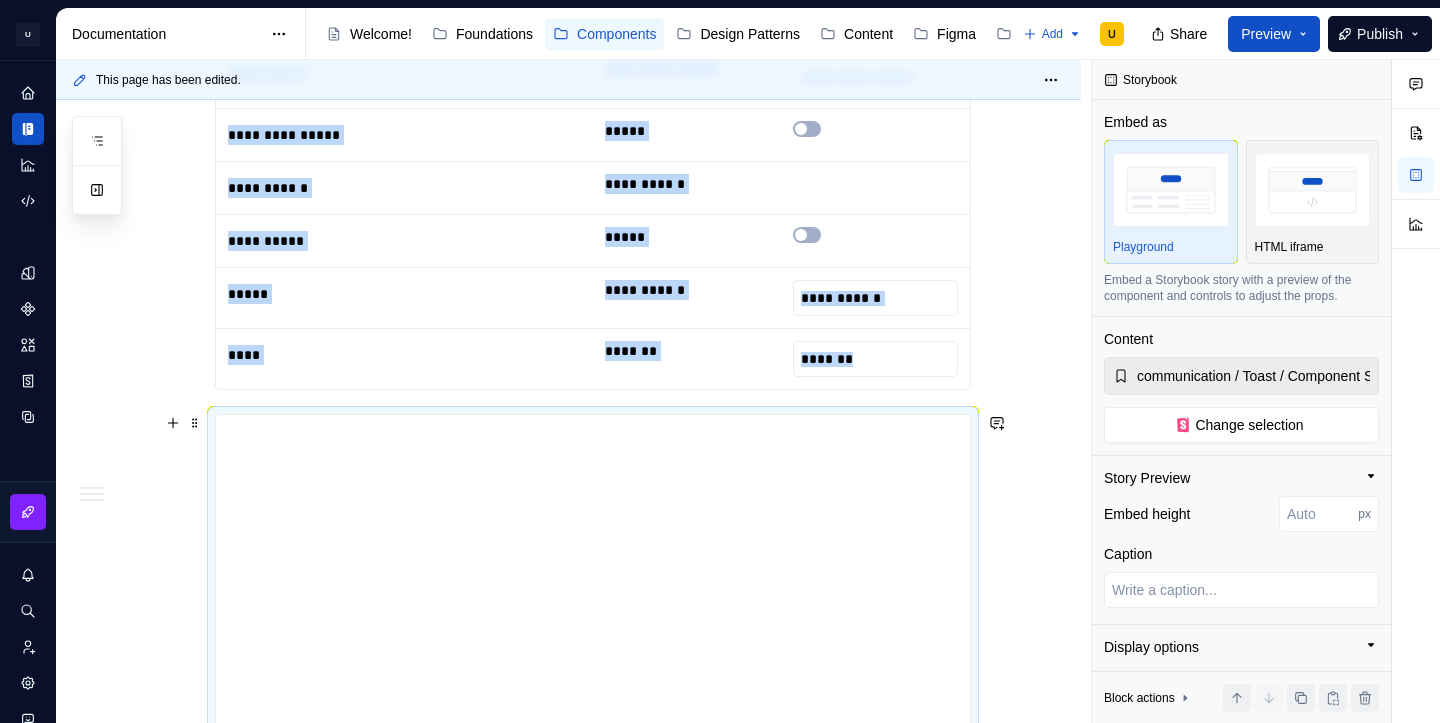 scroll, scrollTop: 2932, scrollLeft: 0, axis: vertical 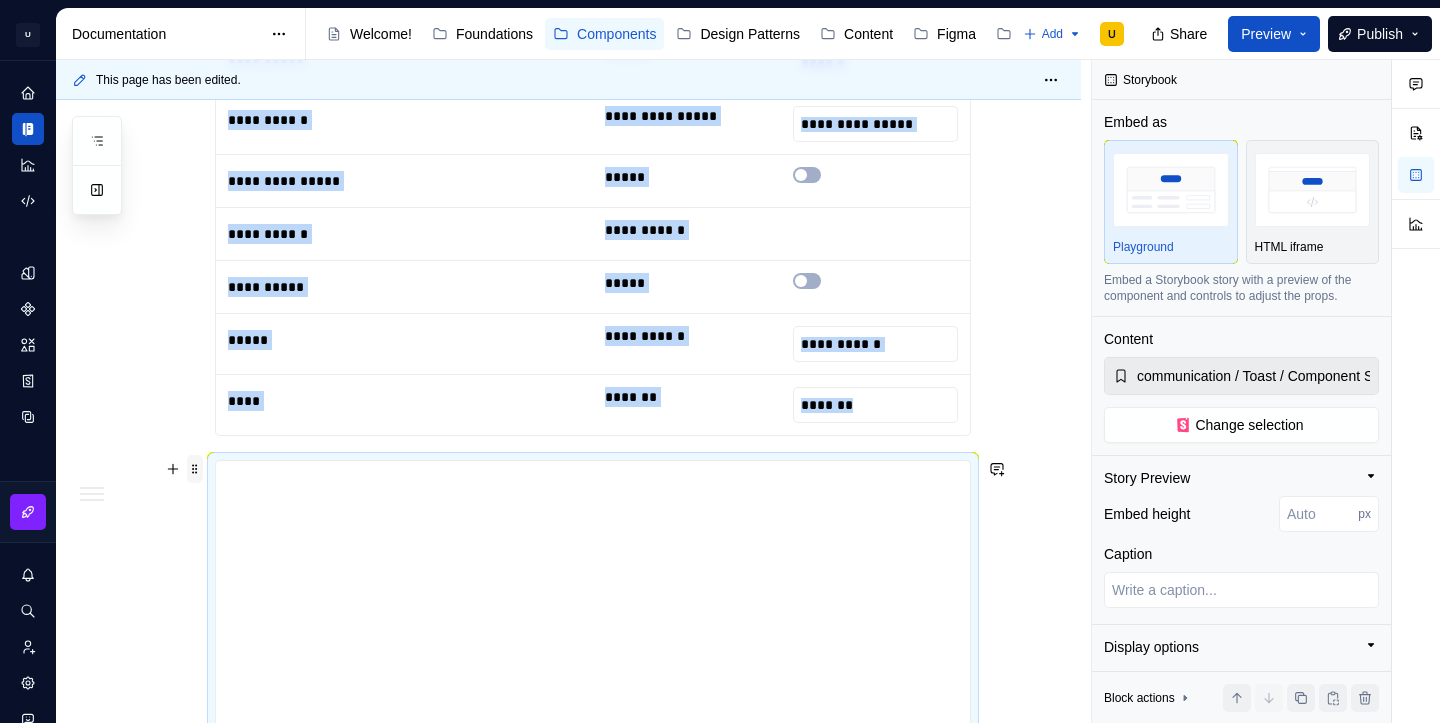 click at bounding box center [195, 469] 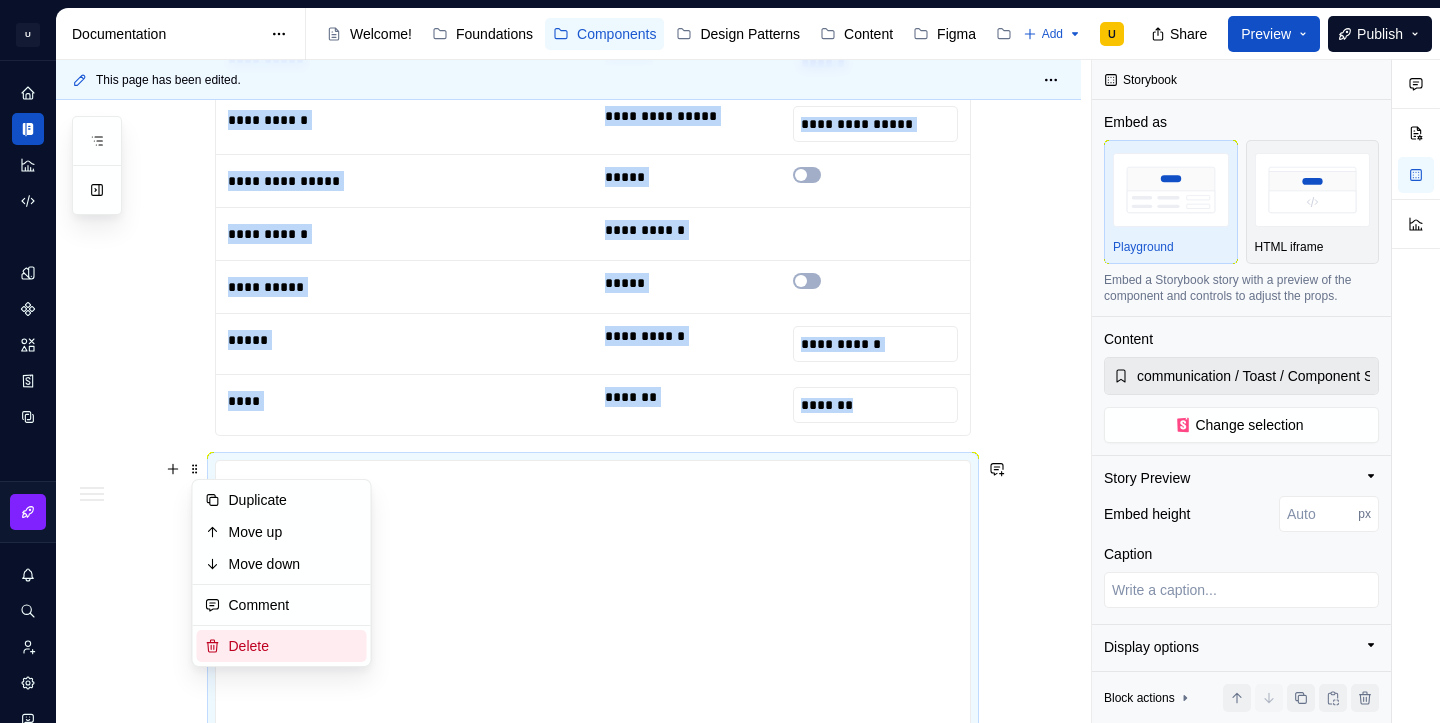 click on "Delete" at bounding box center [294, 646] 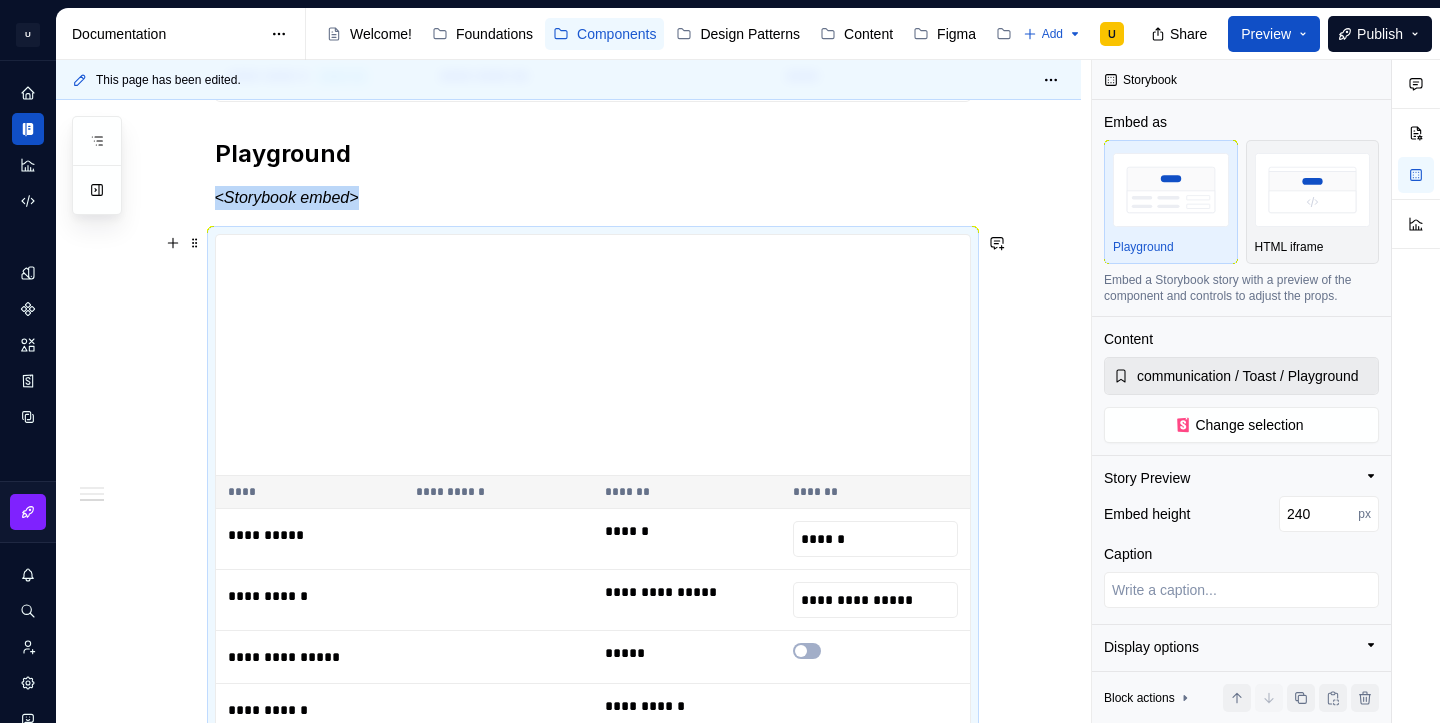 scroll, scrollTop: 2468, scrollLeft: 0, axis: vertical 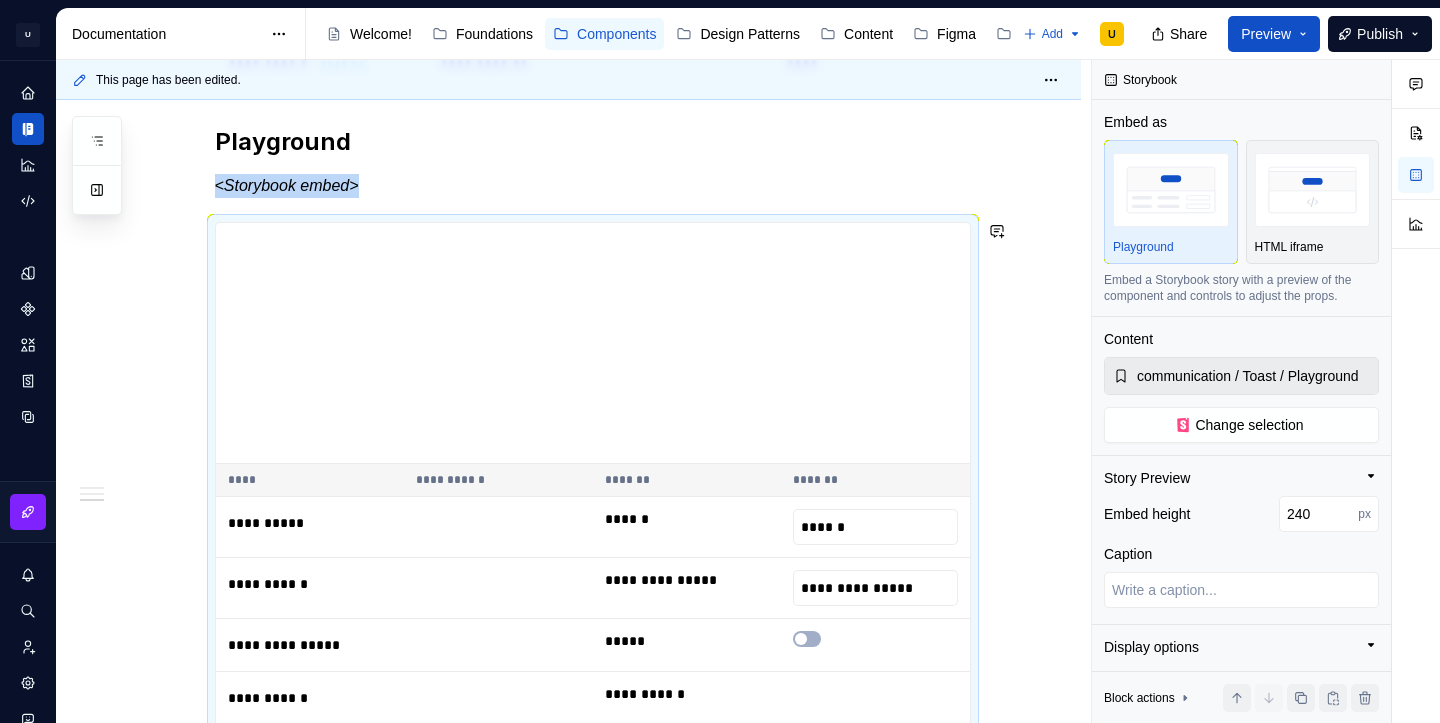 click on "**********" at bounding box center (593, -587) 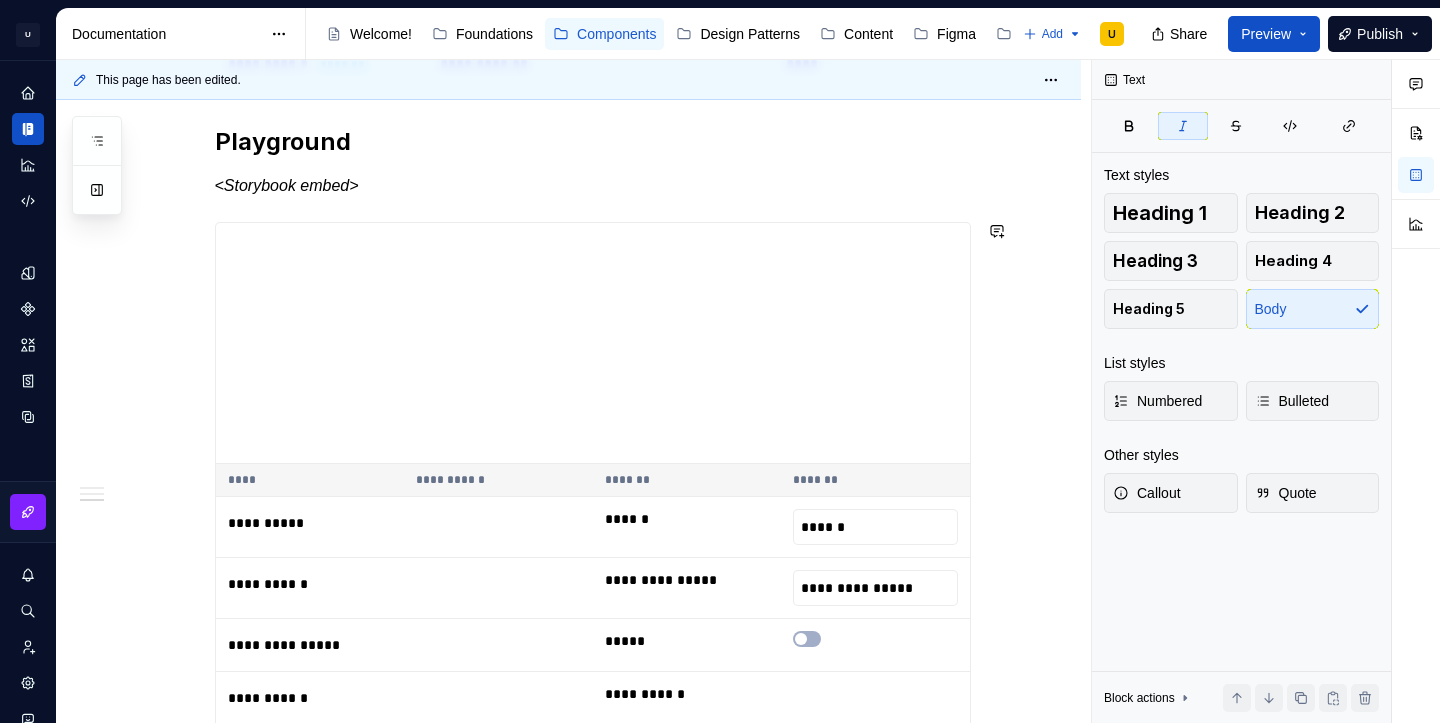 click on "**********" at bounding box center (593, -587) 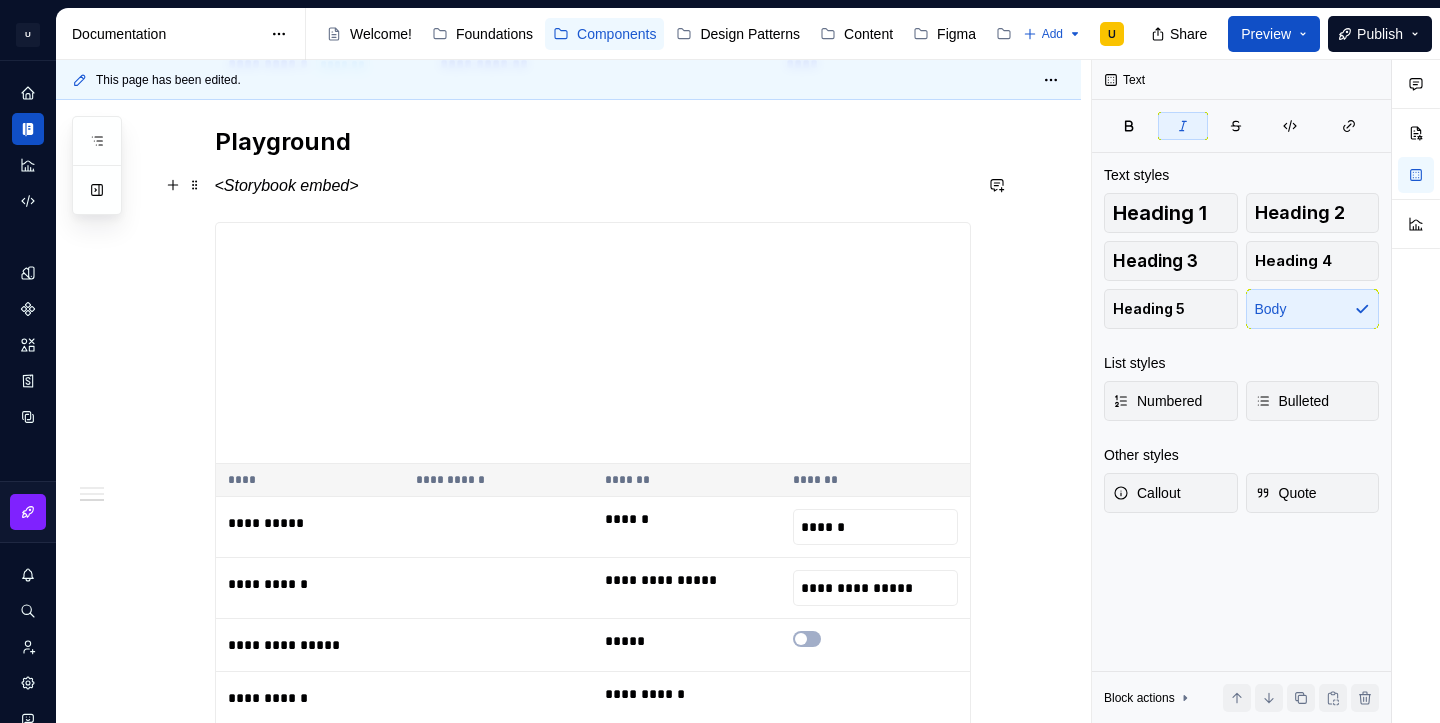 click on "<Storybook embed>" at bounding box center (287, 185) 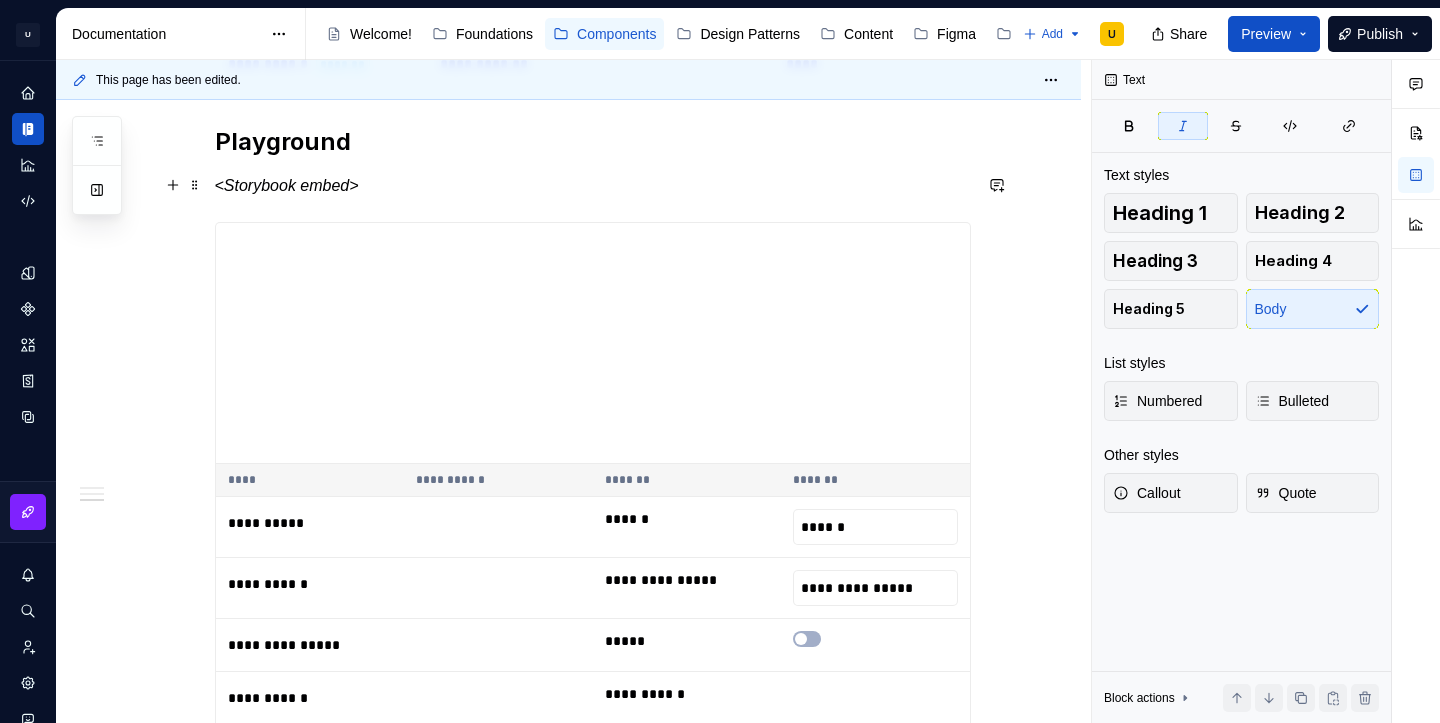 click on "<Storybook embed>" at bounding box center (287, 185) 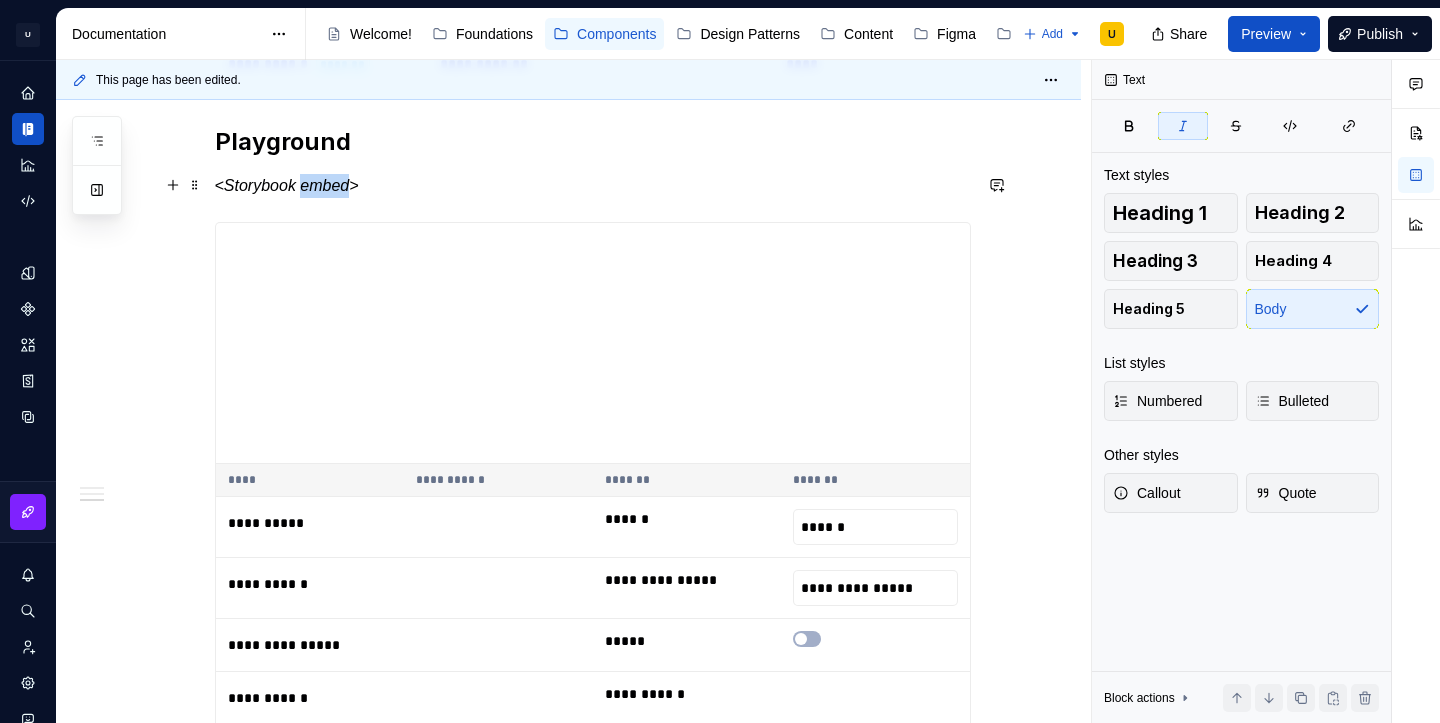 click on "<Storybook embed>" at bounding box center [287, 185] 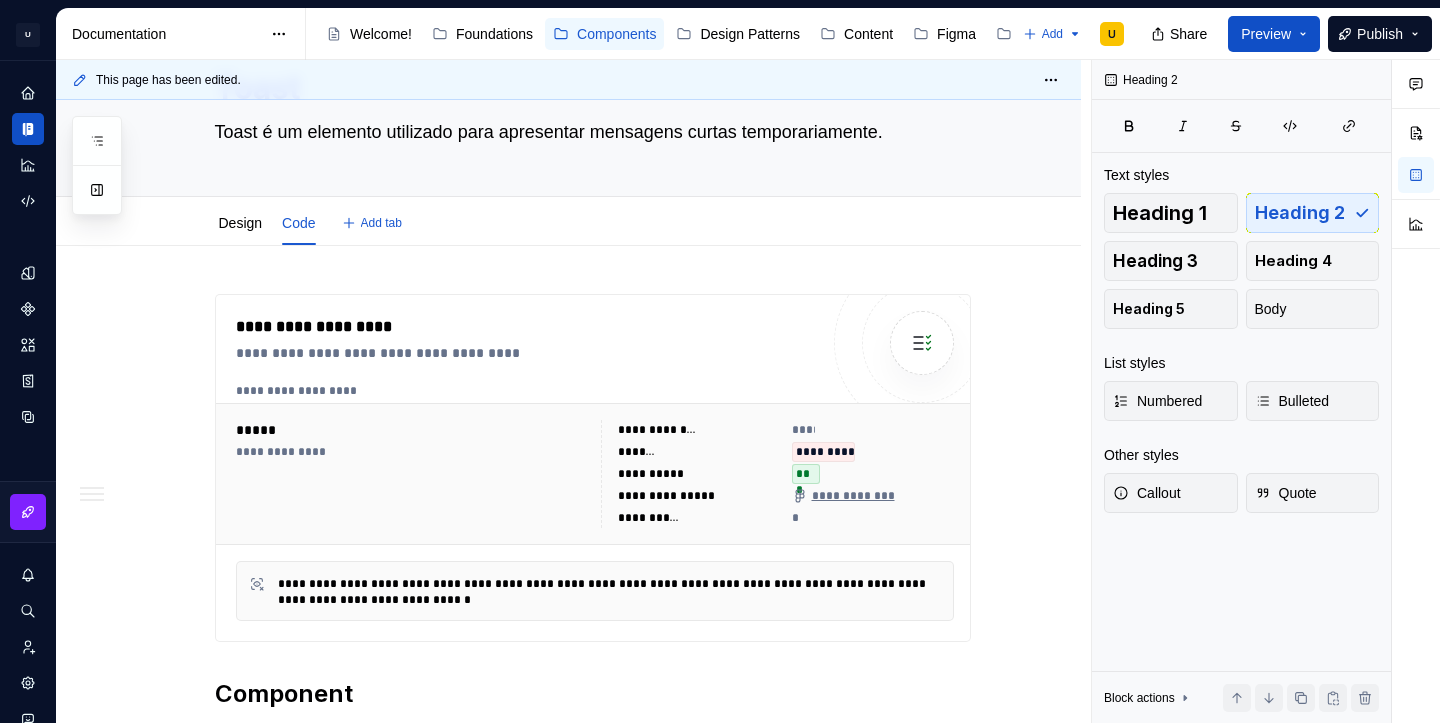 scroll, scrollTop: 22, scrollLeft: 0, axis: vertical 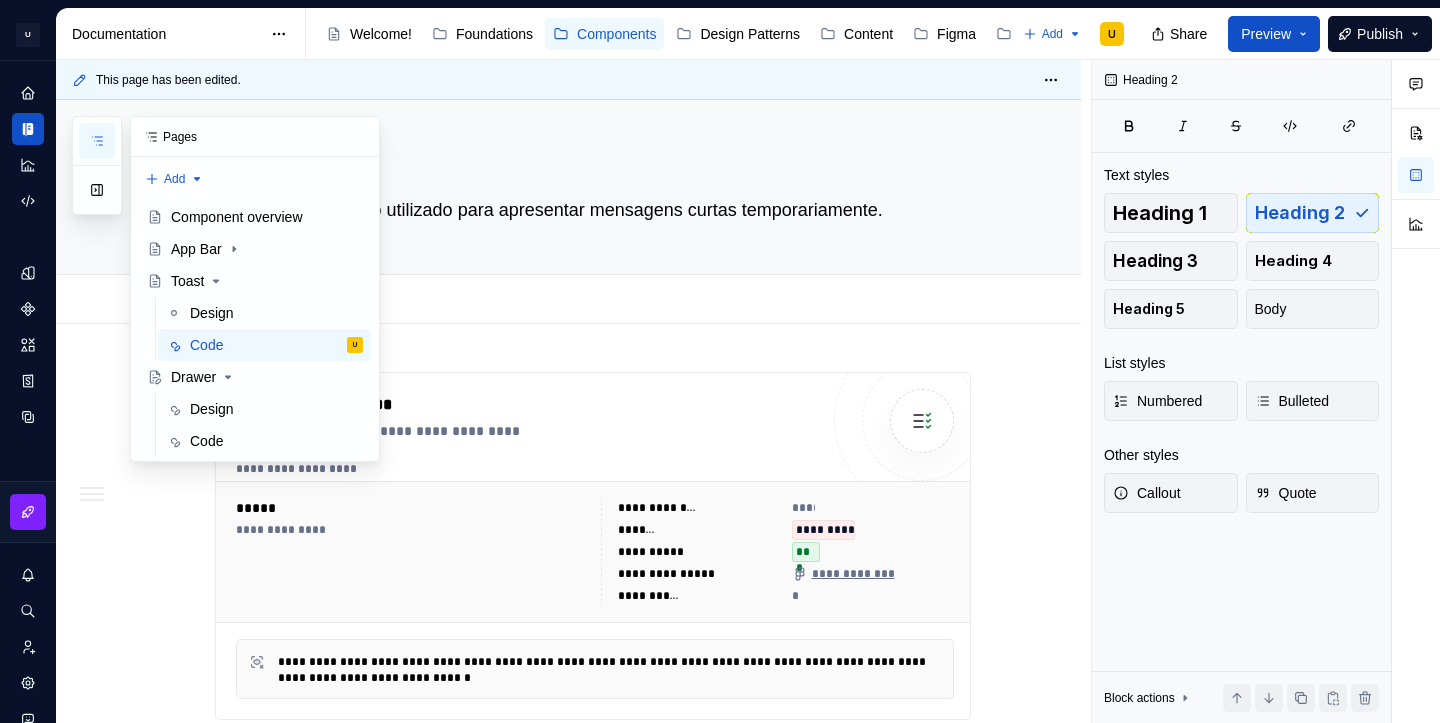 click at bounding box center [97, 141] 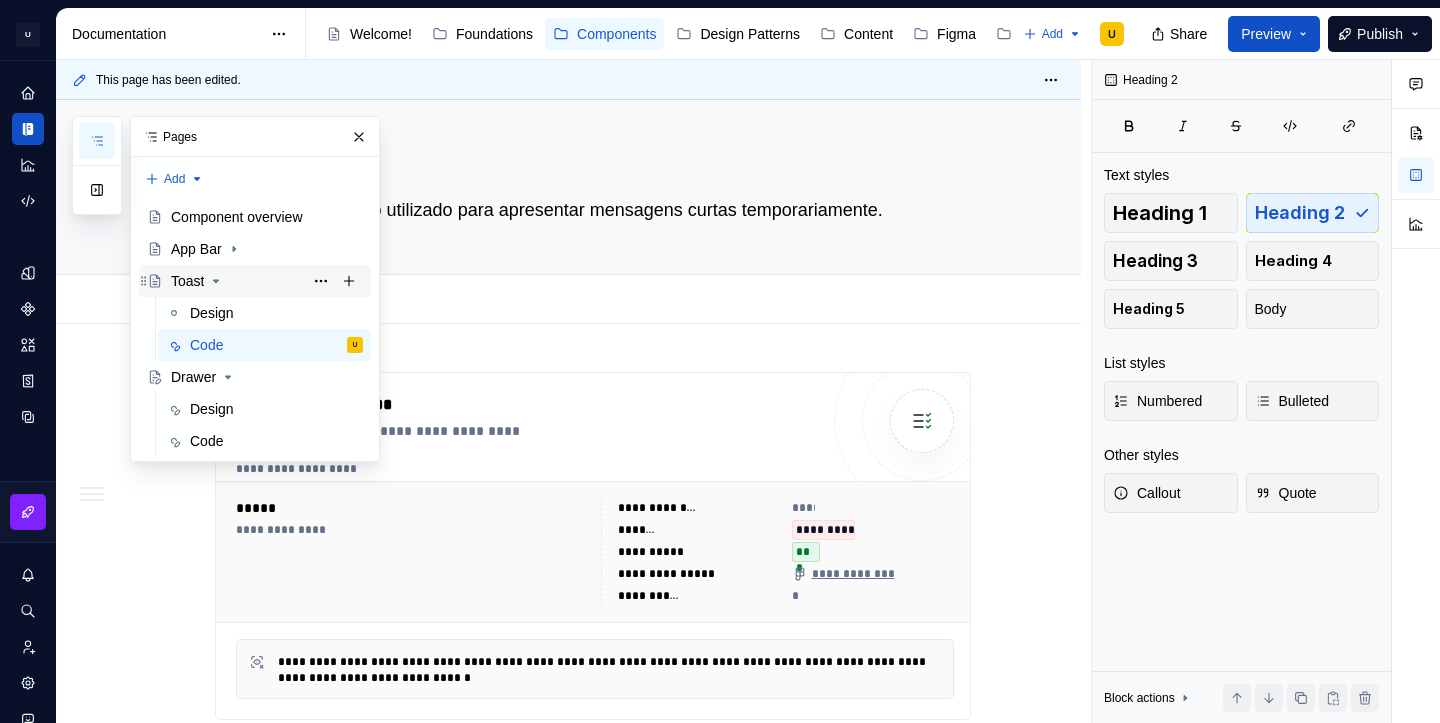 click 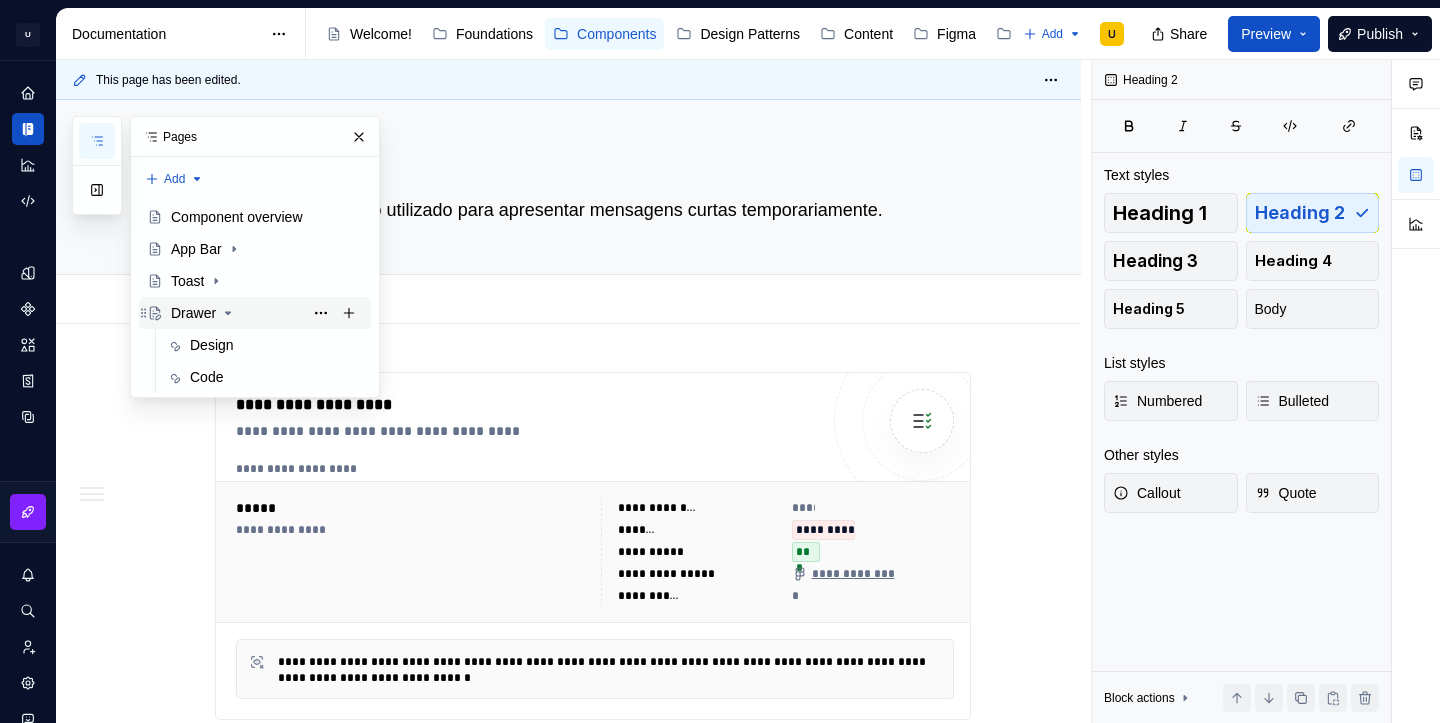 click on "Drawer" at bounding box center (193, 313) 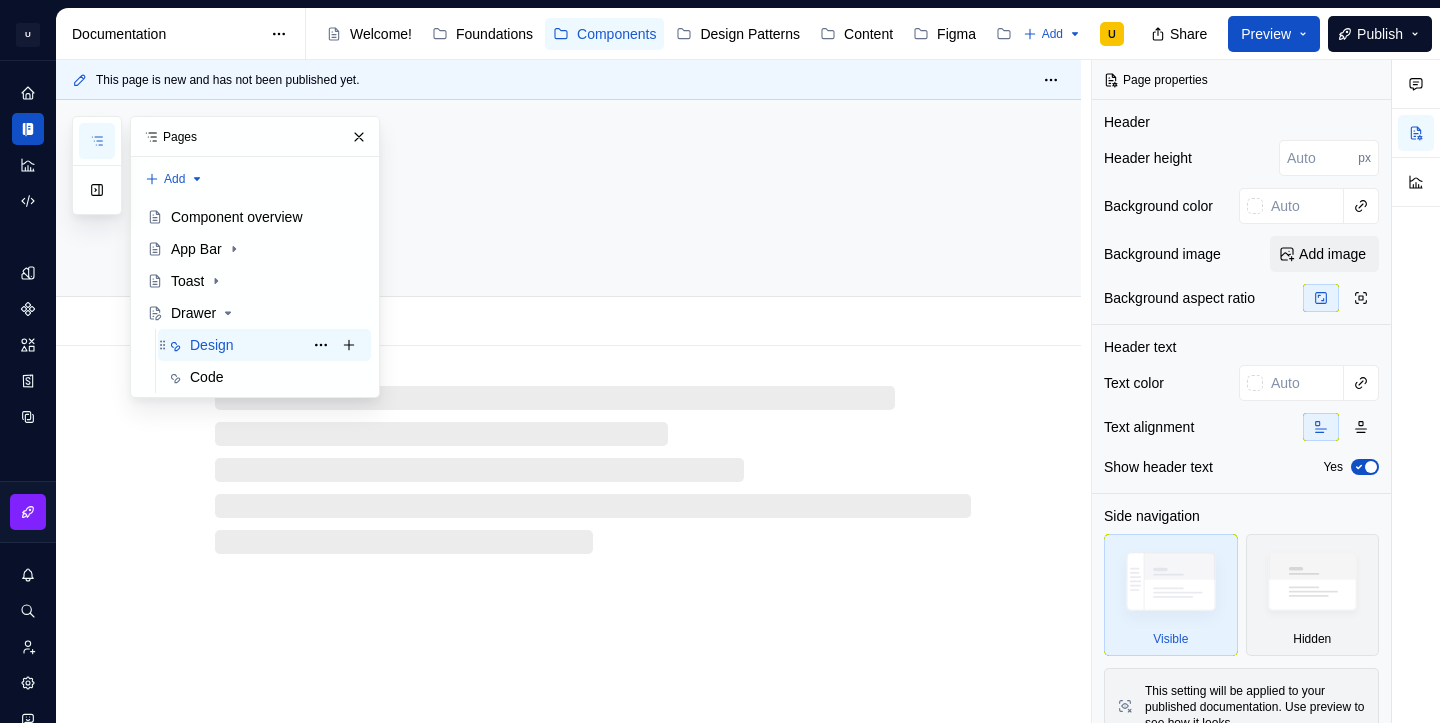 click on "Design" at bounding box center [212, 345] 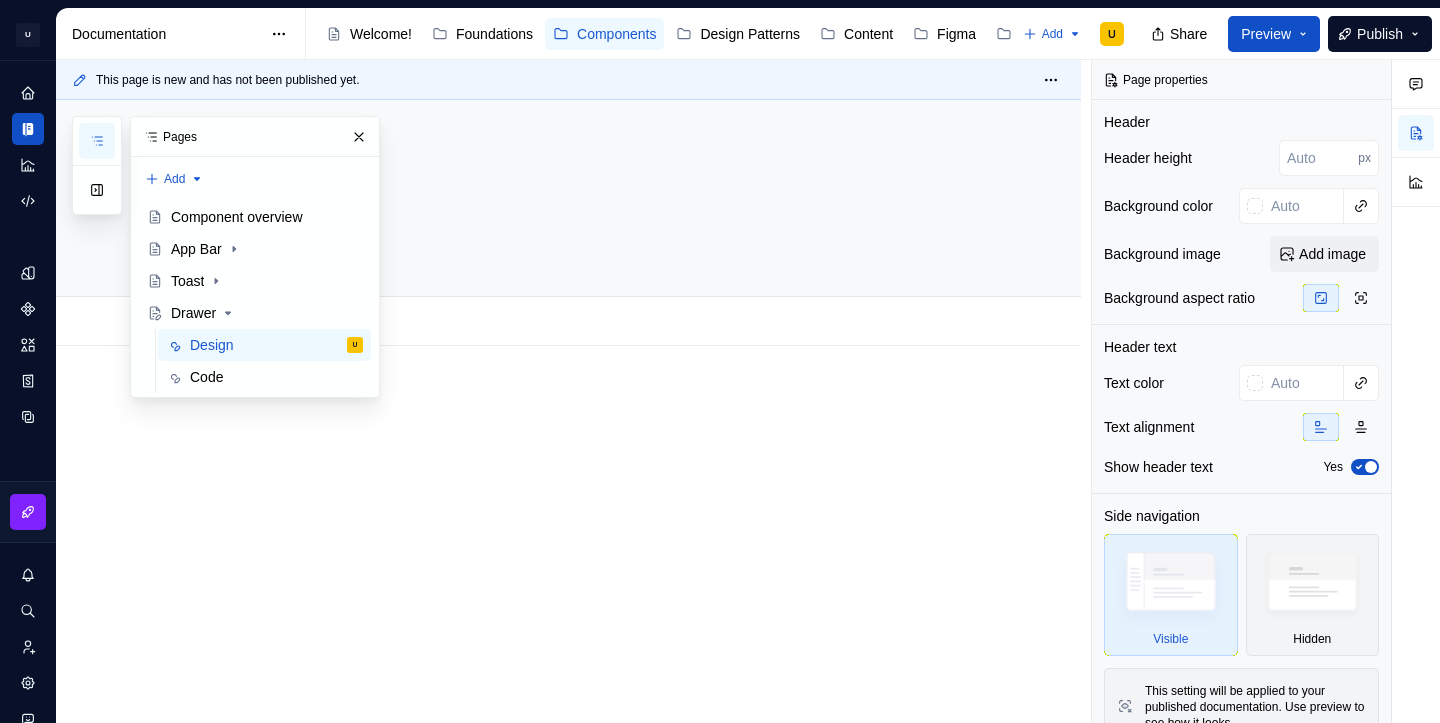 click at bounding box center (593, 444) 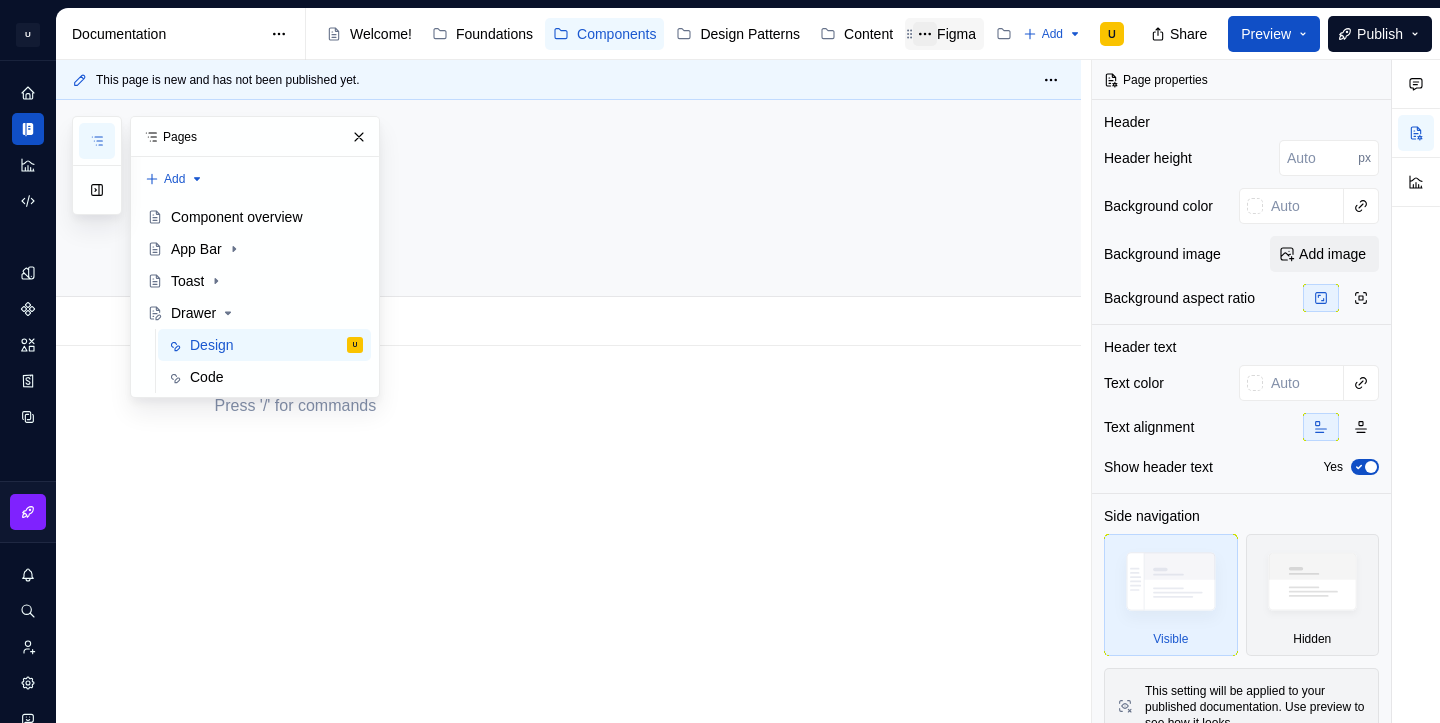 scroll, scrollTop: 0, scrollLeft: 115, axis: horizontal 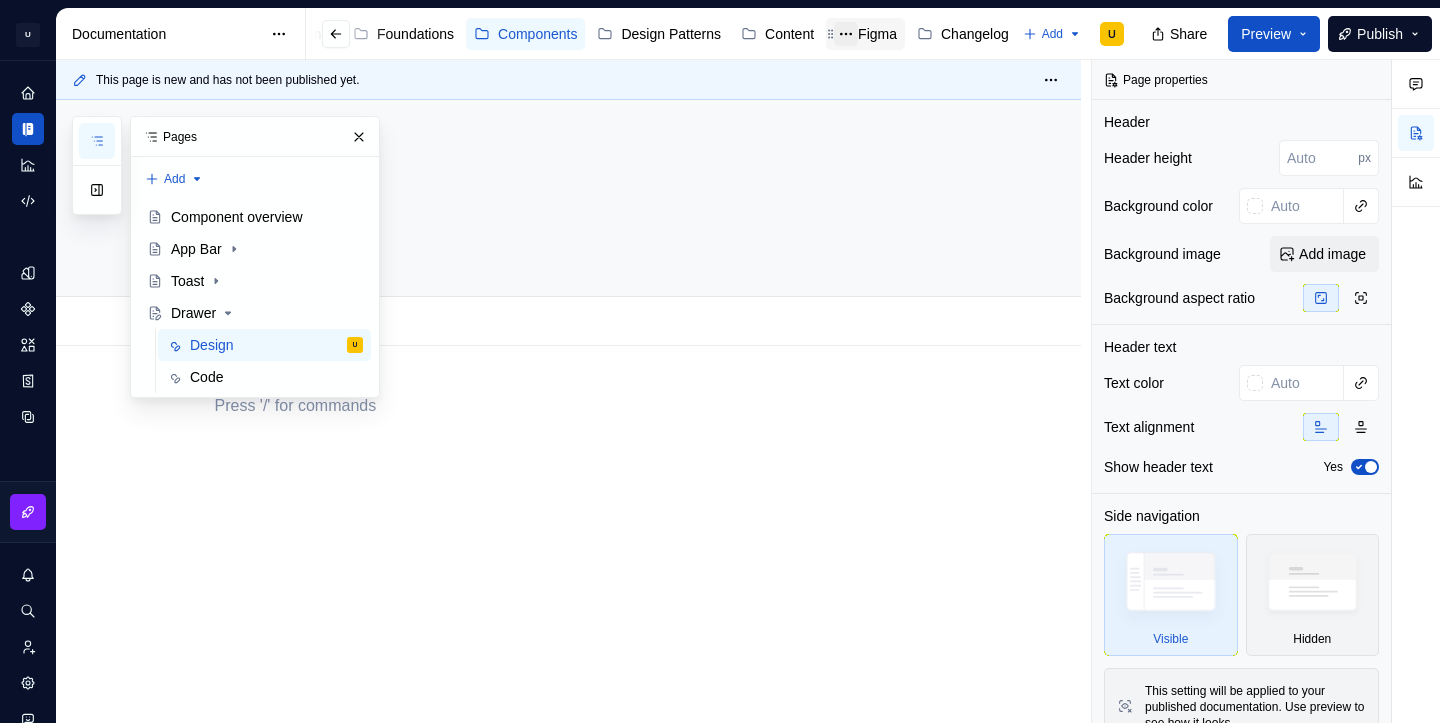 click on "Changelog" at bounding box center [975, 34] 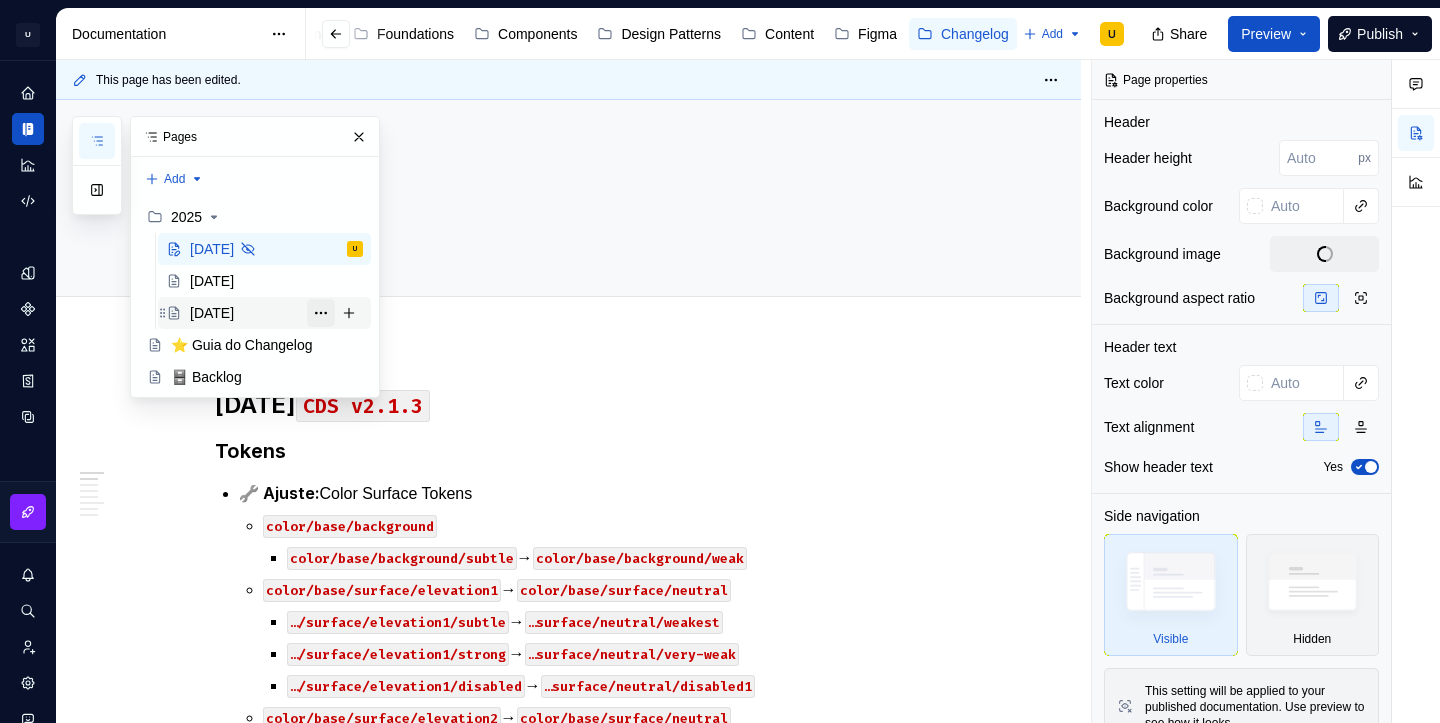 click at bounding box center (321, 313) 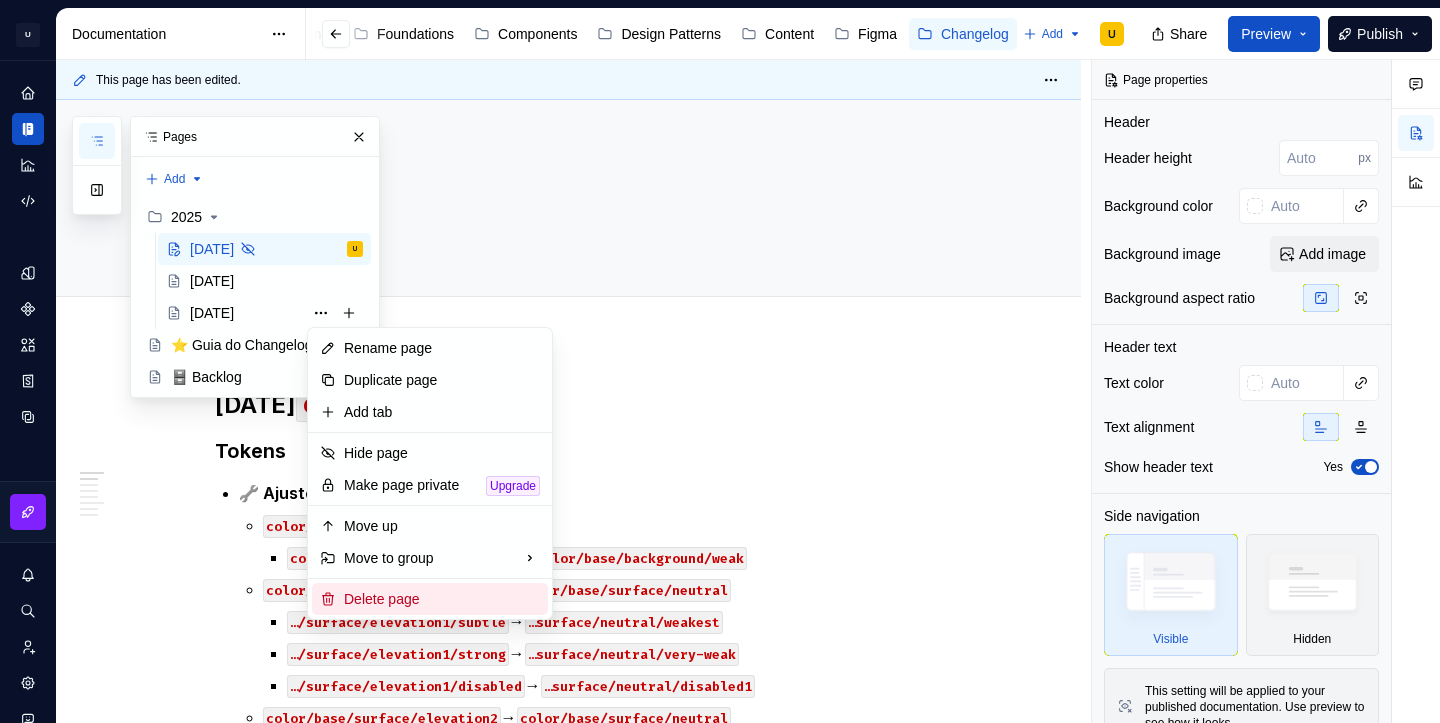 click on "Delete page" at bounding box center [442, 599] 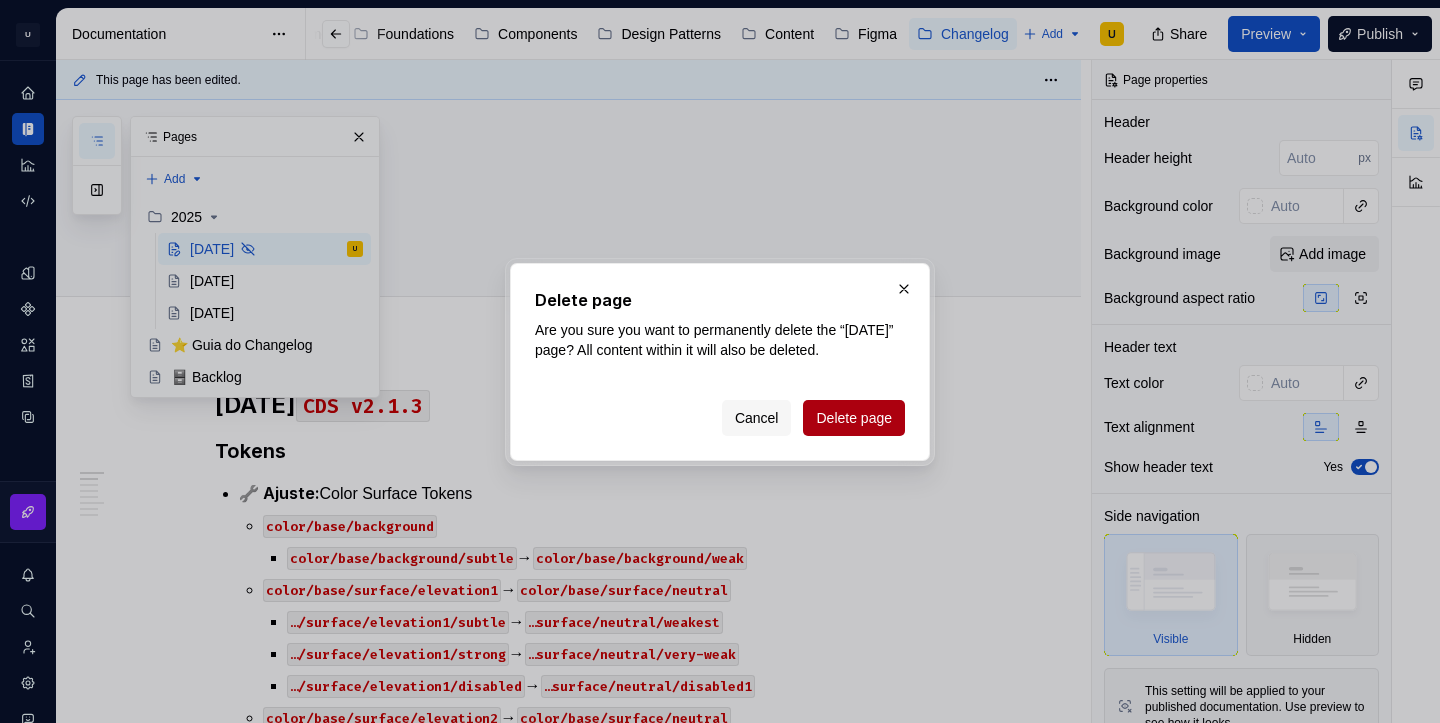 click on "Delete page" at bounding box center (854, 418) 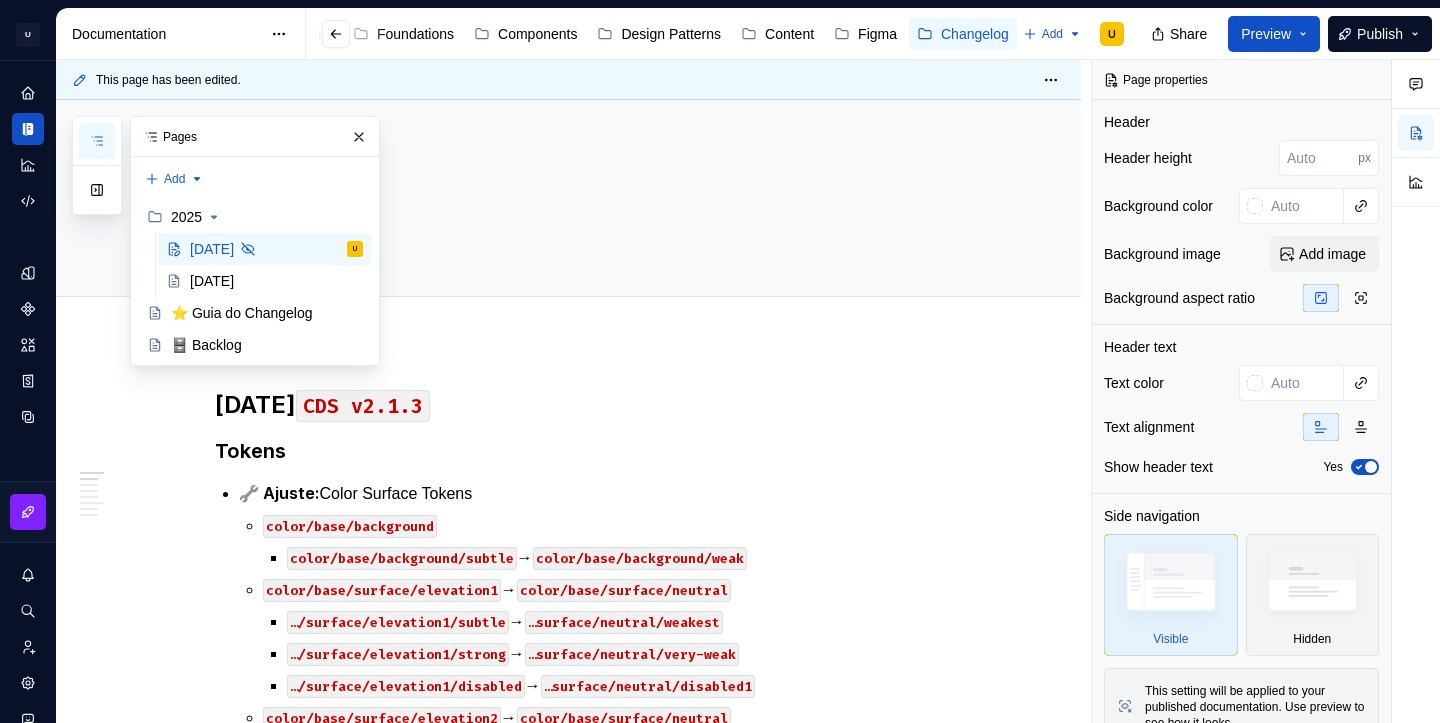 click on "Welcome! Foundations Components Design Patterns Content Figma Changelog" at bounding box center [586, 34] 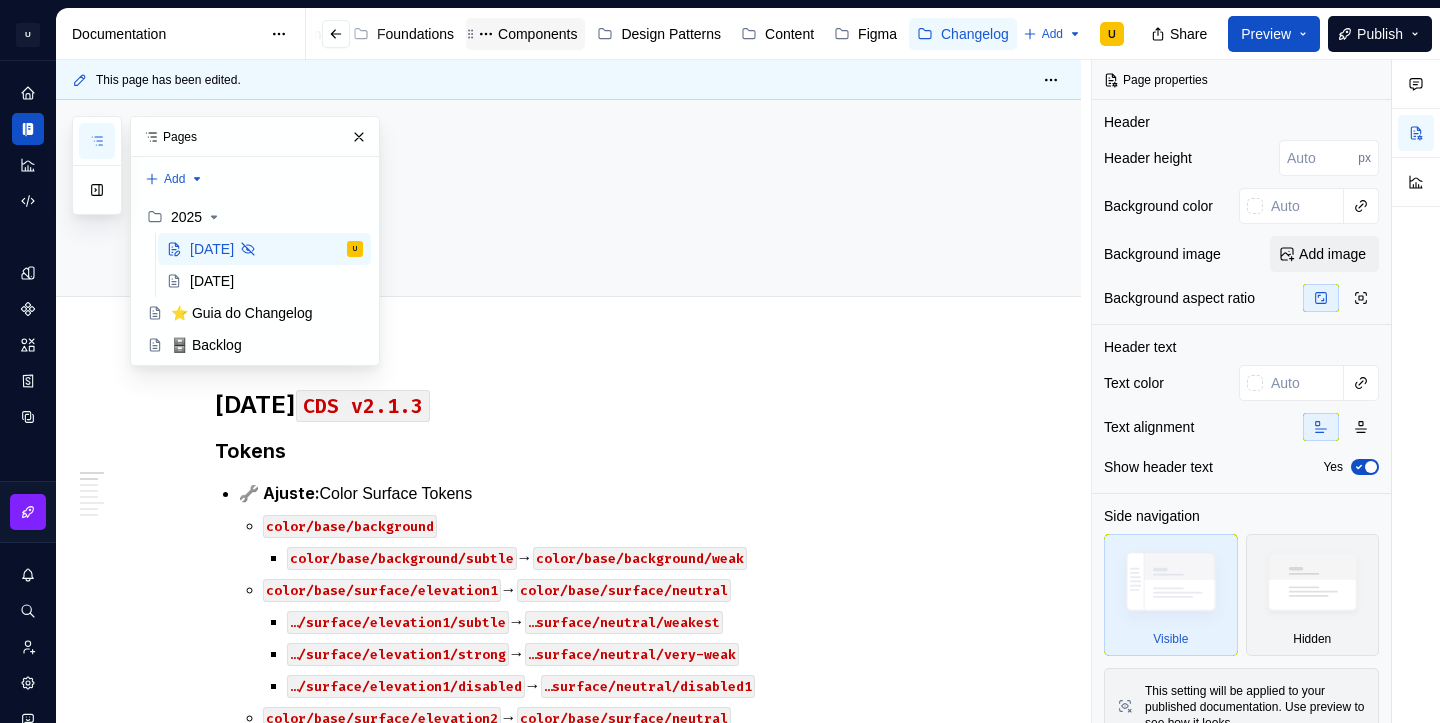 click on "Components" at bounding box center (537, 34) 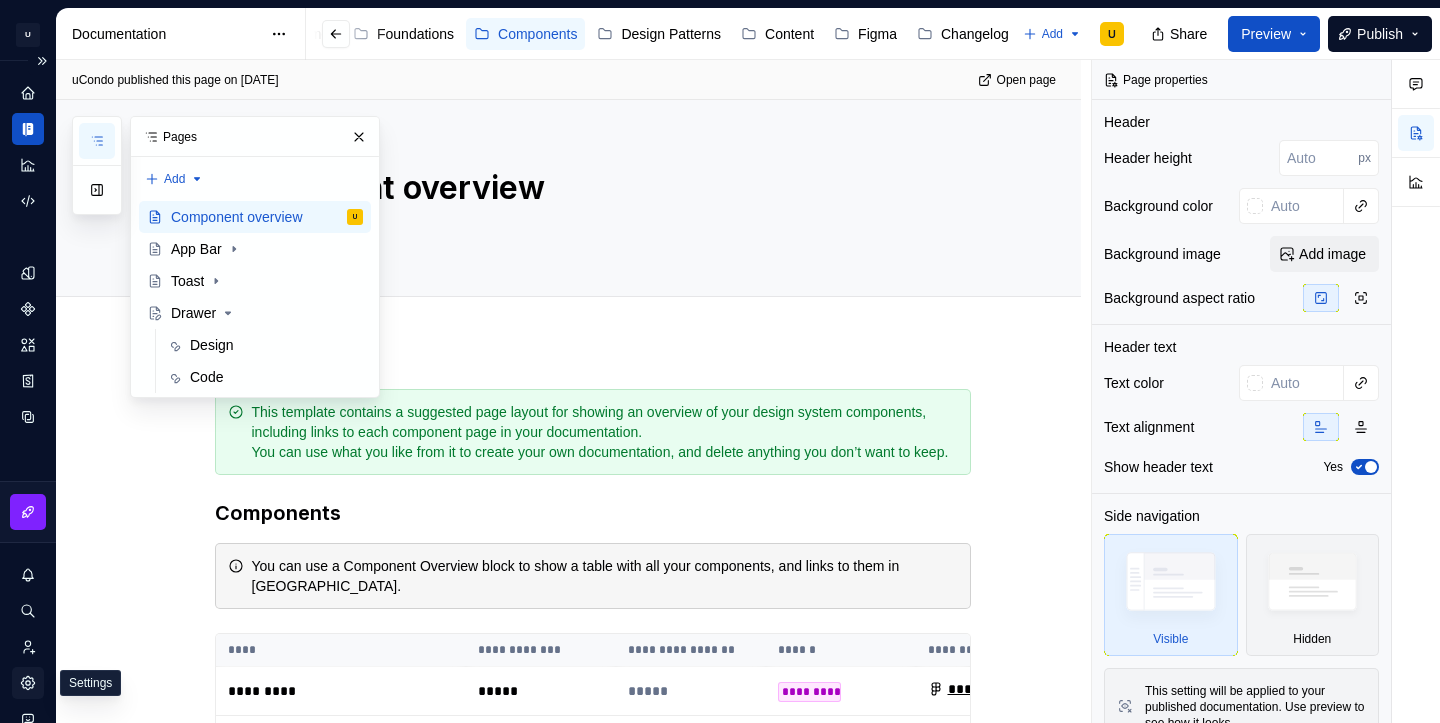 click 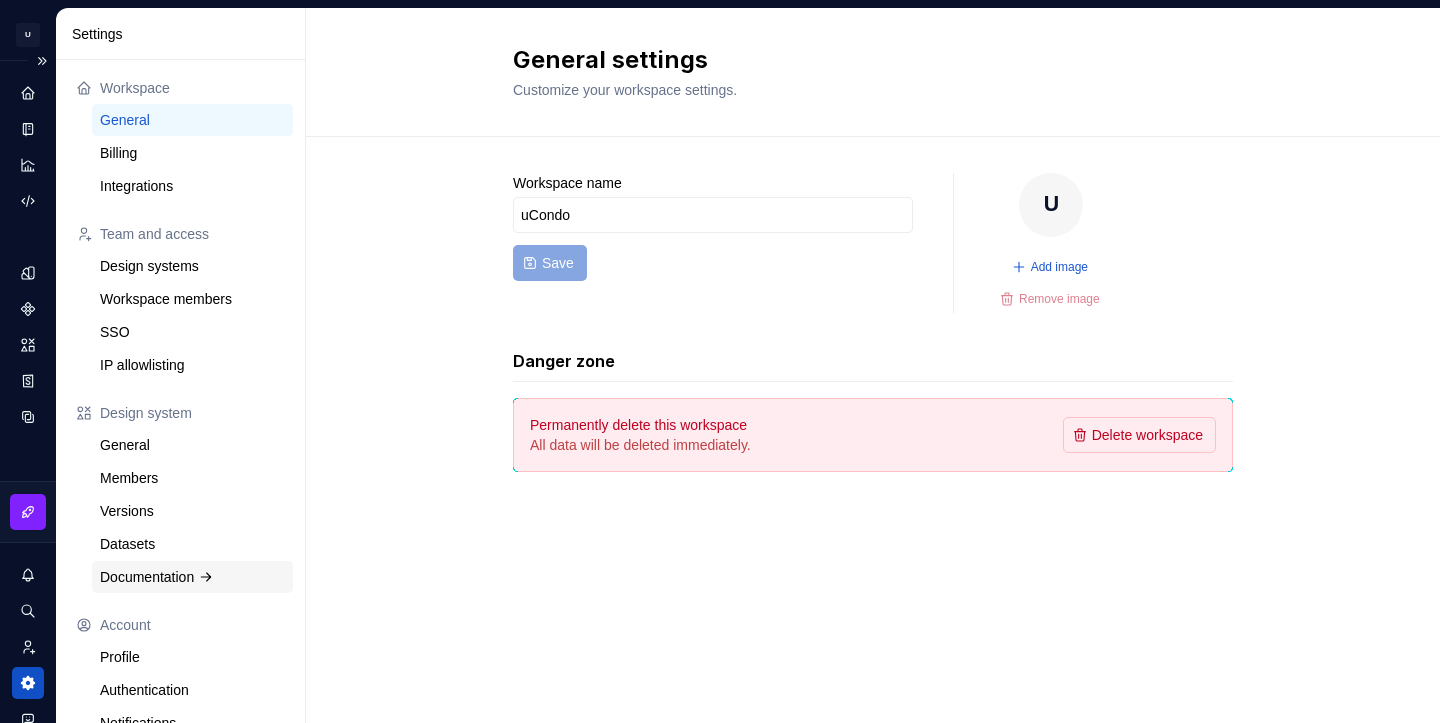 click on "Documentation" at bounding box center [192, 577] 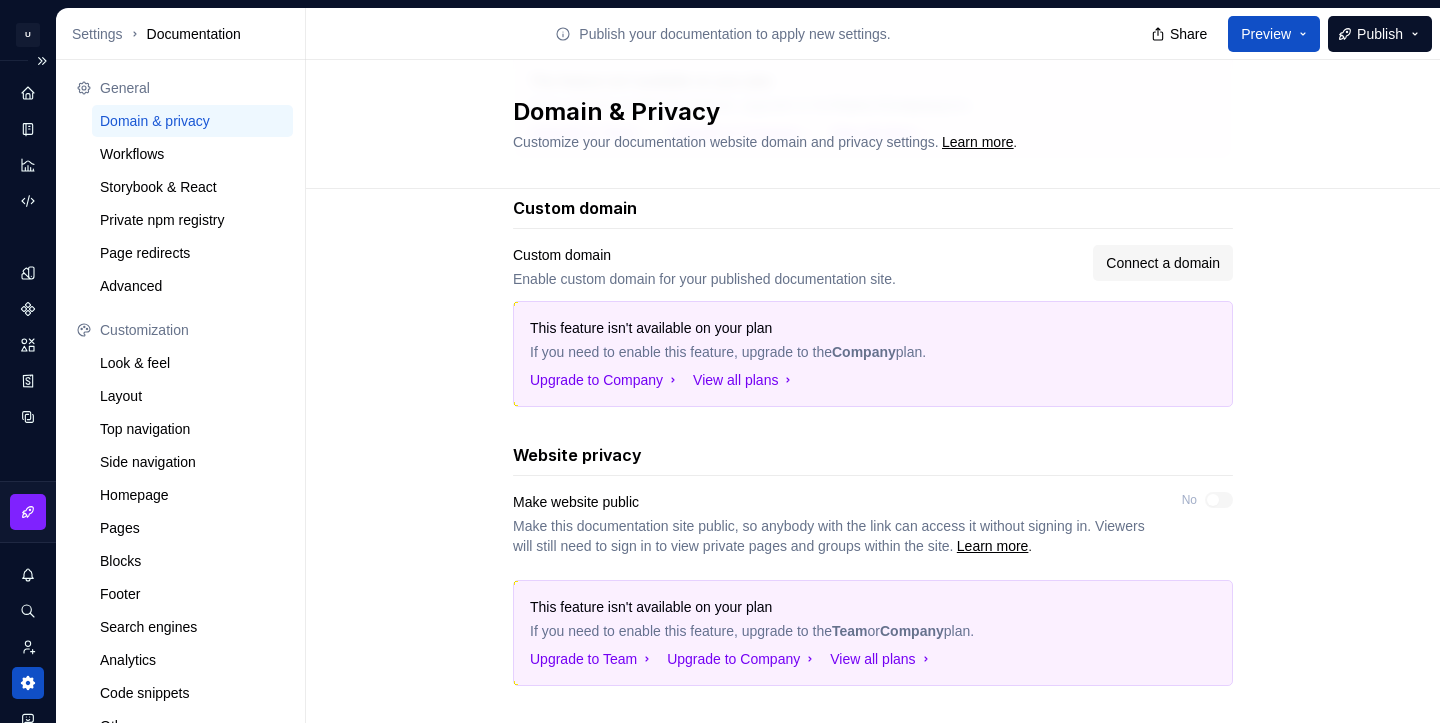 scroll, scrollTop: 433, scrollLeft: 0, axis: vertical 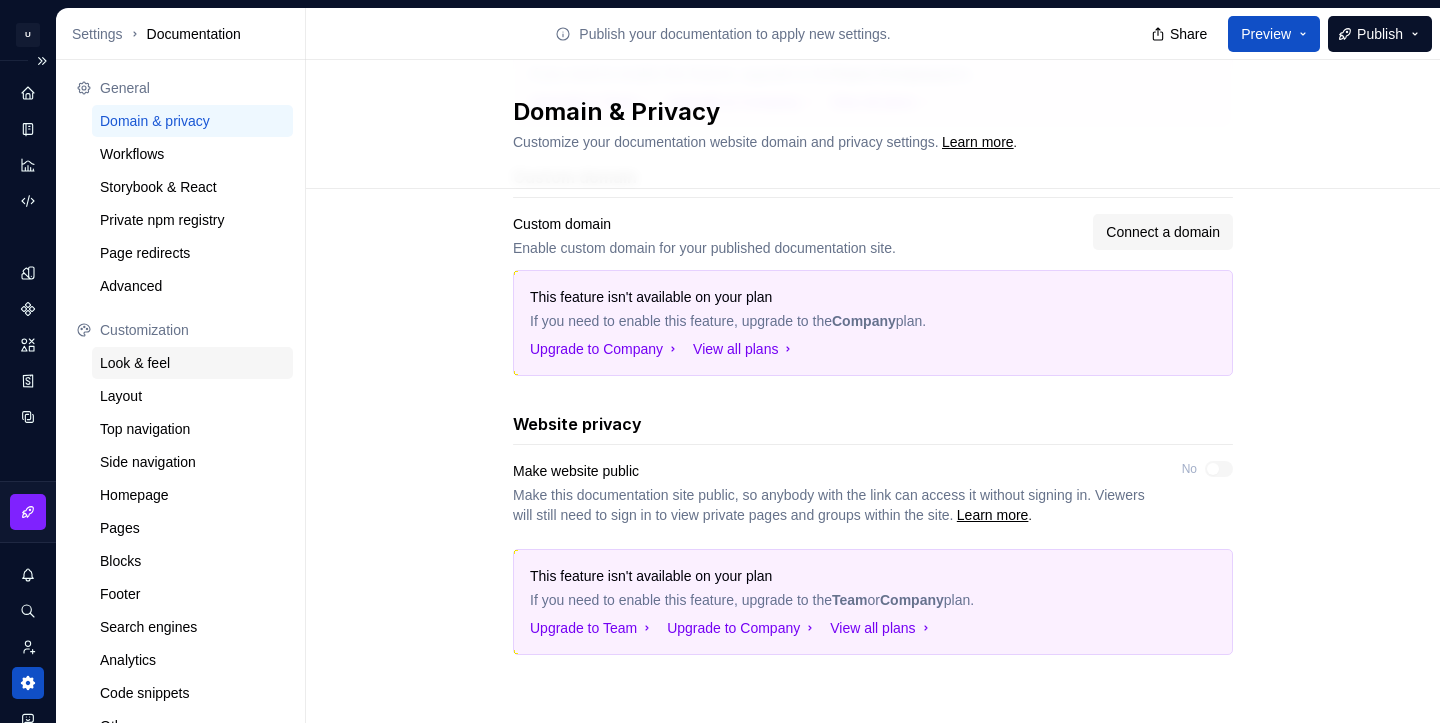 click on "Look & feel" at bounding box center [192, 363] 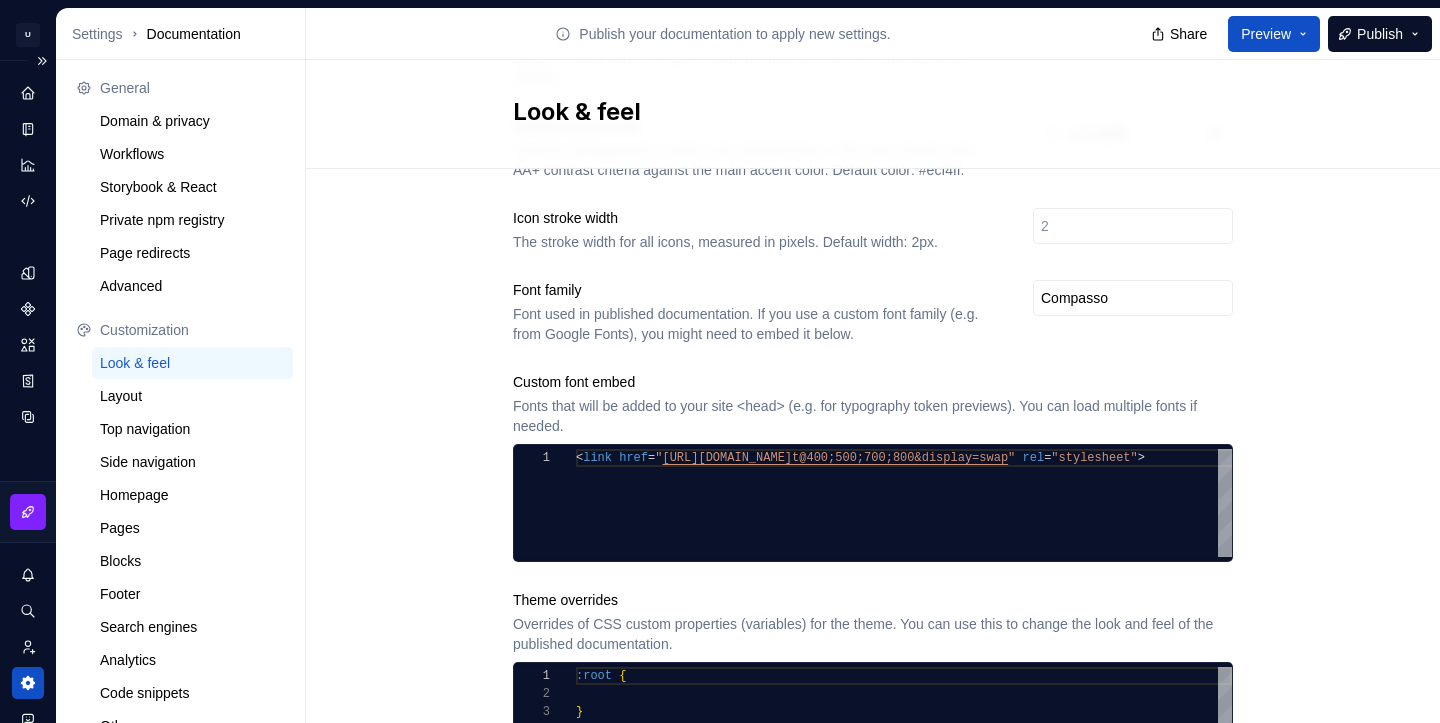 scroll, scrollTop: 624, scrollLeft: 0, axis: vertical 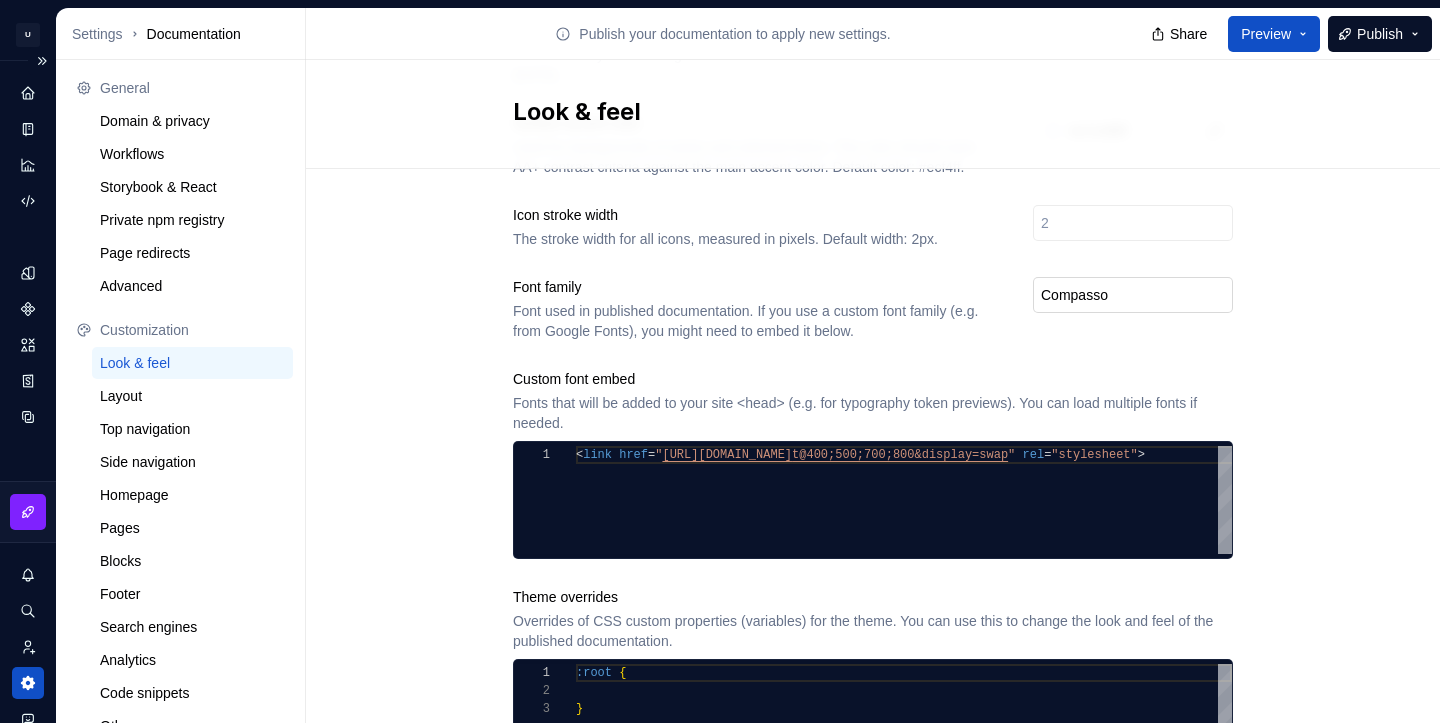 click on "Compasso" at bounding box center [1133, 295] 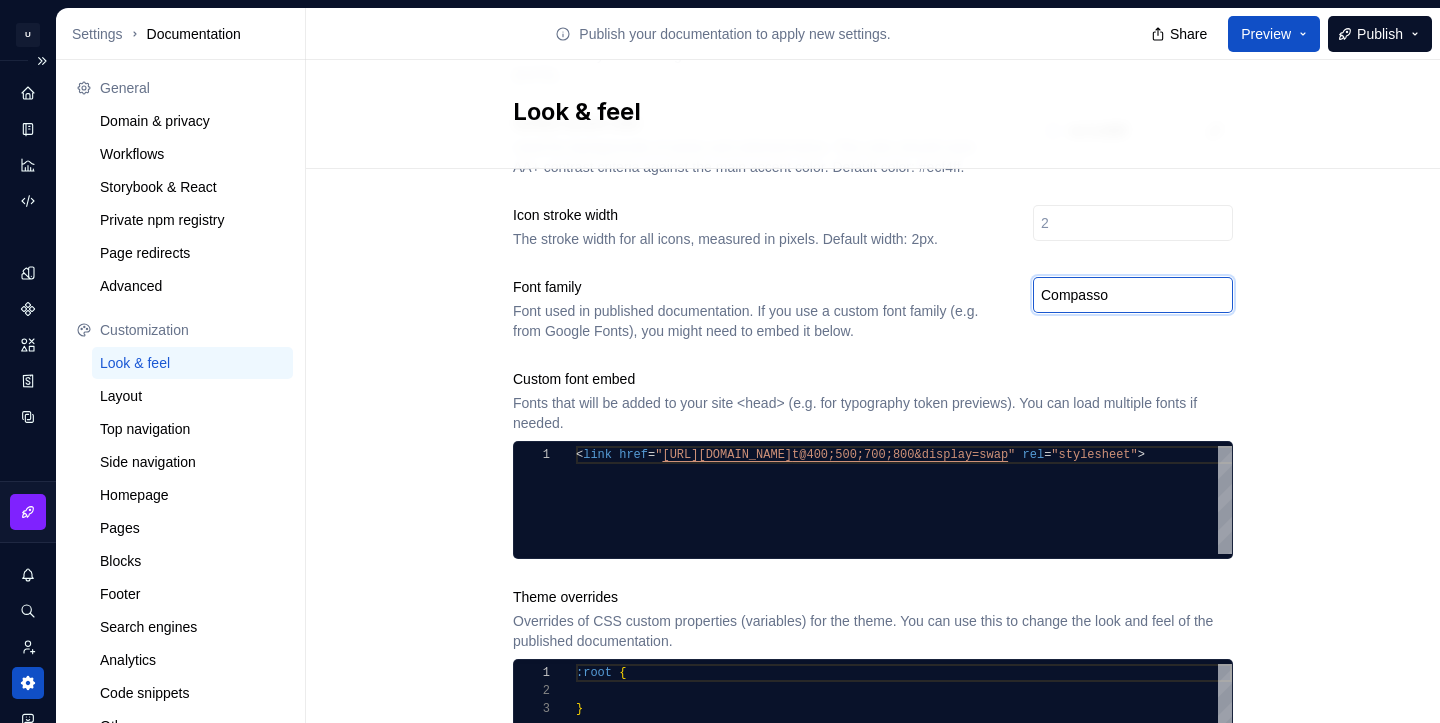 click on "Compasso" at bounding box center (1133, 295) 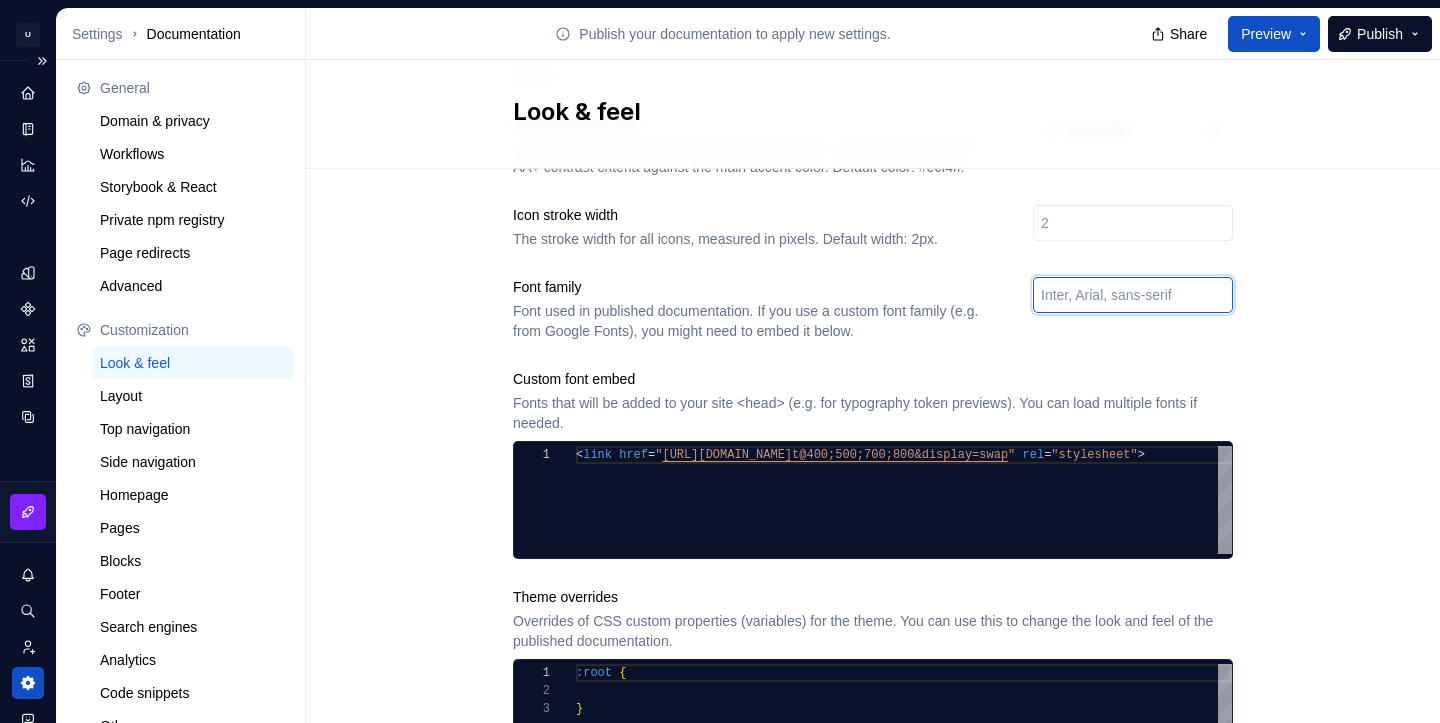 type 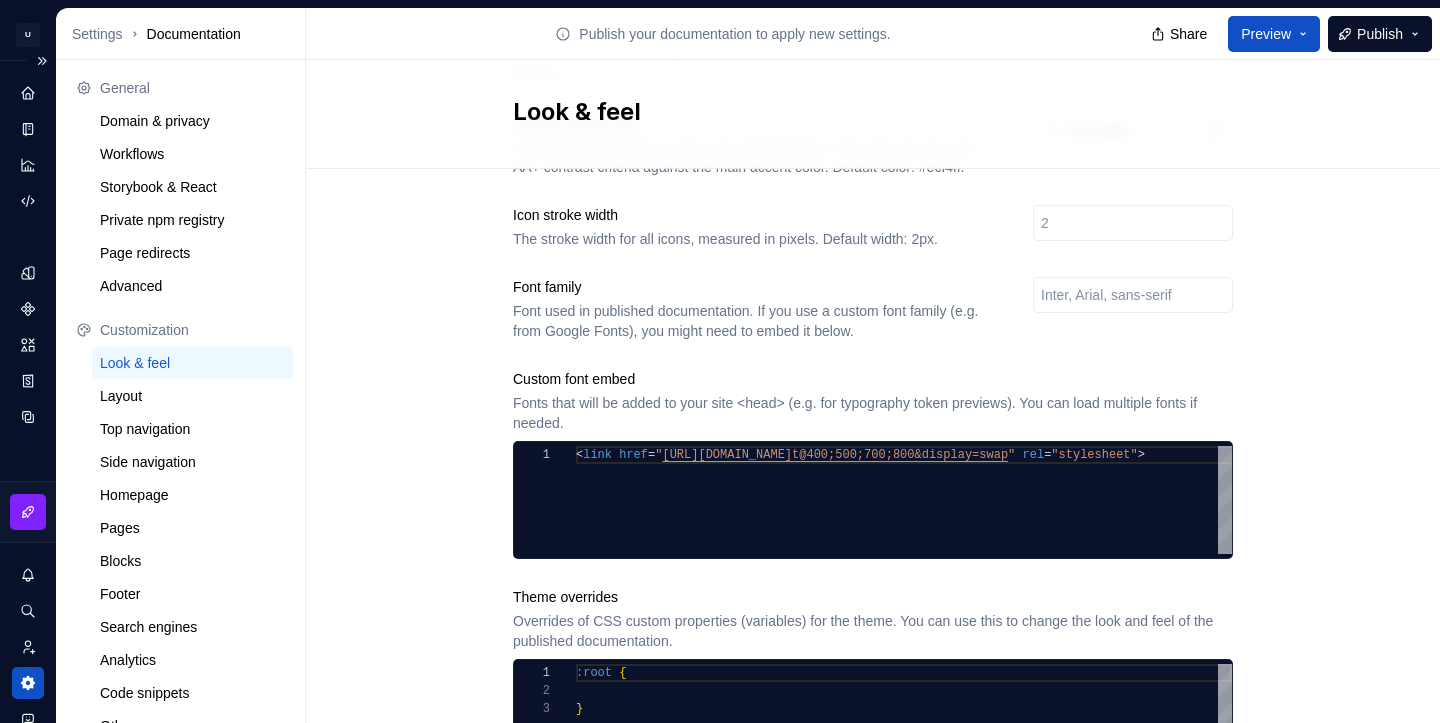 click on "Site logo A company logo that will be displayed on all pages on your documentation site. We recommend using a 200 x 30px .svg or .png file.         Remove image Site logo height The height of your site logo in the top navigation bar, measured in pixels. 32 Site favicon The favicon that will be used for your documentation site. We recommend using a 32 x 32px .png file. Using legacy .ico is not recommended. Remove image Accent color This is your main accent color, used for all links, selected states, and active items. Default color: #0f62fe. #8771d1ff Alternative accent color Used in hover states for links, selected items, and active states. Usually darker or lighter than the main accent color. Default color: #[DATE]. #553ab0ff Surface accent color Used for backgrounds of active and selected items. This color should meet AA+ contrast criteria against the main accent color. Default color: #ecf4ff. #e7e3f6ff Icon stroke width The stroke width for all icons, measured in pixels. Default width: 2px. Font family 1 <" at bounding box center [873, 308] 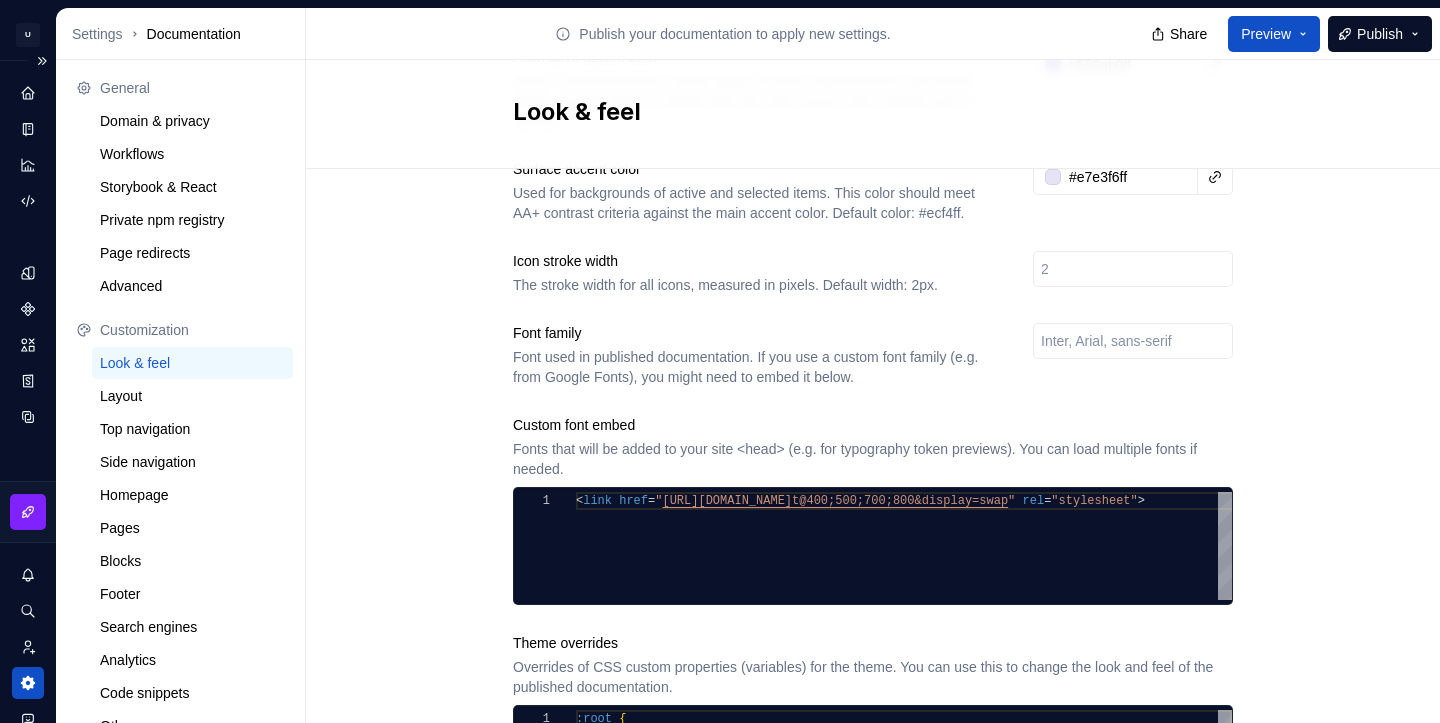 scroll, scrollTop: 964, scrollLeft: 0, axis: vertical 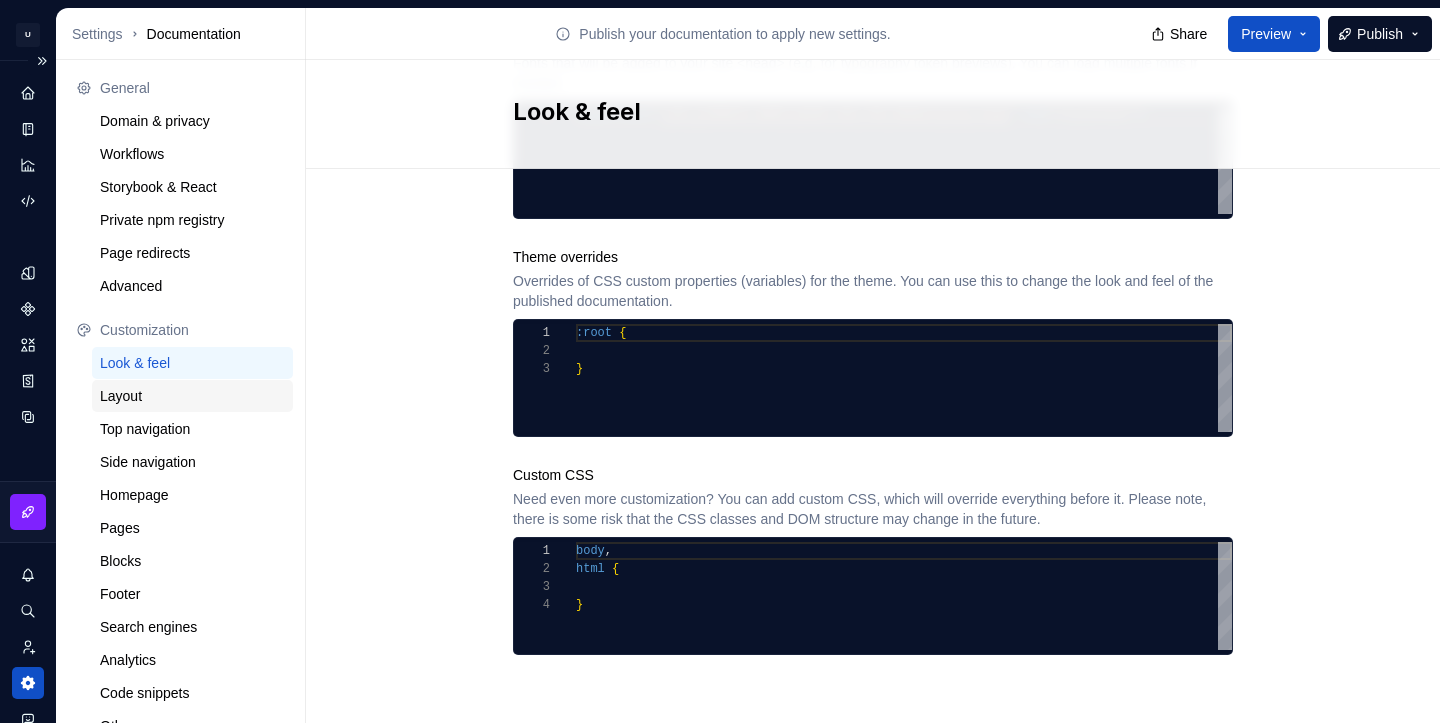 click on "Layout" at bounding box center [192, 396] 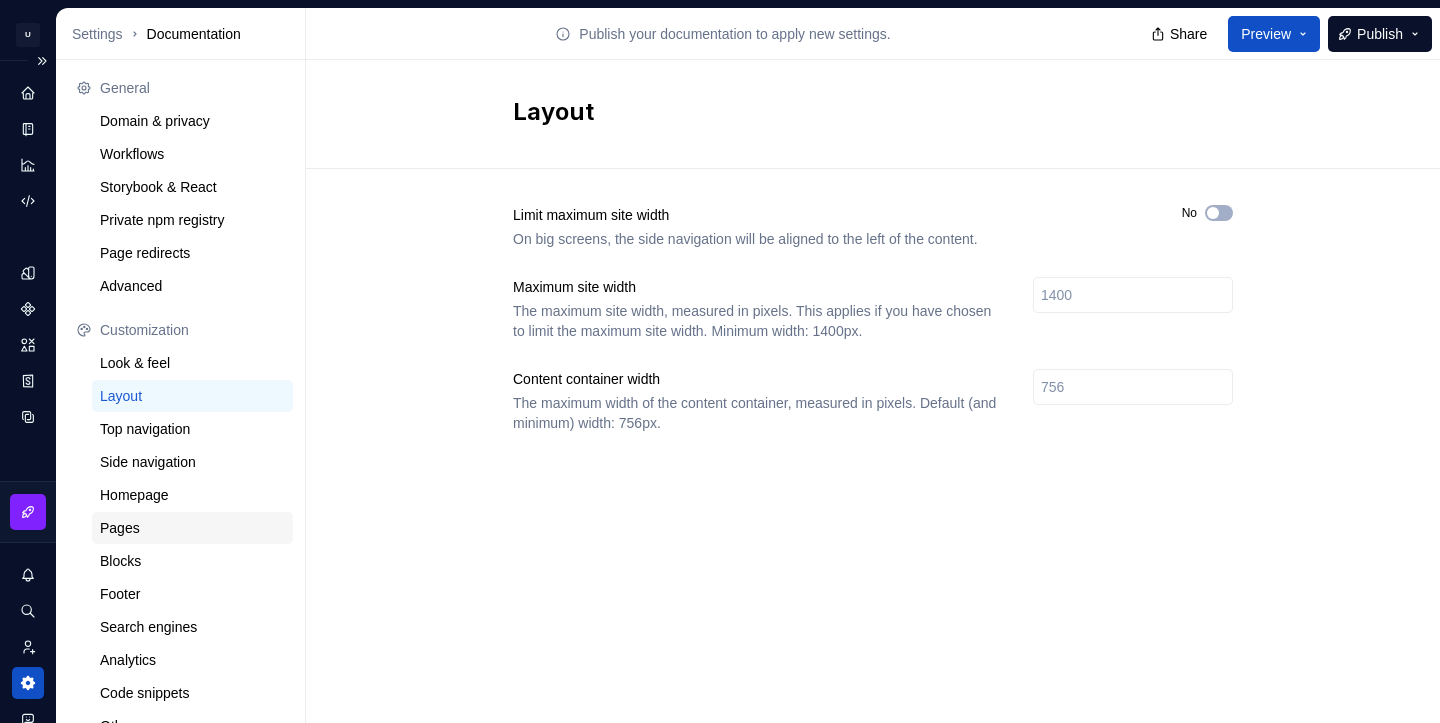 click on "Pages" at bounding box center [192, 528] 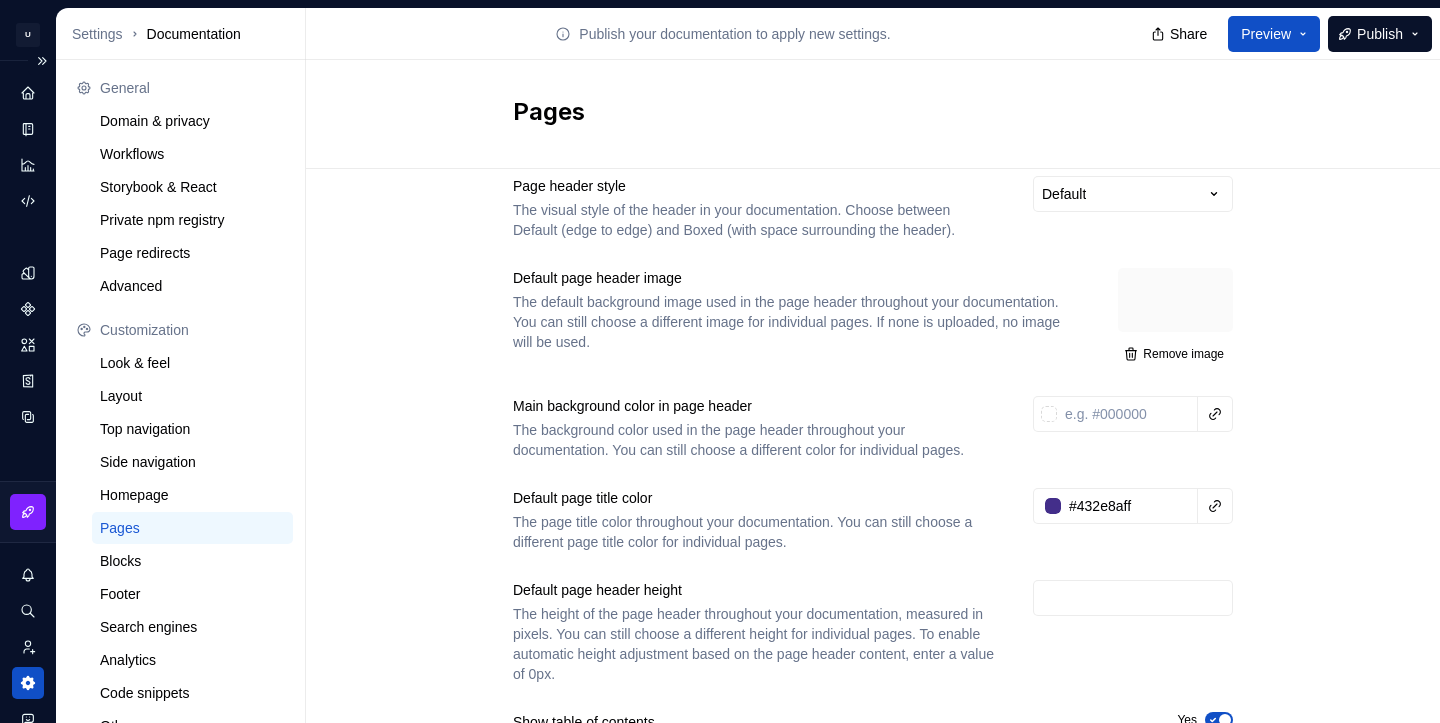 scroll, scrollTop: 0, scrollLeft: 0, axis: both 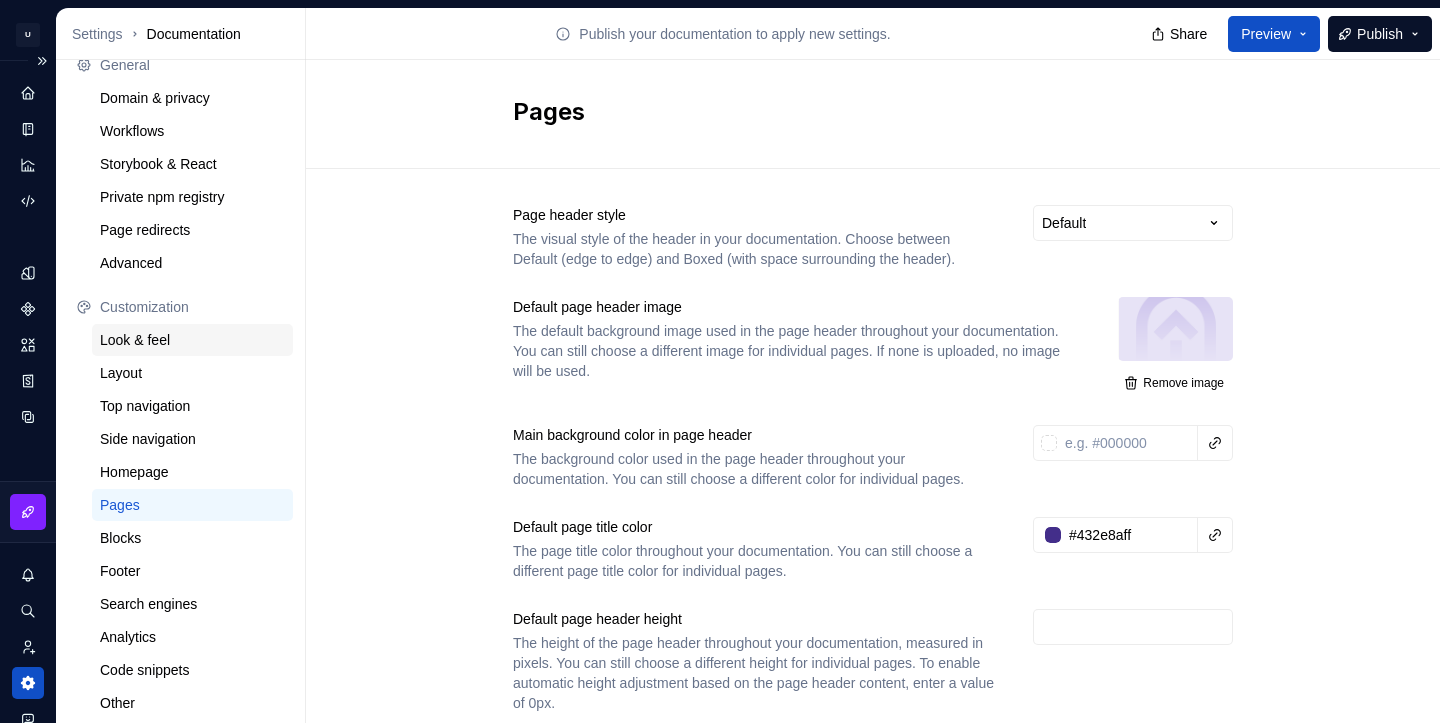 click on "Look & feel" at bounding box center [192, 340] 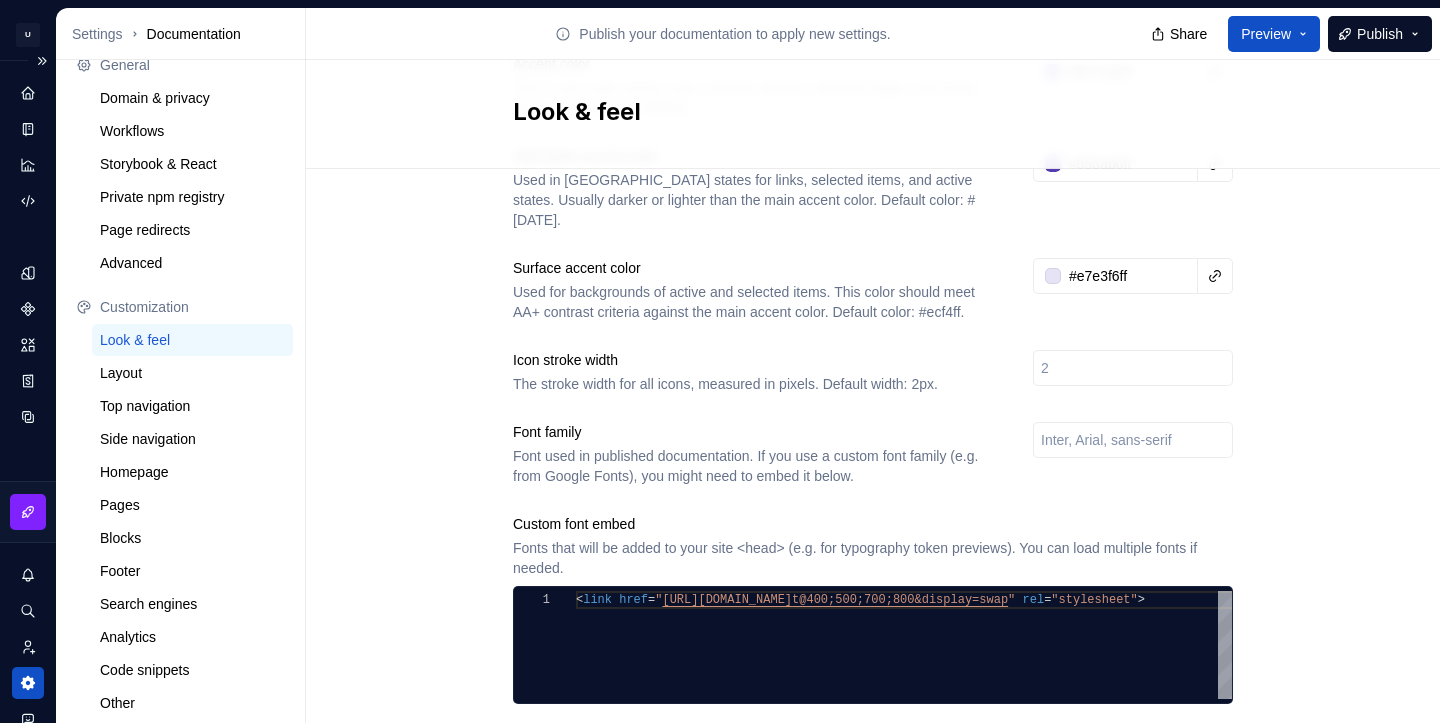 scroll, scrollTop: 483, scrollLeft: 0, axis: vertical 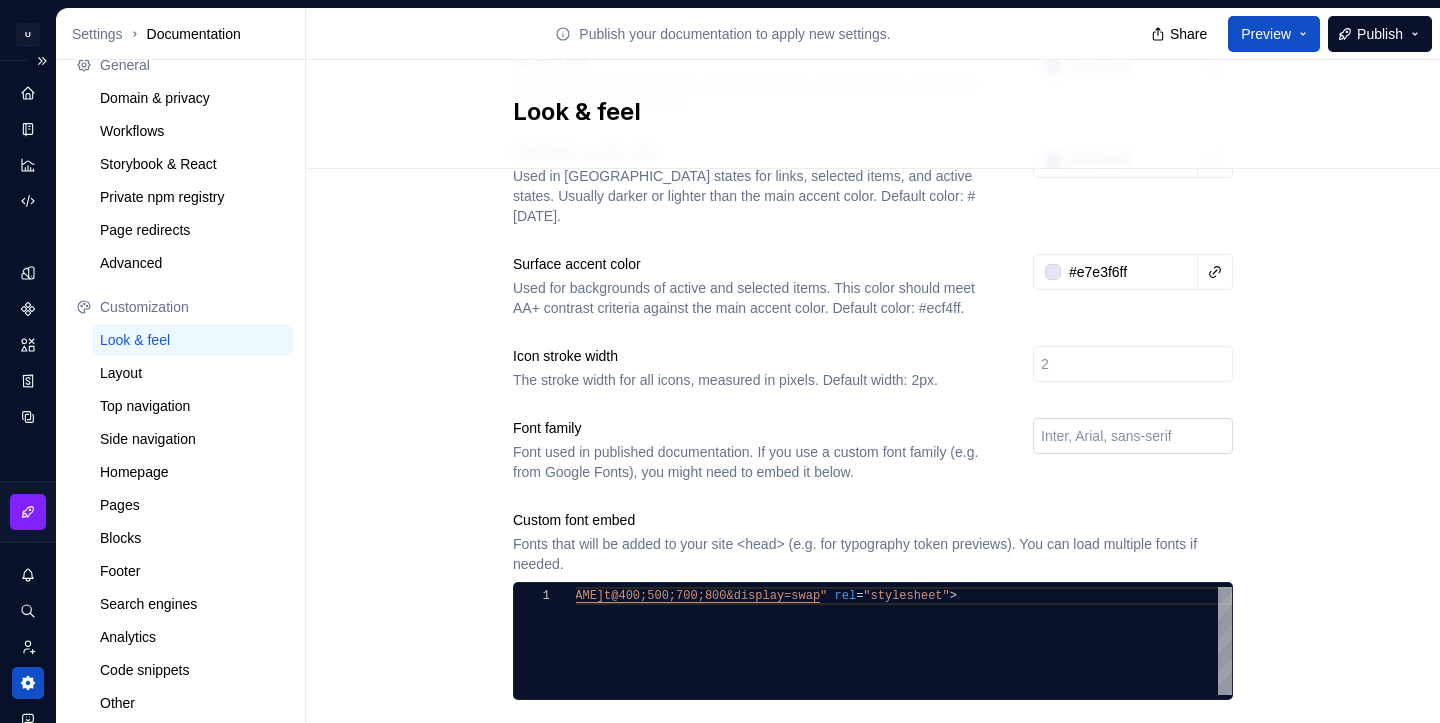 click at bounding box center (1133, 436) 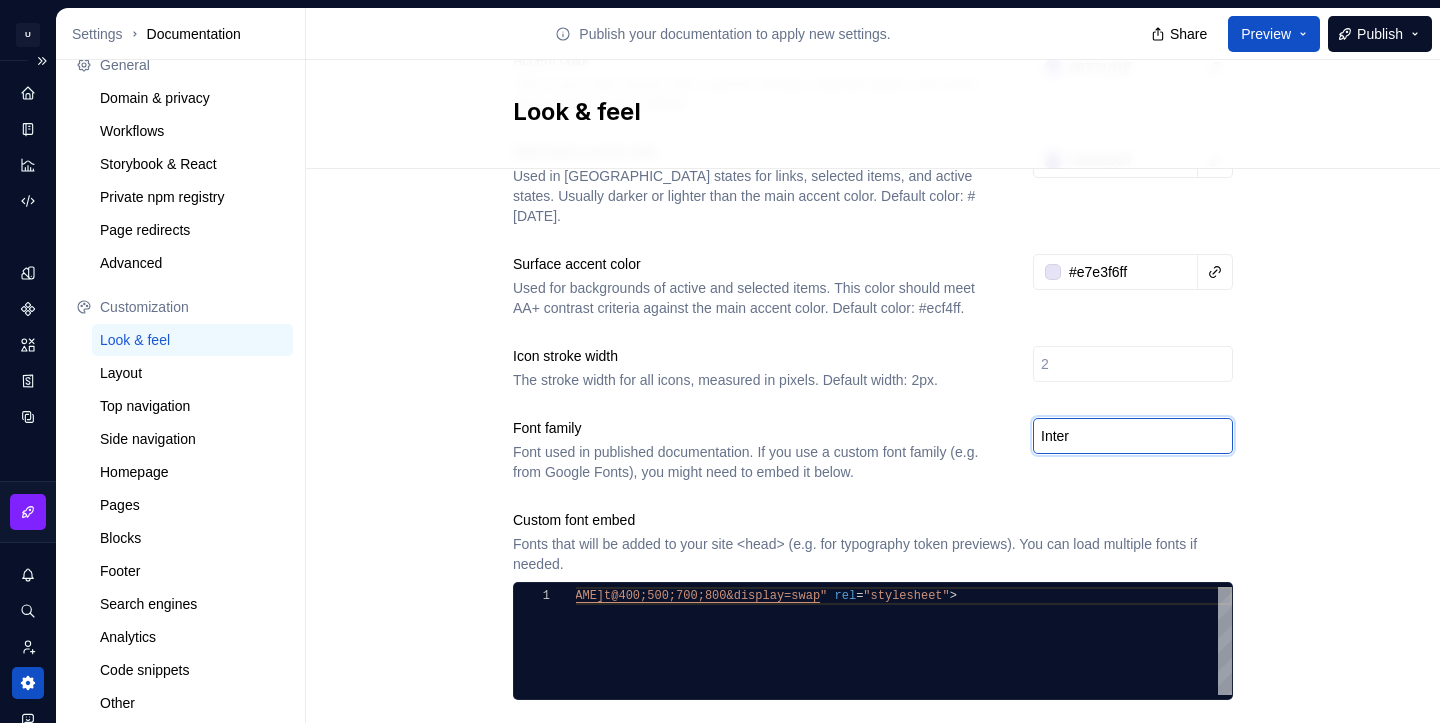 type on "Inter" 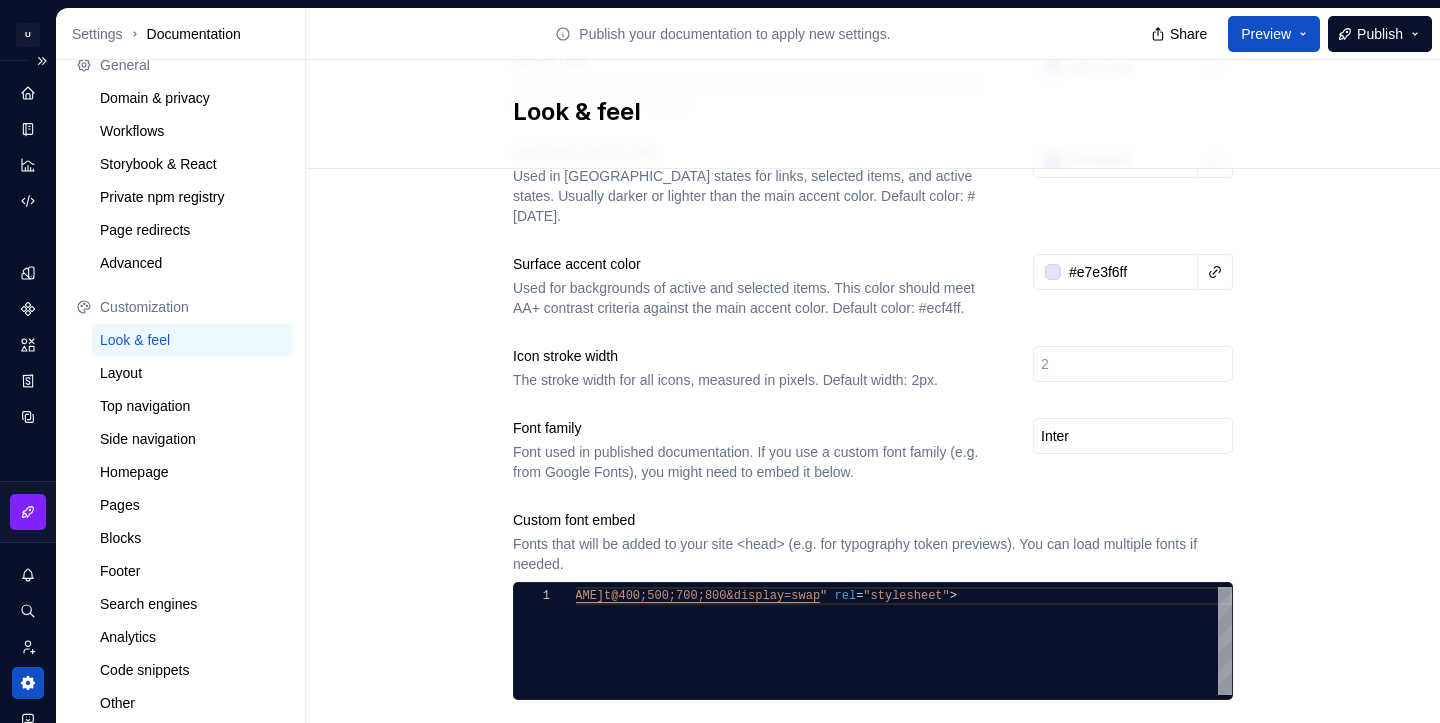 click on "Site logo A company logo that will be displayed on all pages on your documentation site. We recommend using a 200 x 30px .svg or .png file.         Remove image Site logo height The height of your site logo in the top navigation bar, measured in pixels. 32 Site favicon The favicon that will be used for your documentation site. We recommend using a 32 x 32px .png file. Using legacy .ico is not recommended. Remove image Accent color This is your main accent color, used for all links, selected states, and active items. Default color: #0f62fe. #8771d1ff Alternative accent color Used in hover states for links, selected items, and active states. Usually darker or lighter than the main accent color. Default color: #[DATE]. #553ab0ff Surface accent color Used for backgrounds of active and selected items. This color should meet AA+ contrast criteria against the main accent color. Default color: #ecf4ff. #e7e3f6ff Icon stroke width The stroke width for all icons, measured in pixels. Default width: 2px. Font family 1 <" at bounding box center (873, 449) 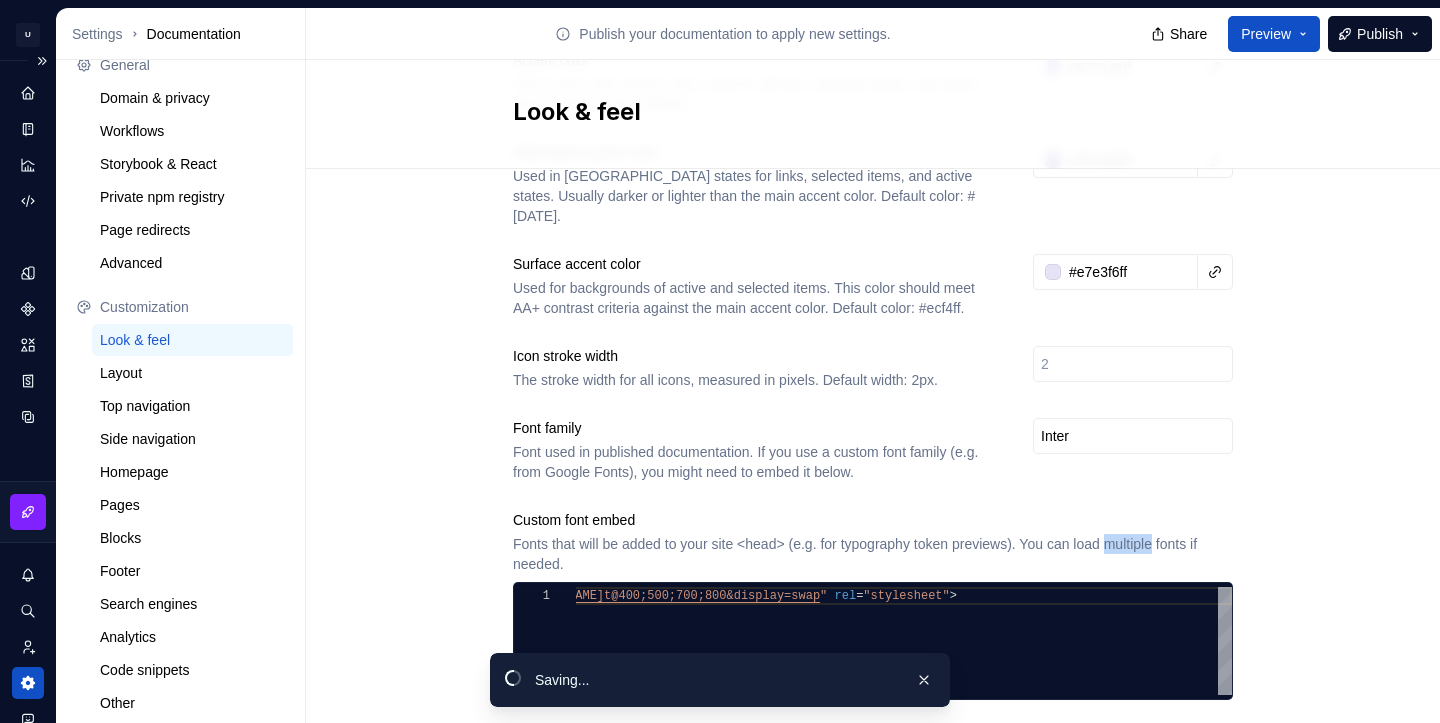 click on "Site logo A company logo that will be displayed on all pages on your documentation site. We recommend using a 200 x 30px .svg or .png file.         Remove image Site logo height The height of your site logo in the top navigation bar, measured in pixels. 32 Site favicon The favicon that will be used for your documentation site. We recommend using a 32 x 32px .png file. Using legacy .ico is not recommended. Remove image Accent color This is your main accent color, used for all links, selected states, and active items. Default color: #0f62fe. #8771d1ff Alternative accent color Used in hover states for links, selected items, and active states. Usually darker or lighter than the main accent color. Default color: #[DATE]. #553ab0ff Surface accent color Used for backgrounds of active and selected items. This color should meet AA+ contrast criteria against the main accent color. Default color: #ecf4ff. #e7e3f6ff Icon stroke width The stroke width for all icons, measured in pixels. Default width: 2px. Font family 1 <" at bounding box center (873, 449) 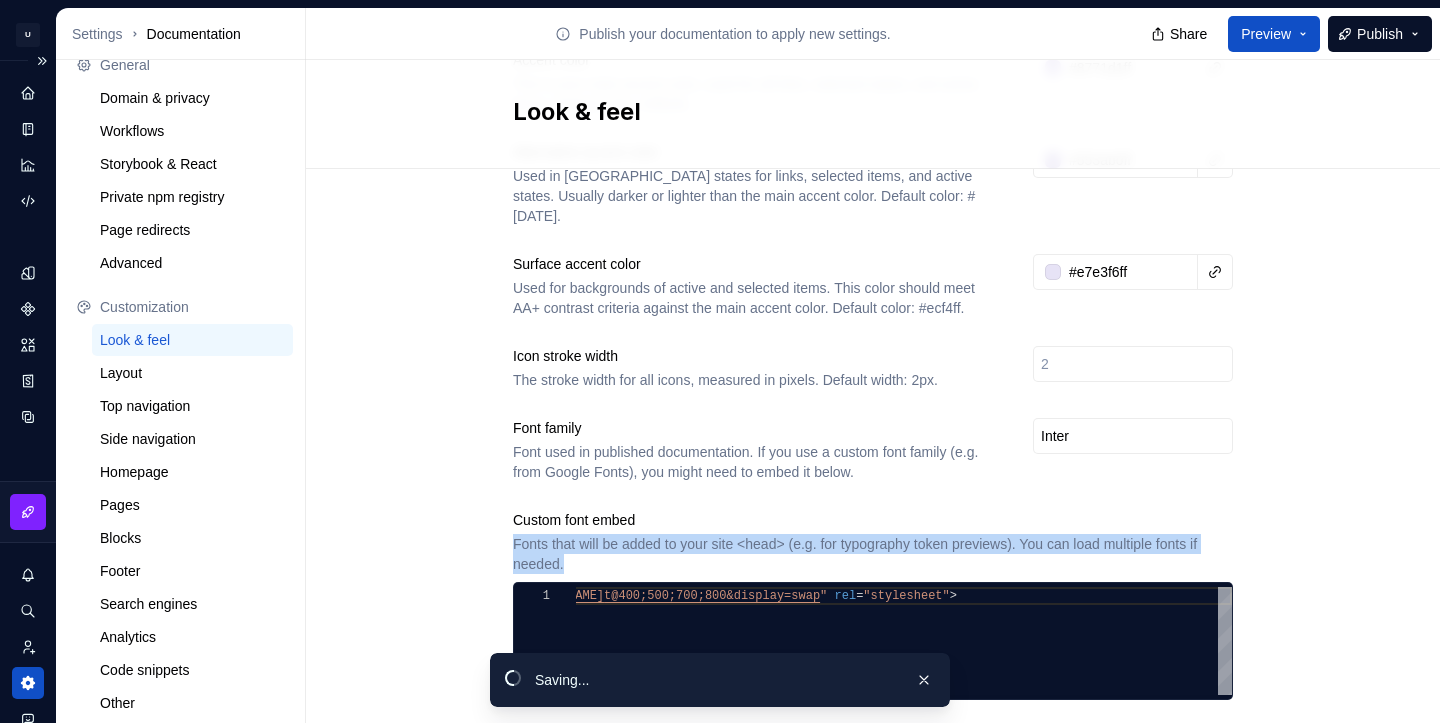 click on "Site logo A company logo that will be displayed on all pages on your documentation site. We recommend using a 200 x 30px .svg or .png file.         Remove image Site logo height The height of your site logo in the top navigation bar, measured in pixels. 32 Site favicon The favicon that will be used for your documentation site. We recommend using a 32 x 32px .png file. Using legacy .ico is not recommended. Remove image Accent color This is your main accent color, used for all links, selected states, and active items. Default color: #0f62fe. #8771d1ff Alternative accent color Used in hover states for links, selected items, and active states. Usually darker or lighter than the main accent color. Default color: #[DATE]. #553ab0ff Surface accent color Used for backgrounds of active and selected items. This color should meet AA+ contrast criteria against the main accent color. Default color: #ecf4ff. #e7e3f6ff Icon stroke width The stroke width for all icons, measured in pixels. Default width: 2px. Font family 1 <" at bounding box center (873, 449) 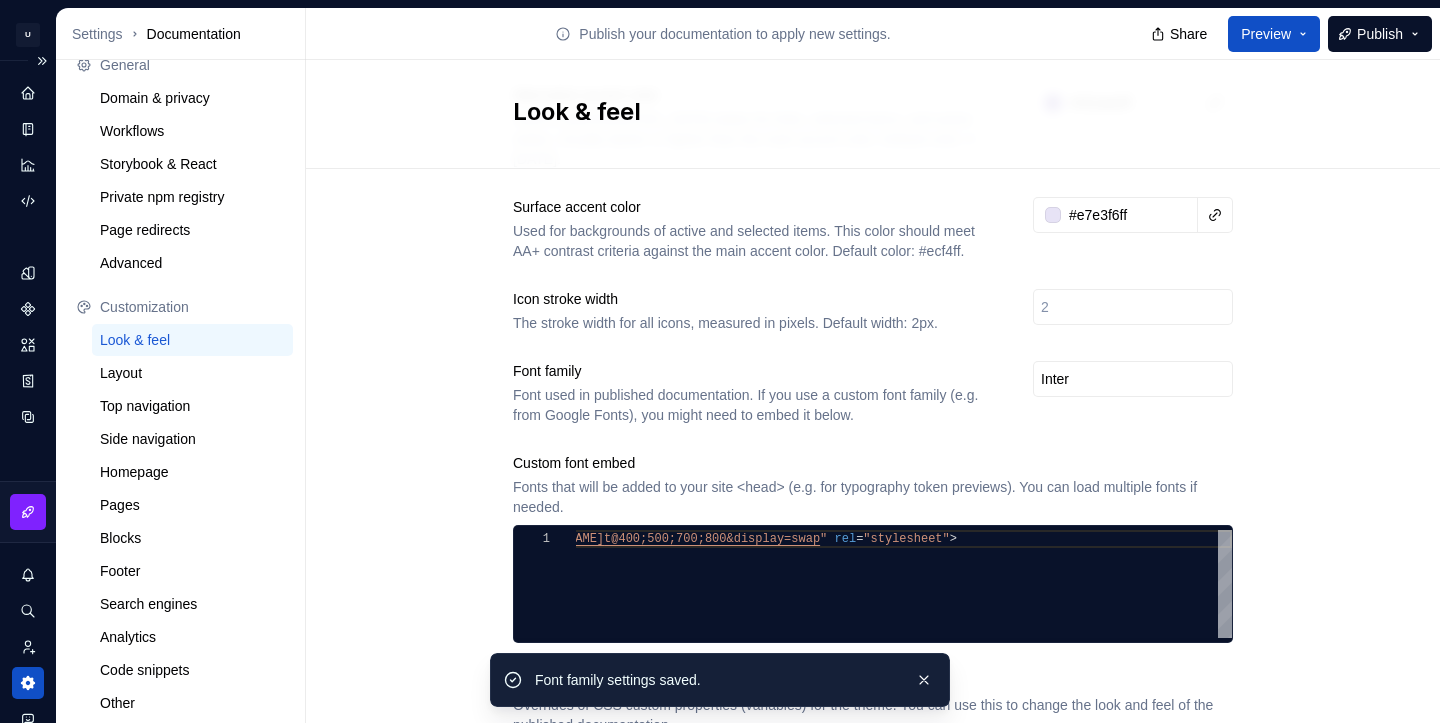 scroll, scrollTop: 545, scrollLeft: 0, axis: vertical 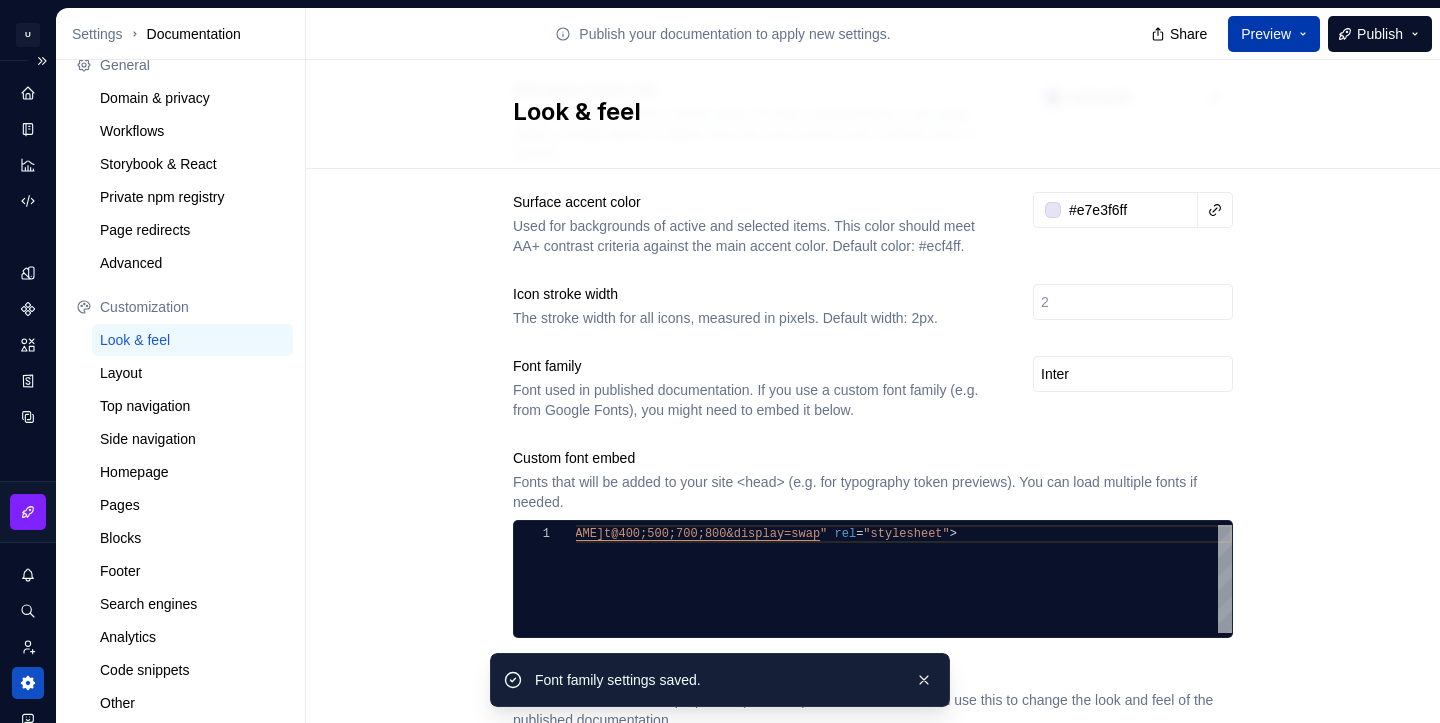 click on "Preview" at bounding box center (1274, 34) 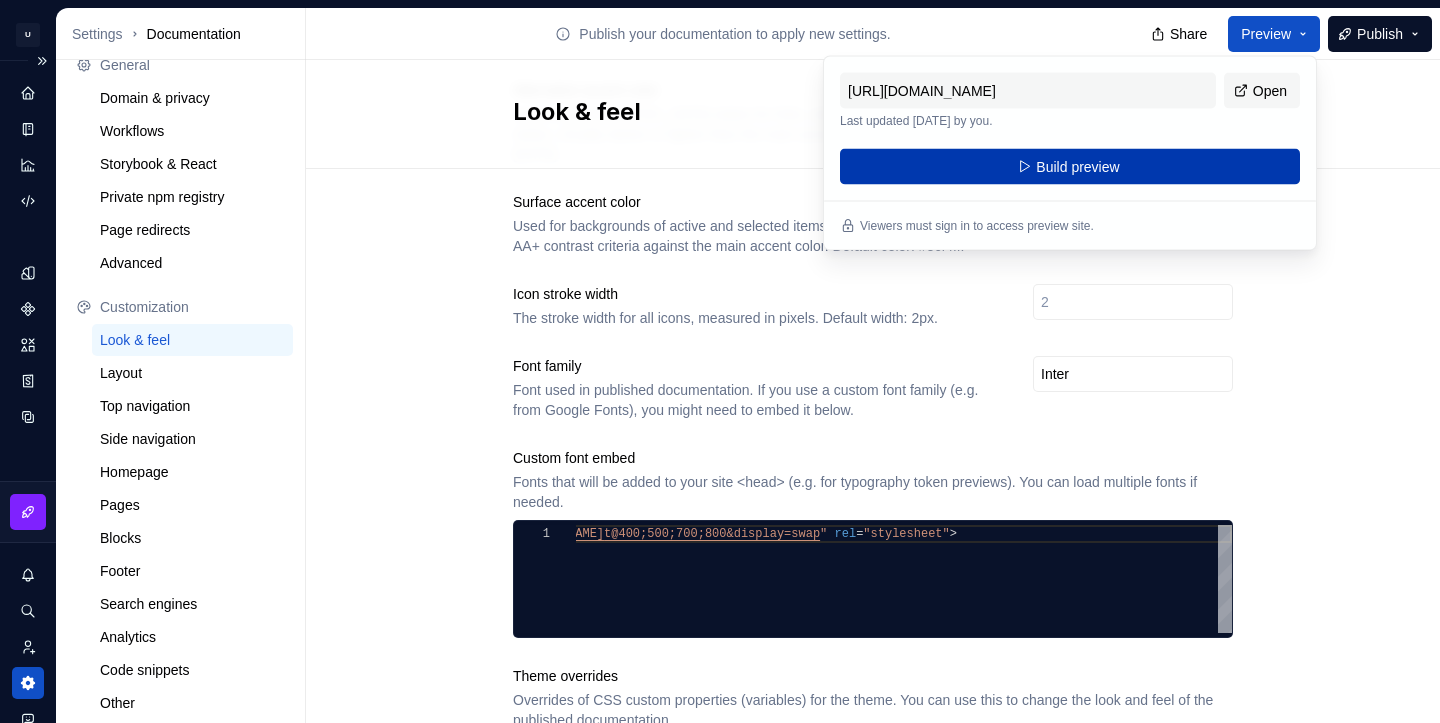 click on "Build preview" at bounding box center [1070, 167] 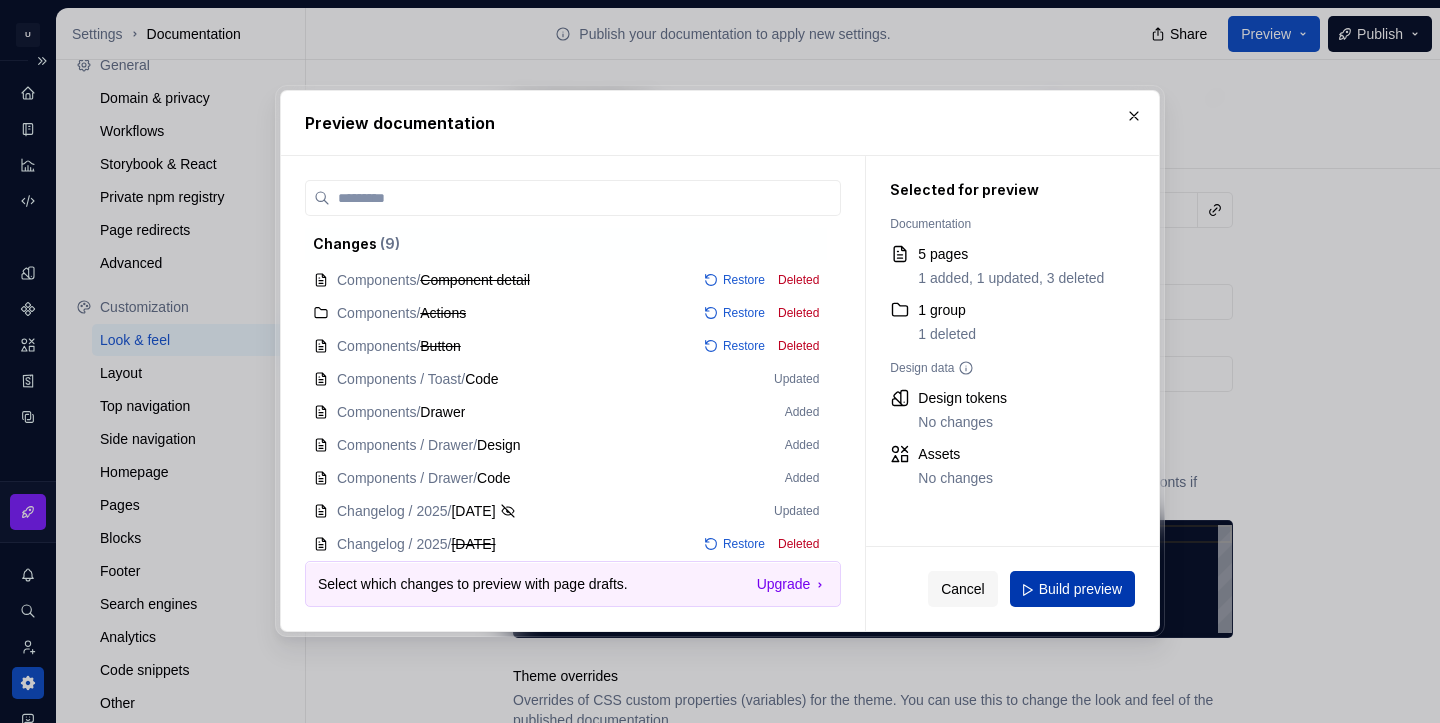 click on "Build preview" at bounding box center (1080, 590) 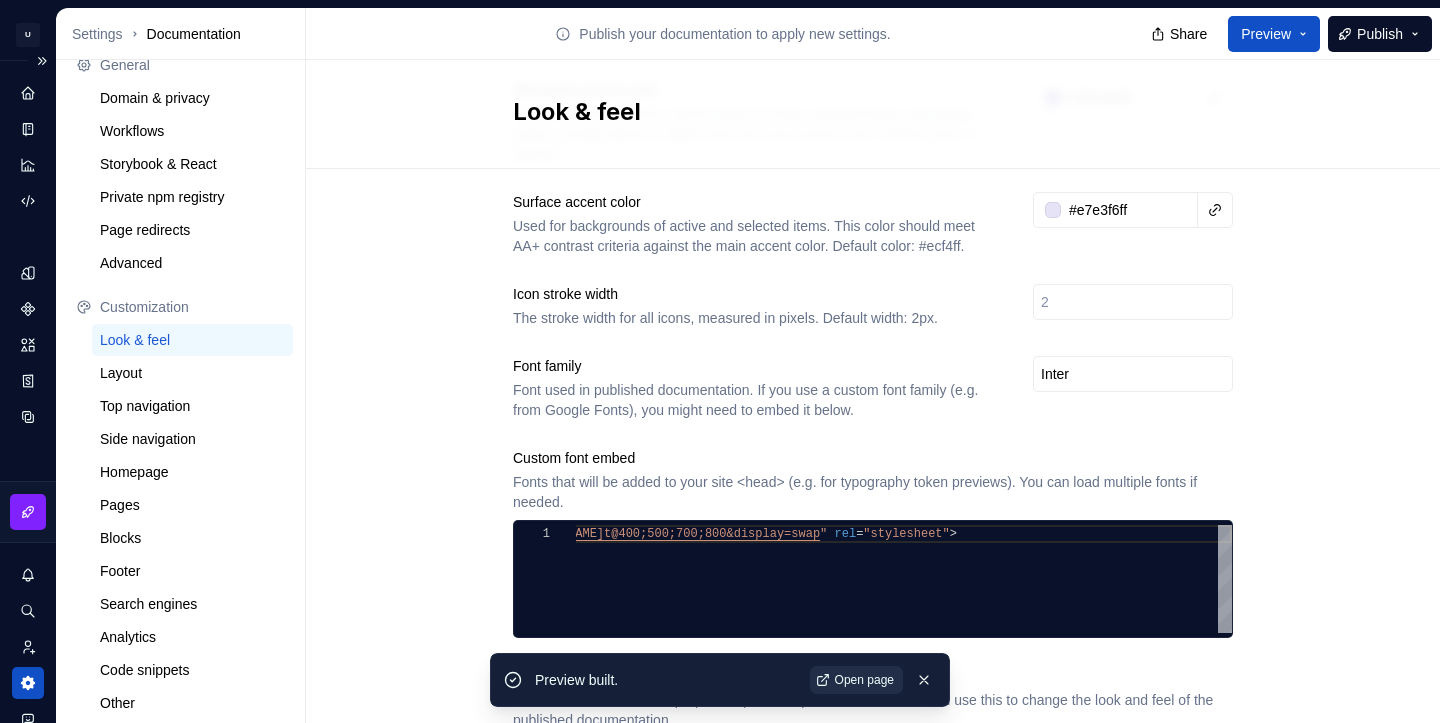 click on "Open page" at bounding box center (864, 680) 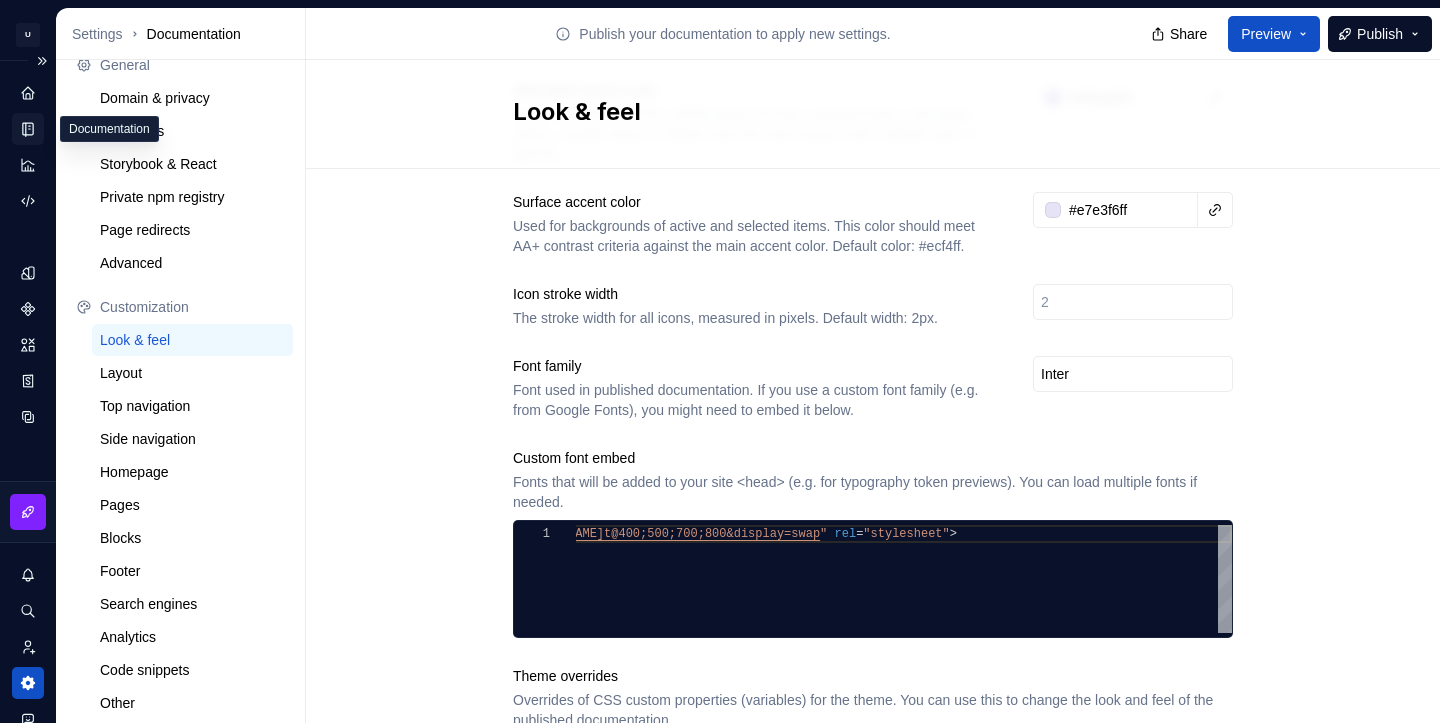 click 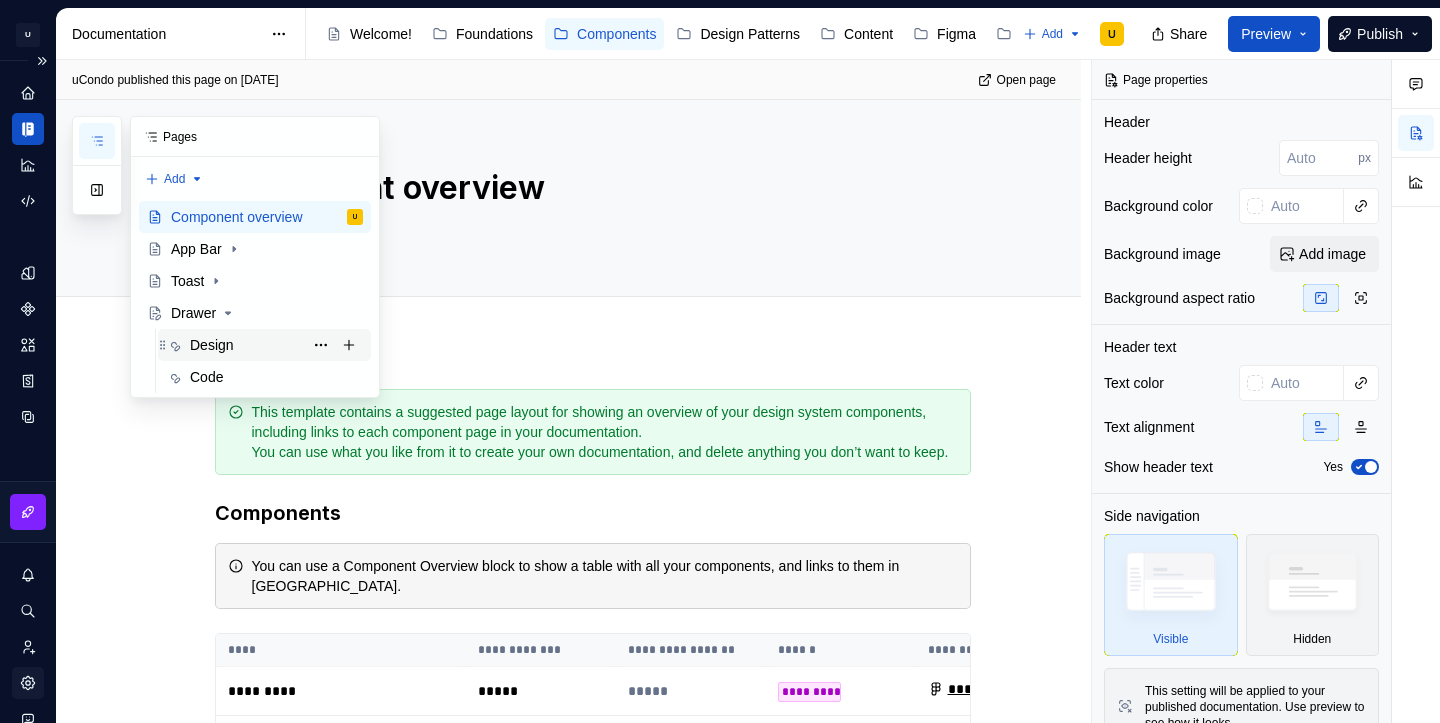 click on "Design" at bounding box center (212, 345) 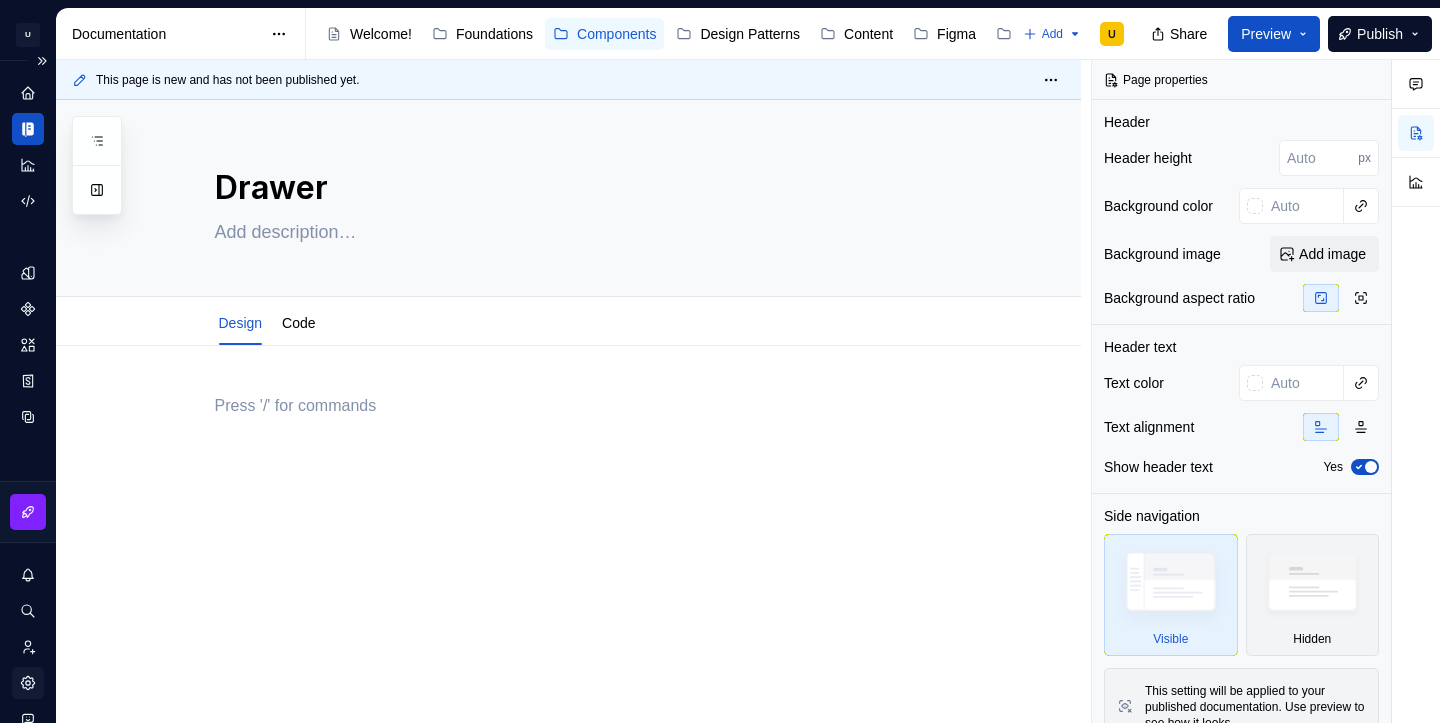 click at bounding box center [593, 406] 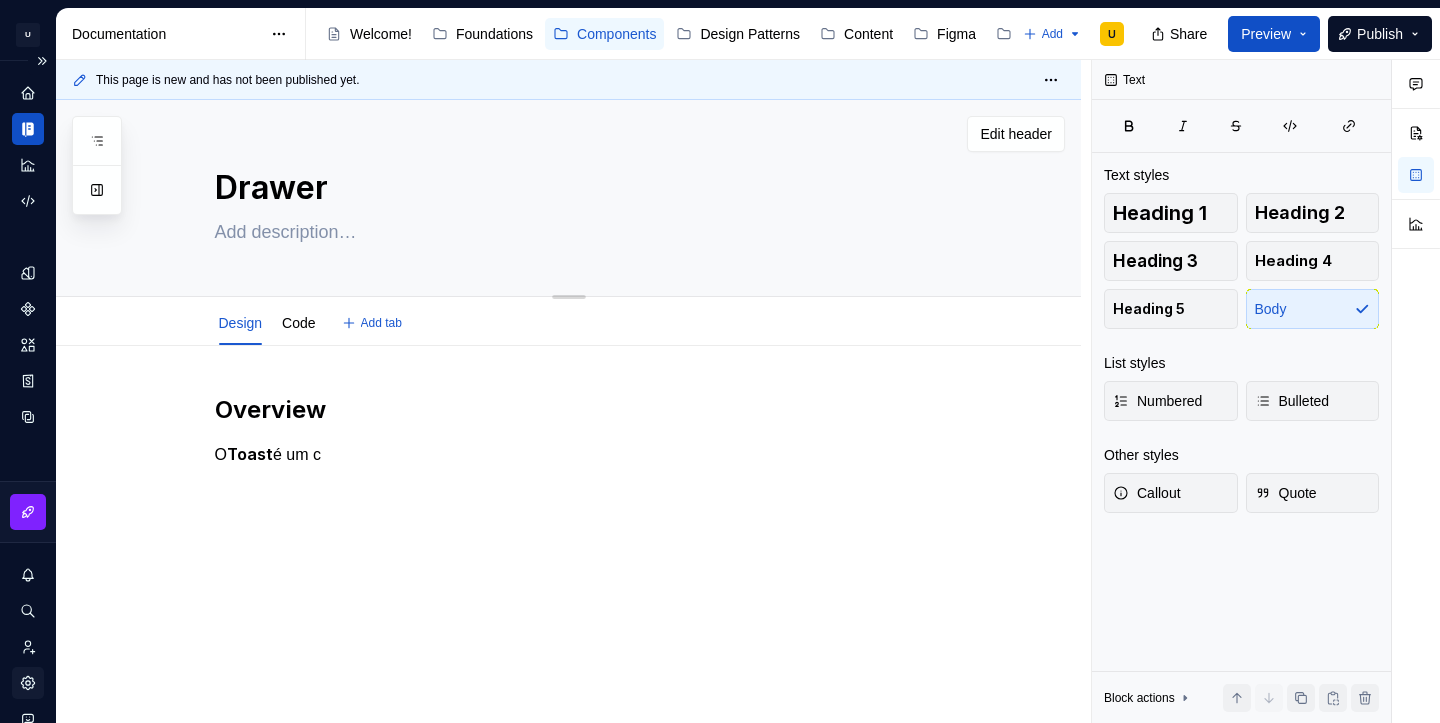 click at bounding box center [589, 232] 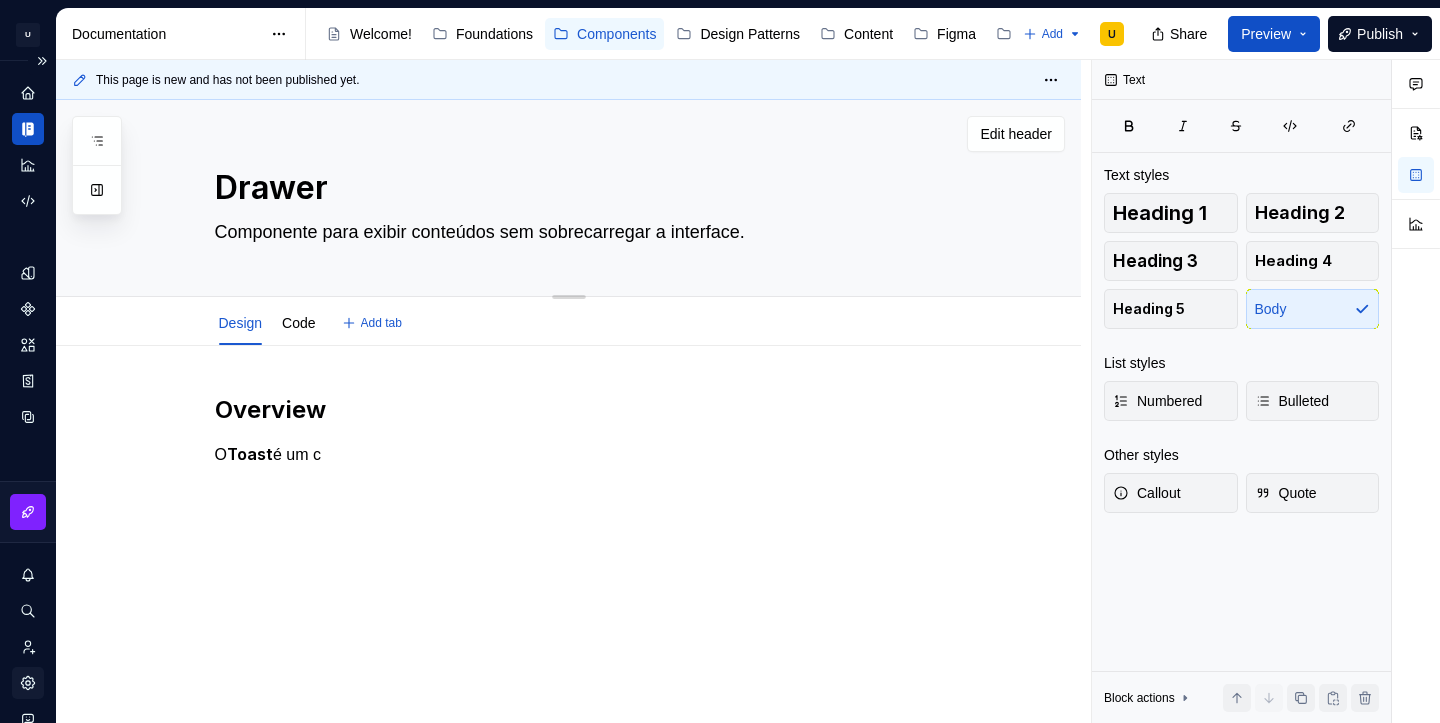 type on "*" 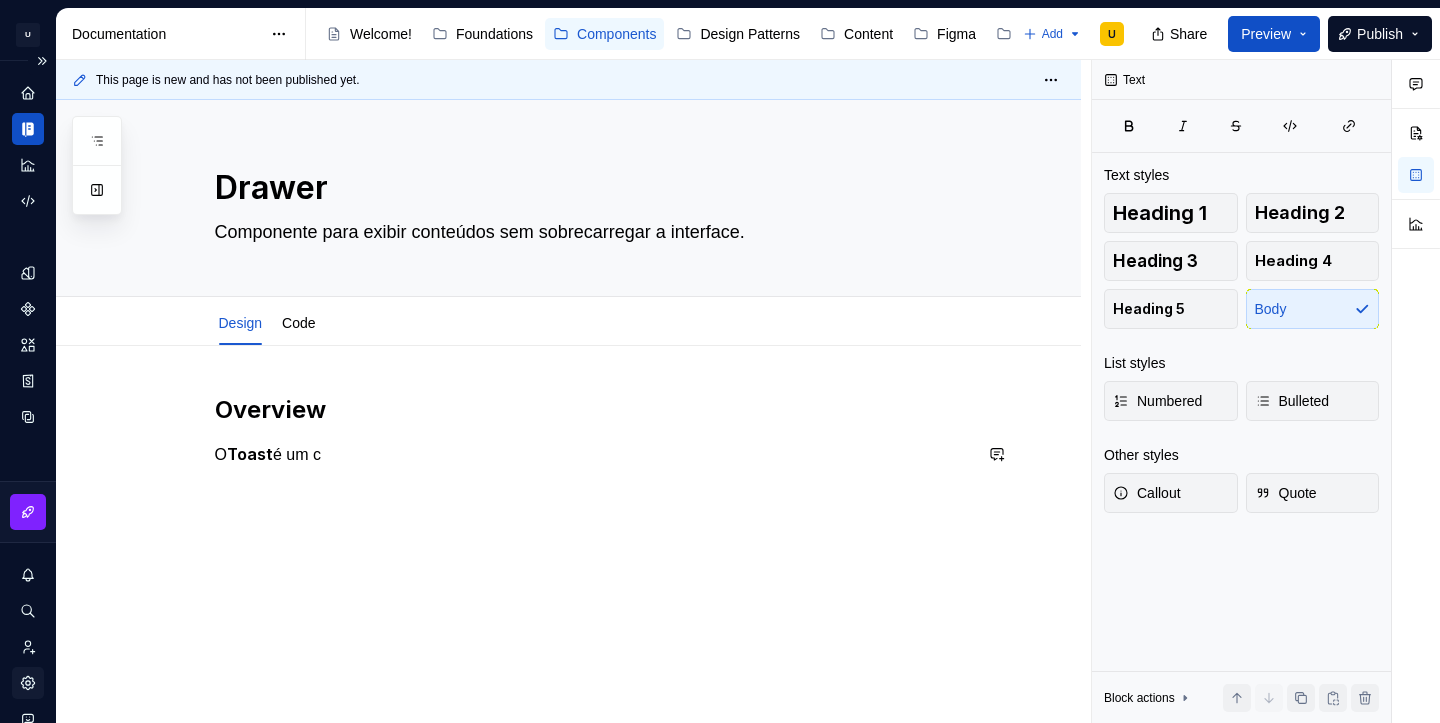 click on "Overview O  Toast  é um c" at bounding box center (593, 432) 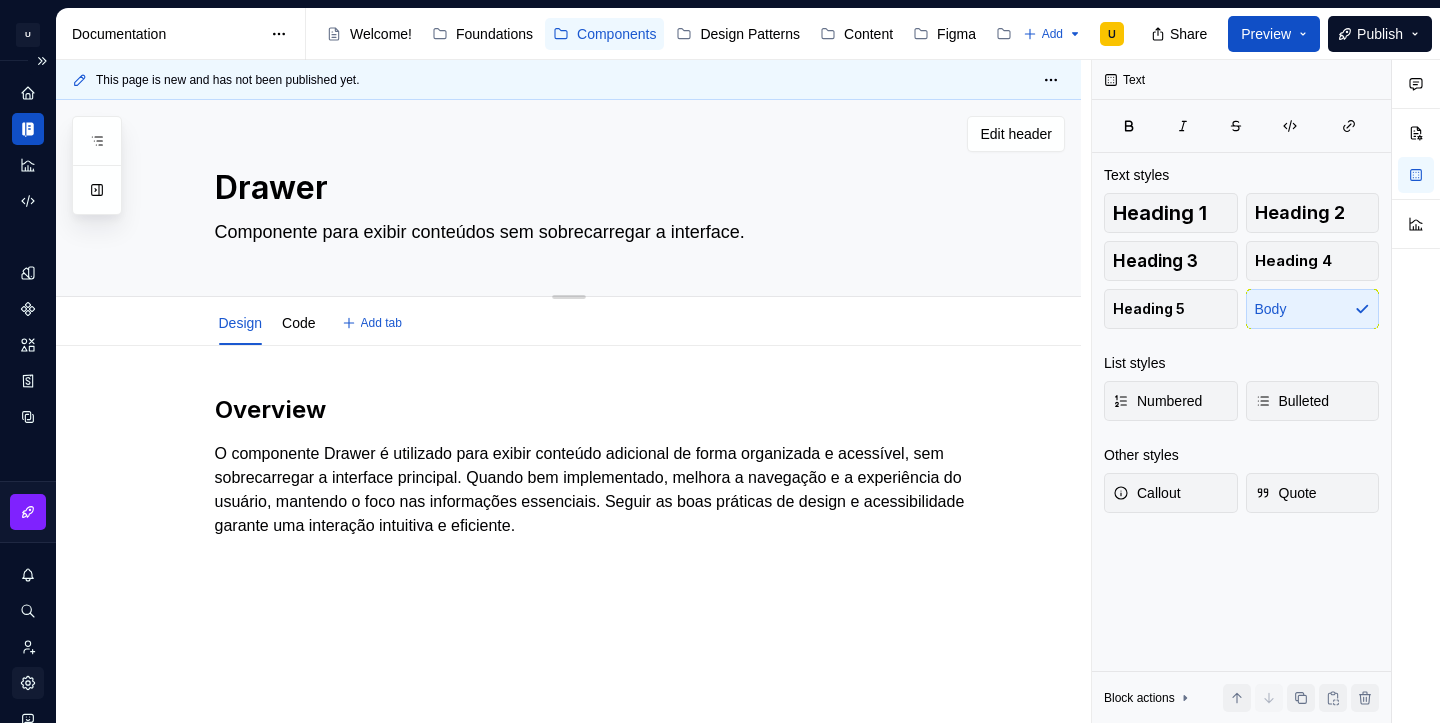 type on "*" 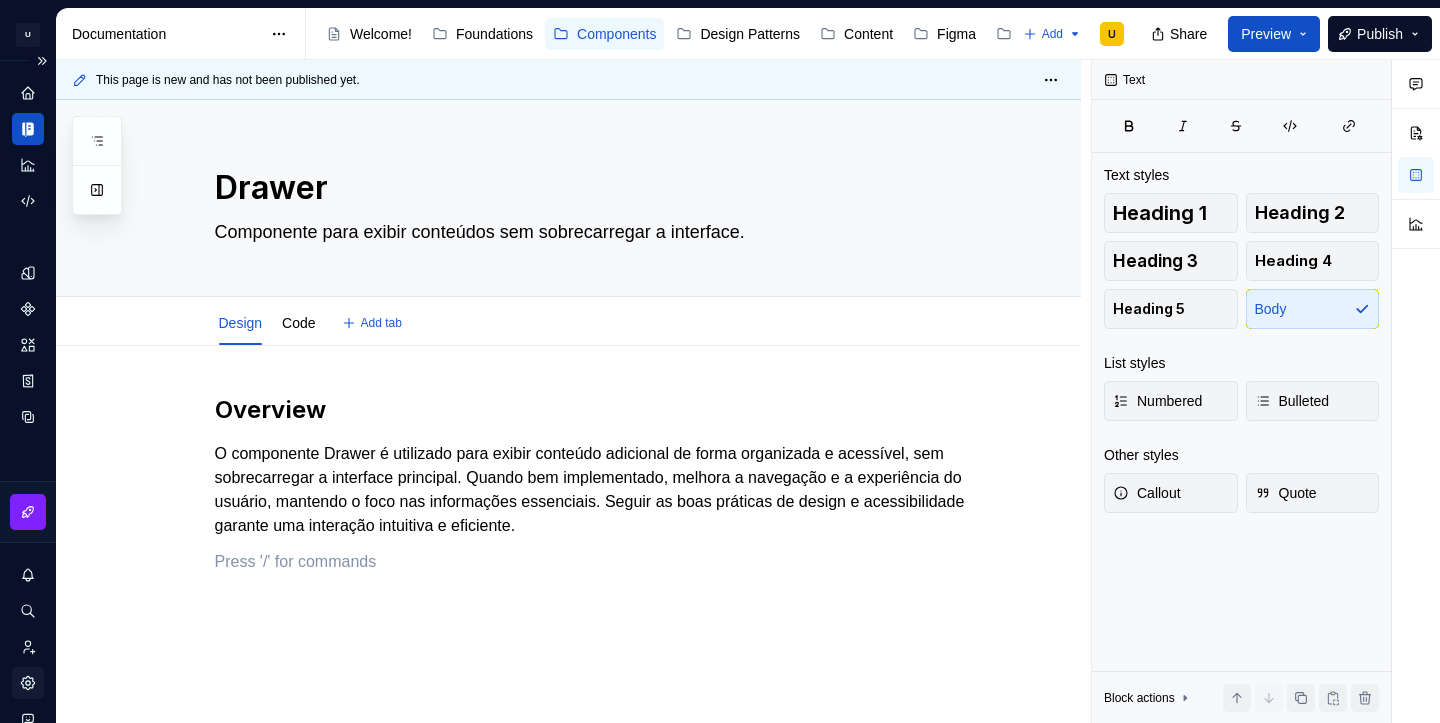 type 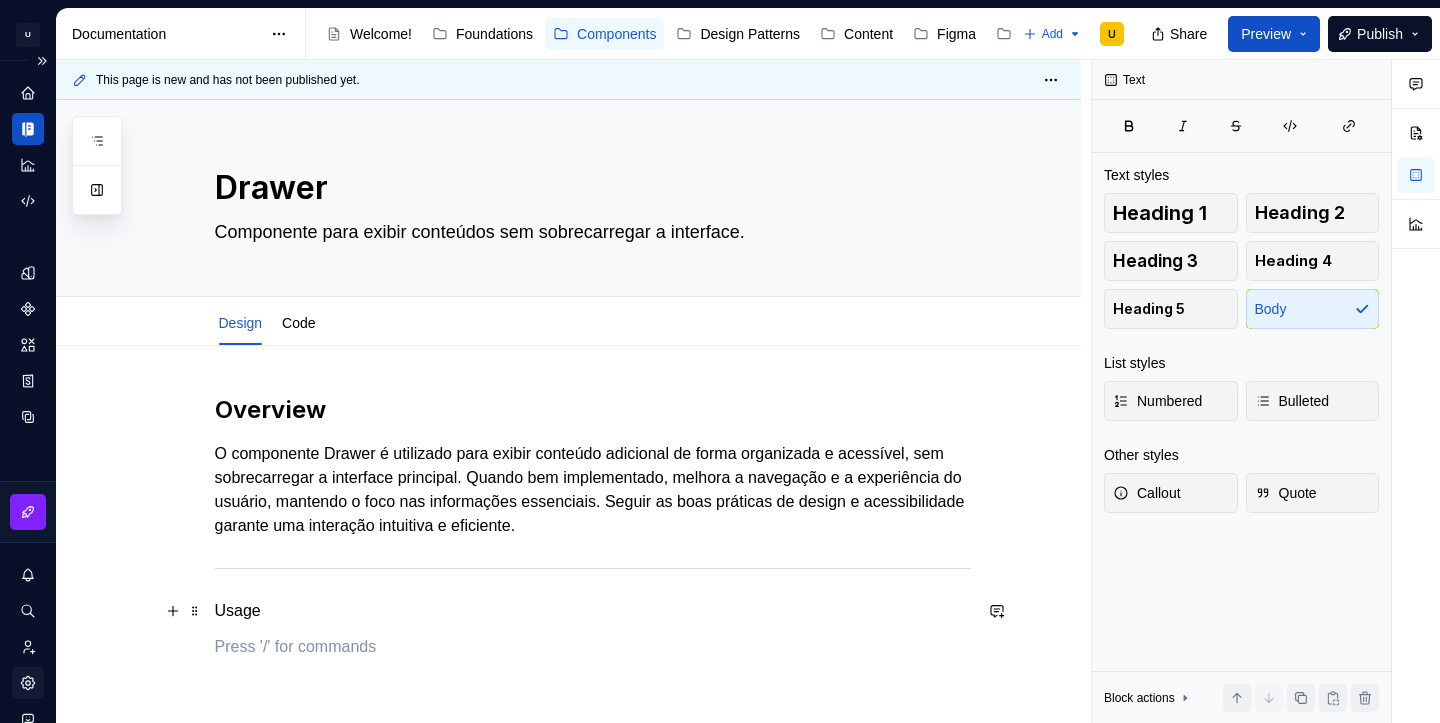 click on "Usage" at bounding box center (593, 611) 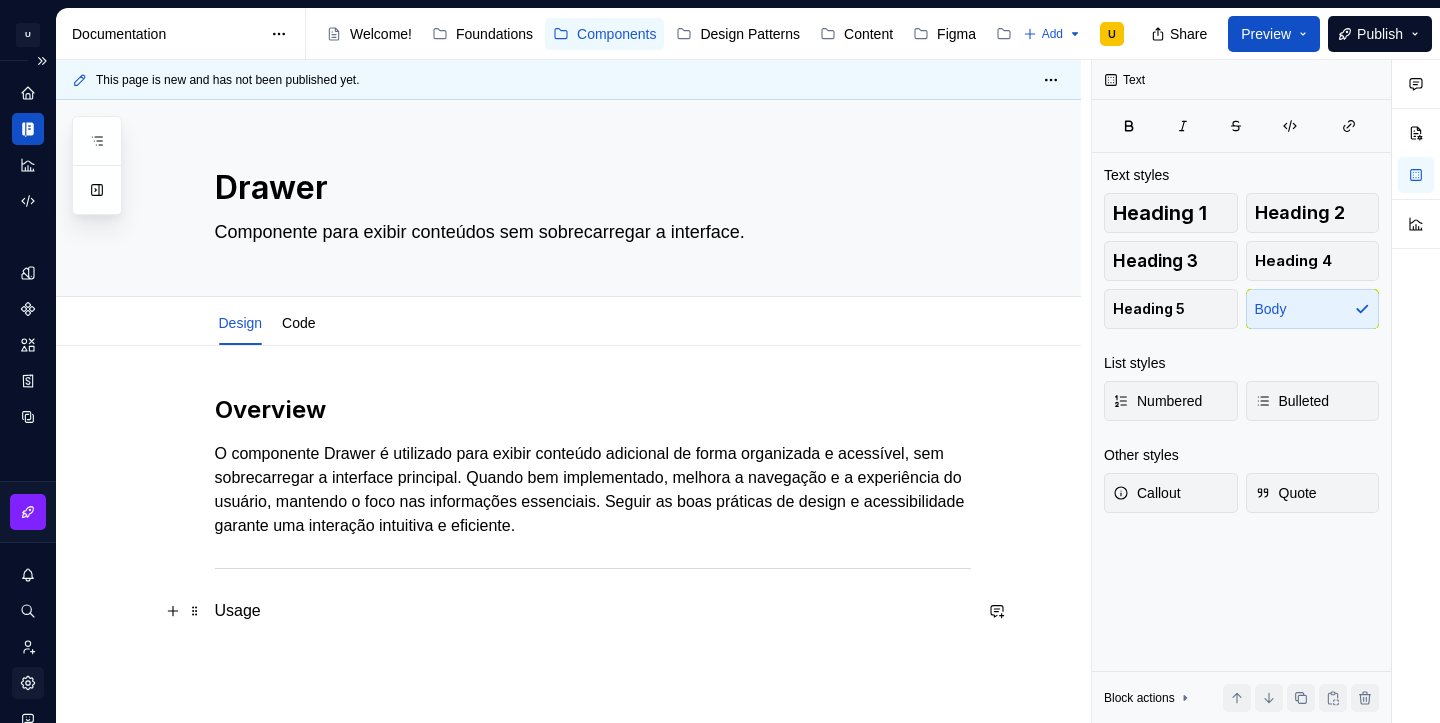 click on "Usage" at bounding box center [593, 611] 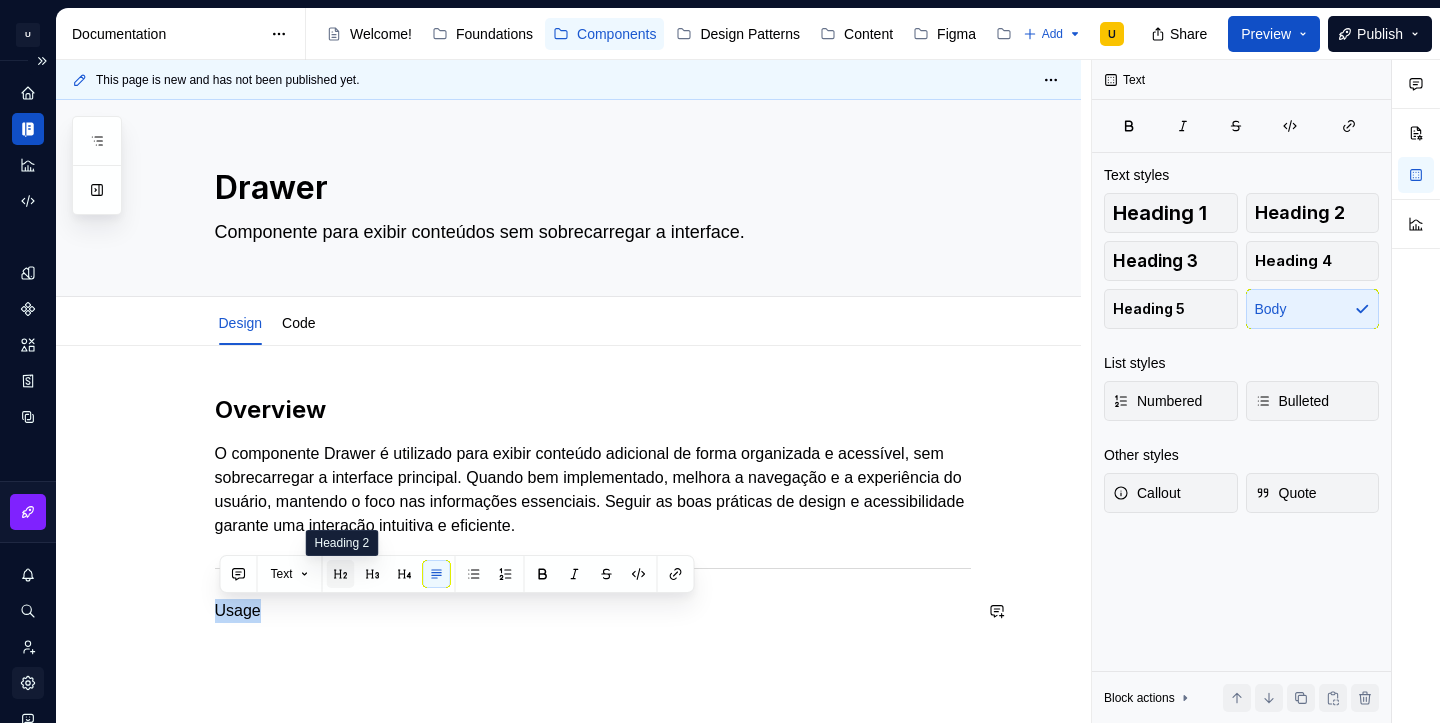 click at bounding box center (341, 574) 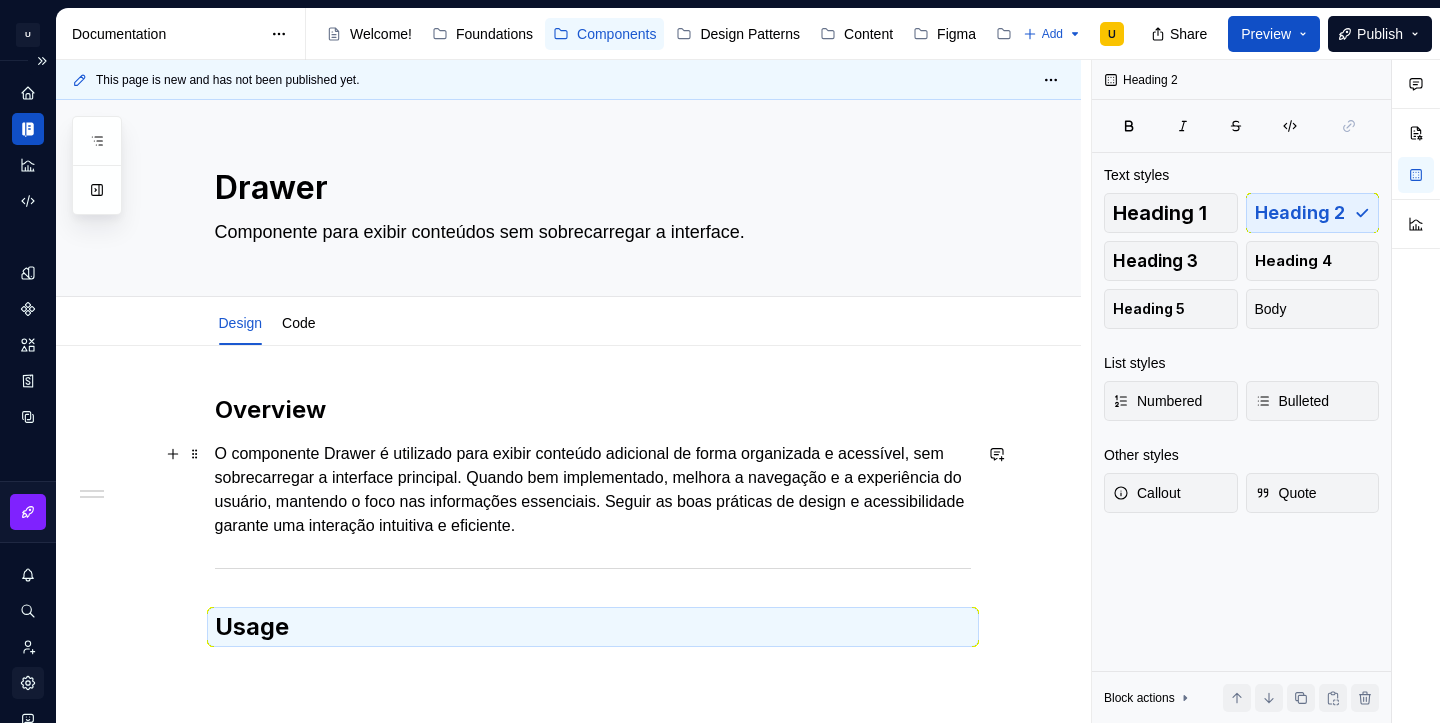 scroll, scrollTop: 201, scrollLeft: 0, axis: vertical 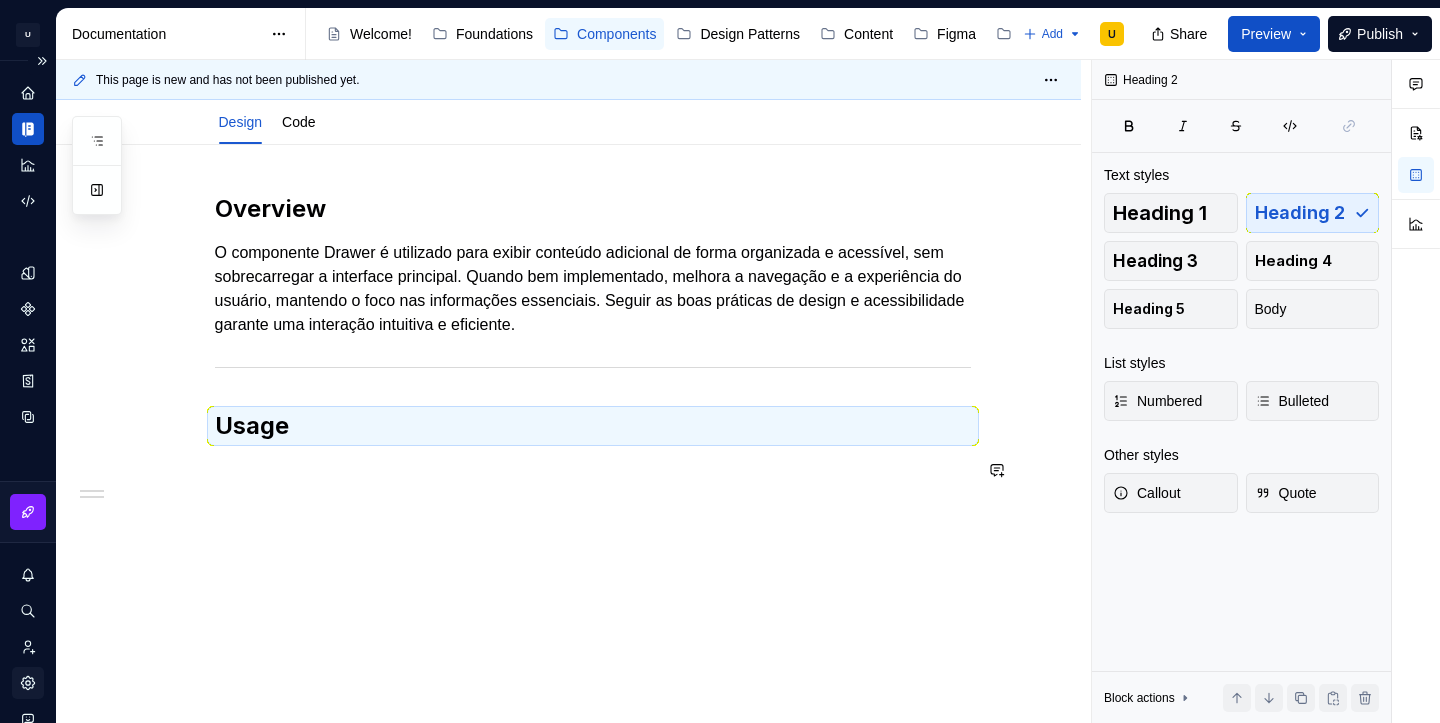 click on "Overview O componente Drawer é utilizado para exibir conteúdo adicional de forma organizada e acessível, sem sobrecarregar a interface principal. Quando bem implementado, melhora a navegação e a experiência do usuário, mantendo o foco nas informações essenciais. Seguir as boas práticas de design e acessibilidade garante uma interação intuitiva e eficiente. Usage" at bounding box center (568, 434) 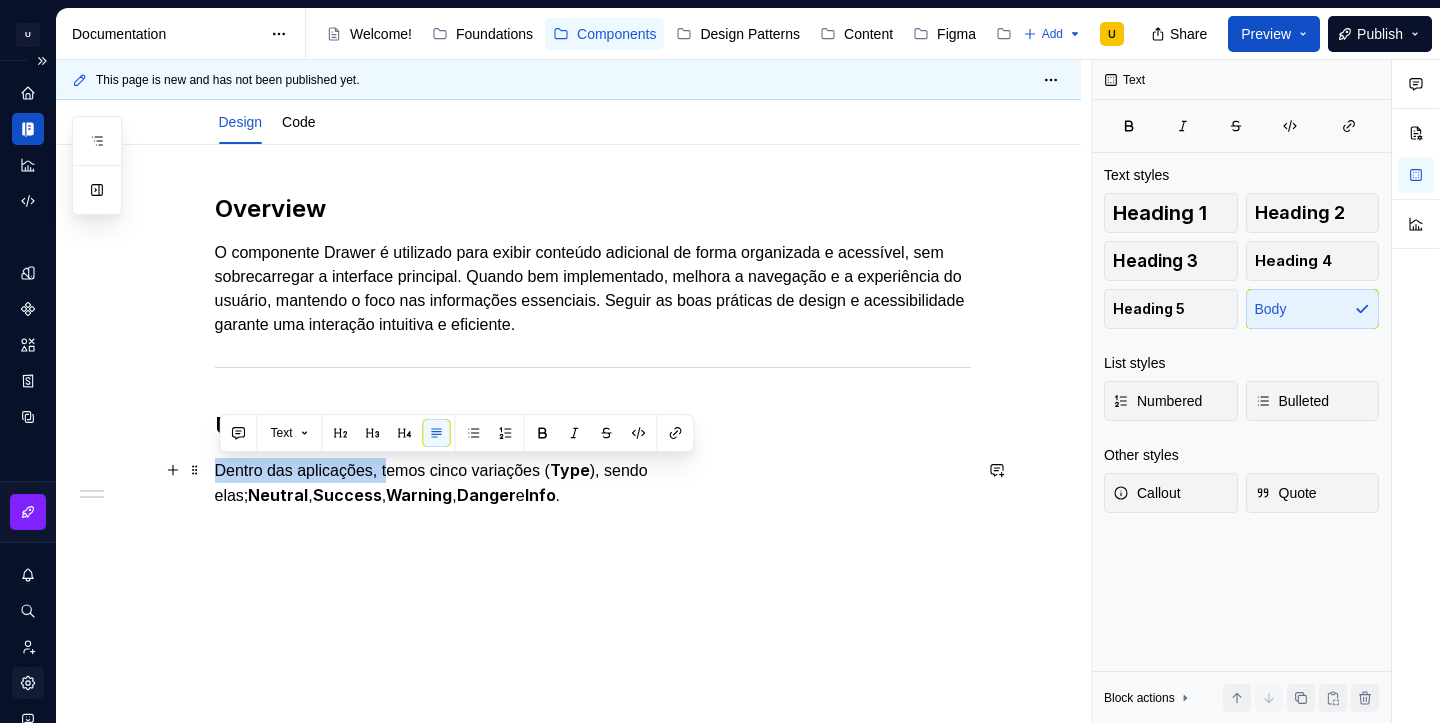 drag, startPoint x: 402, startPoint y: 470, endPoint x: 211, endPoint y: 472, distance: 191.01047 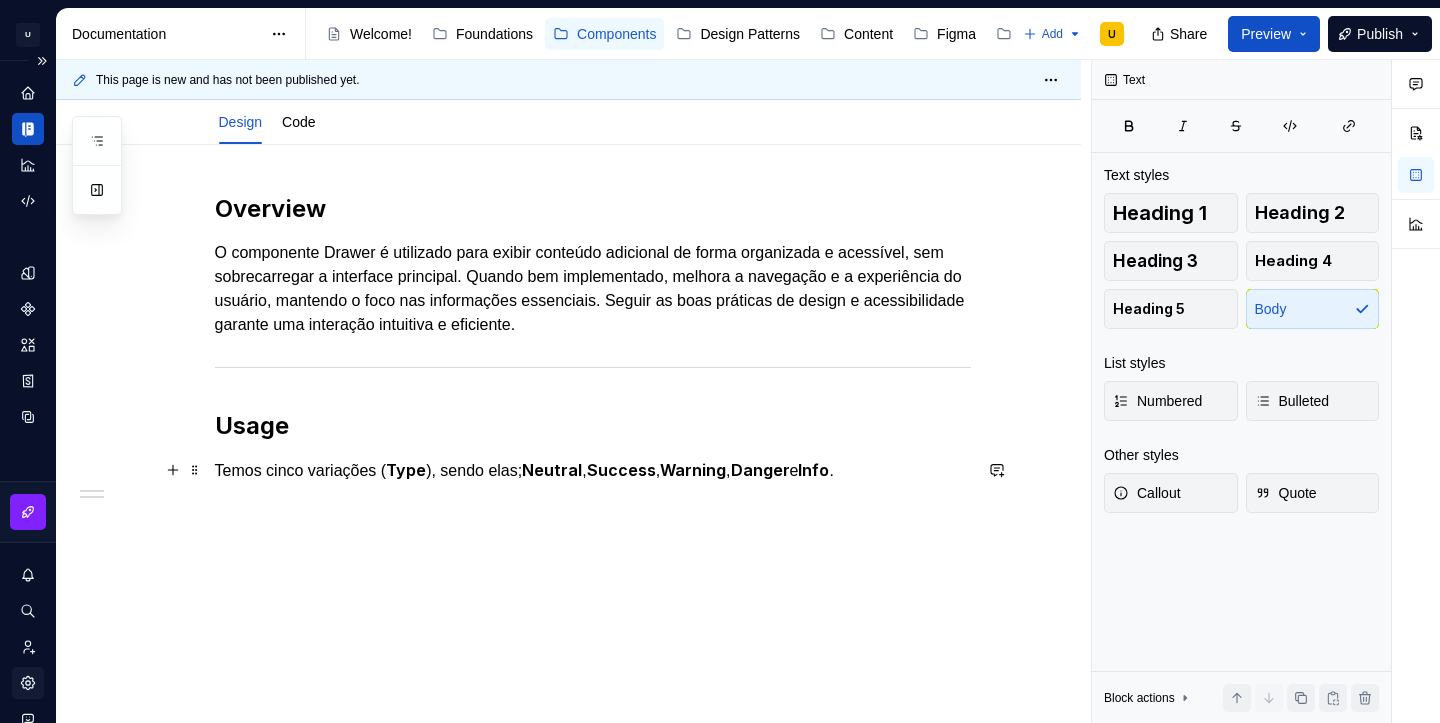 click on "Temos cinco variações ( Type ), sendo elas;  Neutral ,  Success ,  Warning ,  Danger  e  Info ." at bounding box center [593, 470] 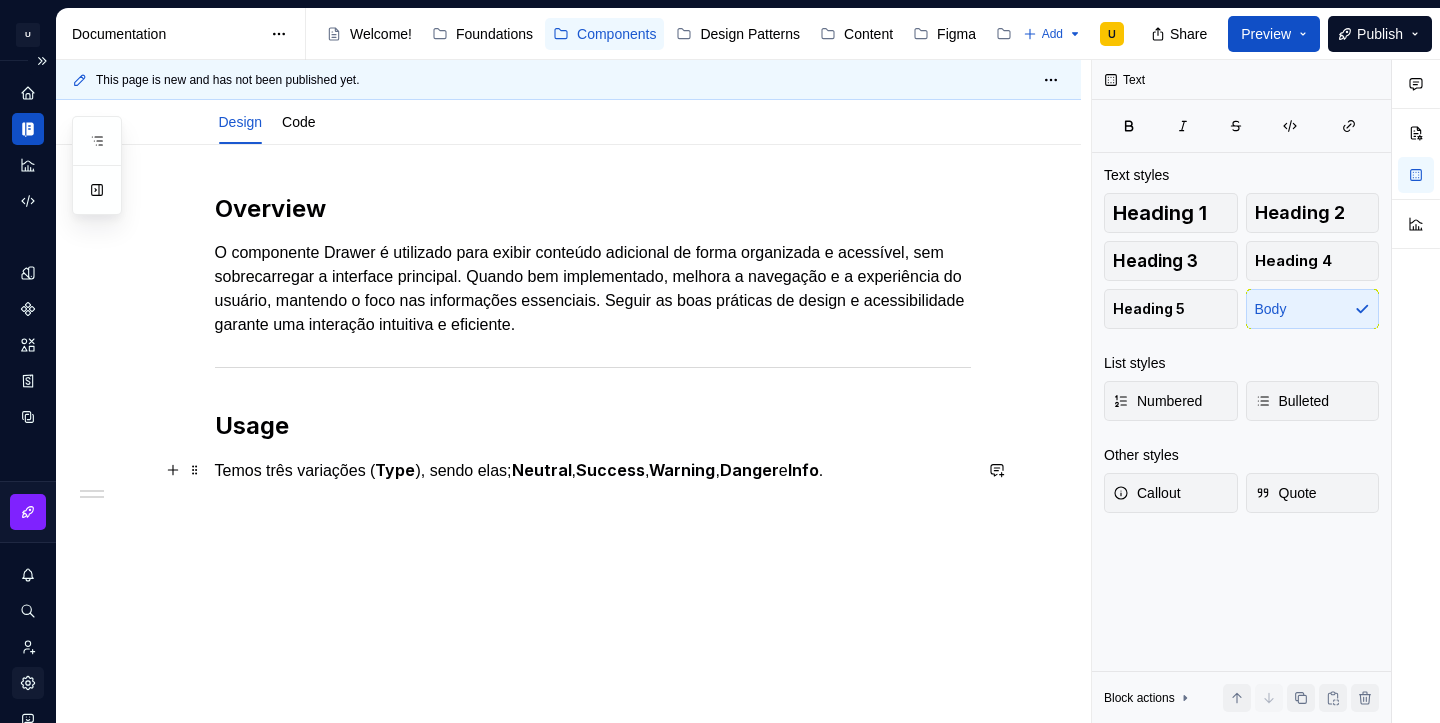 click on "Type" at bounding box center (395, 470) 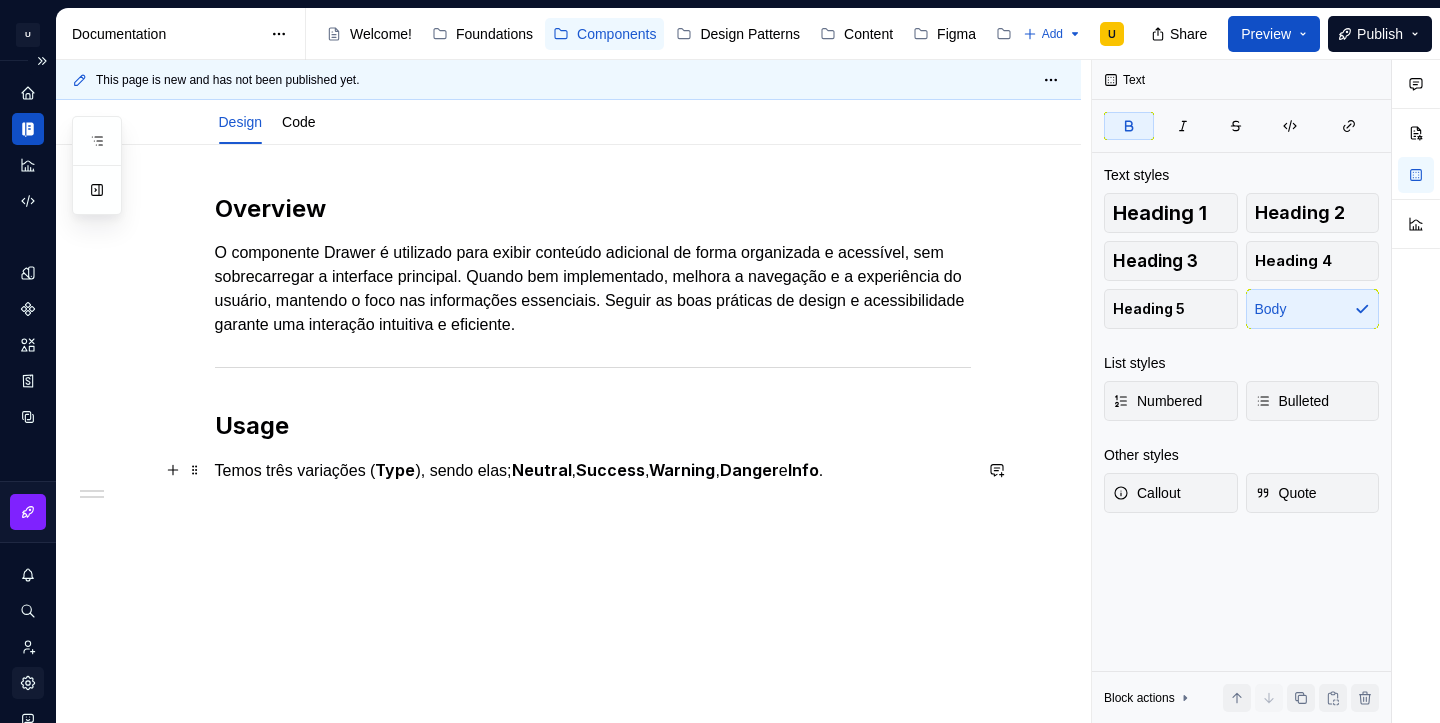 click on "Type" at bounding box center [395, 470] 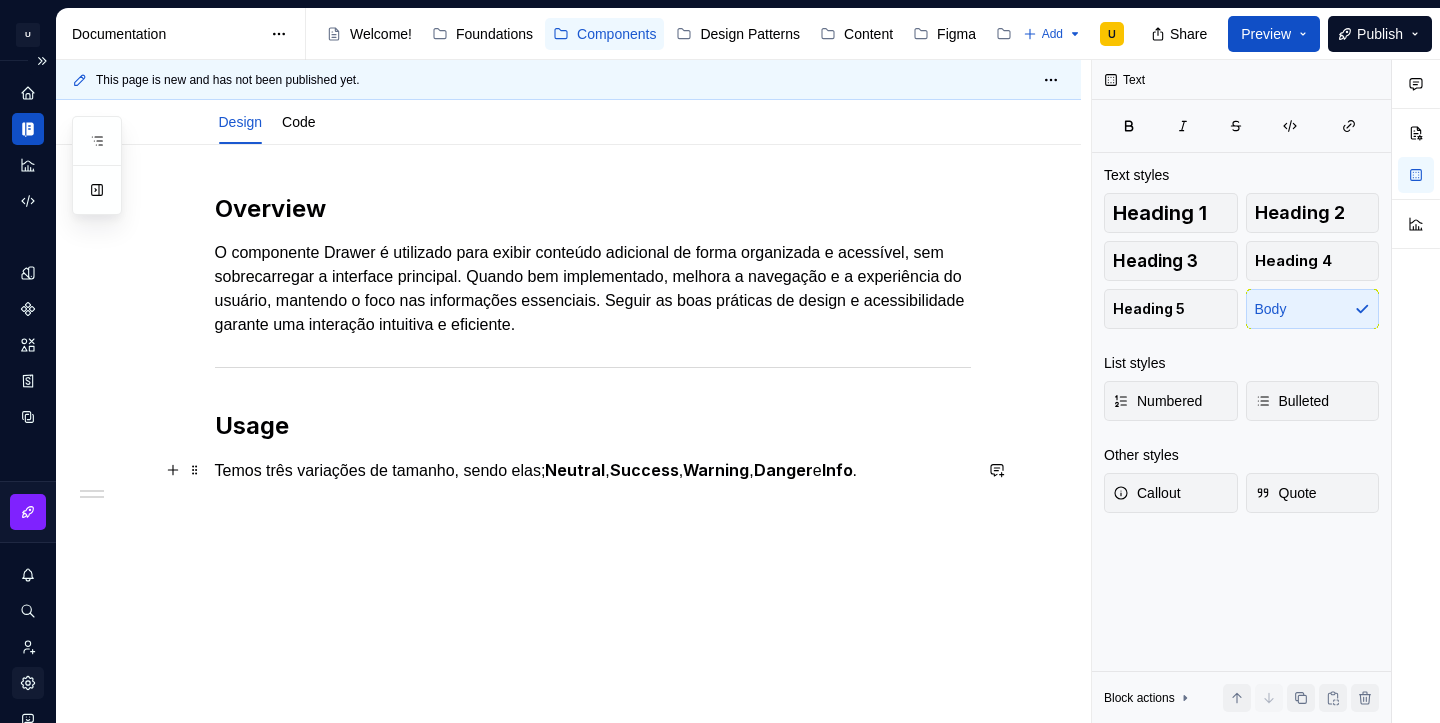 click on "Neutral" at bounding box center [575, 470] 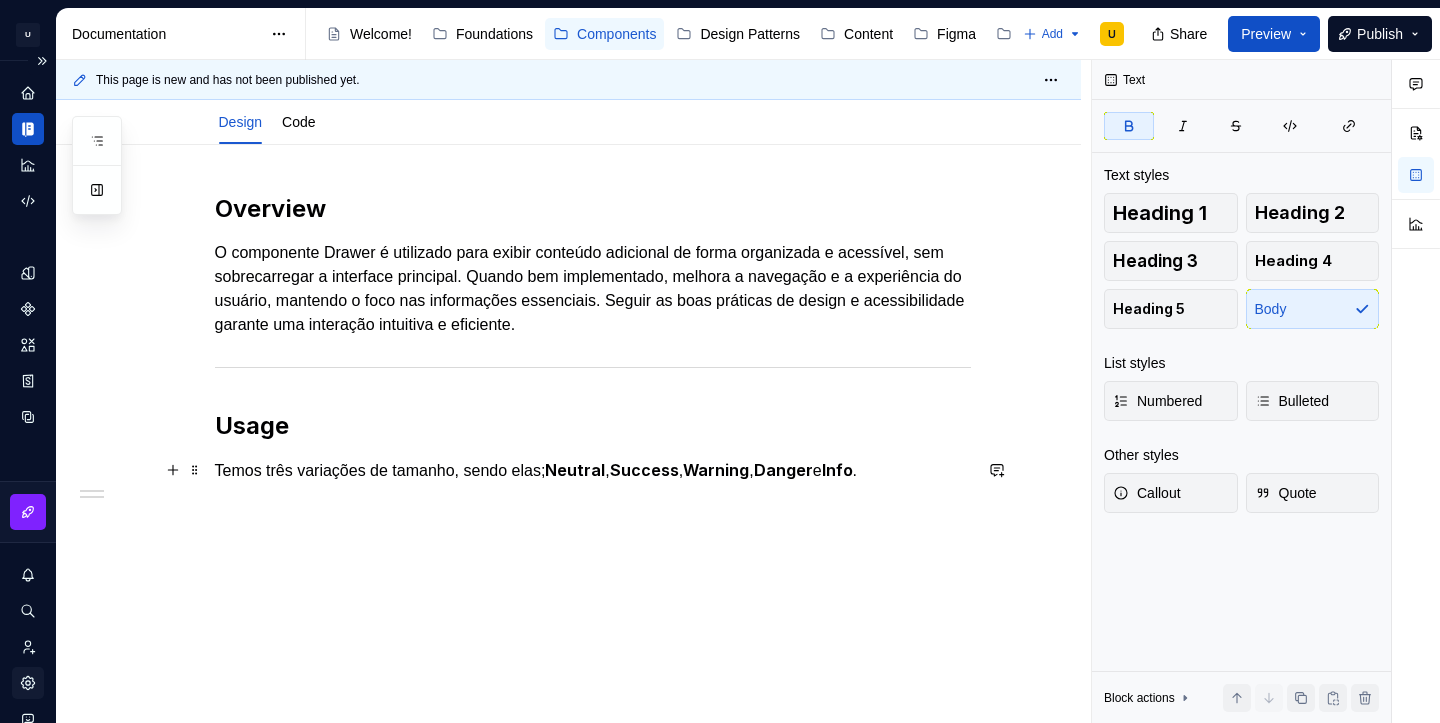 click on "Neutral" at bounding box center [575, 470] 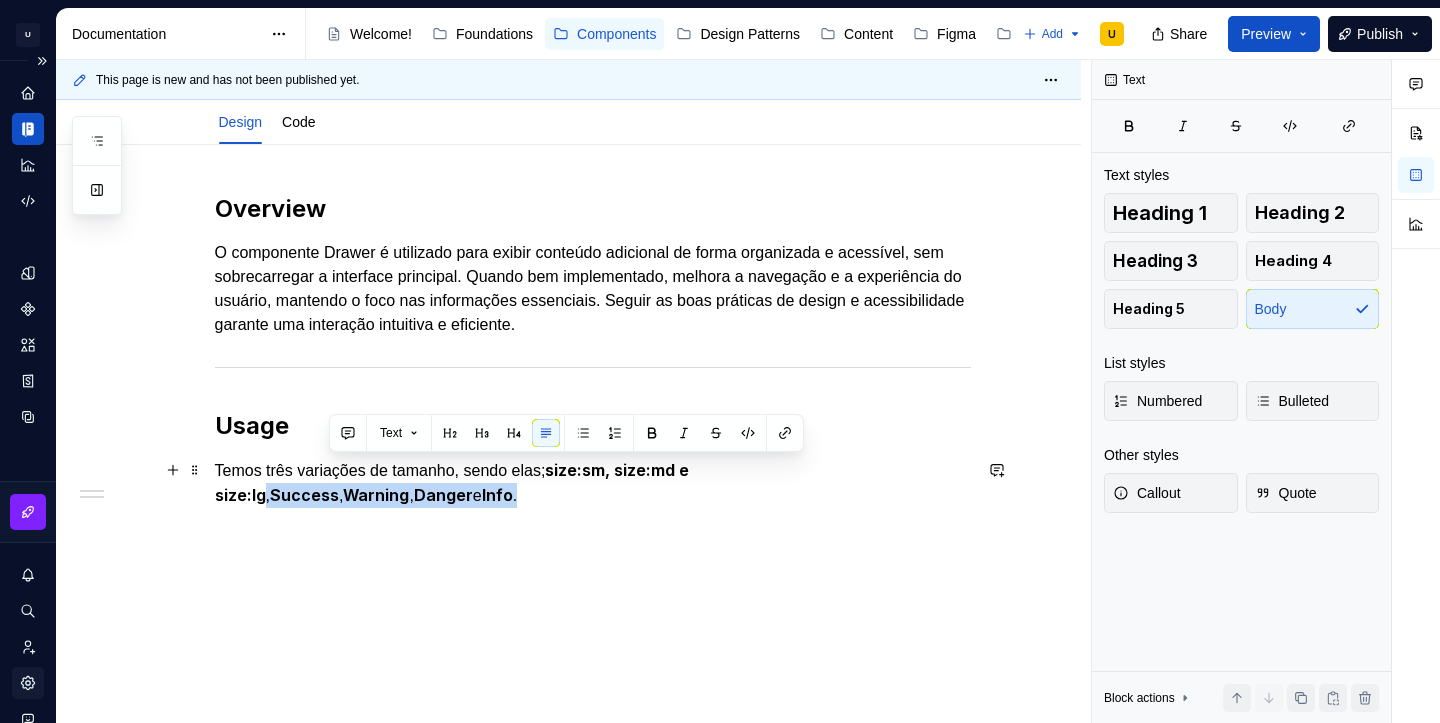 drag, startPoint x: 773, startPoint y: 467, endPoint x: 774, endPoint y: 488, distance: 21.023796 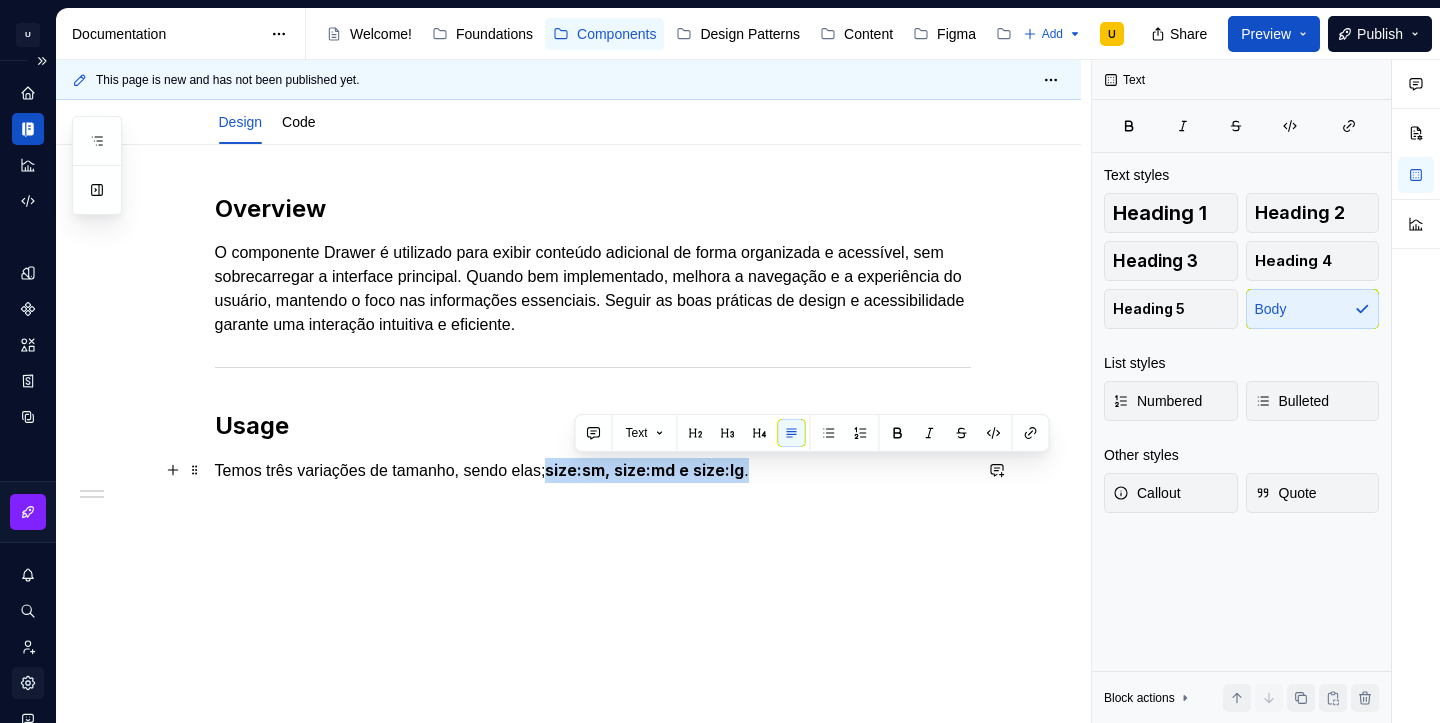 drag, startPoint x: 794, startPoint y: 467, endPoint x: 573, endPoint y: 469, distance: 221.00905 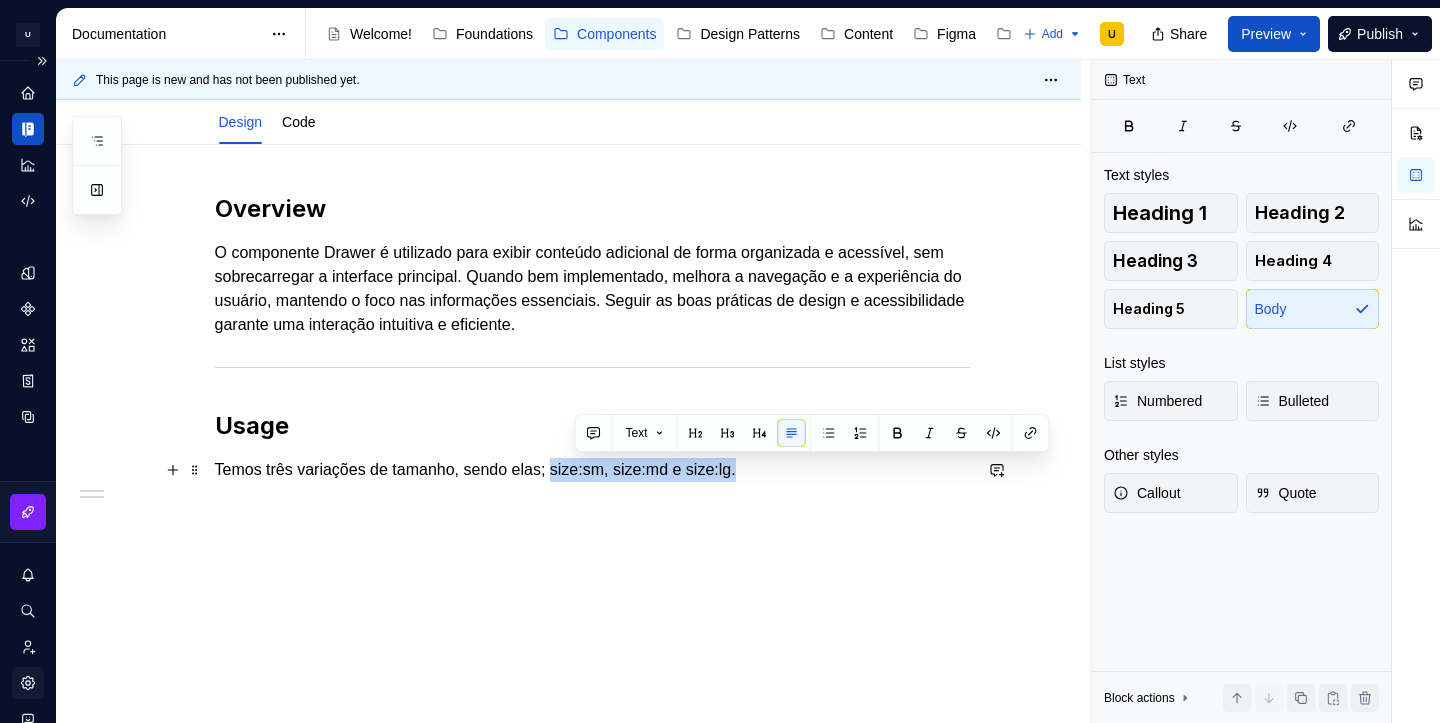 click on "Temos três variações de tamanho, sendo elas; size:sm, size:md e size:lg." at bounding box center [593, 470] 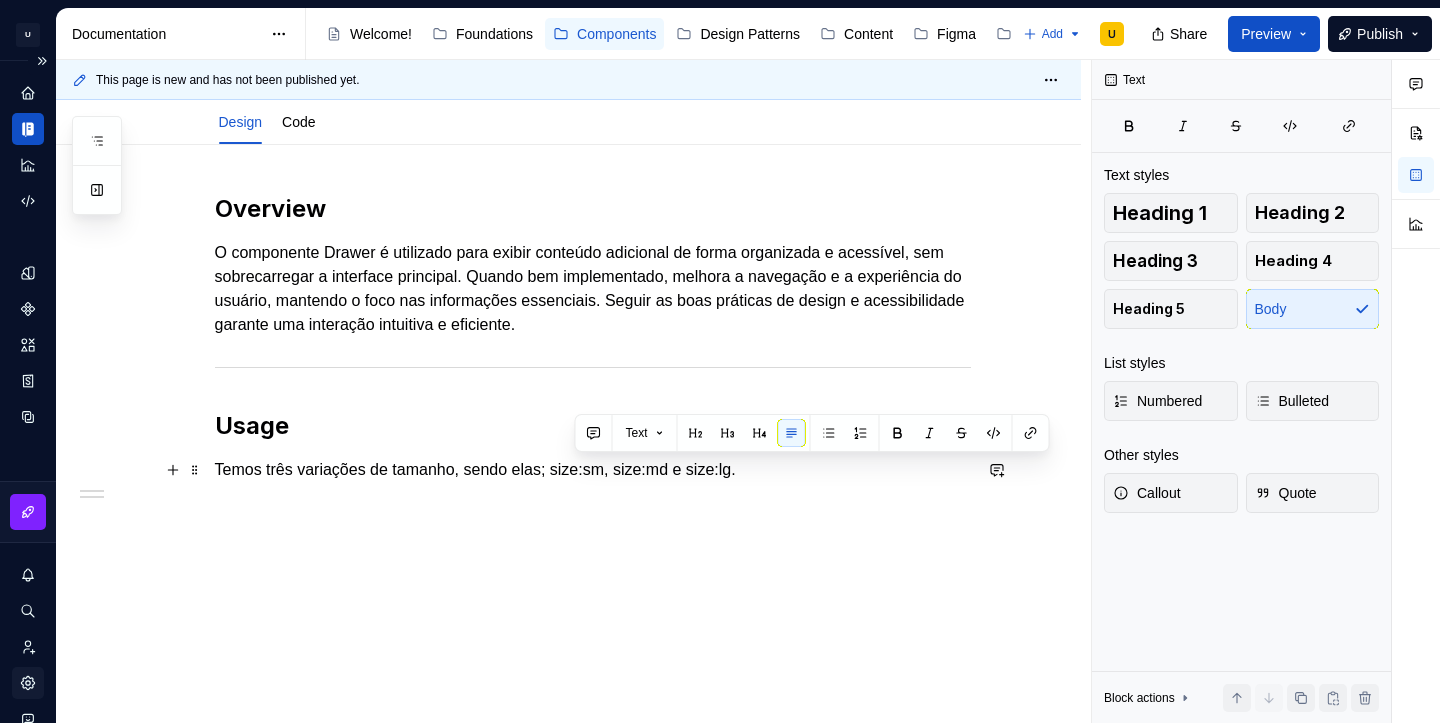 click on "Temos três variações de tamanho, sendo elas; size:sm, size:md e size:lg." at bounding box center [593, 470] 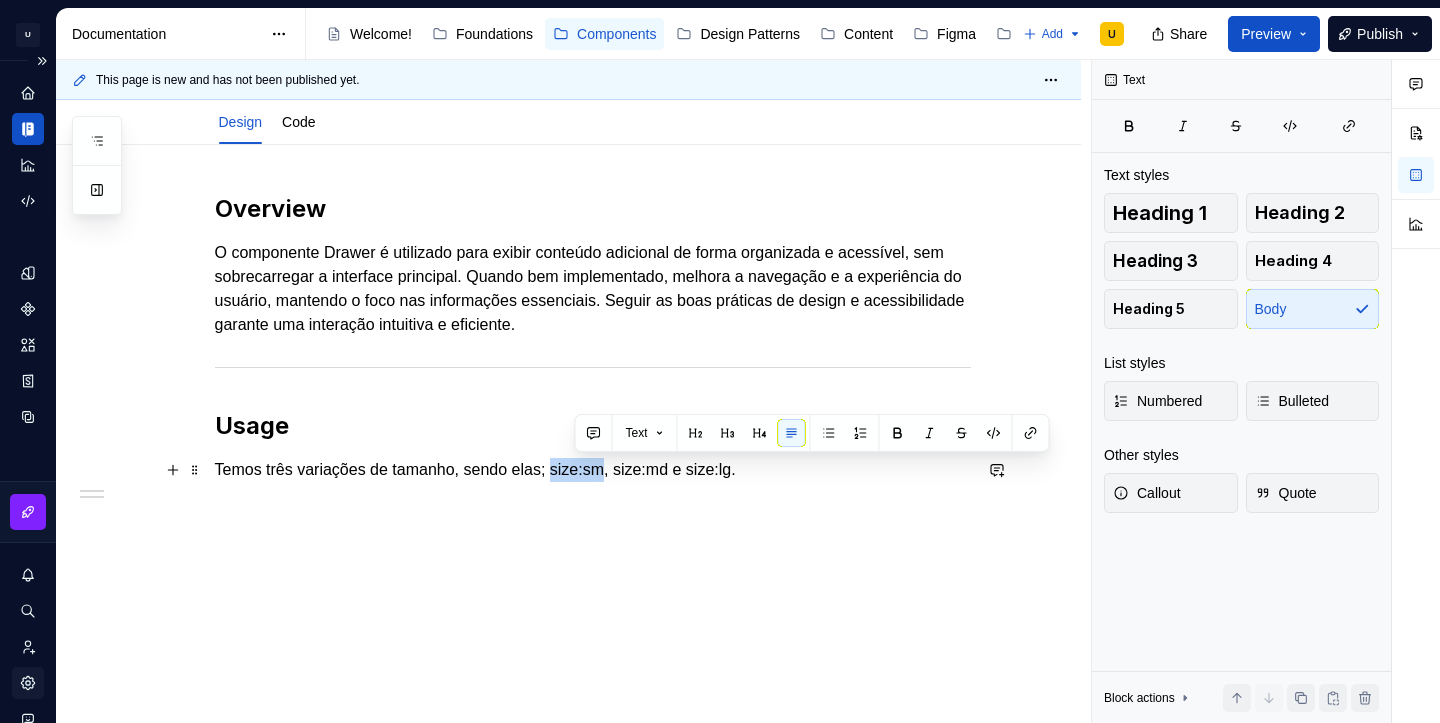 drag, startPoint x: 630, startPoint y: 472, endPoint x: 576, endPoint y: 474, distance: 54.037025 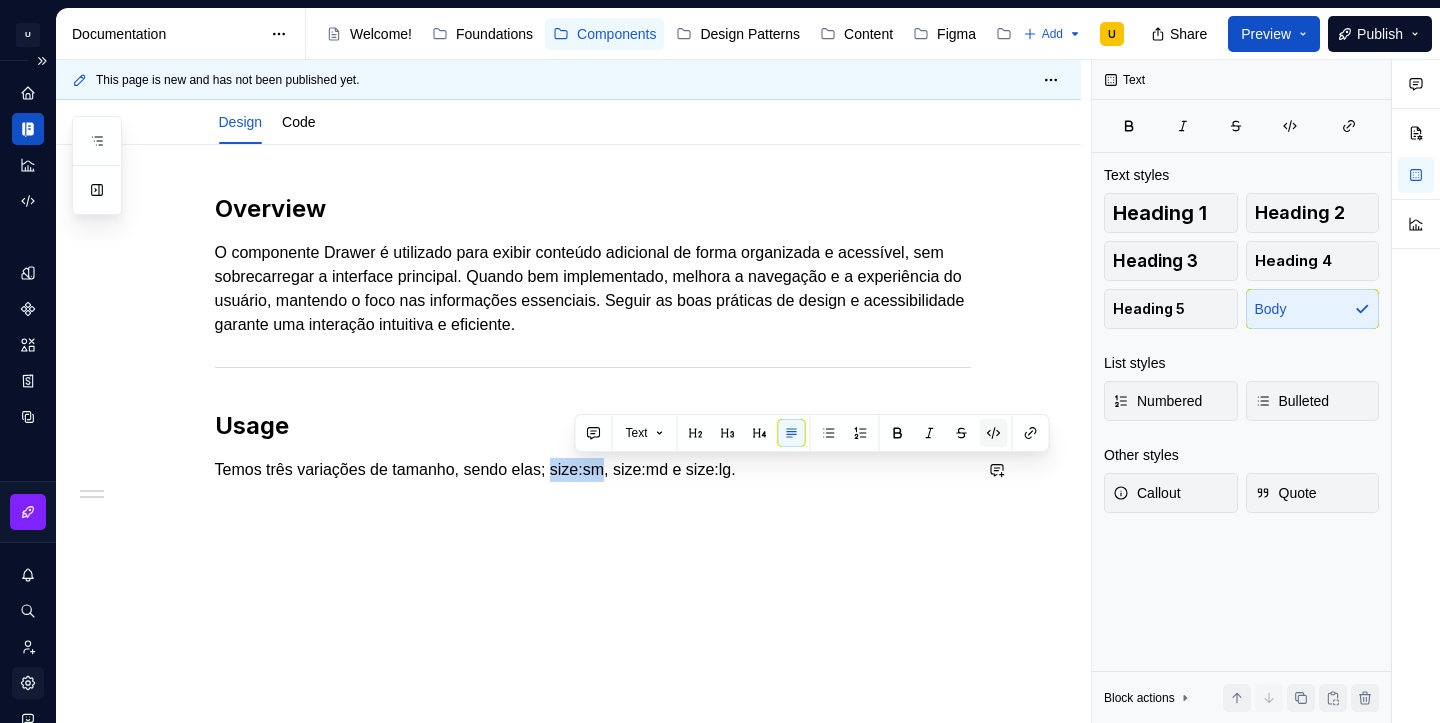 click at bounding box center [994, 433] 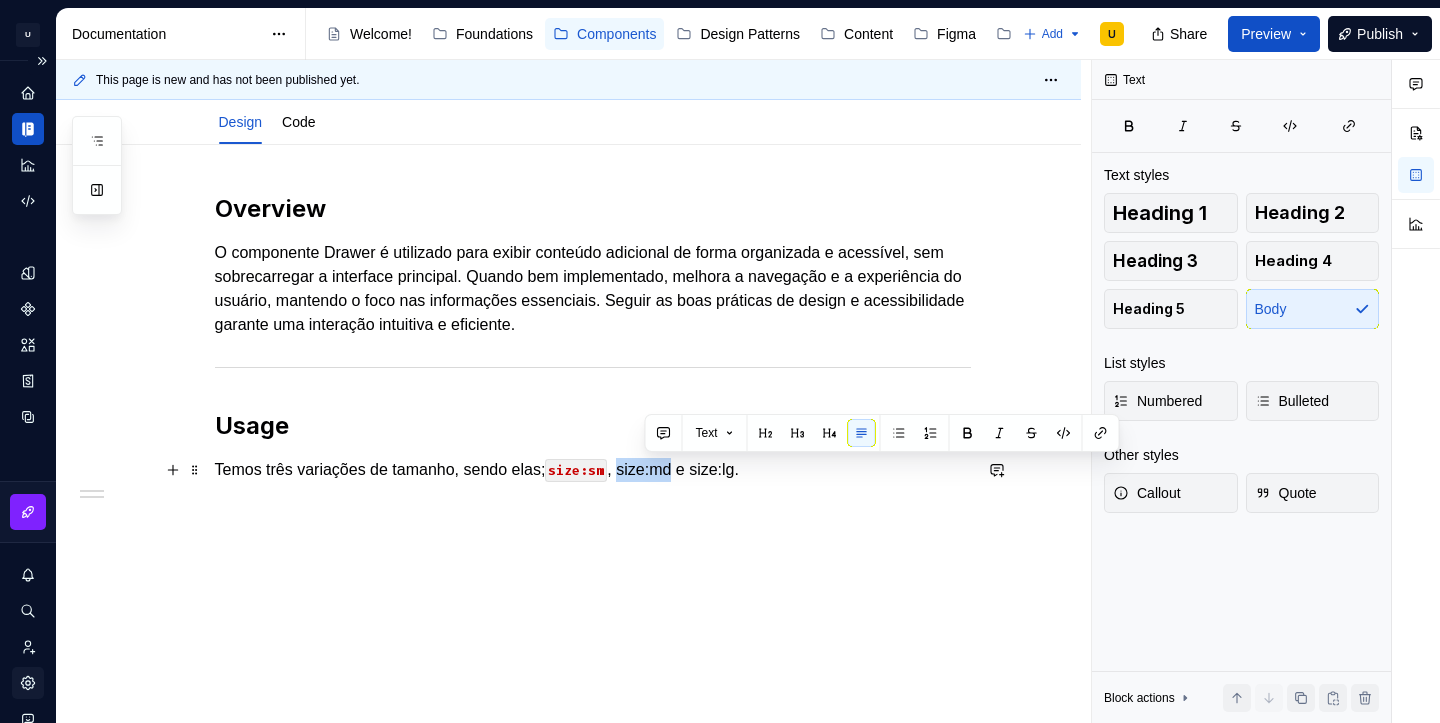 drag, startPoint x: 704, startPoint y: 473, endPoint x: 648, endPoint y: 470, distance: 56.0803 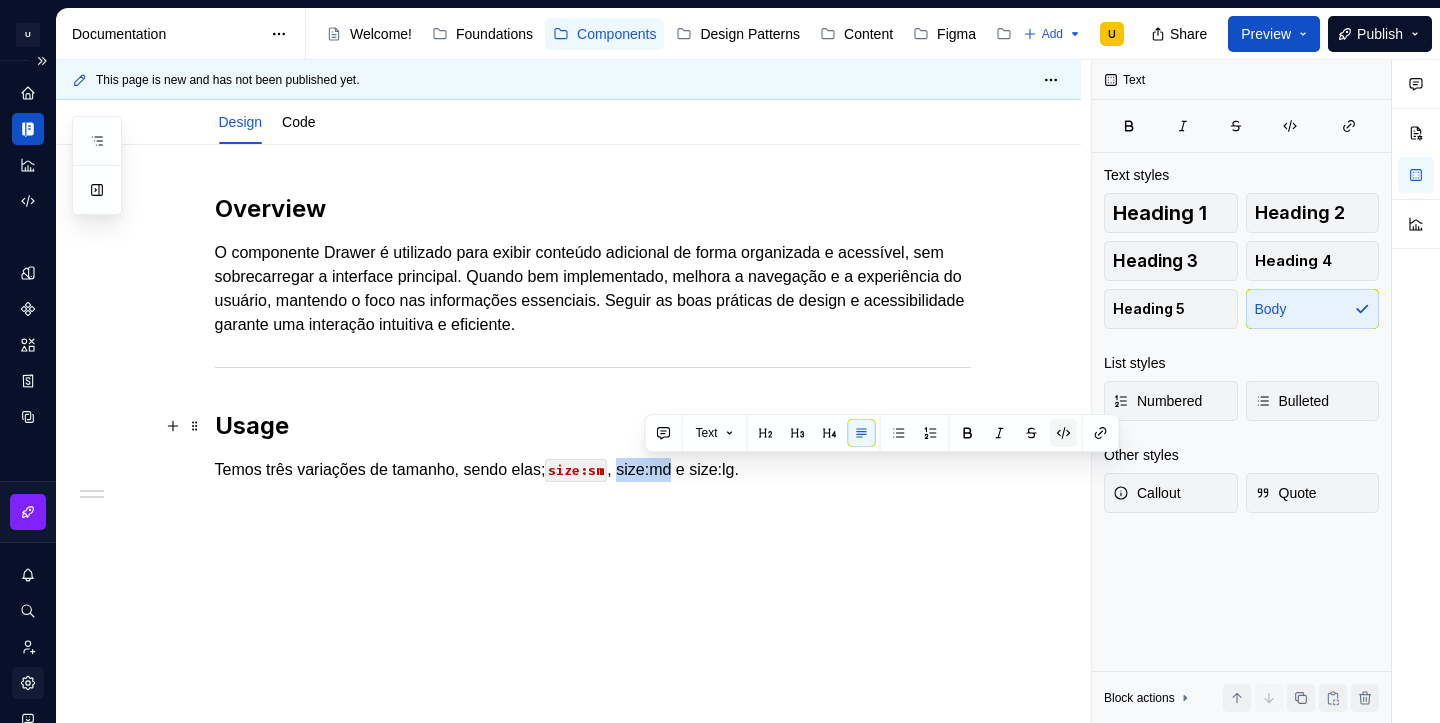 click at bounding box center (1064, 433) 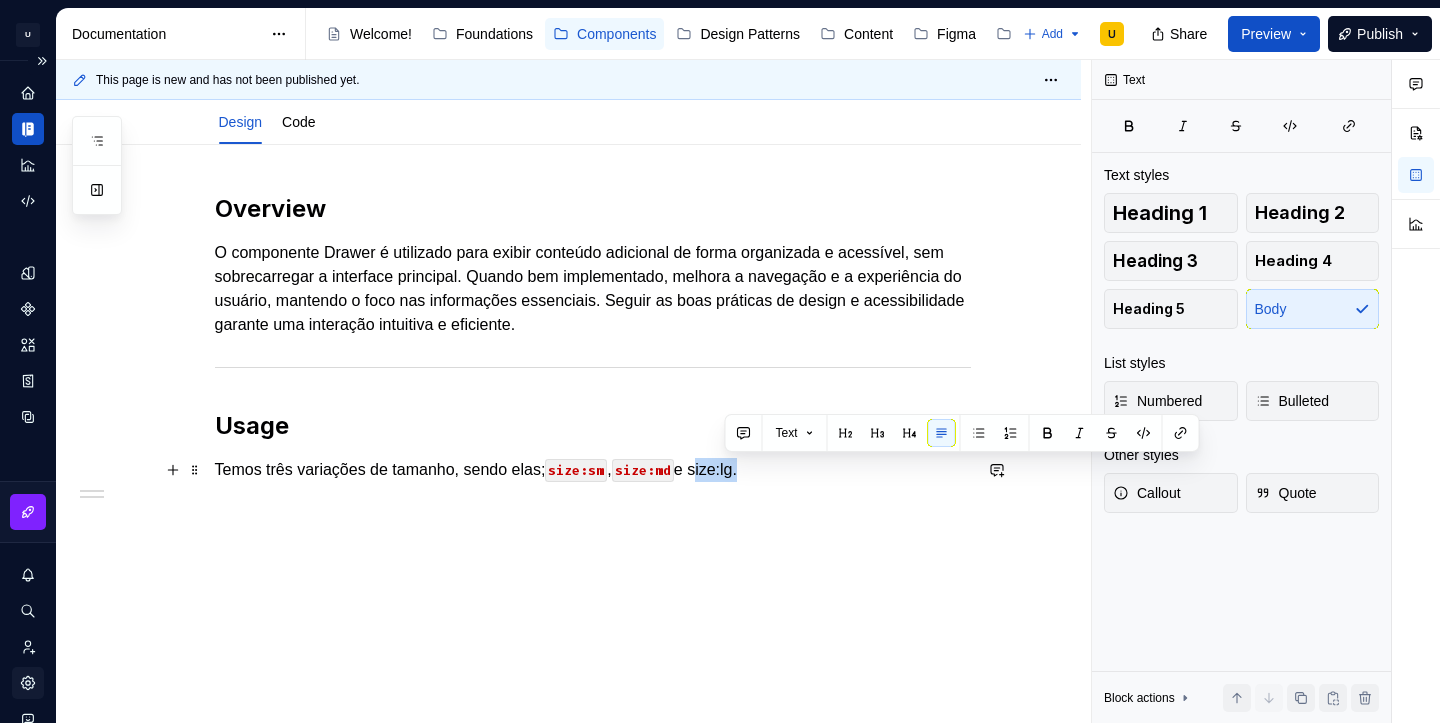 drag, startPoint x: 725, startPoint y: 474, endPoint x: 773, endPoint y: 476, distance: 48.04165 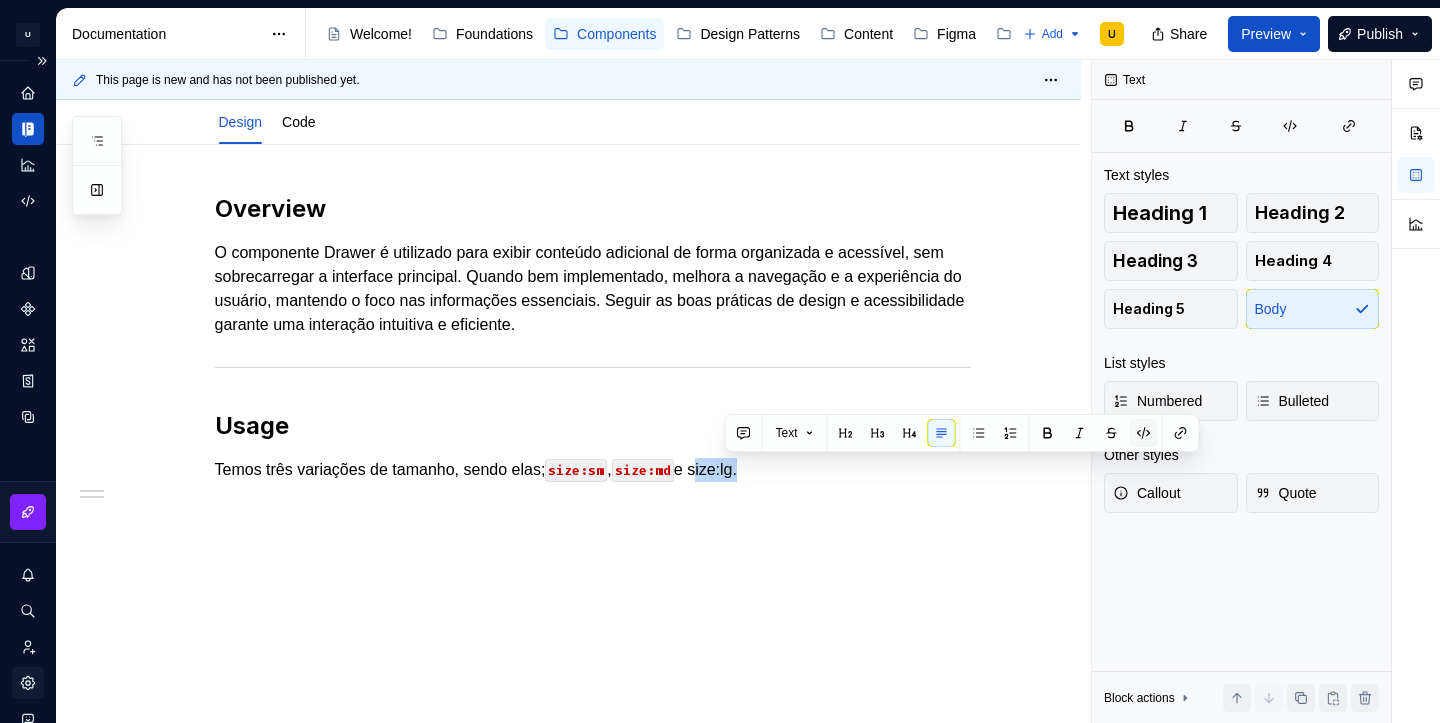 click at bounding box center [1144, 433] 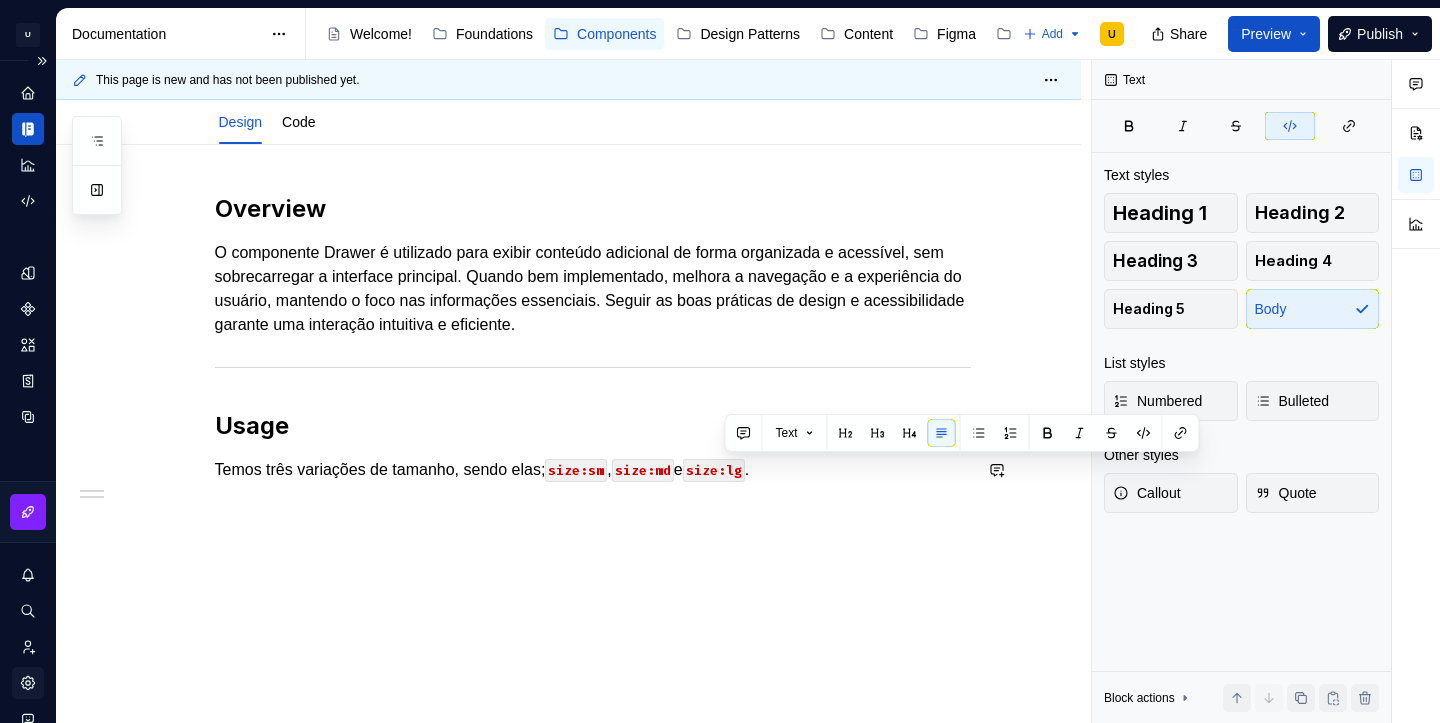click on "Overview O componente Drawer é utilizado para exibir conteúdo adicional de forma organizada e acessível, sem sobrecarregar a interface principal. Quando bem implementado, melhora a navegação e a experiência do usuário, mantendo o foco nas informações essenciais. Seguir as boas práticas de design e acessibilidade garante uma interação intuitiva e eficiente. Usage Temos três variações de tamanho, sendo elas;  size:sm ,  size:md  e  size:lg ." at bounding box center (568, 434) 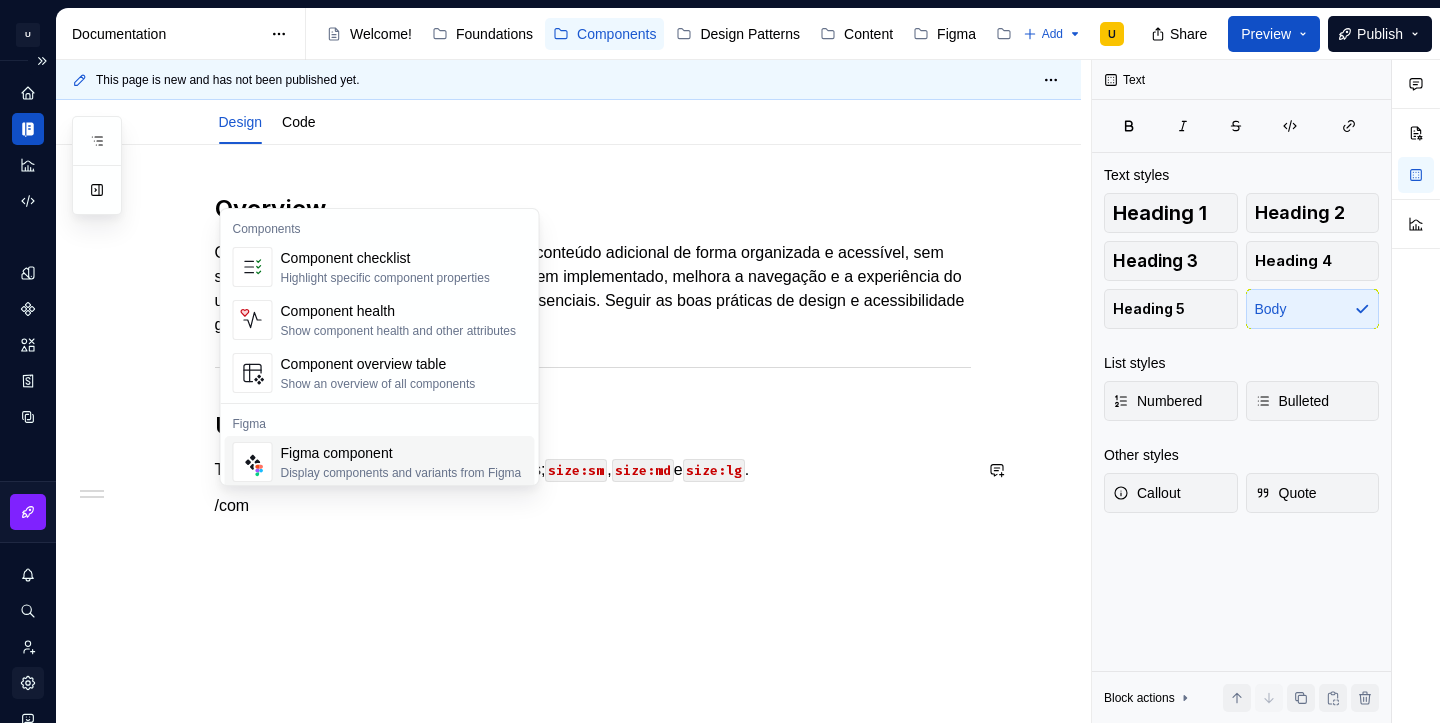 click on "Figma component" at bounding box center (401, 453) 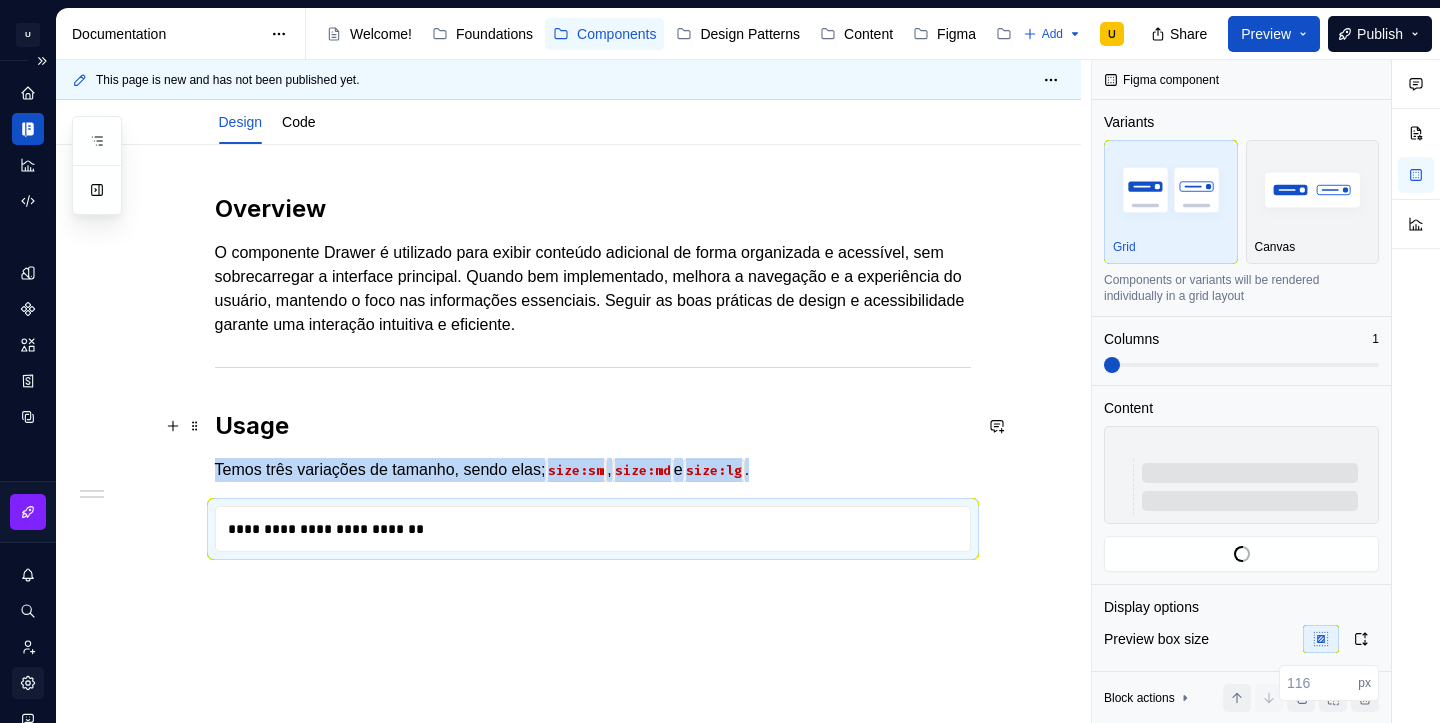type on "*" 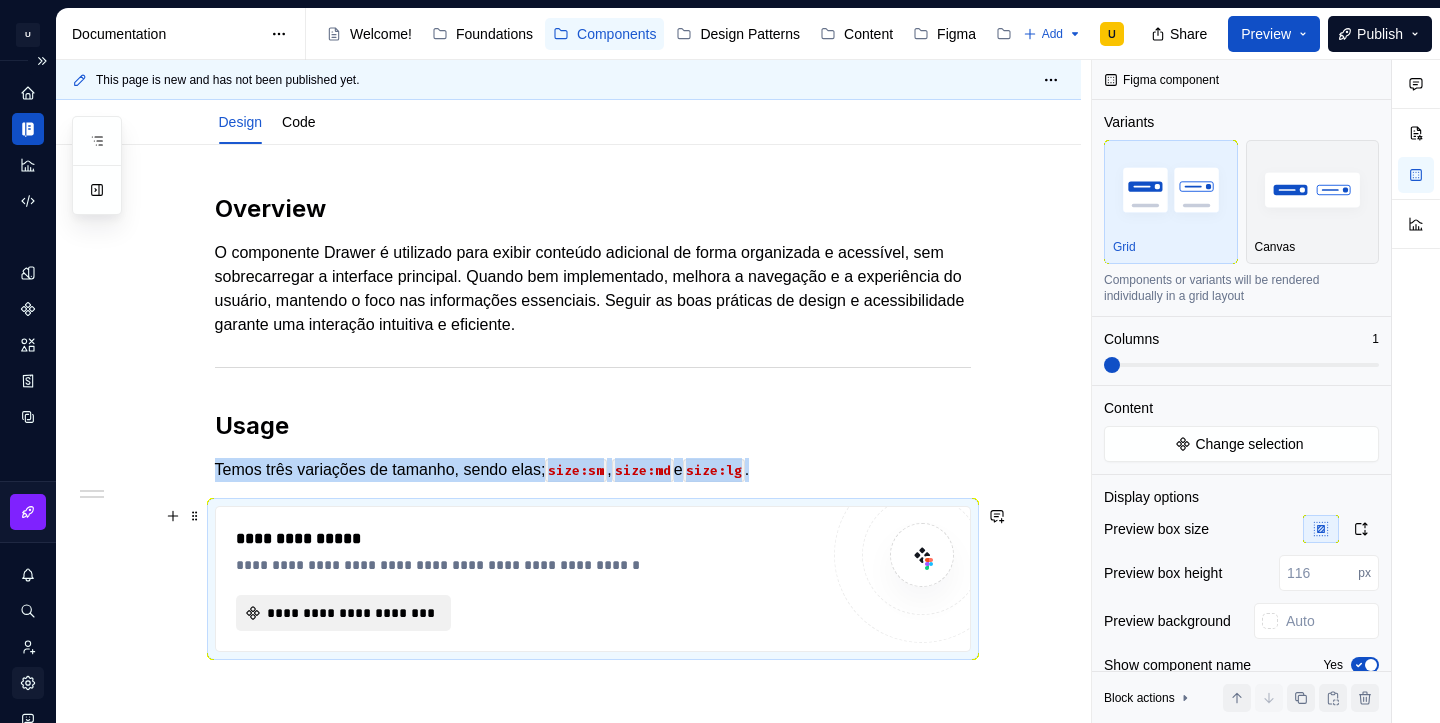 click on "**********" at bounding box center [352, 613] 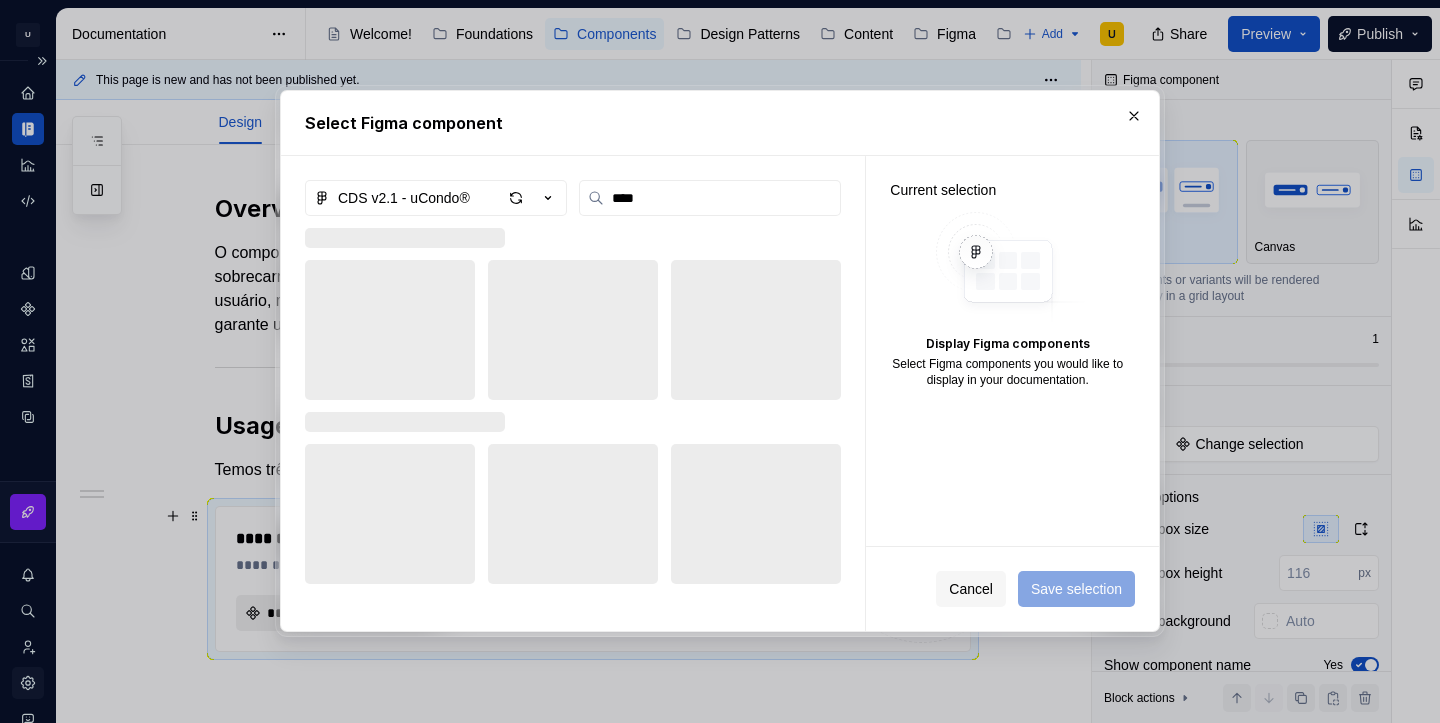 type on "****" 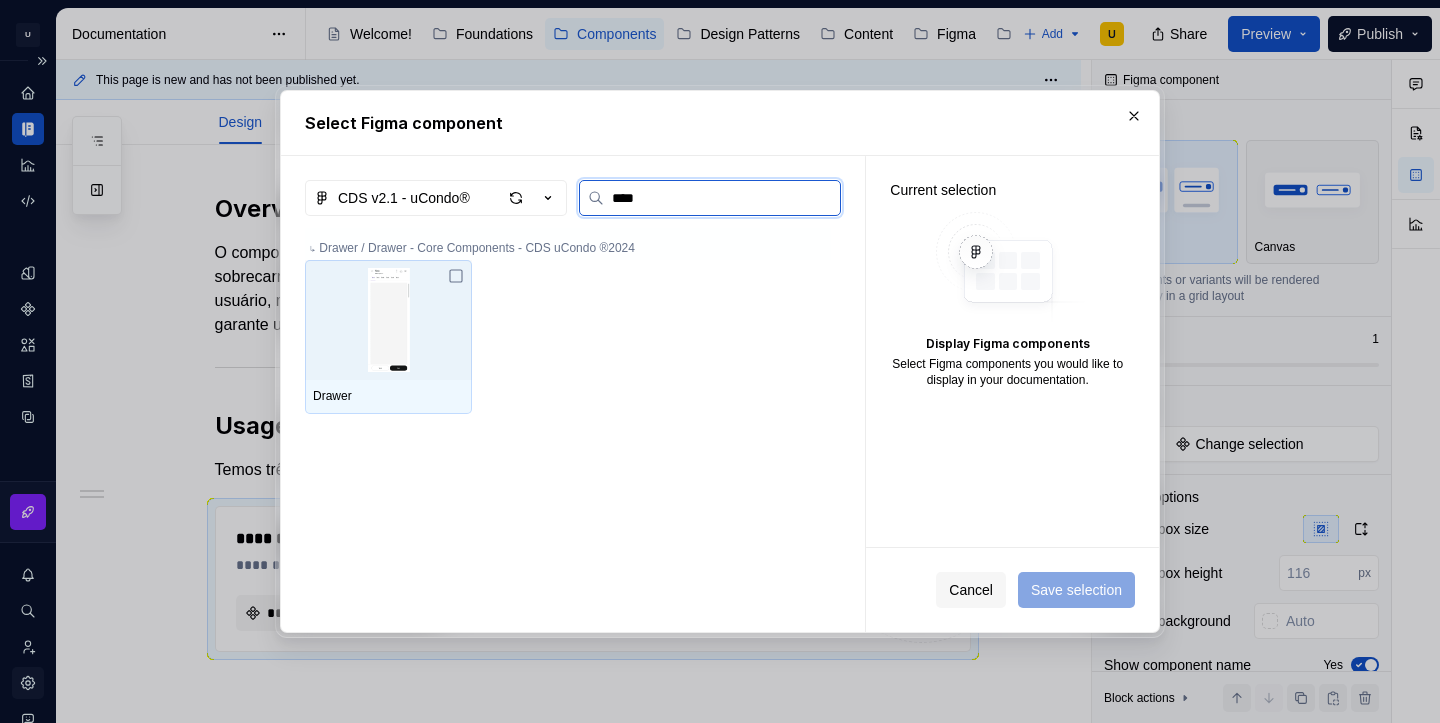 click at bounding box center [388, 320] 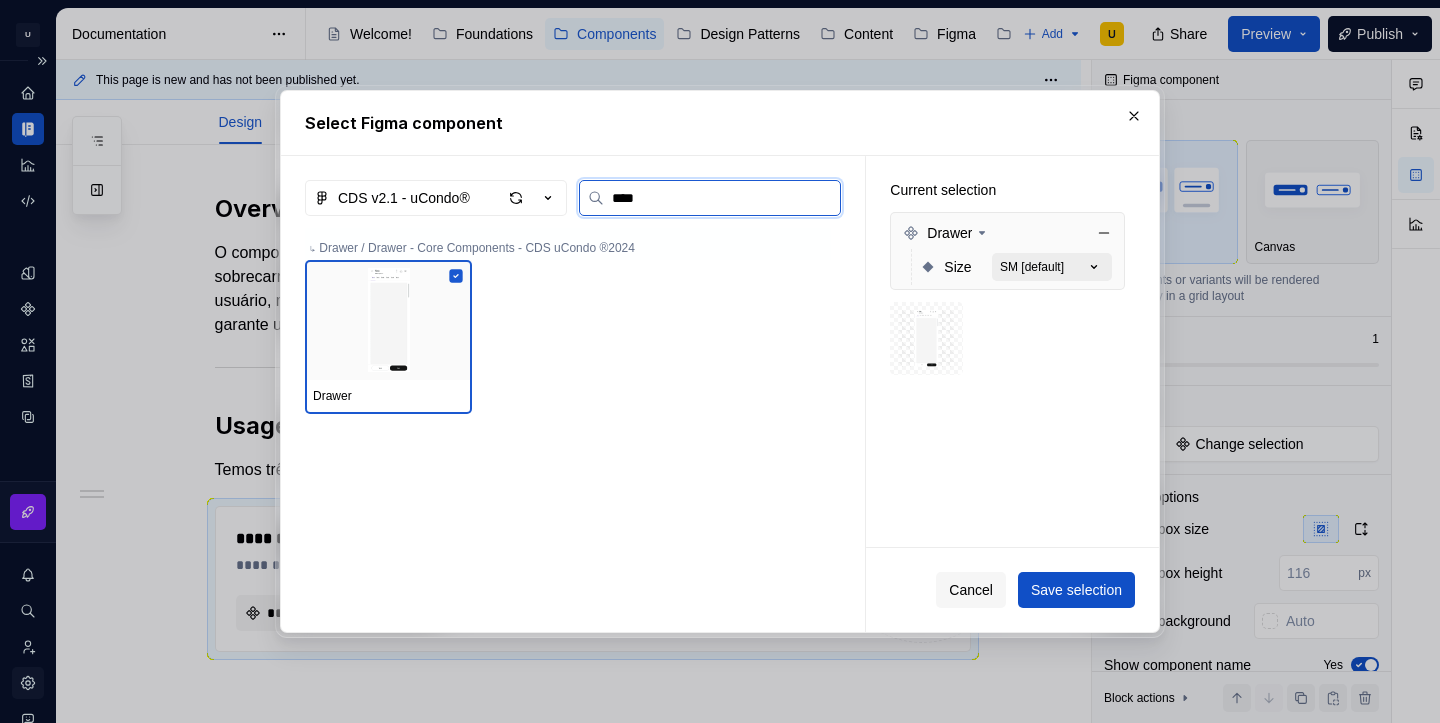click on "SM [default]" at bounding box center [1052, 267] 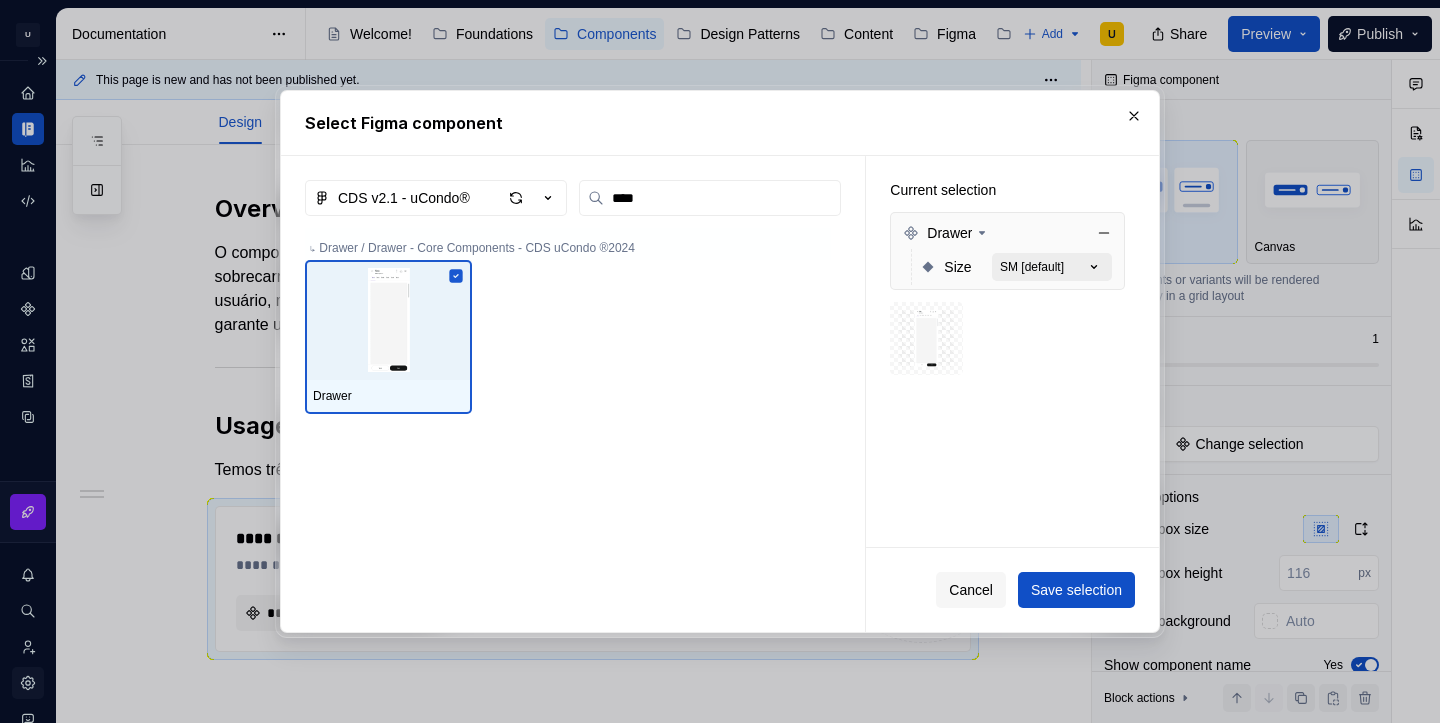 click on "SM [default]" at bounding box center [1052, 267] 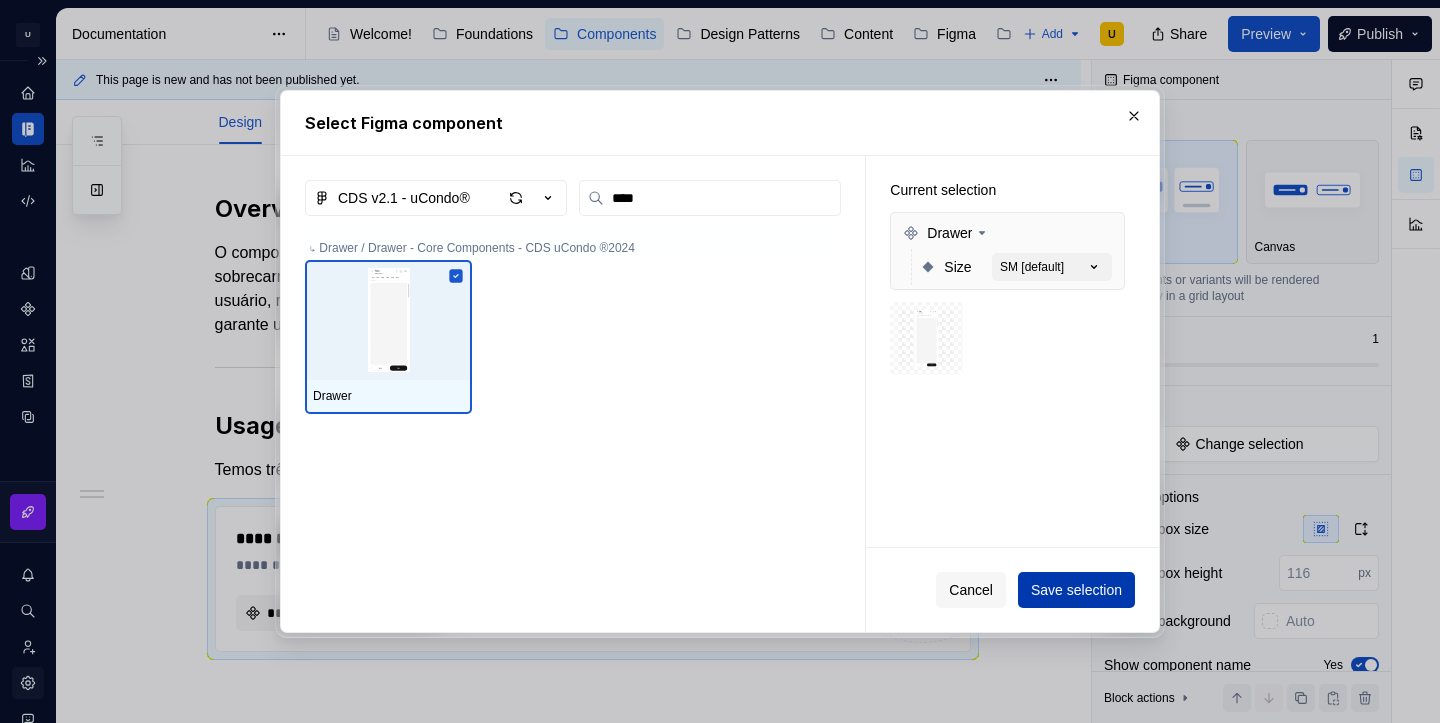 click on "Save selection" at bounding box center (1076, 590) 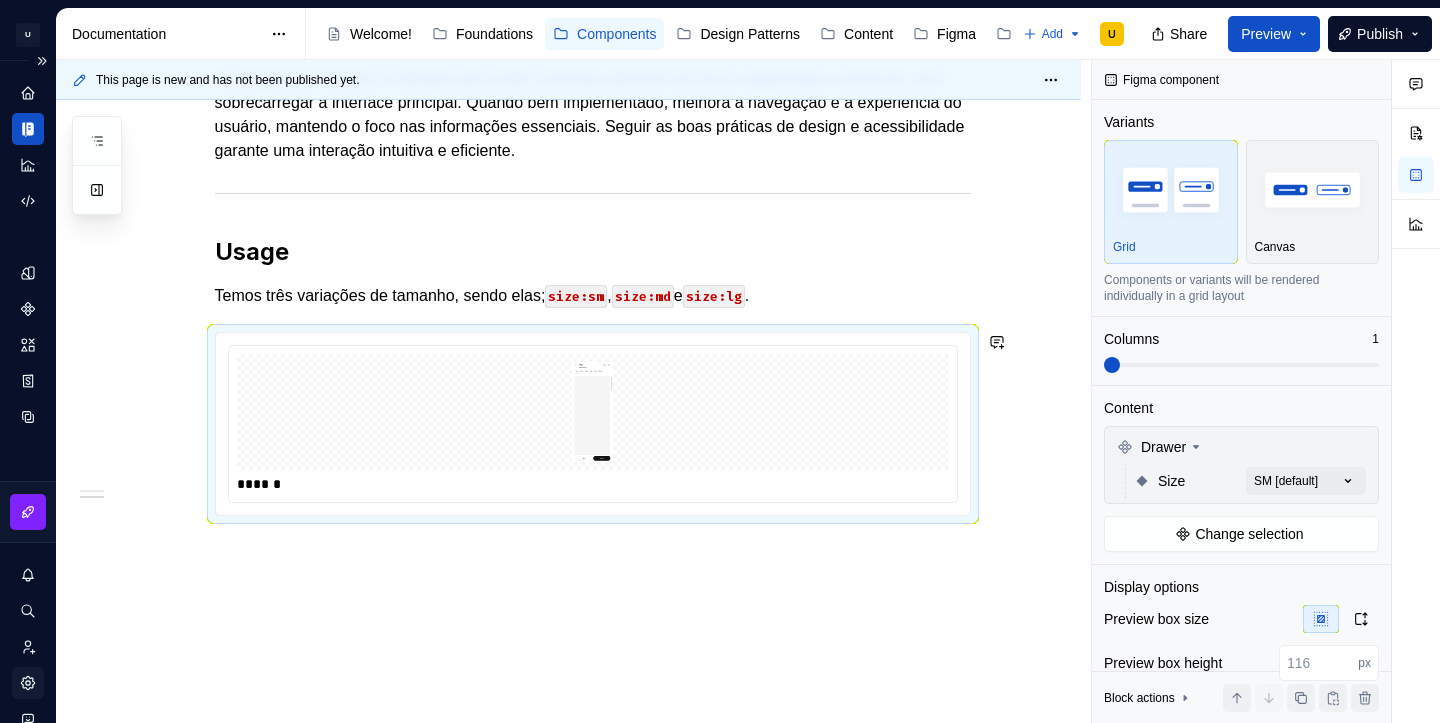 scroll, scrollTop: 409, scrollLeft: 0, axis: vertical 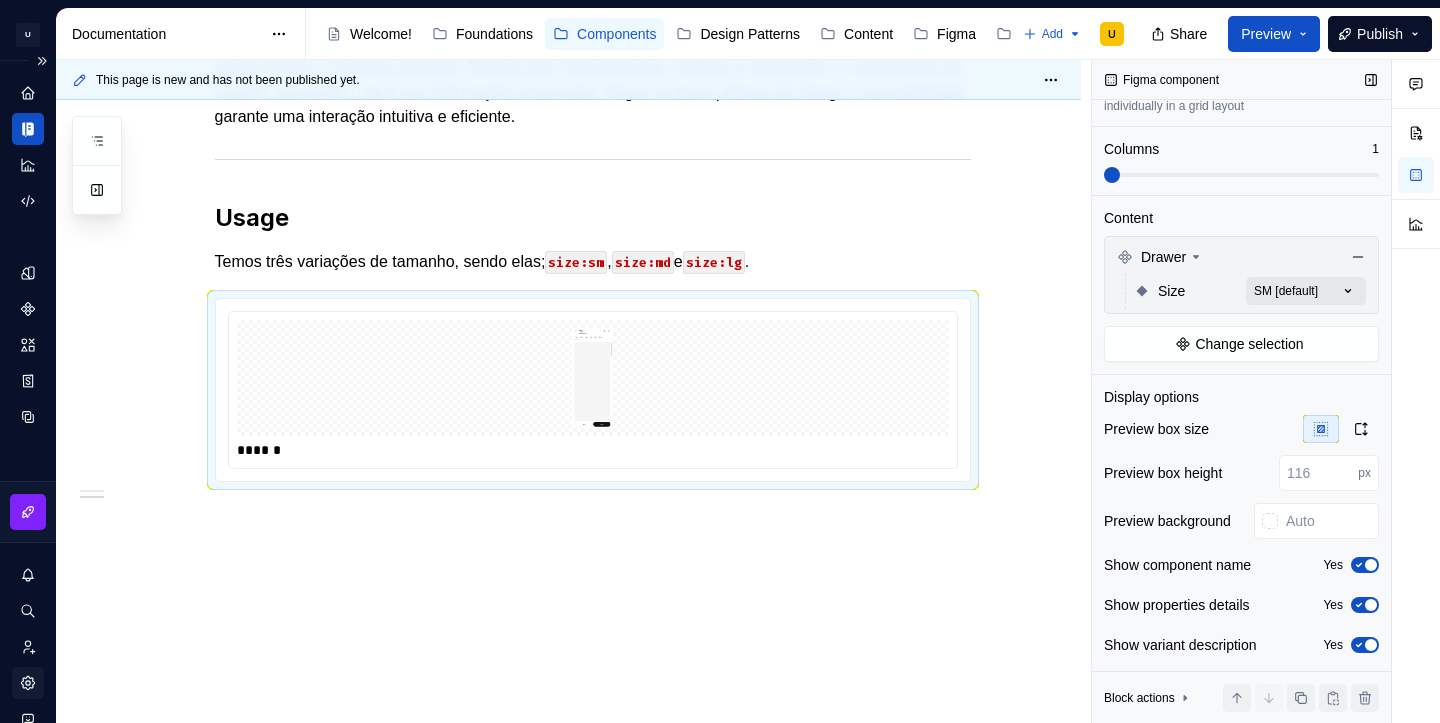click on "Comments Open comments No comments yet Select ‘Comment’ from the block context menu to add one. Figma component Variants Grid Canvas Components or variants will be rendered individually in a grid layout Columns 1 Content Drawer Size SM [default] Change selection Display options Preview box size Preview box height px Preview background Show component name Yes Show properties details Yes Show variant description Yes Block actions Move up Move down Duplicate Copy (⌘C) Cut (⌘X) Delete" at bounding box center [1266, 391] 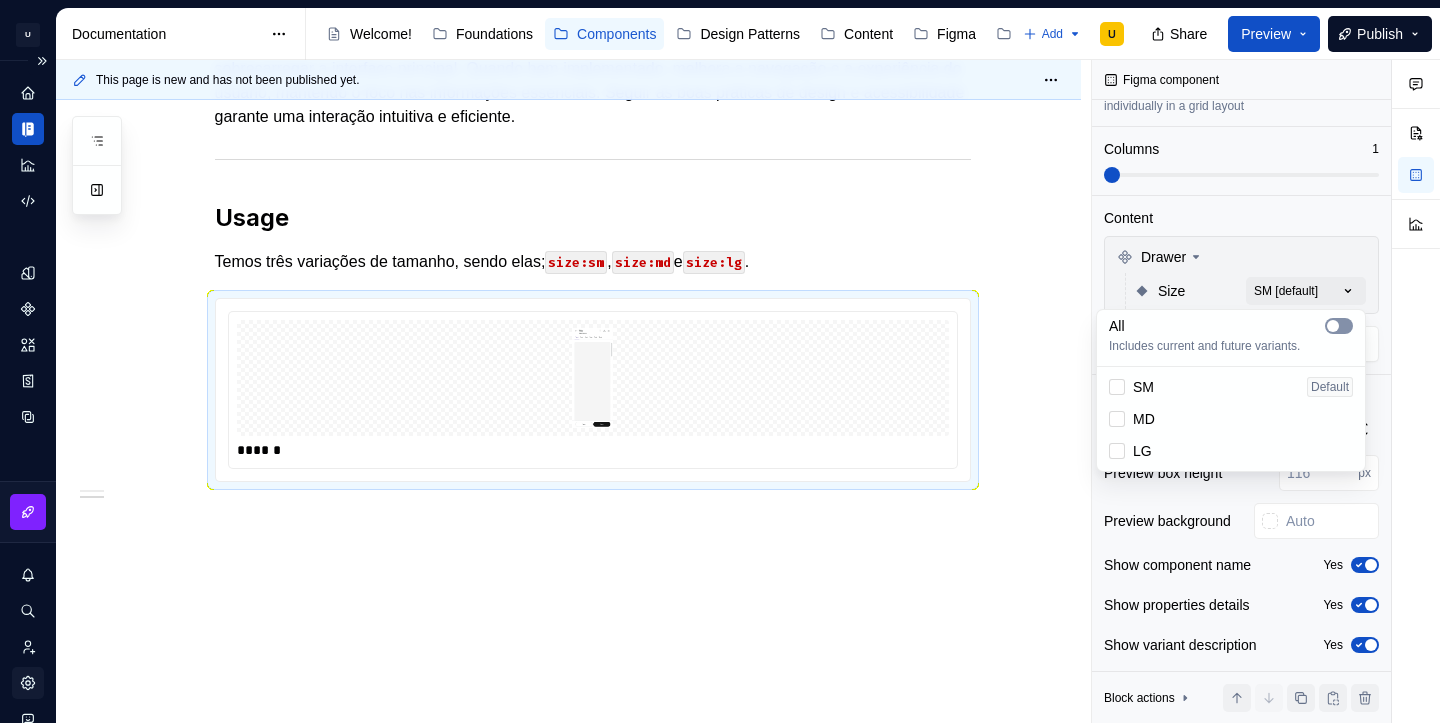 click at bounding box center [1333, 326] 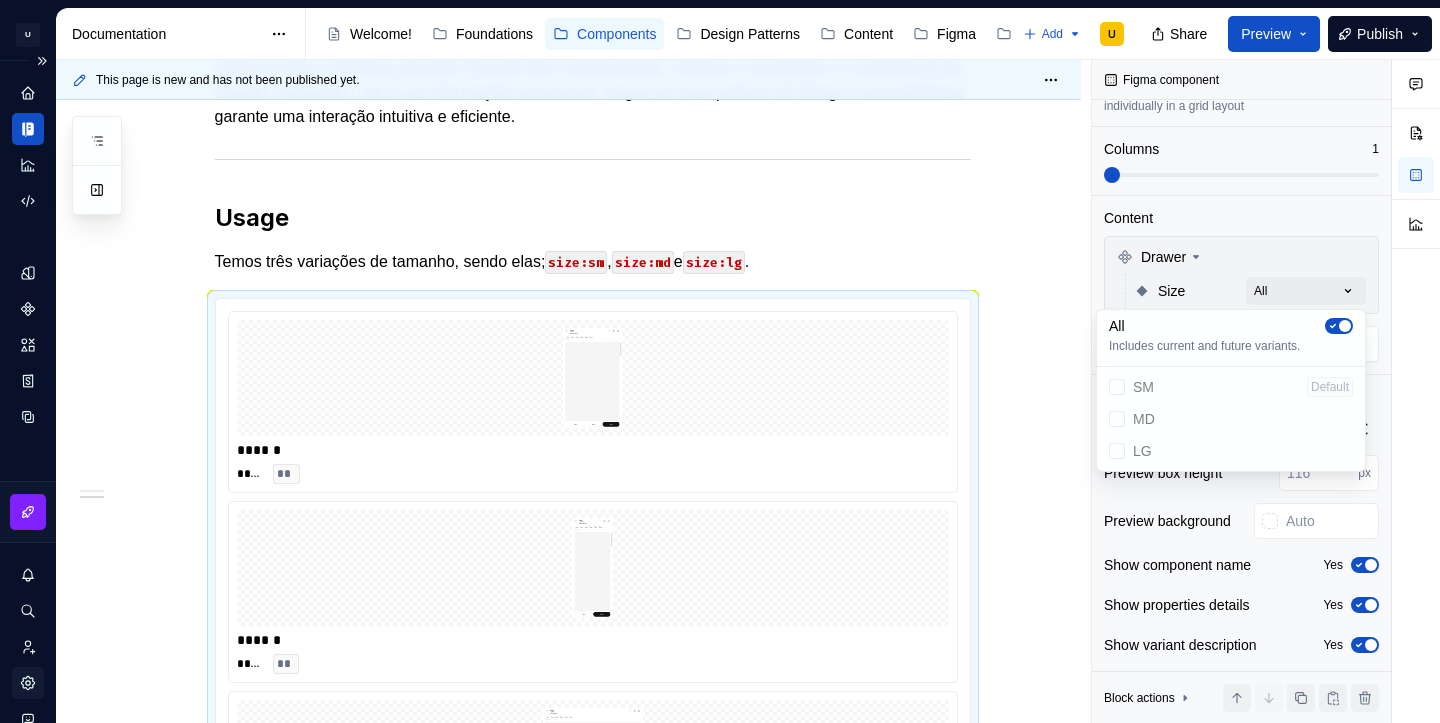 click on "Comments Open comments No comments yet Select ‘Comment’ from the block context menu to add one. Figma component Variants Grid Canvas Components or variants will be rendered individually in a grid layout Columns 1 Content Drawer Size All Change selection Display options Preview box size Preview box height px Preview background Show component name Yes Show properties details Yes Show variant description Yes Block actions Move up Move down Duplicate Copy (⌘C) Cut (⌘X) Delete" at bounding box center [1266, 391] 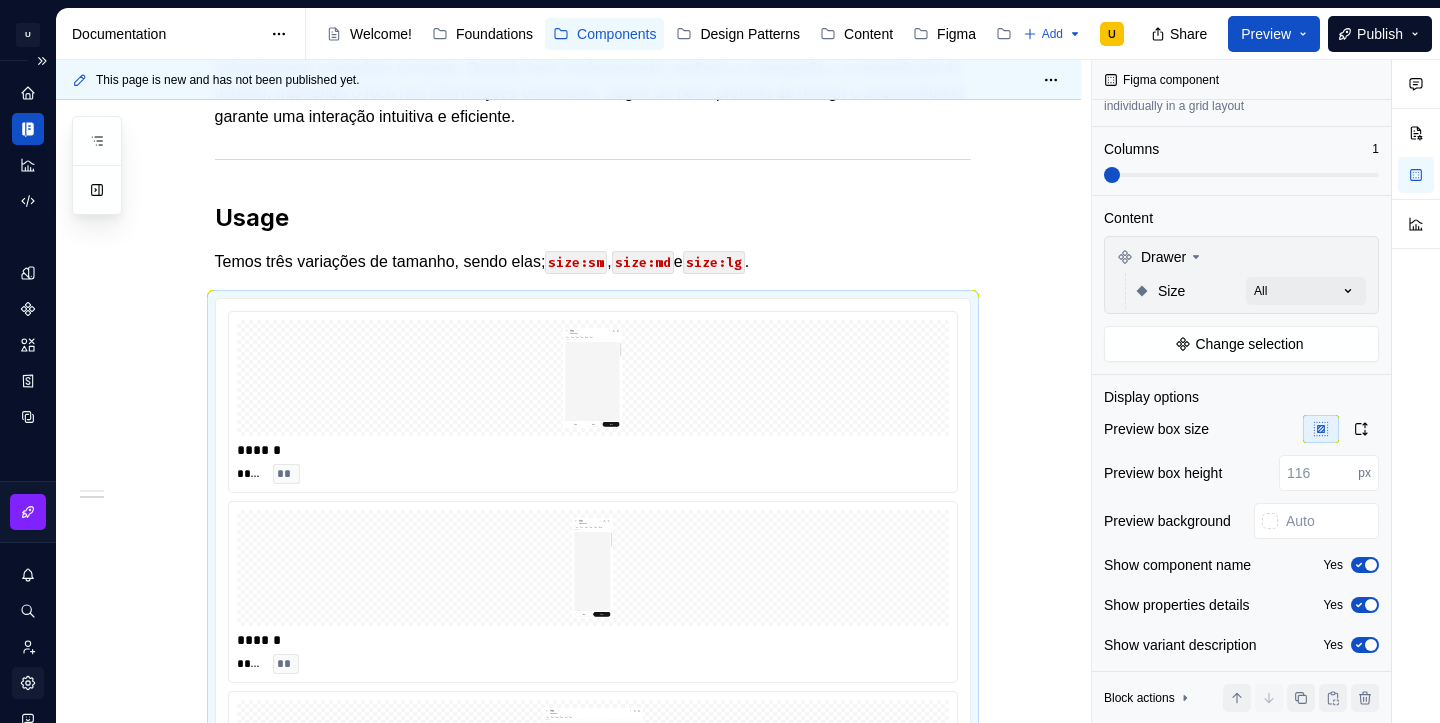 click at bounding box center [1241, 175] 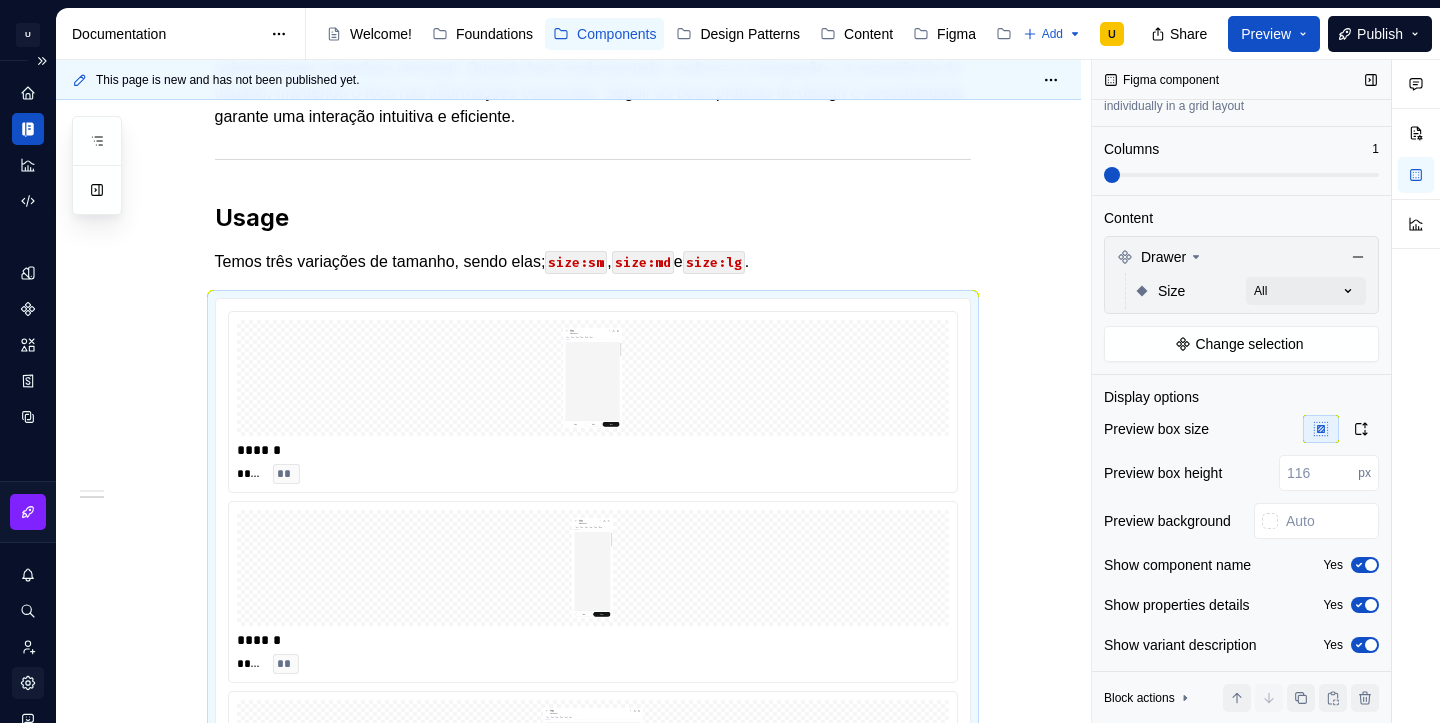 click at bounding box center [1241, 175] 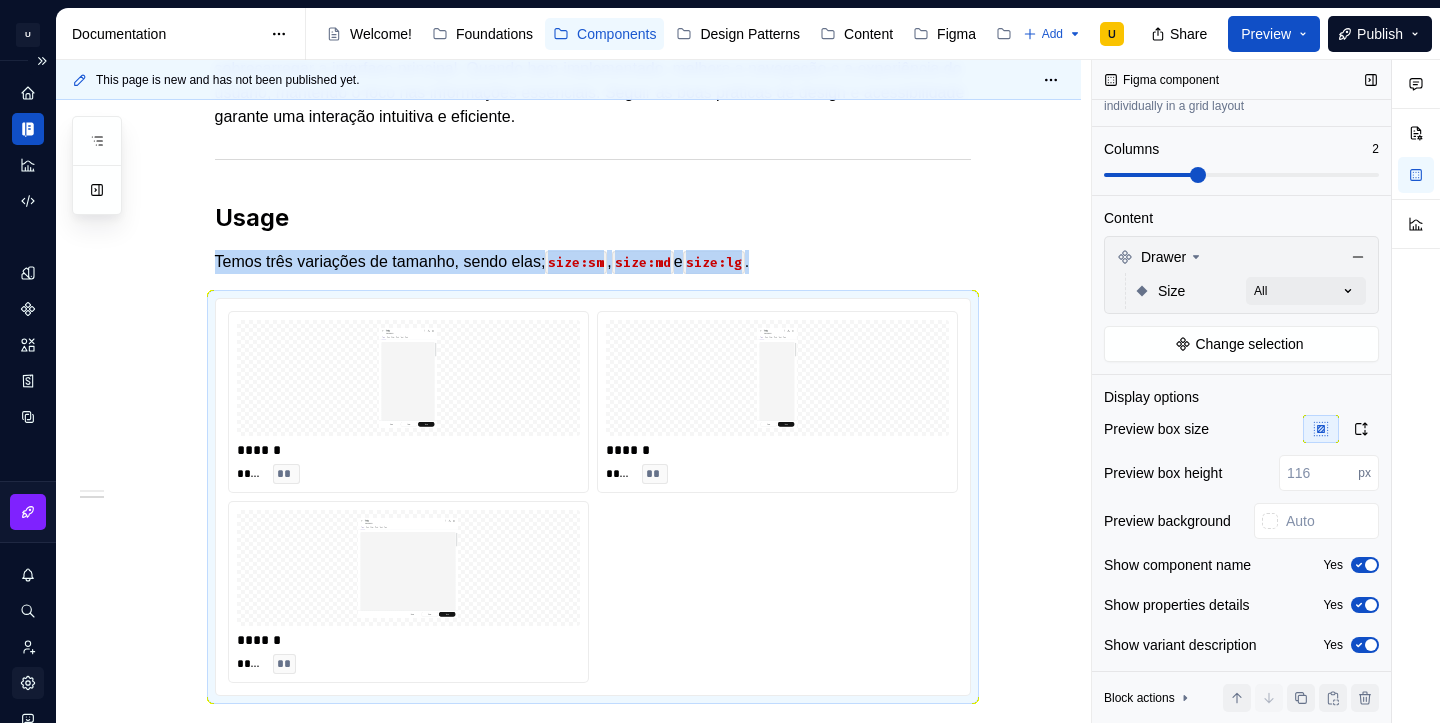 click at bounding box center (1241, 175) 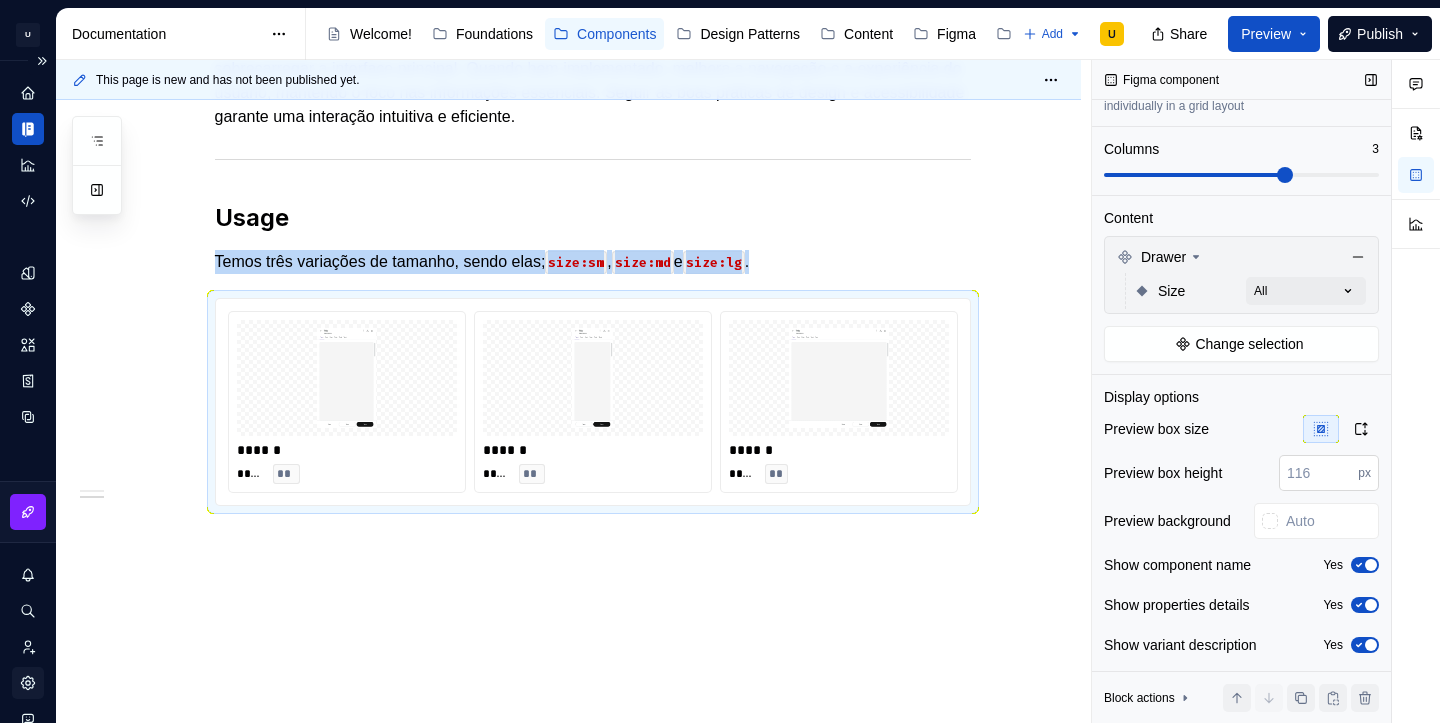 click at bounding box center (1318, 473) 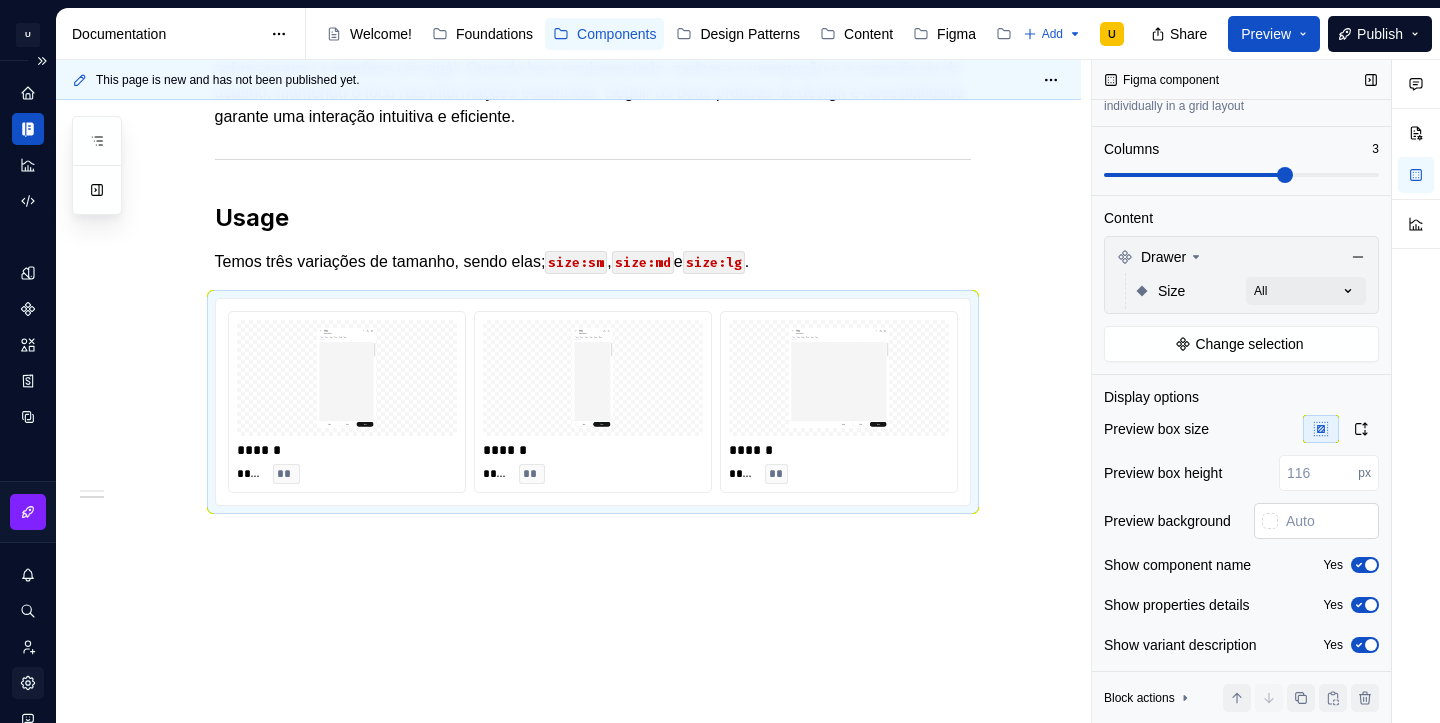 click at bounding box center (1270, 521) 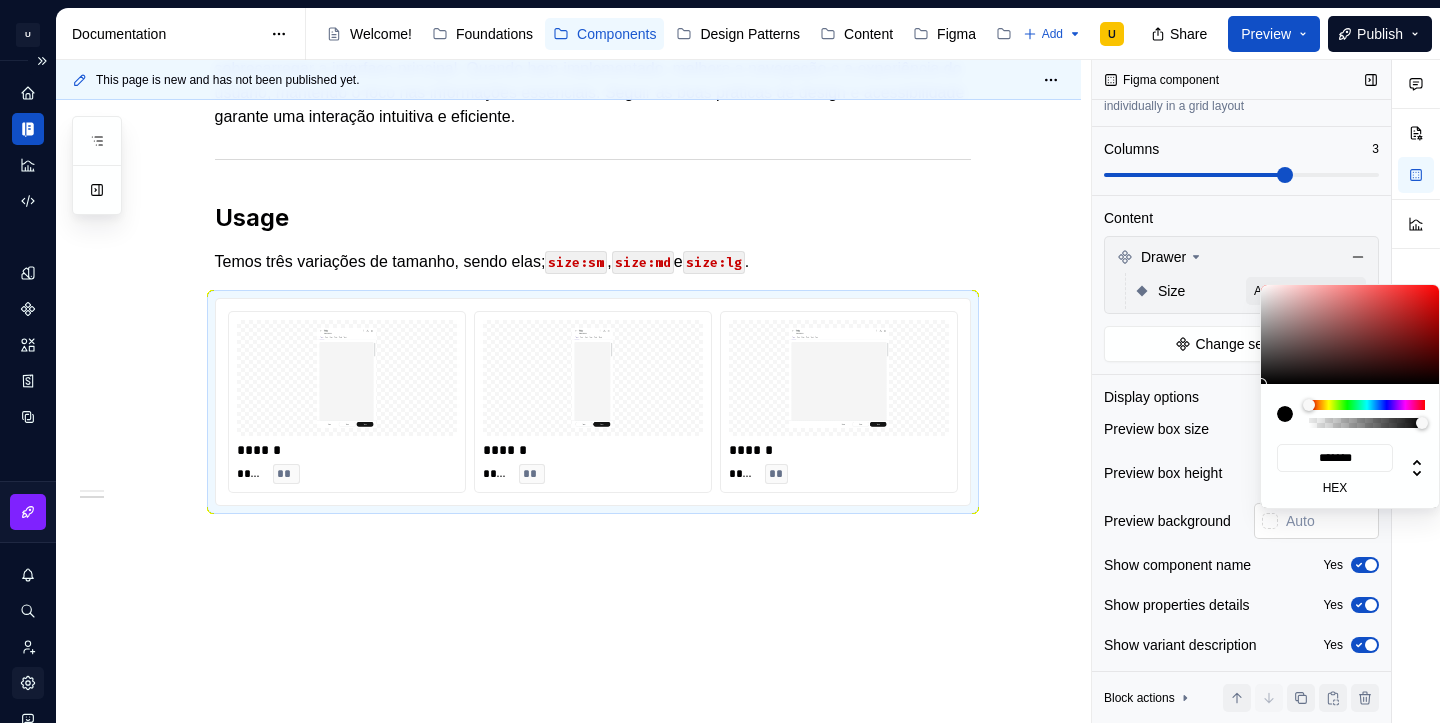 click on "Comments Open comments No comments yet Select ‘Comment’ from the block context menu to add one. Figma component Variants Grid Canvas Components or variants will be rendered individually in a grid layout Columns 3 Content Drawer Size All Change selection Display options Preview box size Preview box height px Preview background Show component name Yes Show properties details Yes Show variant description Yes Block actions Move up Move down Duplicate Copy (⌘C) Cut (⌘X) Delete" at bounding box center (1266, 391) 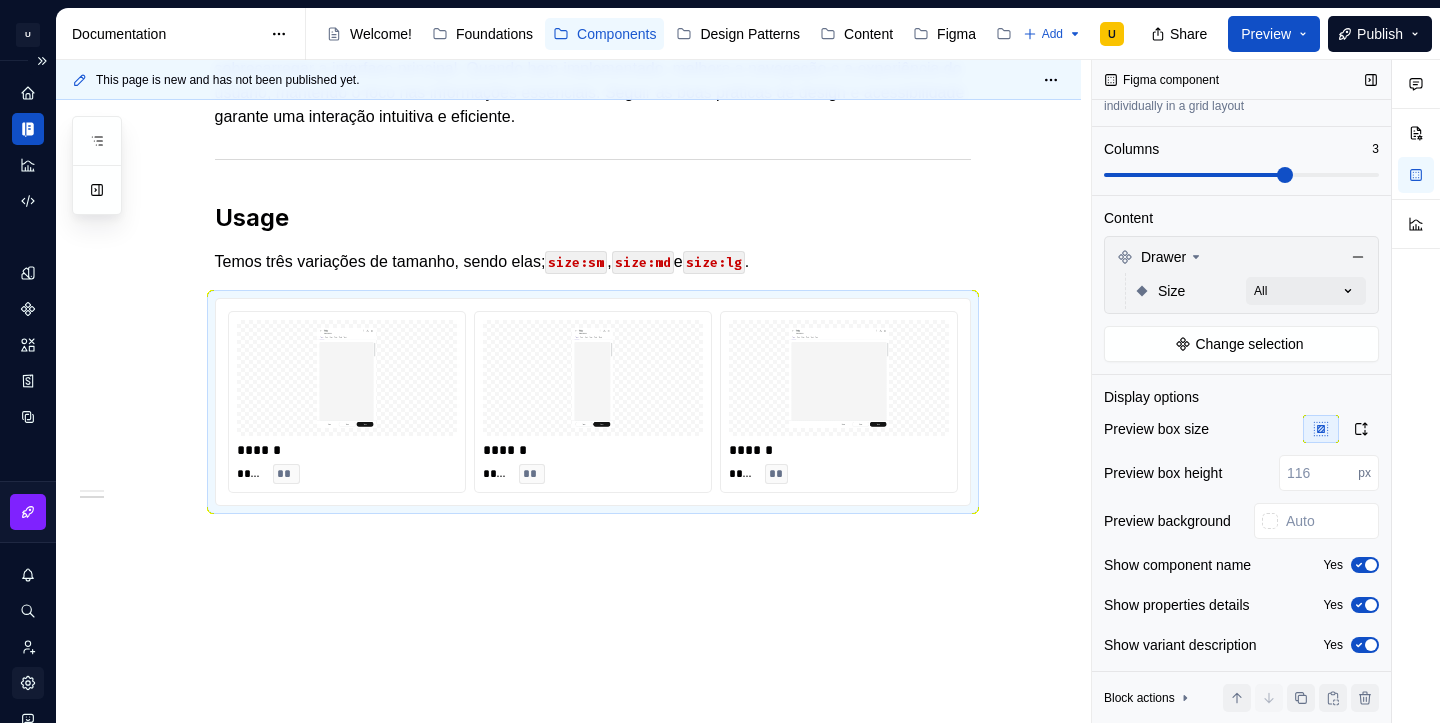 click 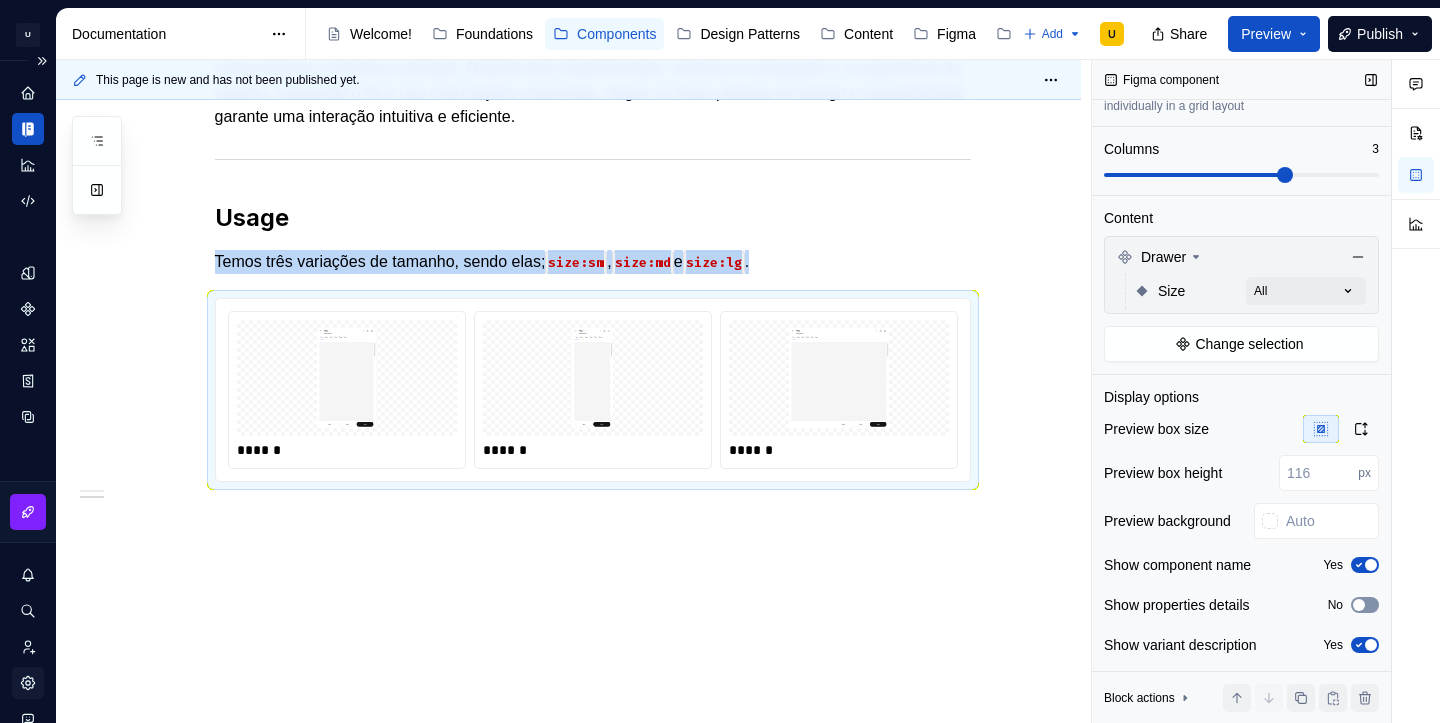 click at bounding box center (1359, 605) 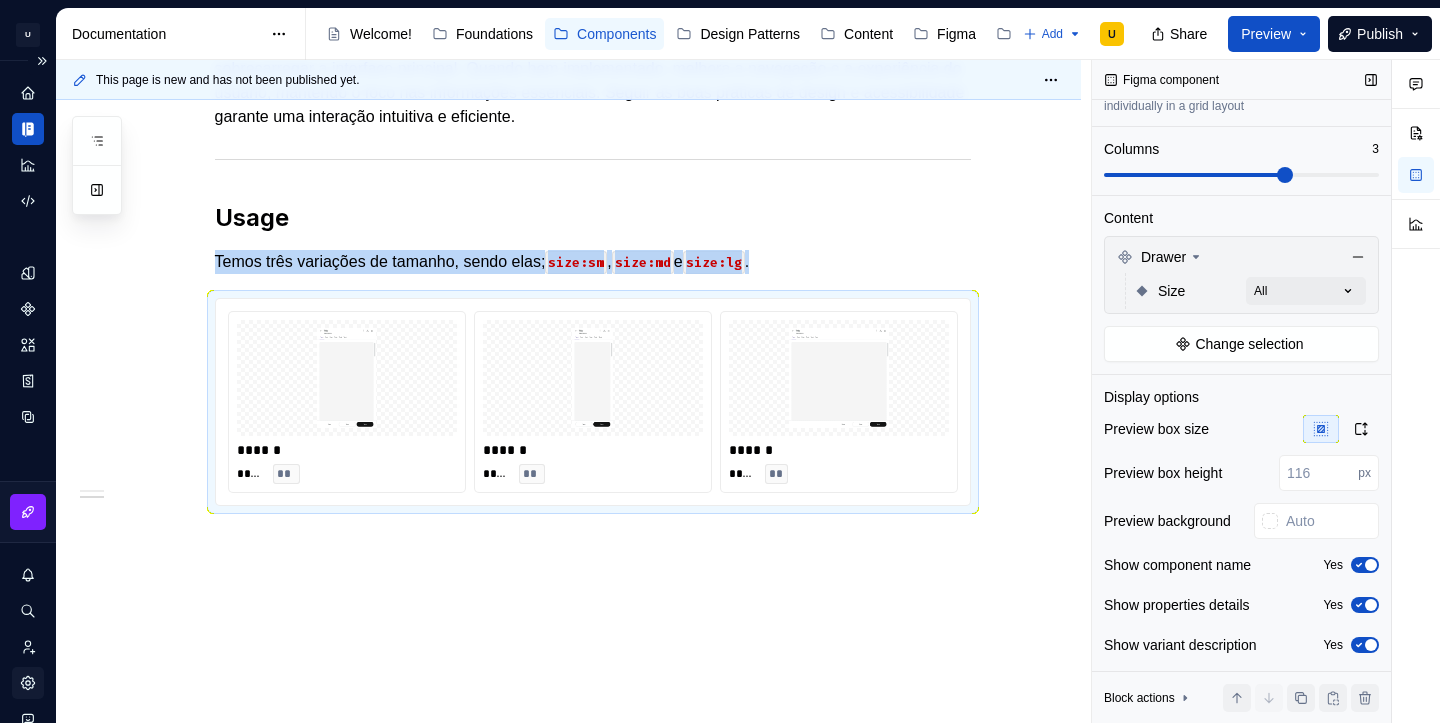 click on "Yes" at bounding box center [1365, 645] 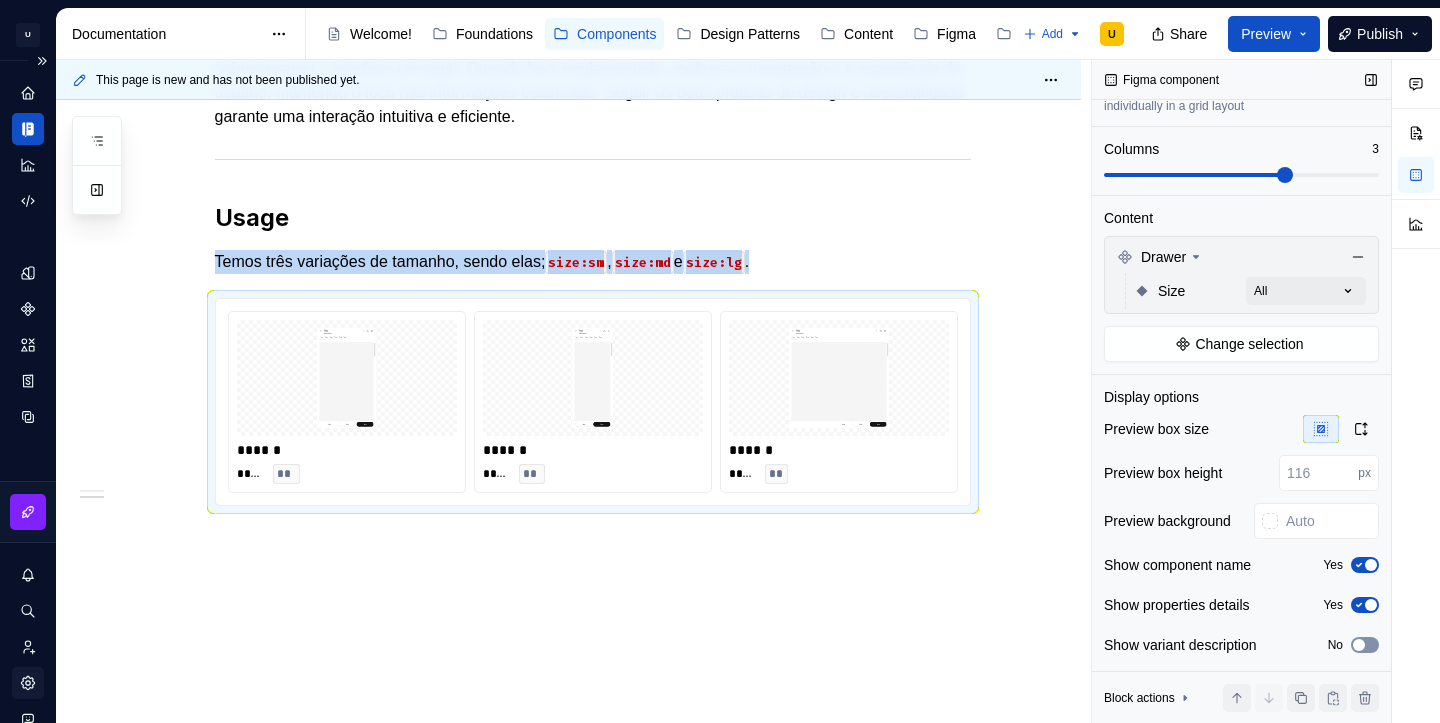 click at bounding box center (1359, 645) 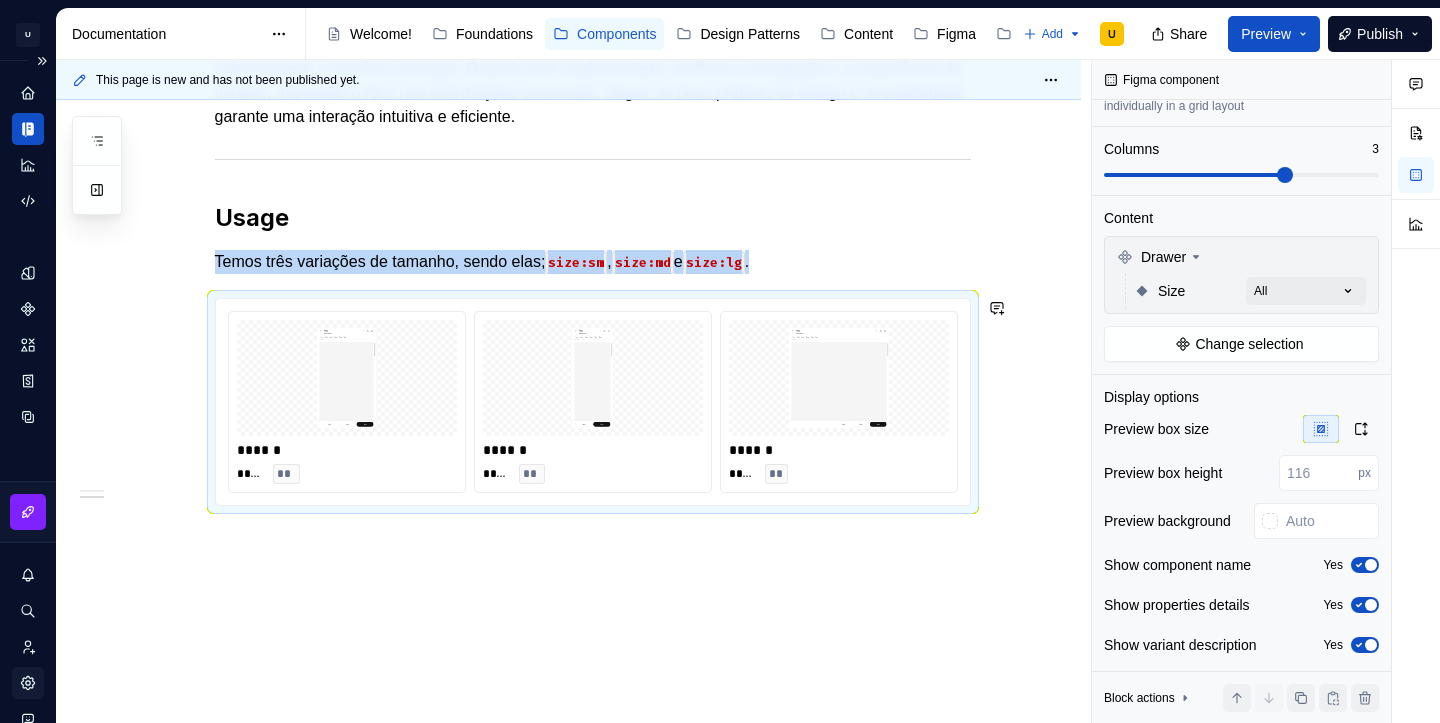 click on "Overview O componente Drawer é utilizado para exibir conteúdo adicional de forma organizada e acessível, sem sobrecarregar a interface principal. Quando bem implementado, melhora a navegação e a experiência do usuário, mantendo o foco nas informações essenciais. Seguir as boas práticas de design e acessibilidade garante uma interação intuitiva e eficiente. Usage Temos três variações de tamanho, sendo elas;  size:sm ,  size:md  e  size:lg . ****** **** ** ****** **** ** ****** **** **" at bounding box center [593, 257] 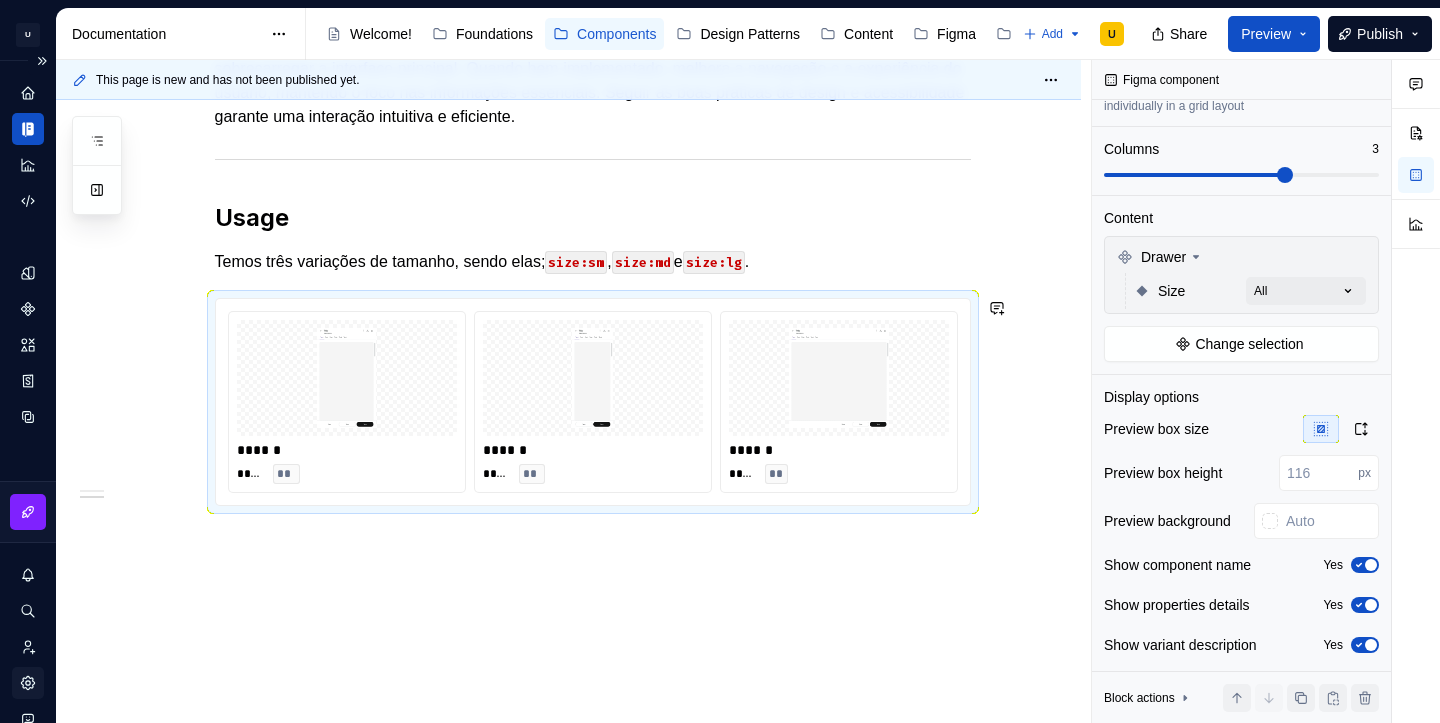 click on "Overview O componente Drawer é utilizado para exibir conteúdo adicional de forma organizada e acessível, sem sobrecarregar a interface principal. Quando bem implementado, melhora a navegação e a experiência do usuário, mantendo o foco nas informações essenciais. Seguir as boas práticas de design e acessibilidade garante uma interação intuitiva e eficiente. Usage Temos três variações de tamanho, sendo elas;  size:sm ,  size:md  e  size:lg . ****** **** ** ****** **** ** ****** **** **" at bounding box center [568, 342] 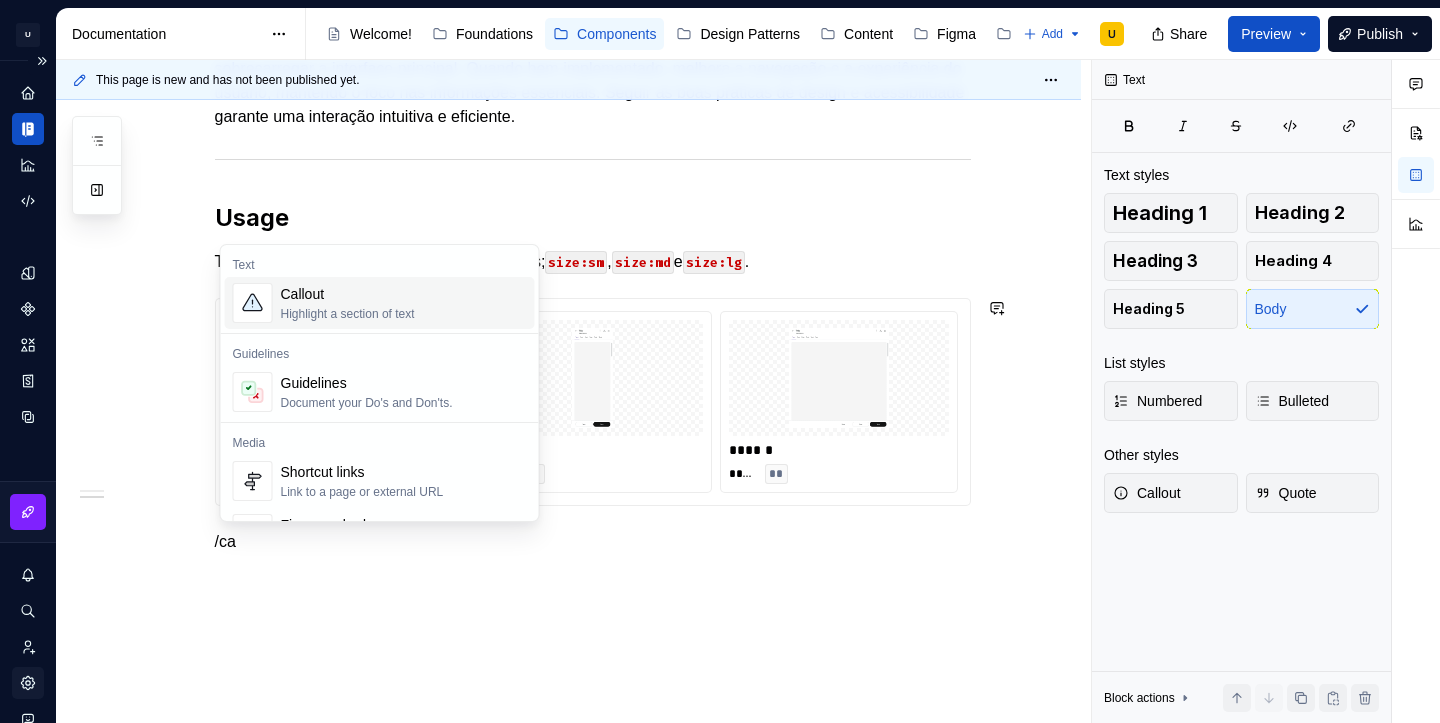 click on "Highlight a section of text" at bounding box center [348, 314] 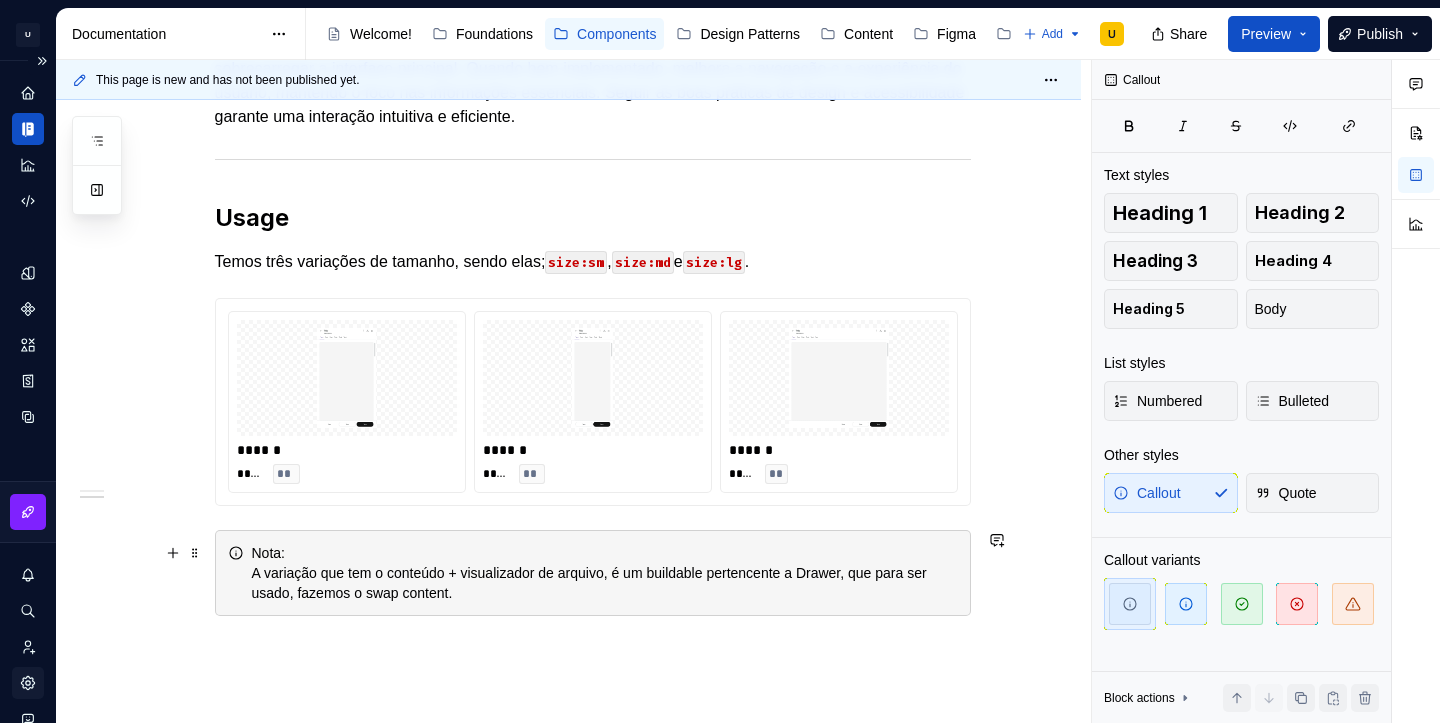 click on "Nota: A variação que tem o conteúdo + visualizador de arquivo, é um buildable pertencente a Drawer, que para ser usado, fazemos o swap content." at bounding box center [605, 573] 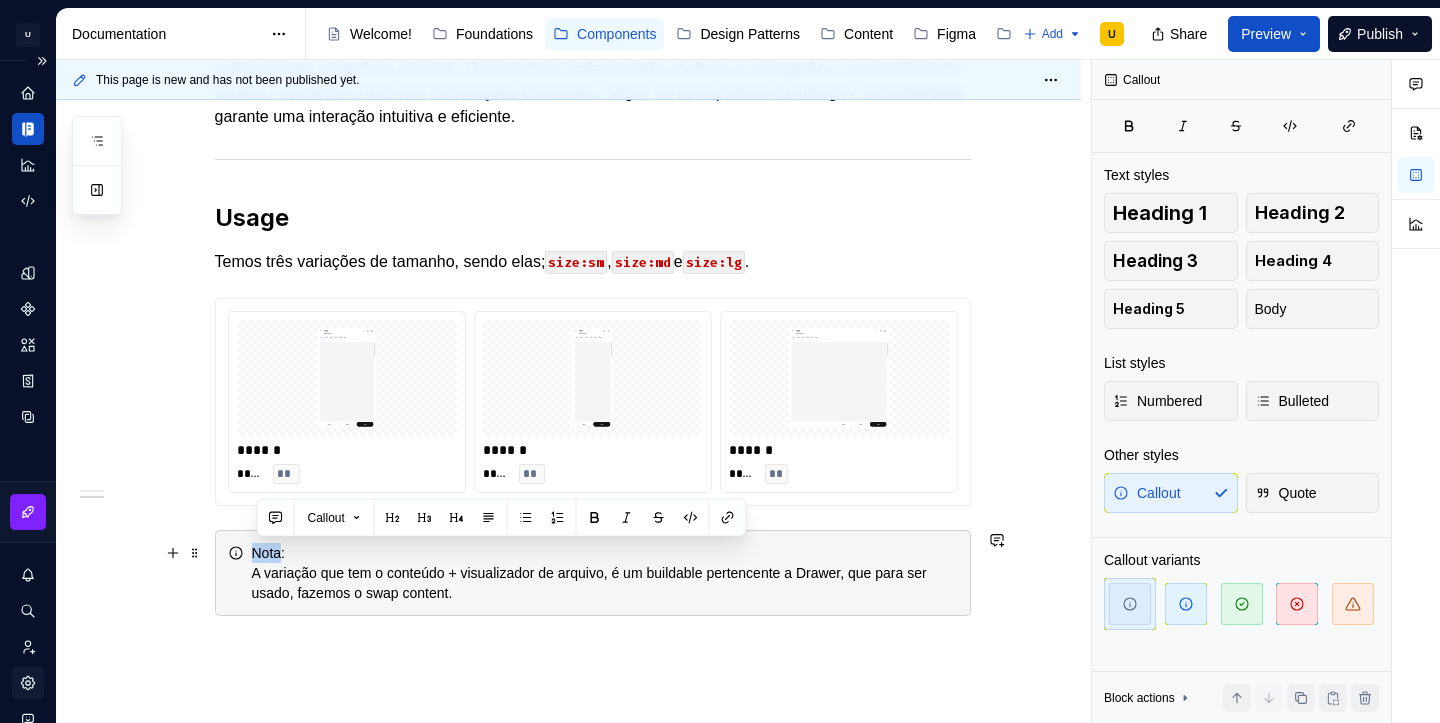 click on "Nota: A variação que tem o conteúdo + visualizador de arquivo, é um buildable pertencente a Drawer, que para ser usado, fazemos o swap content." at bounding box center [605, 573] 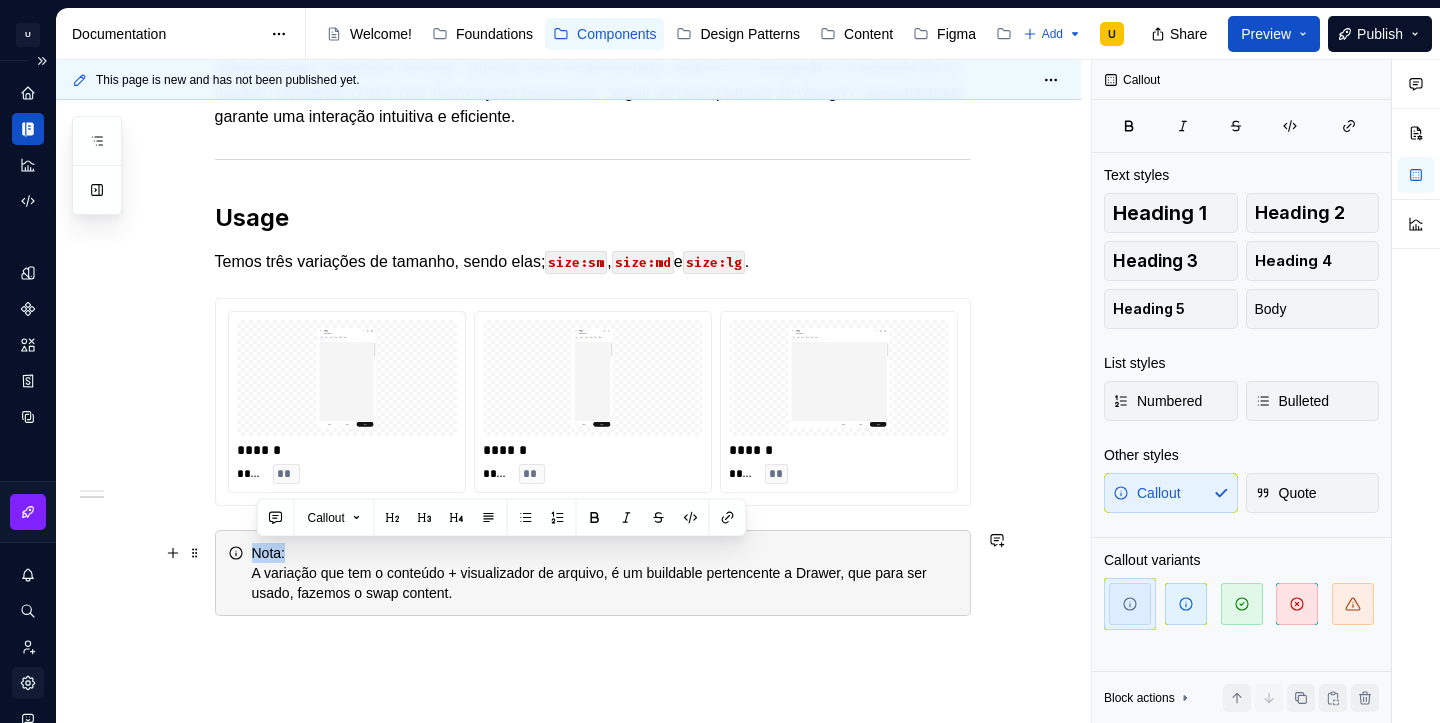 drag, startPoint x: 299, startPoint y: 555, endPoint x: 252, endPoint y: 555, distance: 47 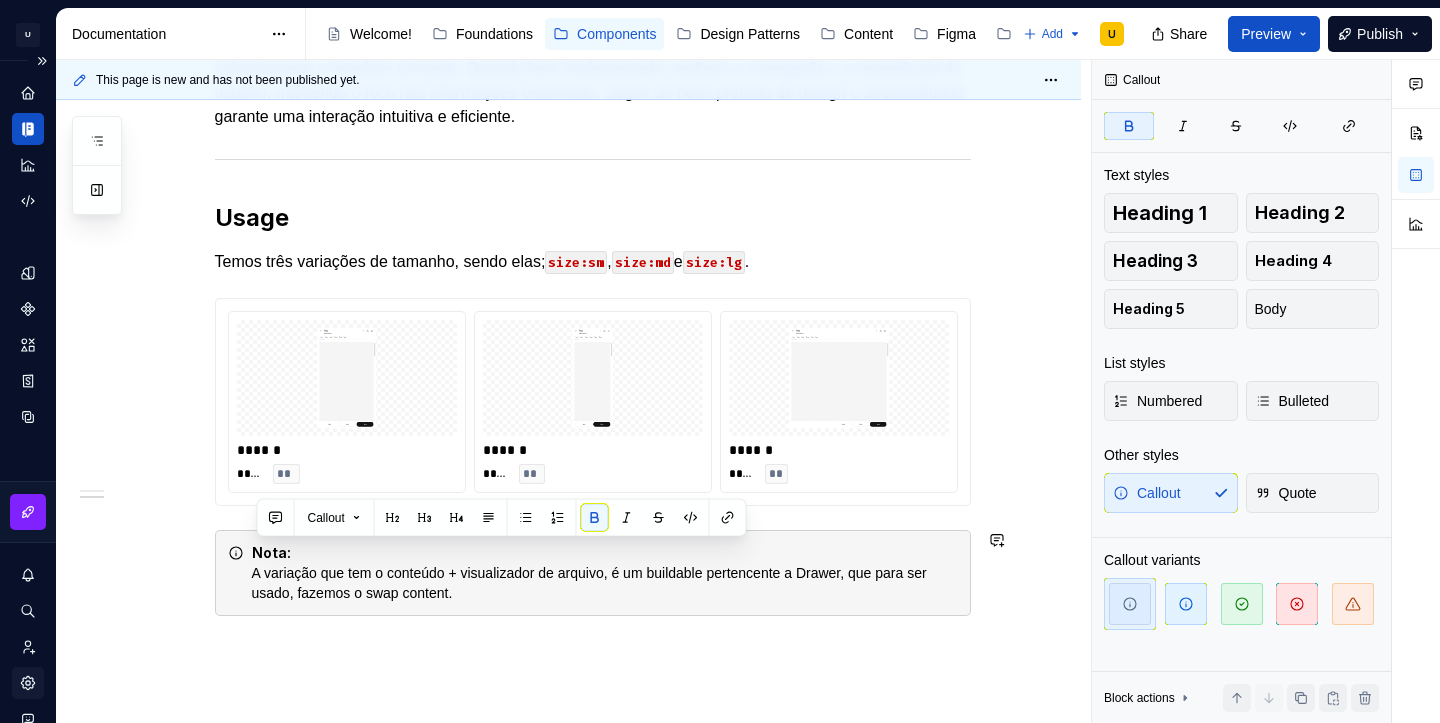 click on "Overview O componente Drawer é utilizado para exibir conteúdo adicional de forma organizada e acessível, sem sobrecarregar a interface principal. Quando bem implementado, melhora a navegação e a experiência do usuário, mantendo o foco nas informações essenciais. Seguir as boas práticas de design e acessibilidade garante uma interação intuitiva e eficiente. Usage Temos três variações de tamanho, sendo elas;  size:sm ,  size:md  e  size:lg . ****** **** ** ****** **** ** ****** **** ** Nota: A variação que tem o conteúdo + visualizador de arquivo, é um buildable pertencente a Drawer, que para ser usado, fazemos o swap content." at bounding box center [593, 312] 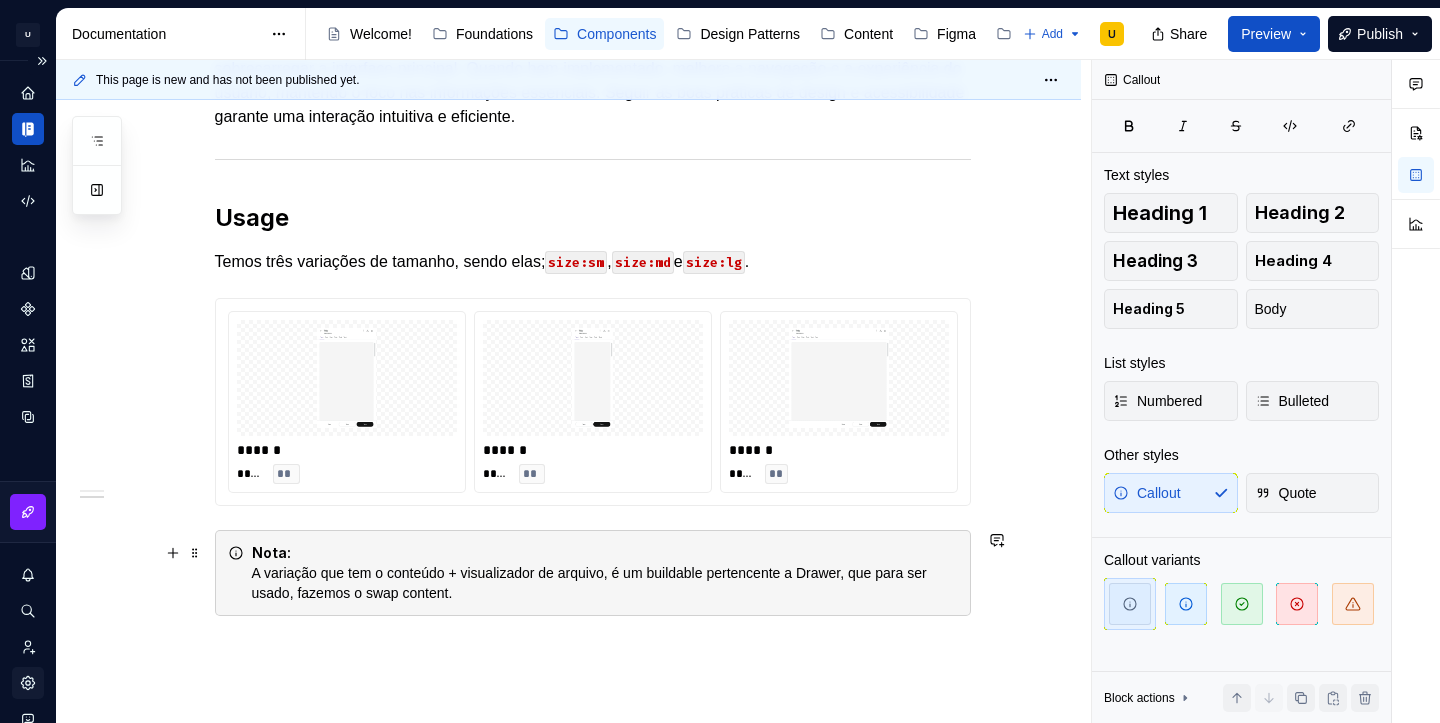 click on "Nota: A variação que tem o conteúdo + visualizador de arquivo, é um buildable pertencente a Drawer, que para ser usado, fazemos o swap content." at bounding box center [605, 573] 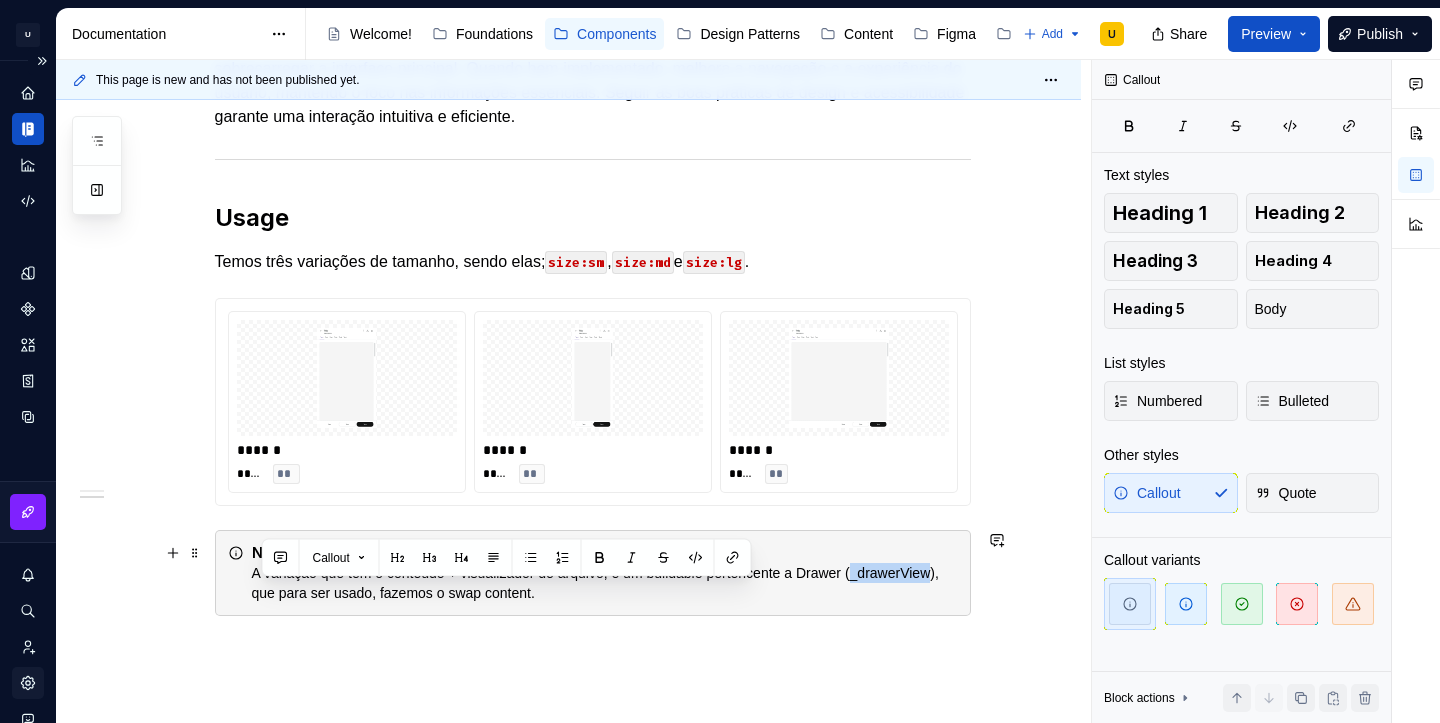 drag, startPoint x: 345, startPoint y: 591, endPoint x: 264, endPoint y: 588, distance: 81.055534 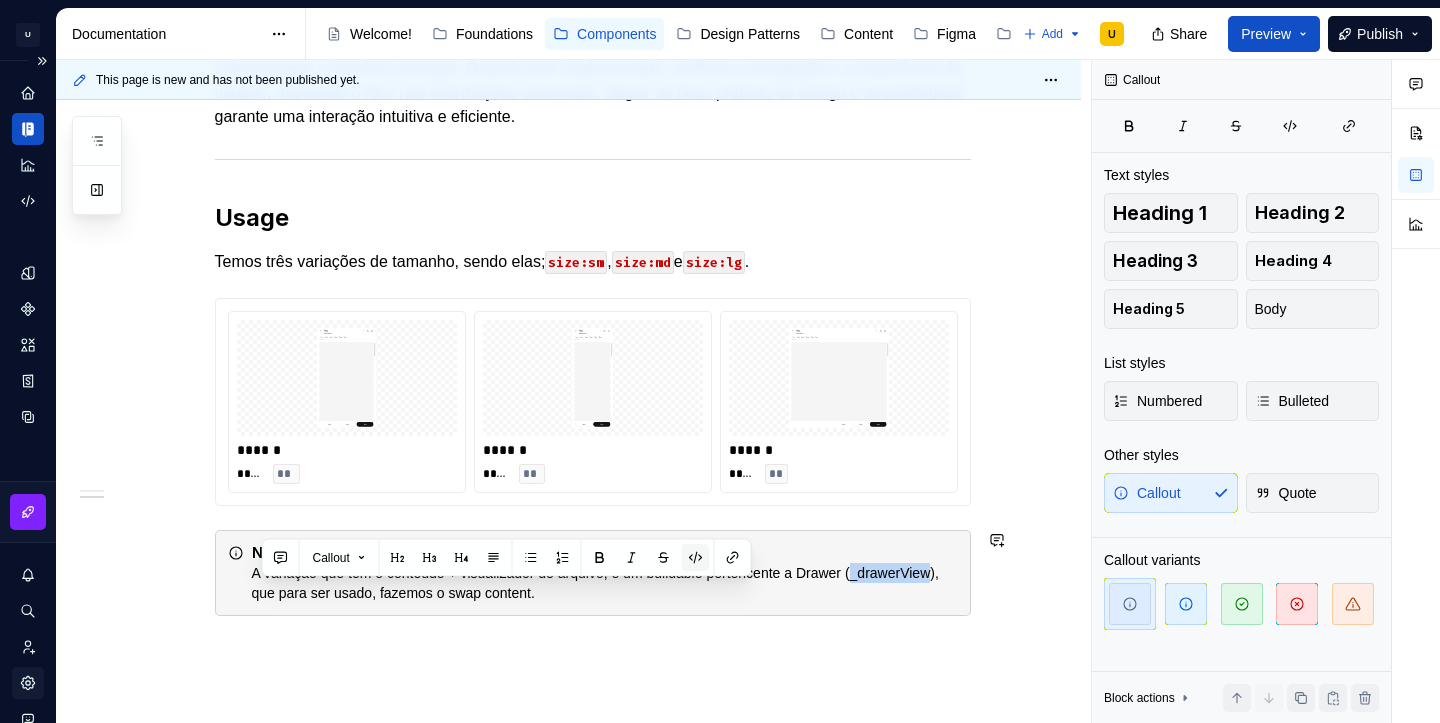 click at bounding box center [696, 558] 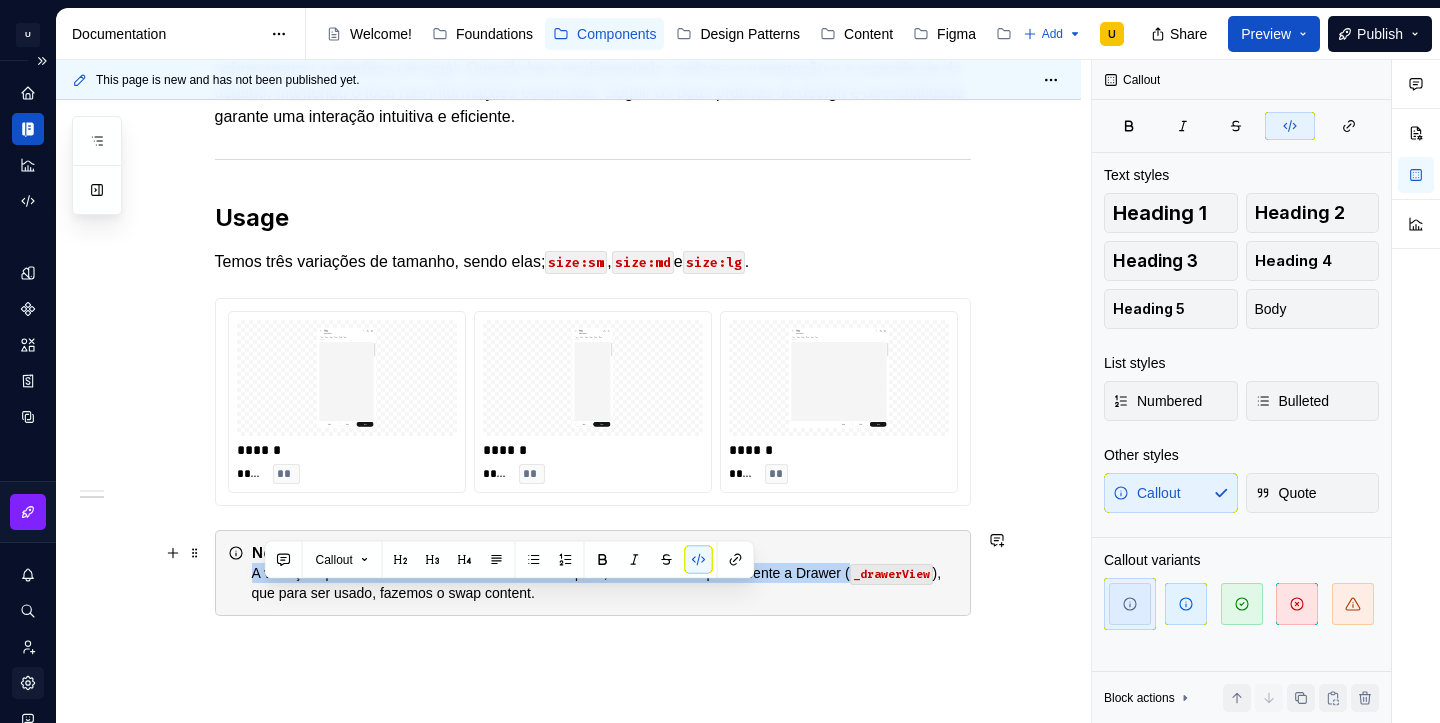 click on "Nota: A variação que tem o conteúdo + visualizador de arquivo, é um buildable pertencente a Drawer ( _drawerView ), que para ser usado, fazemos o swap content." at bounding box center (593, 573) 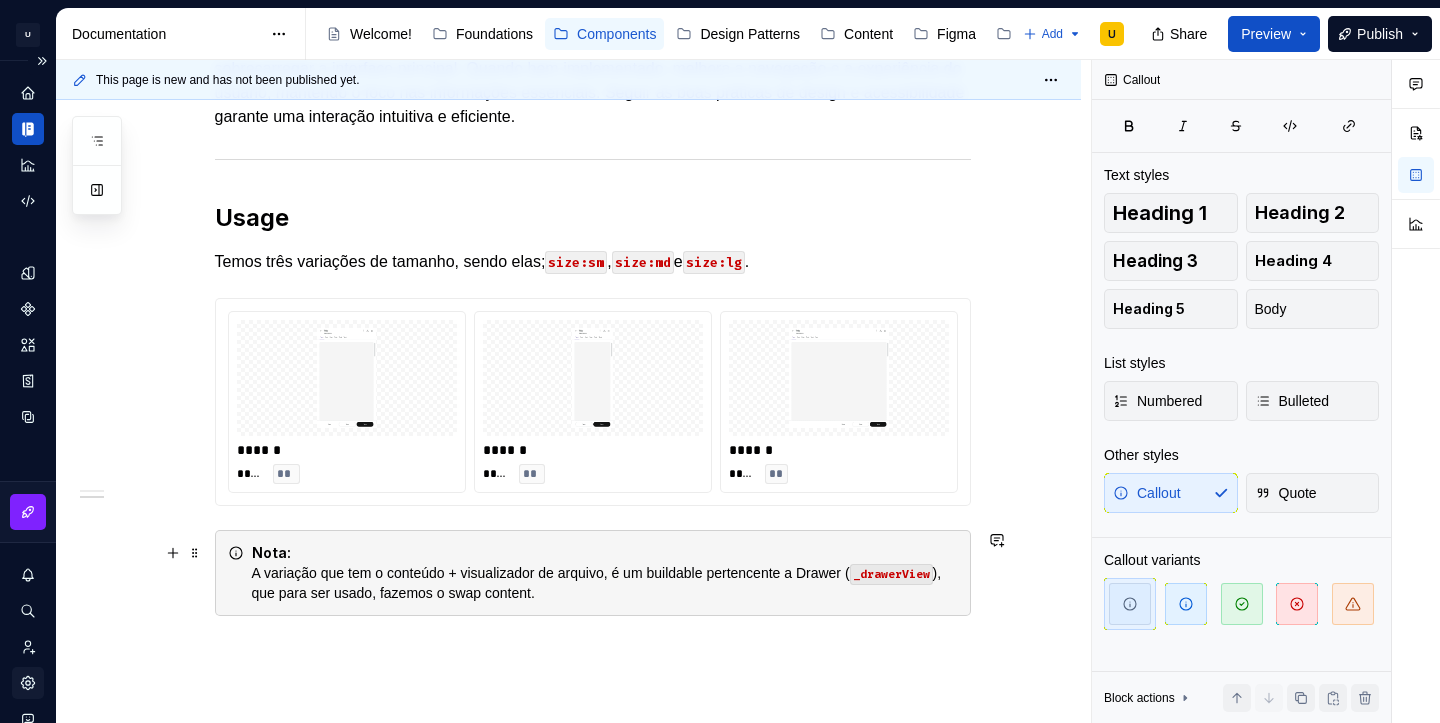 click on "Nota: A variação que tem o conteúdo + visualizador de arquivo, é um buildable pertencente a Drawer ( _drawerView ), que para ser usado, fazemos o swap content." at bounding box center [605, 573] 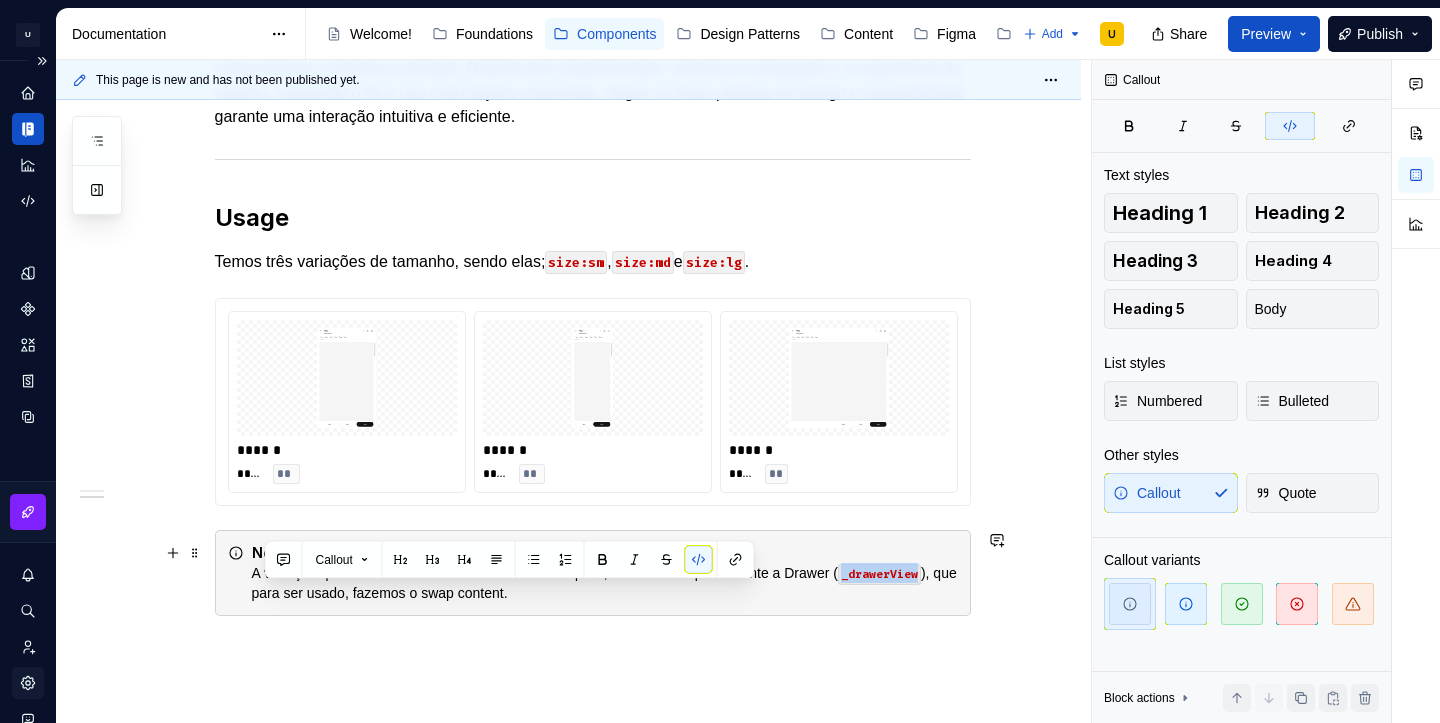 drag, startPoint x: 344, startPoint y: 596, endPoint x: 265, endPoint y: 598, distance: 79.025314 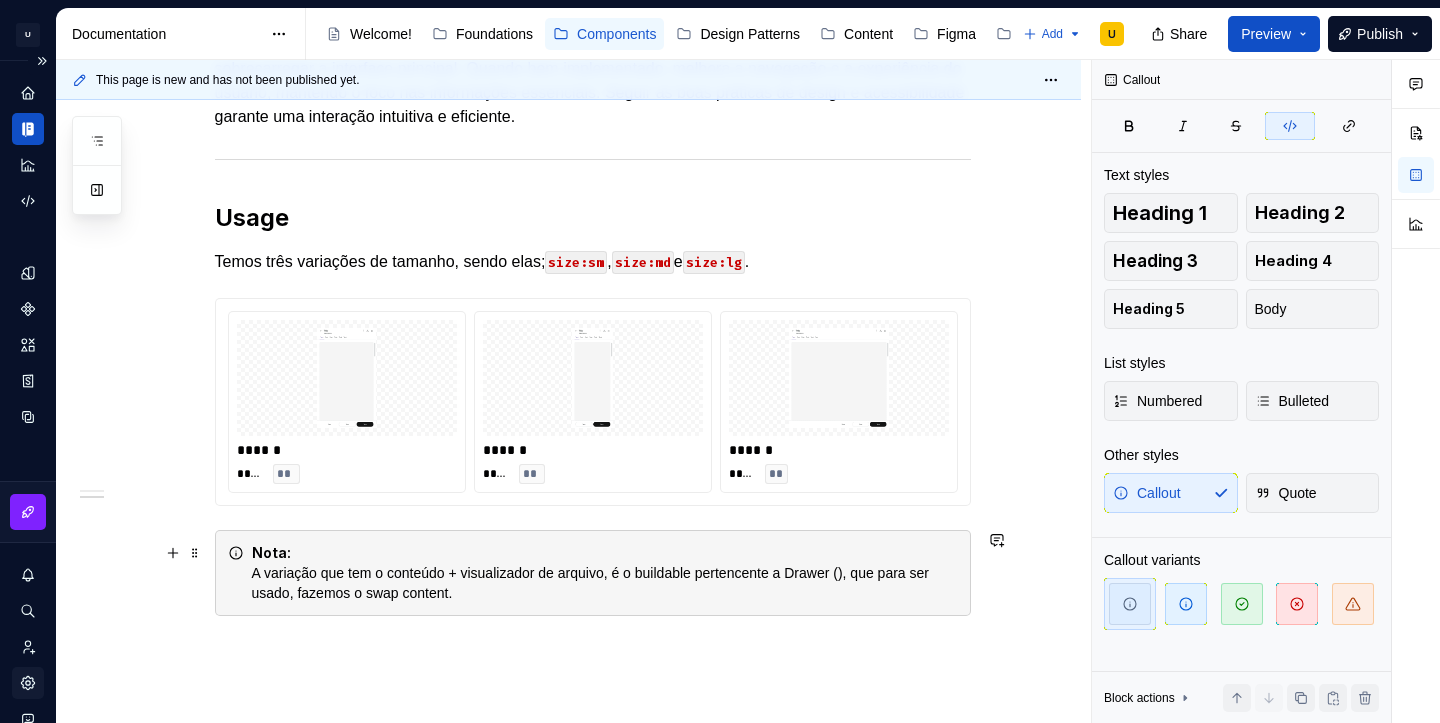click on "Nota: A variação que tem o conteúdo + visualizador de arquivo, é o buildable pertencente a Drawer (), que para ser usado, fazemos o swap content." at bounding box center (605, 573) 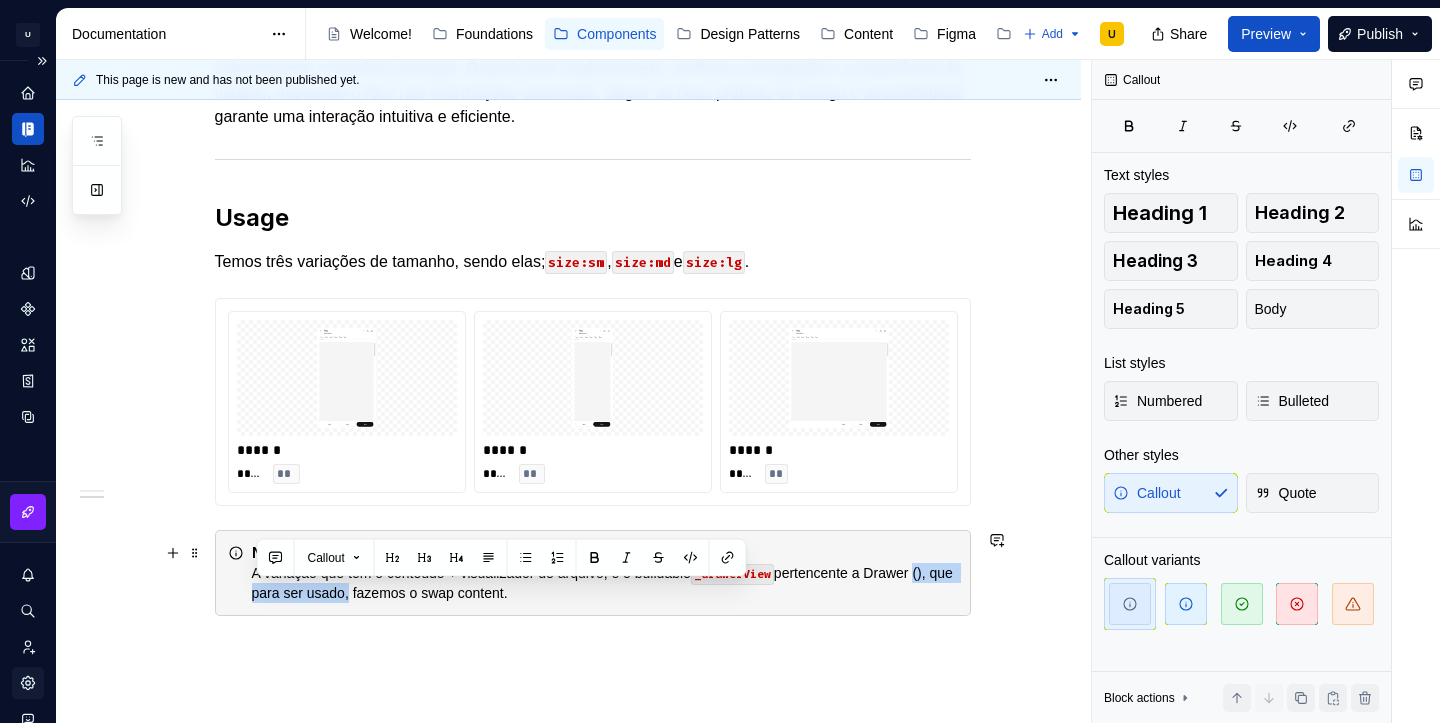 drag, startPoint x: 405, startPoint y: 594, endPoint x: 246, endPoint y: 595, distance: 159.00314 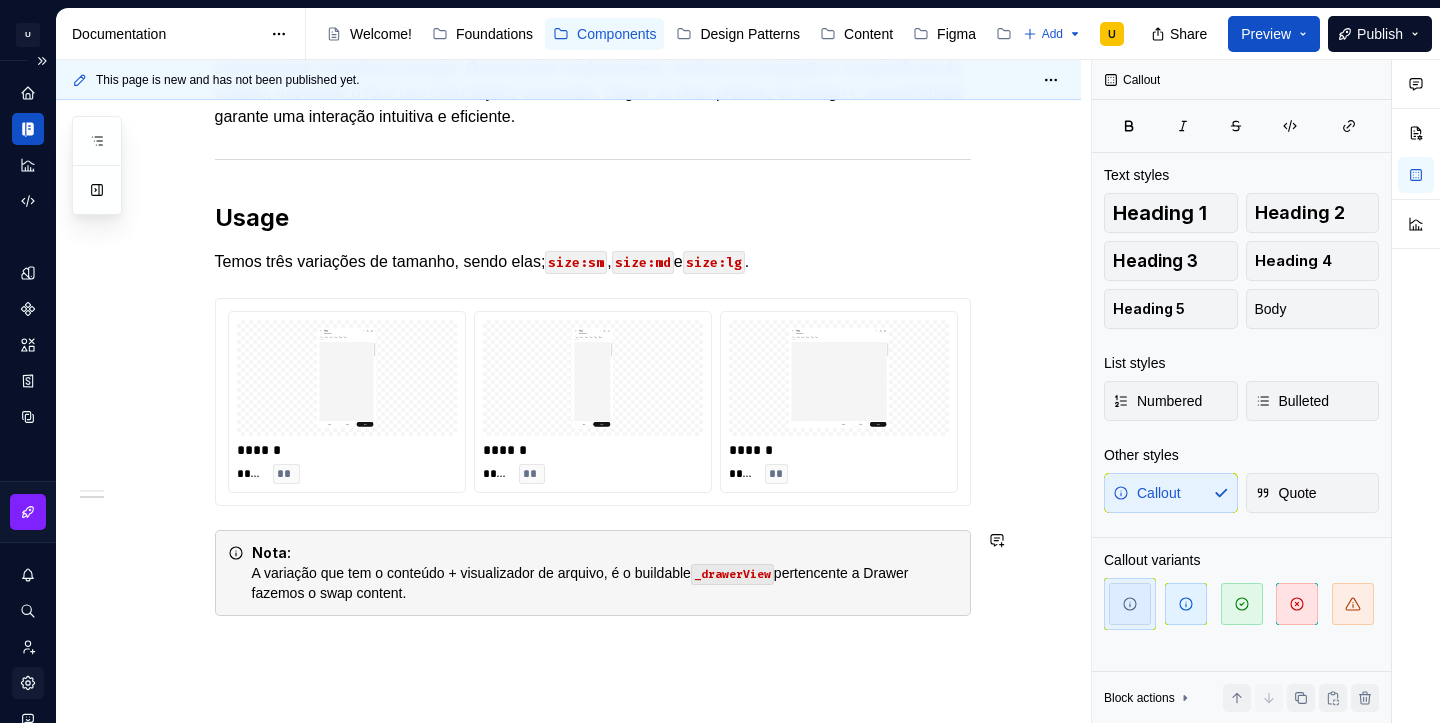 click on "Nota: A variação que tem o conteúdo + visualizador de arquivo, é o buildable  _drawerView  pertencente a Drawer  fazemos o swap content." at bounding box center (593, 573) 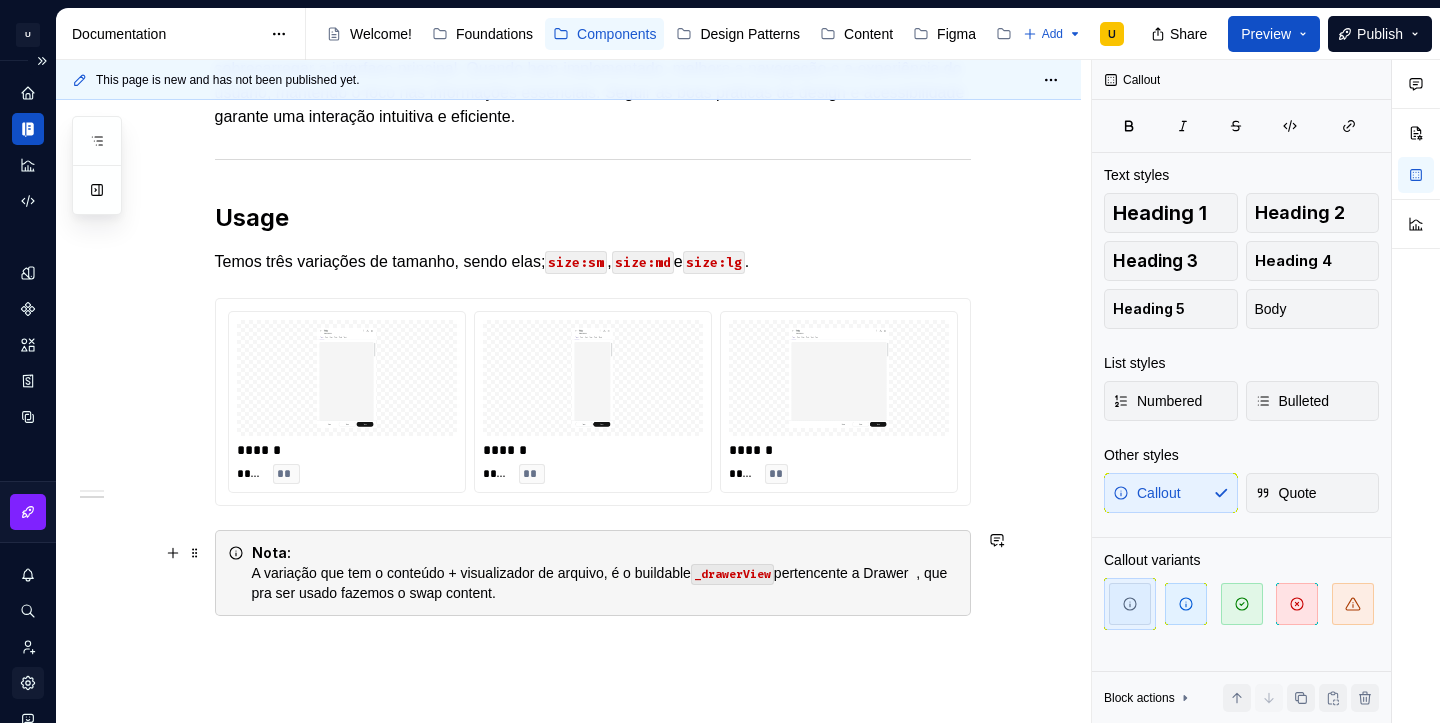 click on "Nota: A variação que tem o conteúdo + visualizador de arquivo, é o buildable  _drawerView  pertencente a Drawer  , que pra ser usado fazemos o swap content." at bounding box center (605, 573) 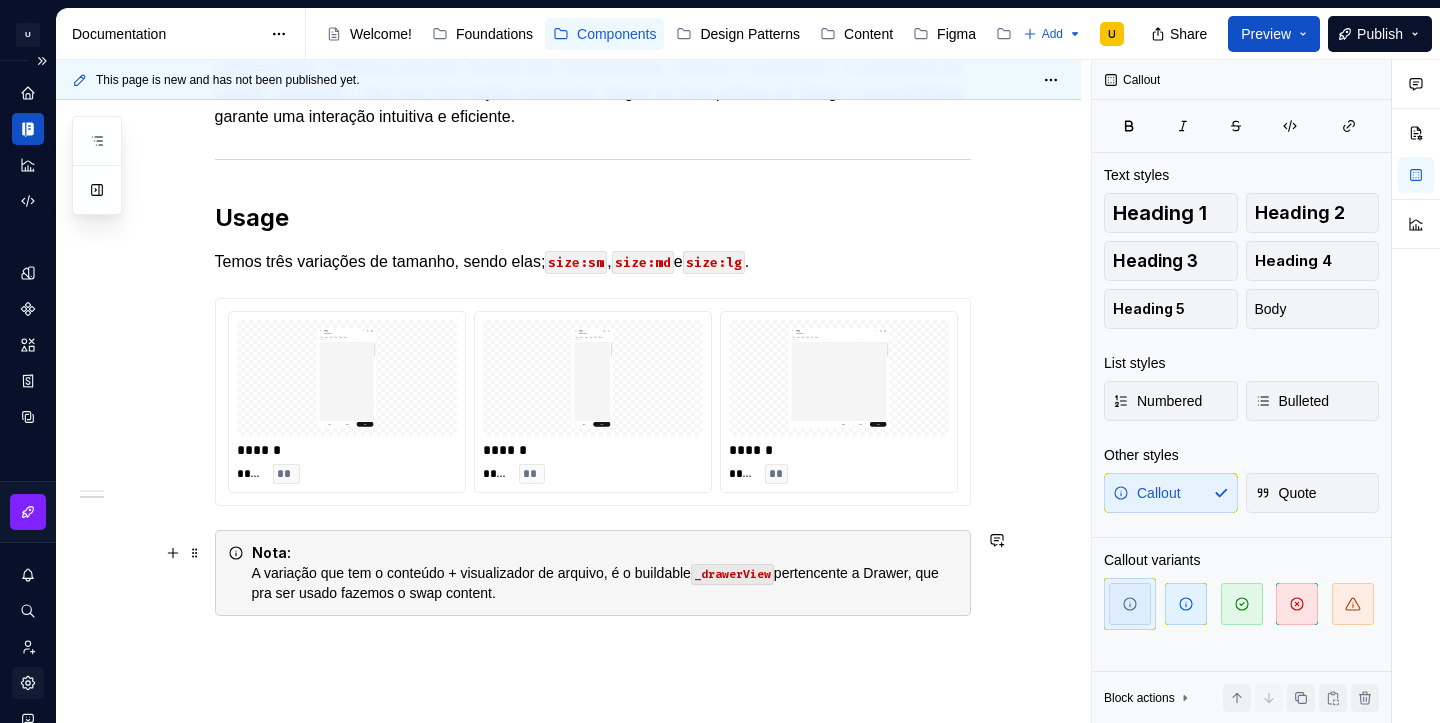 click on "Nota: A variação que tem o conteúdo + visualizador de arquivo, é o buildable  _drawerView  pertencente a Drawer, que pra ser usado fazemos o swap content." at bounding box center (605, 573) 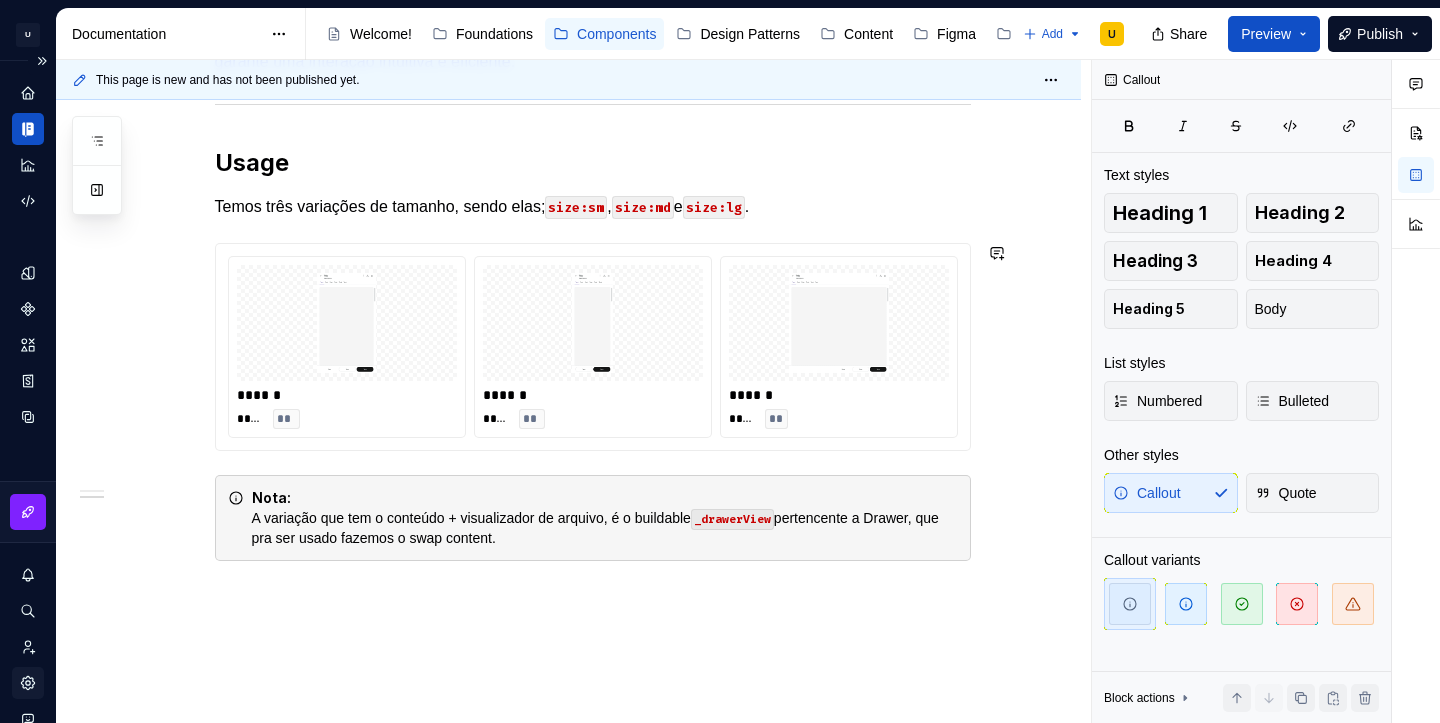 scroll, scrollTop: 478, scrollLeft: 0, axis: vertical 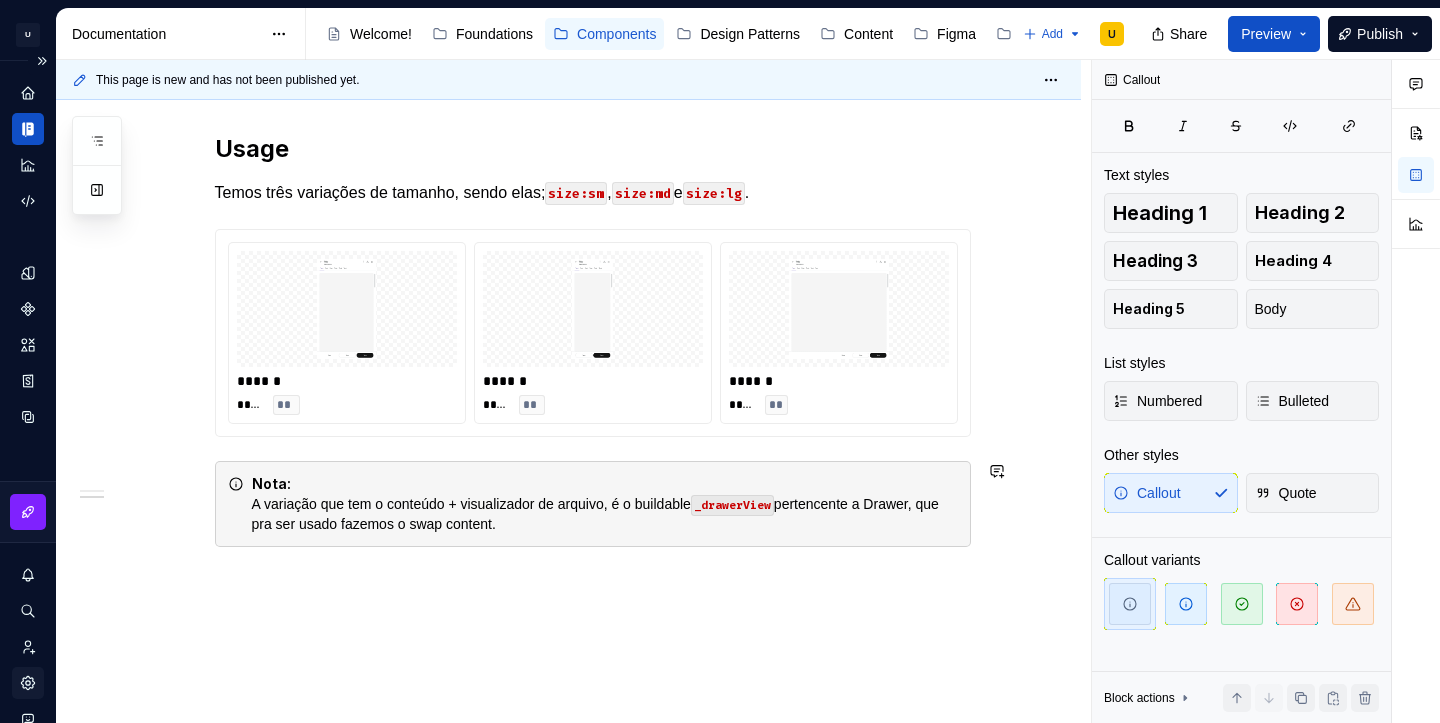 click on "Overview O componente Drawer é utilizado para exibir conteúdo adicional de forma organizada e acessível, sem sobrecarregar a interface principal. Quando bem implementado, melhora a navegação e a experiência do usuário, mantendo o foco nas informações essenciais. Seguir as boas práticas de design e acessibilidade garante uma interação intuitiva e eficiente. Usage Temos três variações de tamanho, sendo elas;  size:sm ,  size:md  e  size:lg . ****** **** ** ****** **** ** ****** **** ** Nota: A variação que tem o conteúdo + visualizador de arquivo, é o buildable  _drawerView  pertencente a Drawer, que pra ser usado fazemos o swap content." at bounding box center [568, 328] 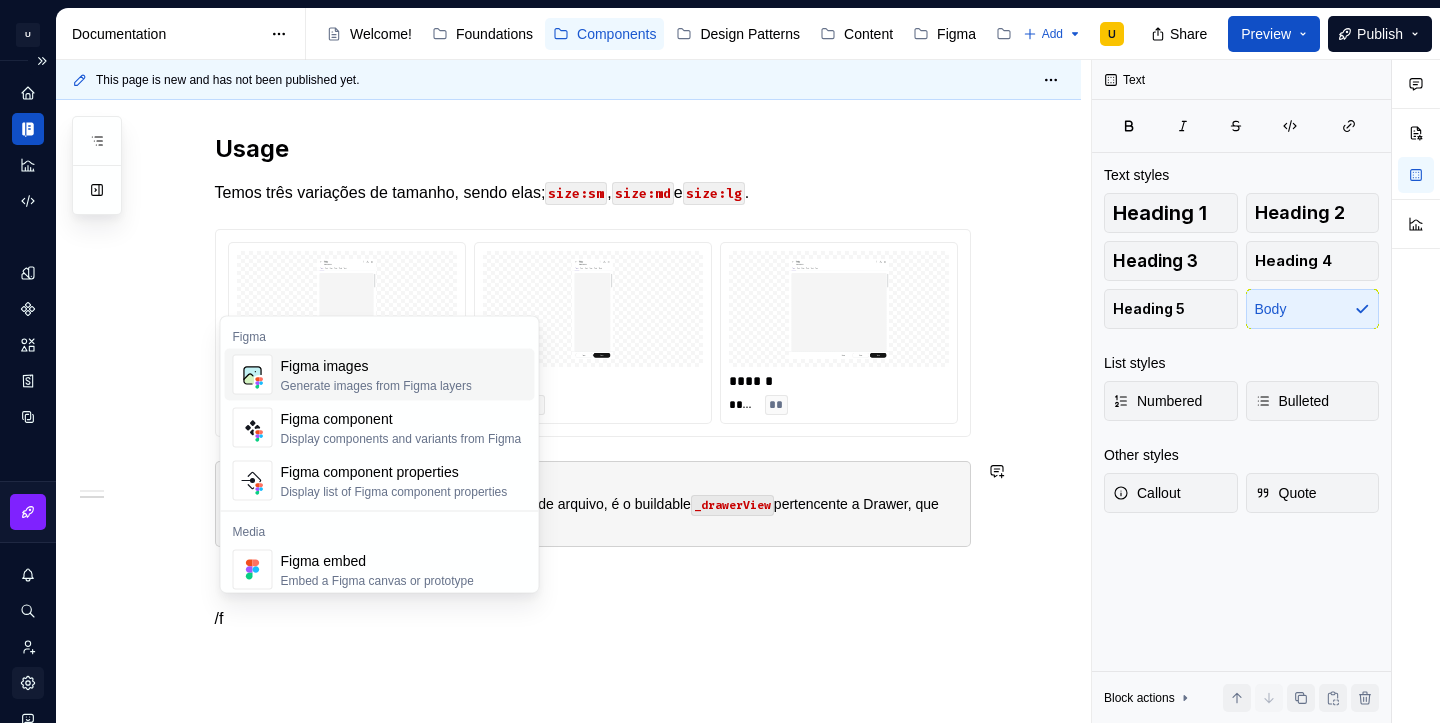 scroll, scrollTop: 483, scrollLeft: 0, axis: vertical 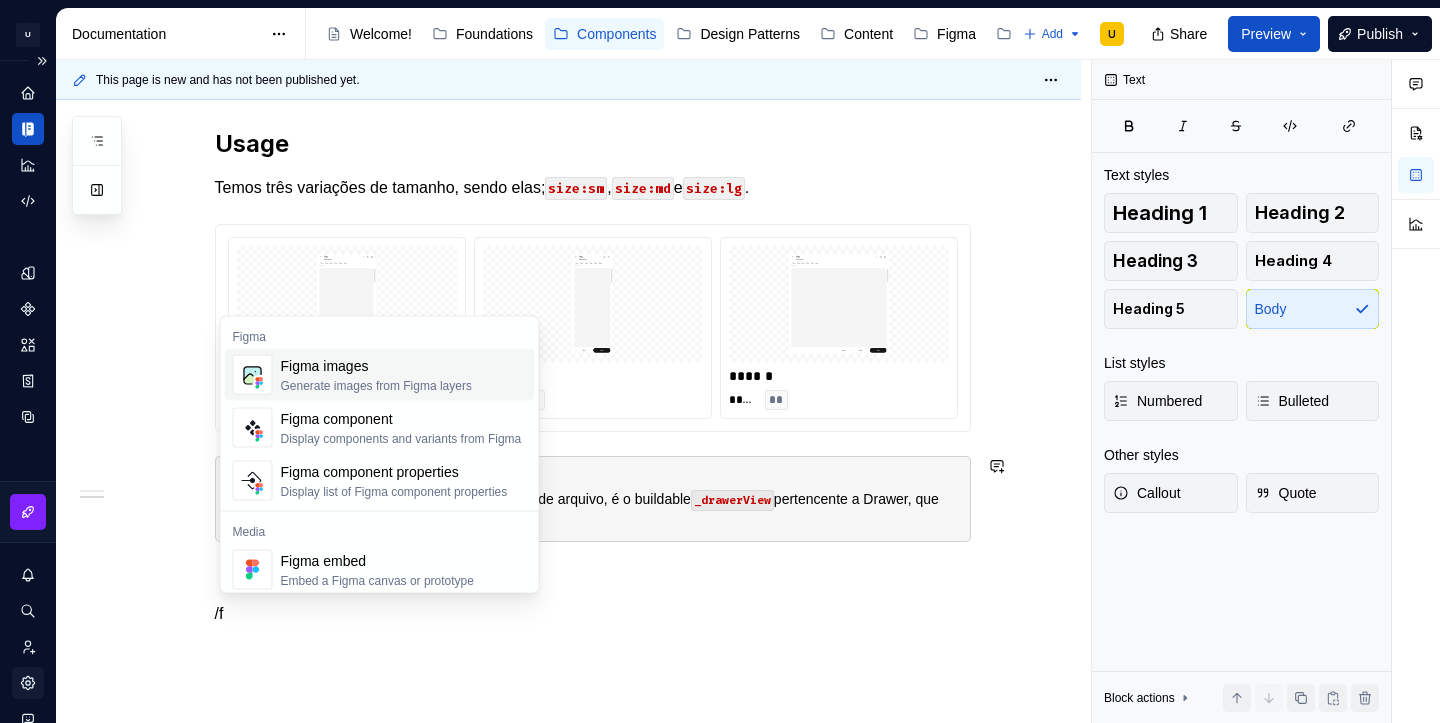 click on "Generate images from Figma layers" at bounding box center [376, 386] 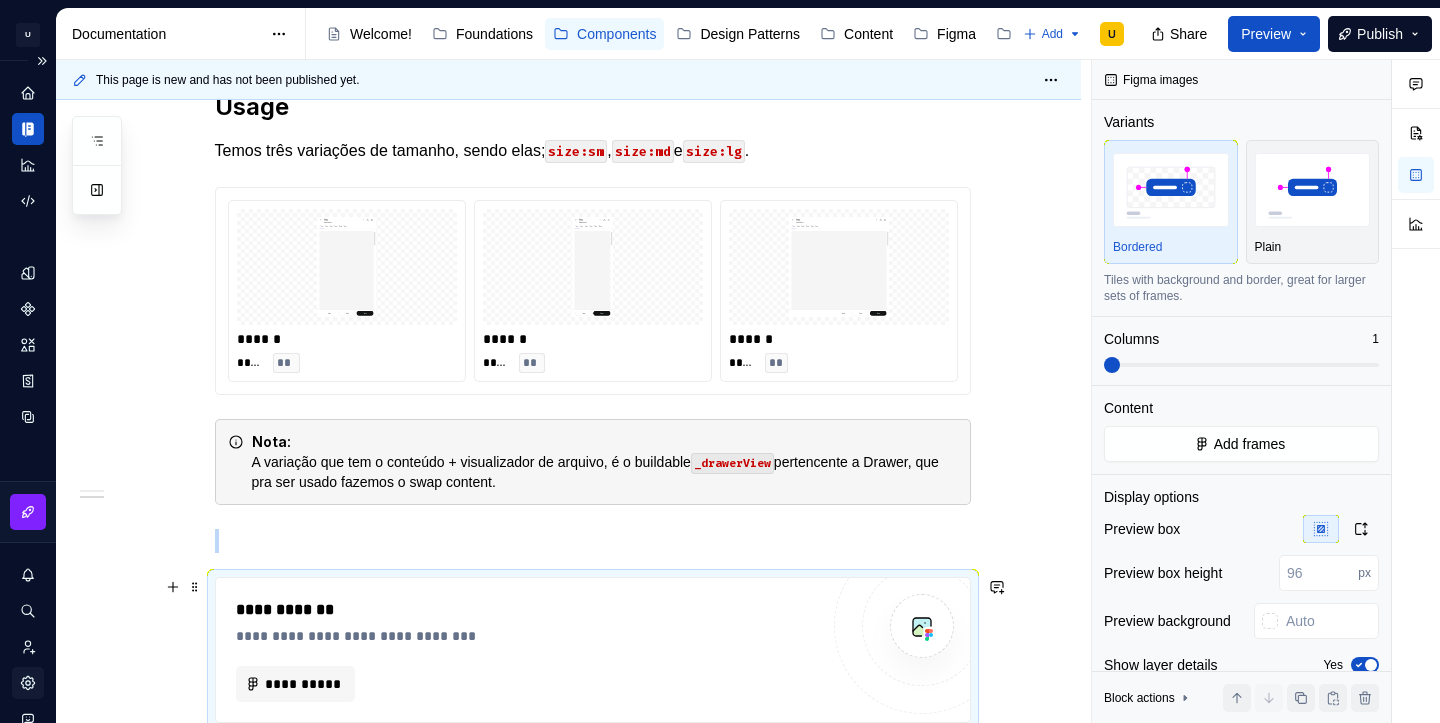 scroll, scrollTop: 750, scrollLeft: 0, axis: vertical 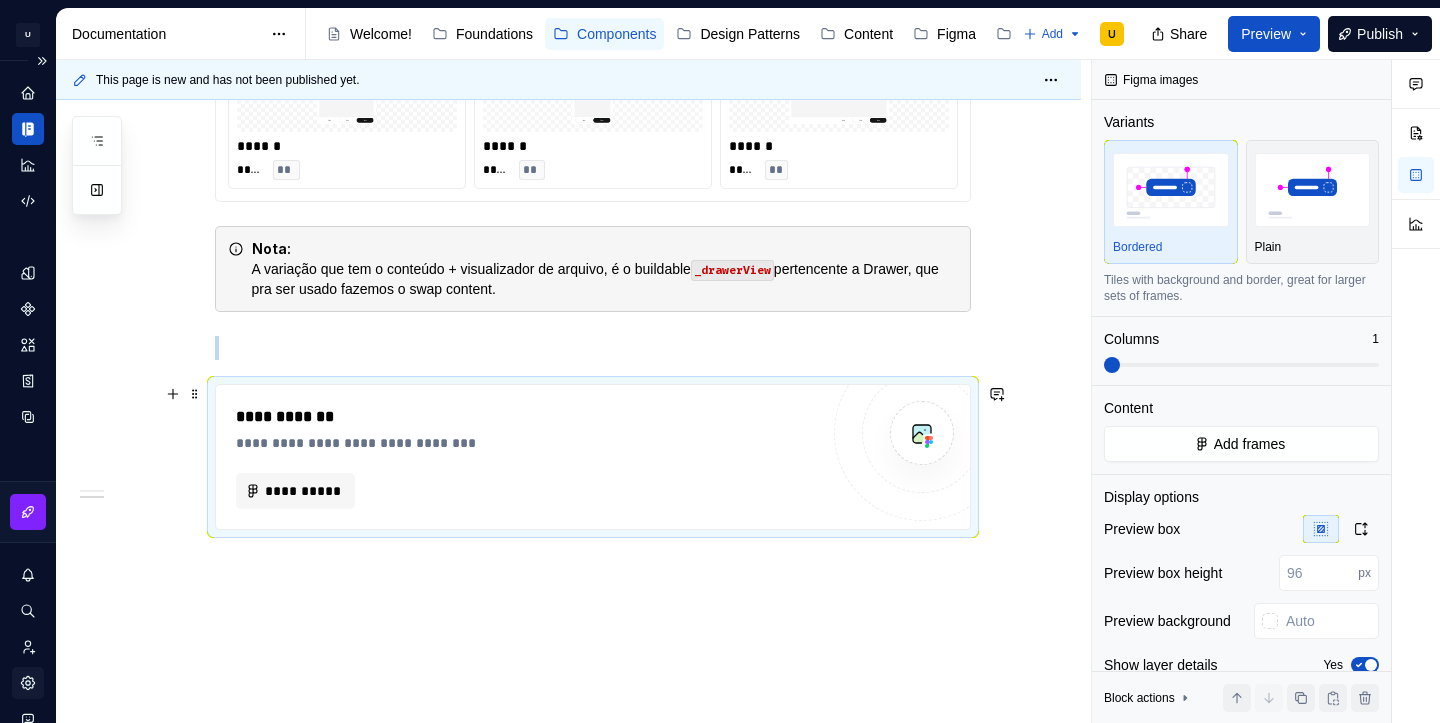 type on "*" 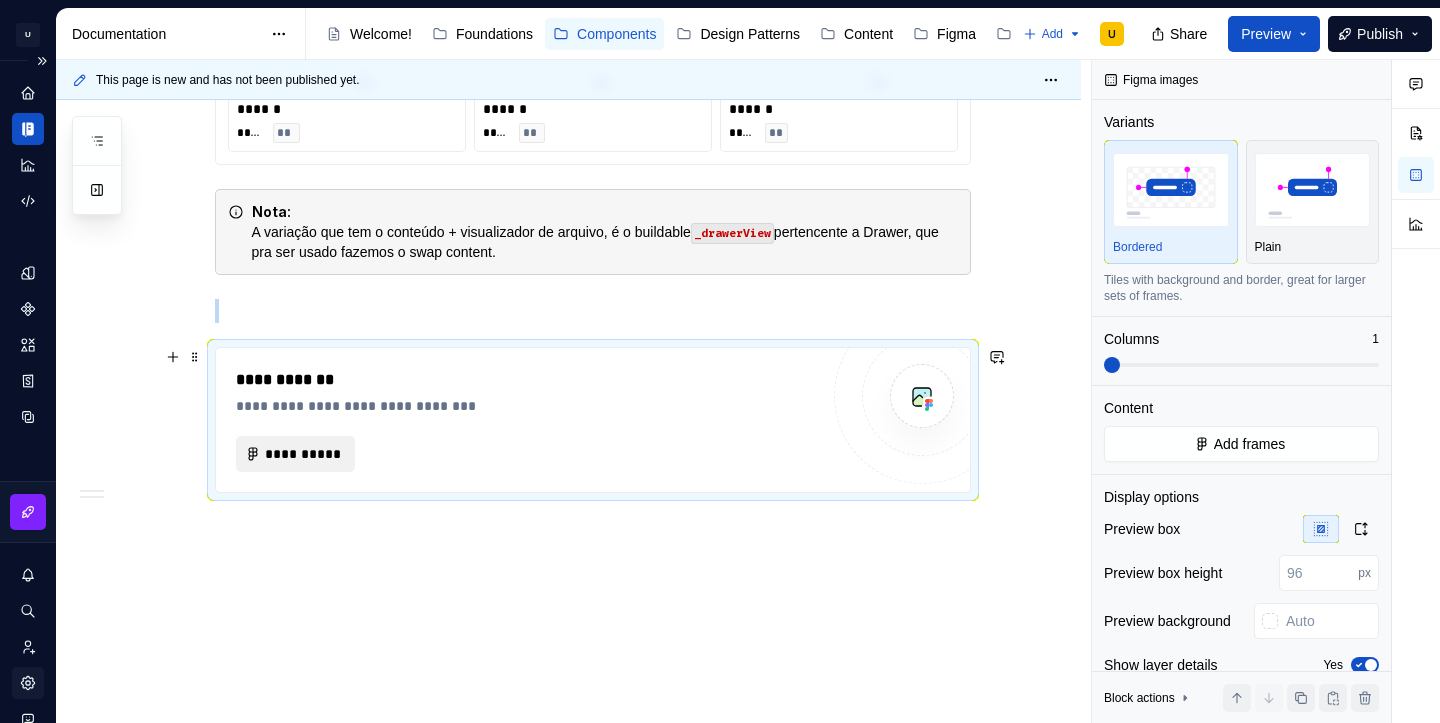 click on "**********" at bounding box center (303, 454) 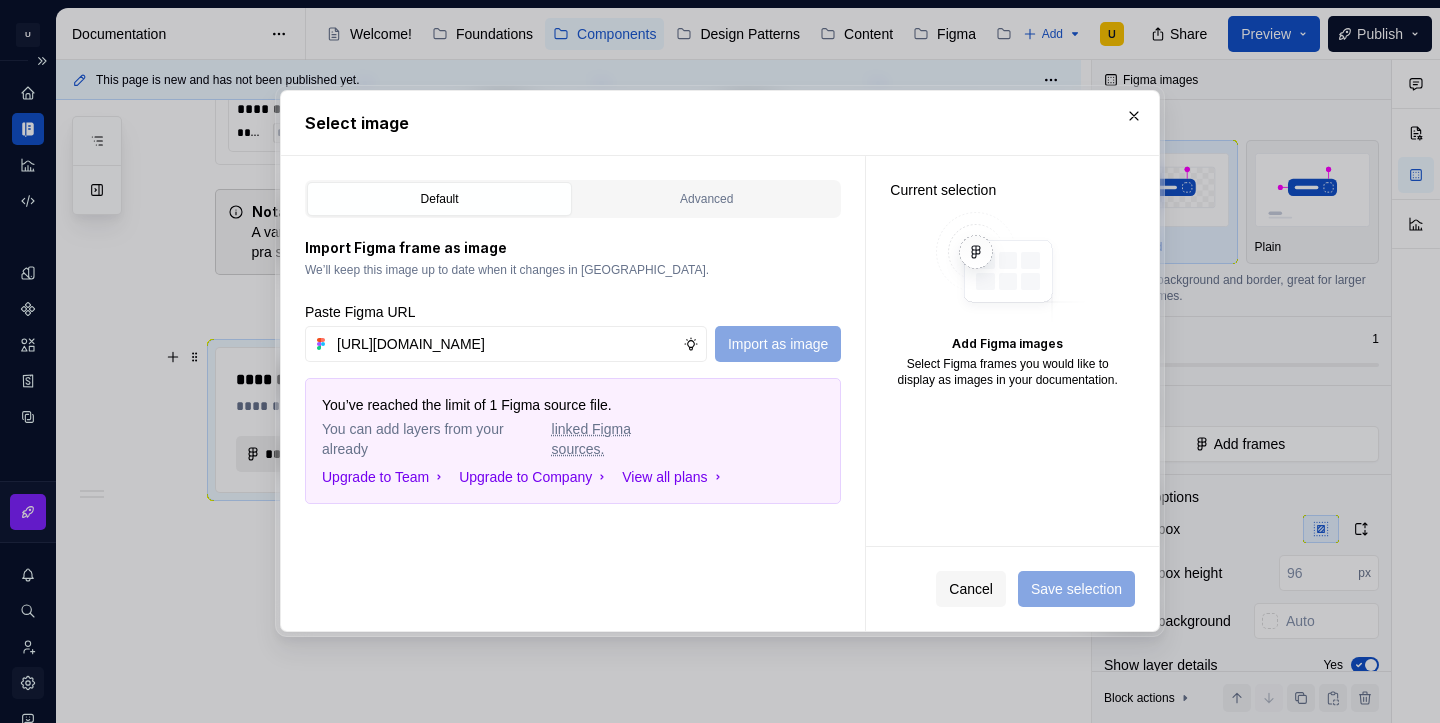 scroll, scrollTop: 0, scrollLeft: 604, axis: horizontal 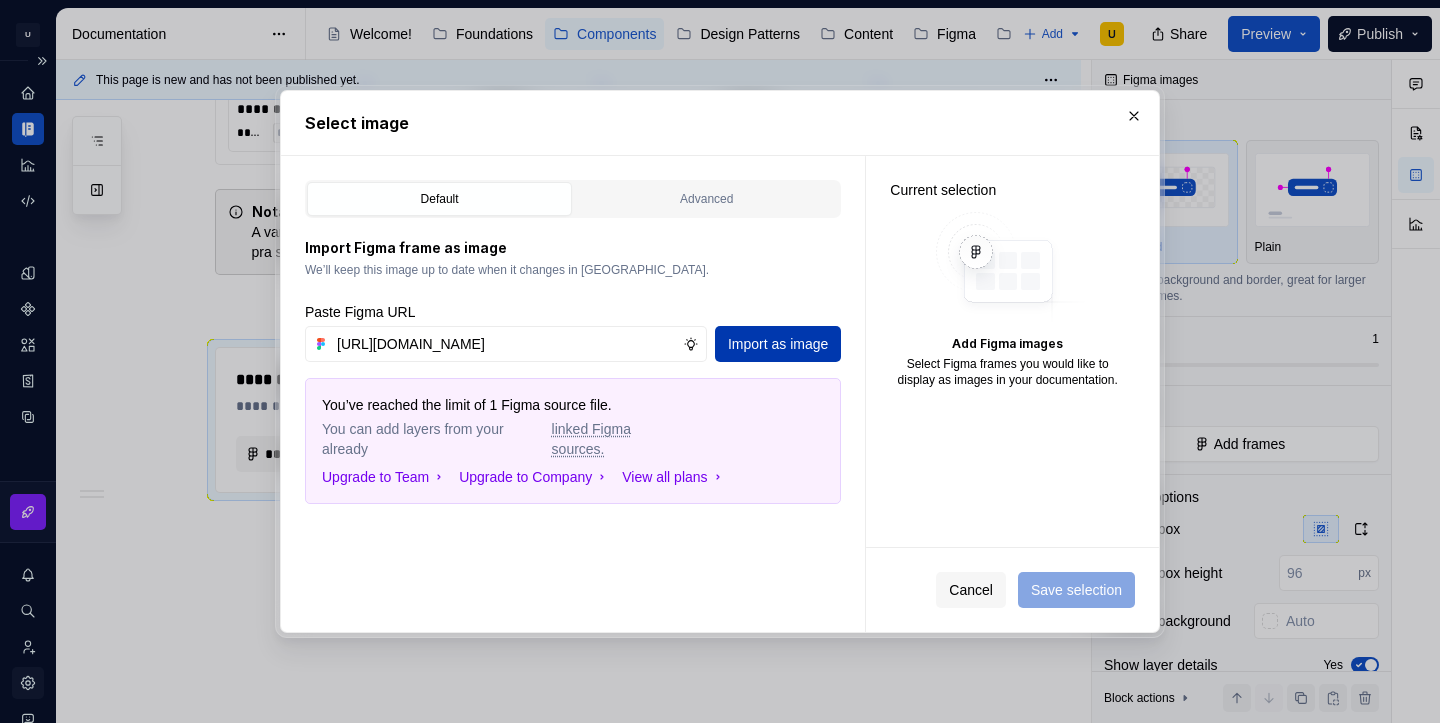 type on "[URL][DOMAIN_NAME]" 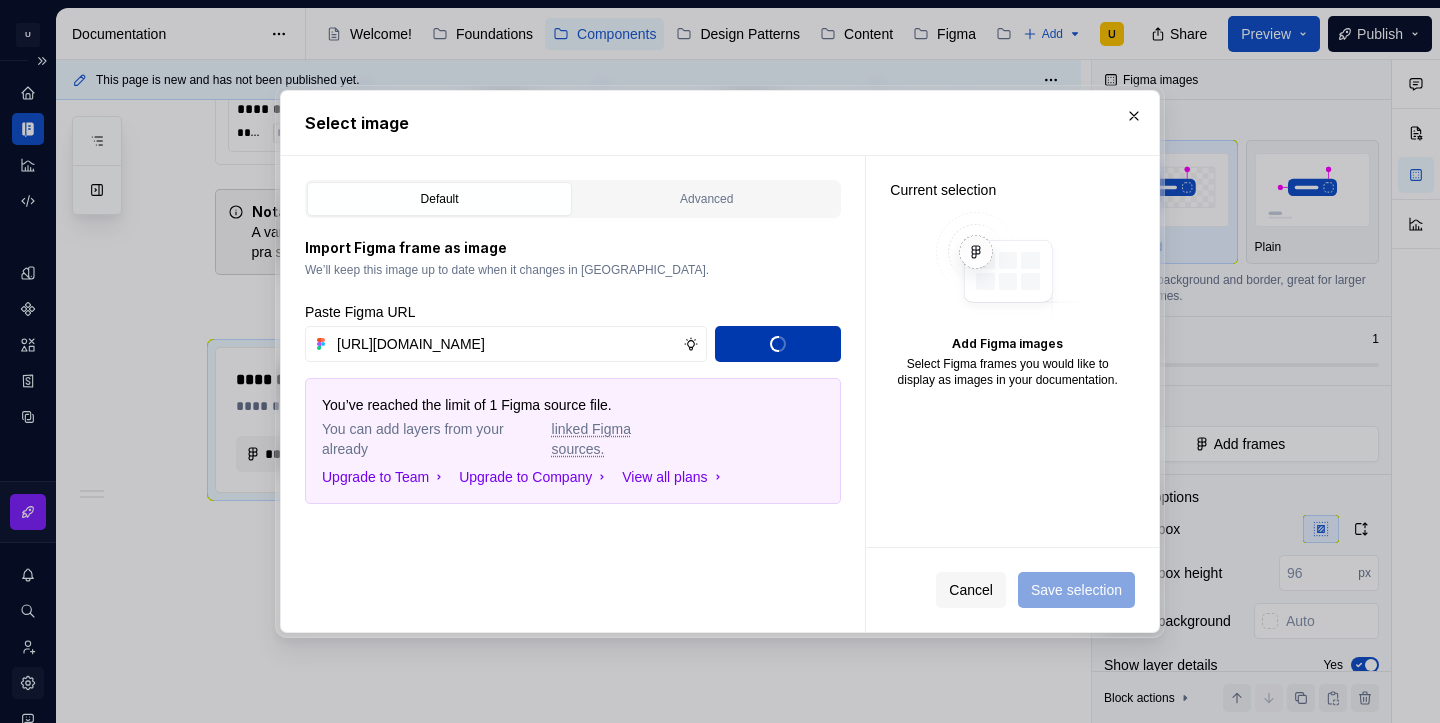 type 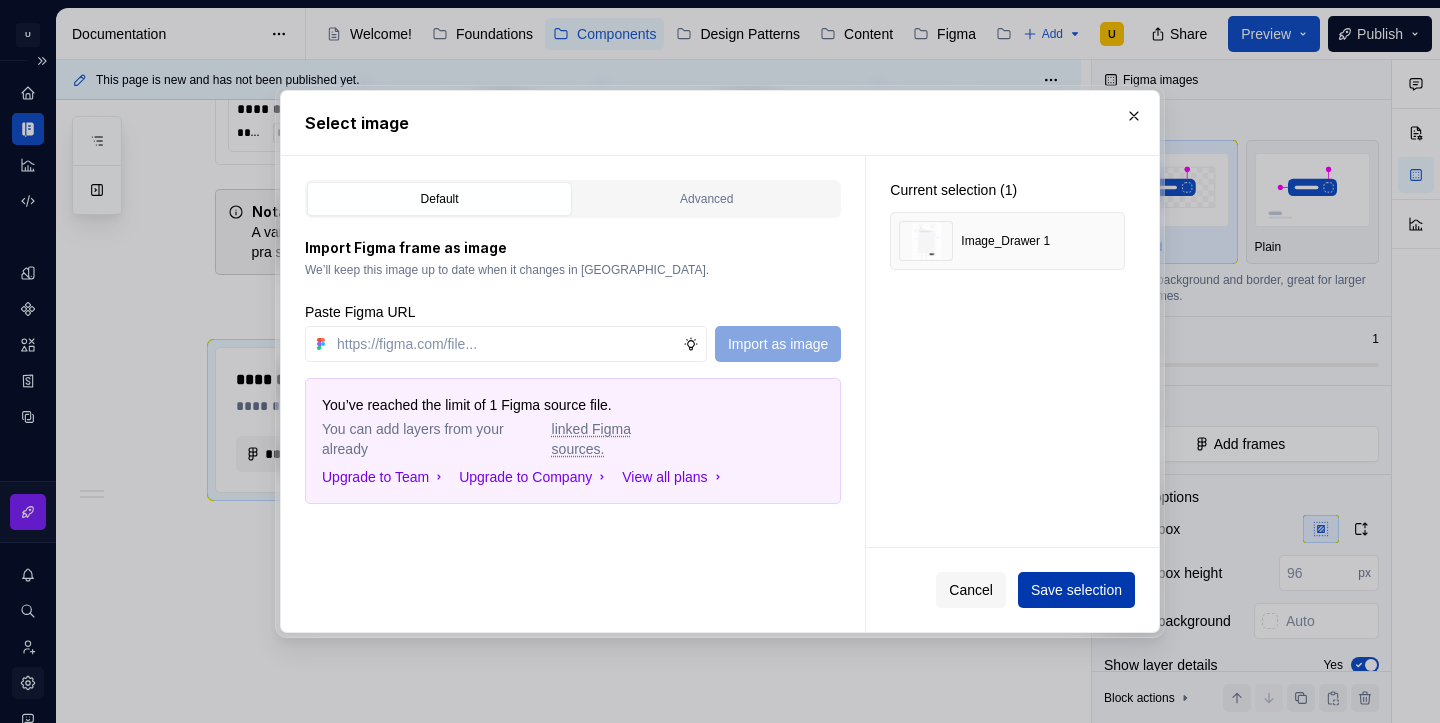 click on "Save selection" at bounding box center (1076, 590) 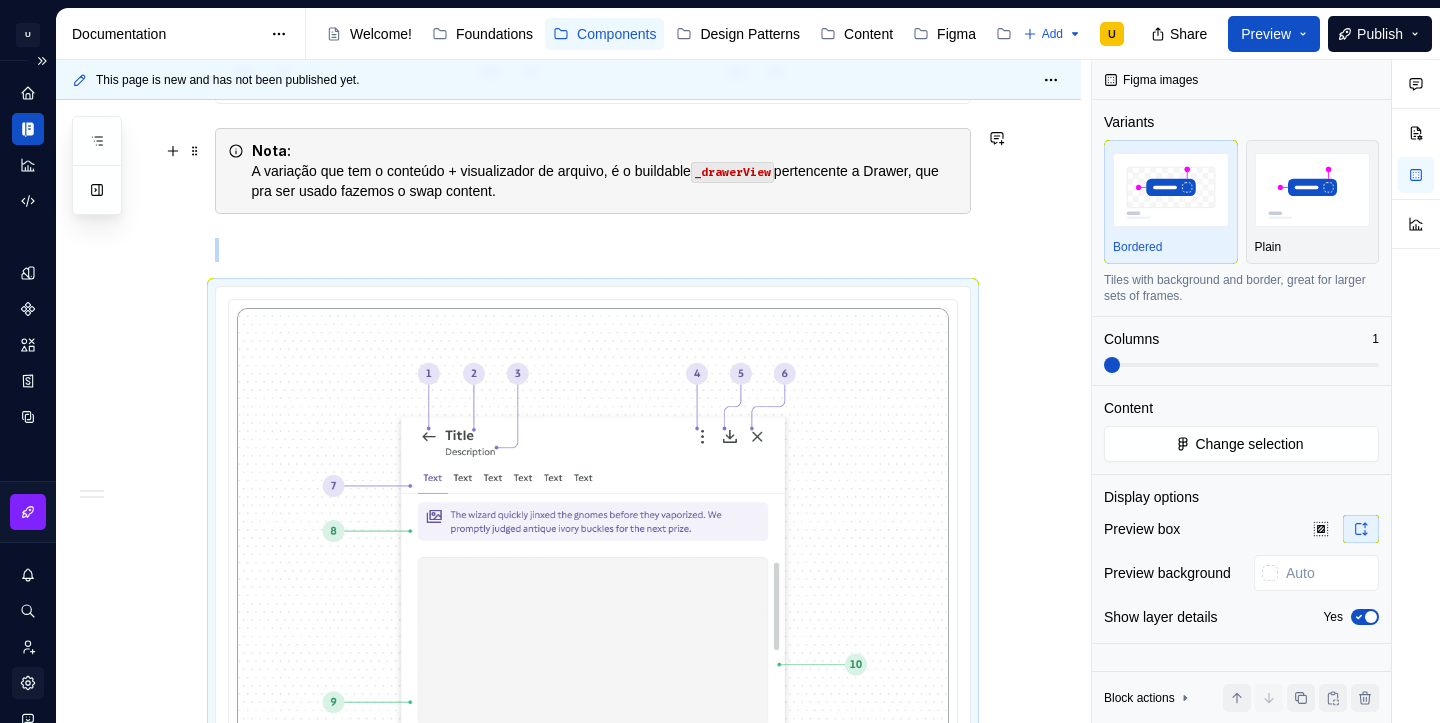 scroll, scrollTop: 791, scrollLeft: 0, axis: vertical 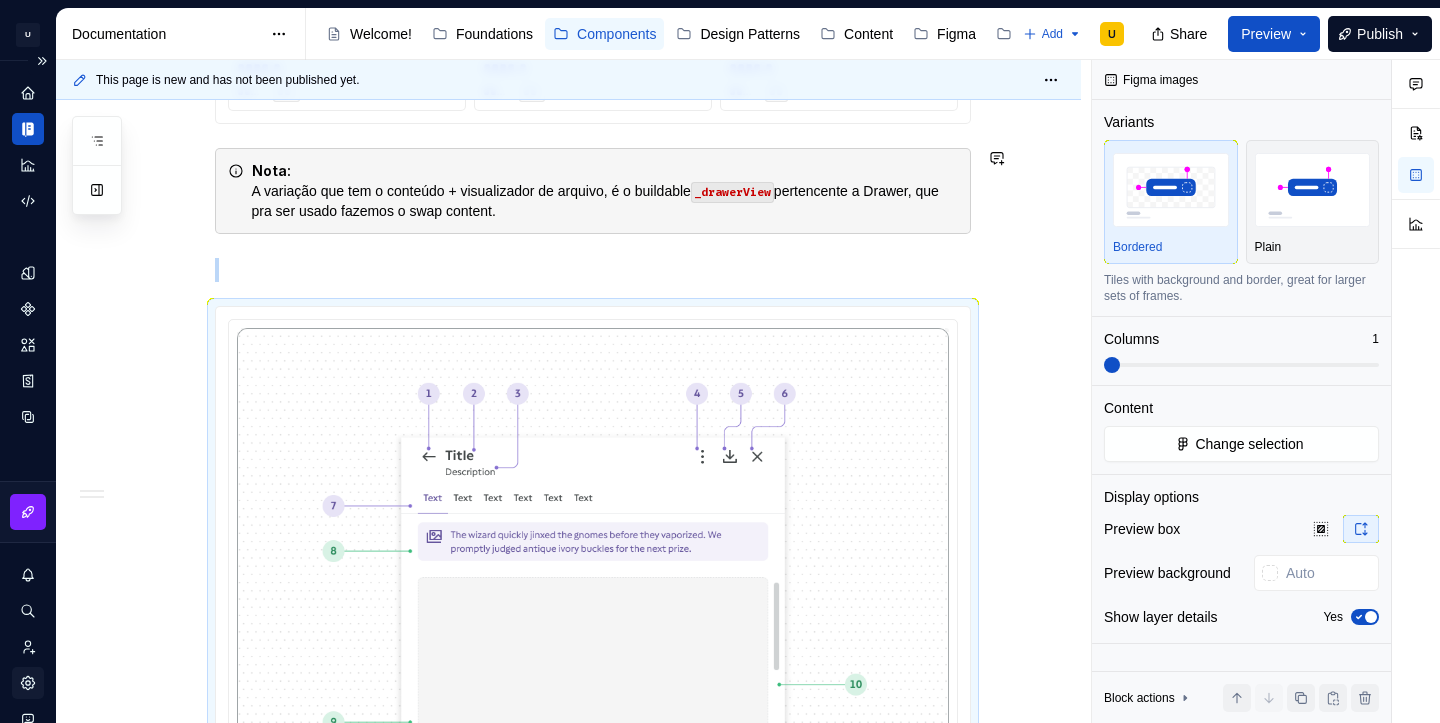 click on "Overview O componente Drawer é utilizado para exibir conteúdo adicional de forma organizada e acessível, sem sobrecarregar a interface principal. Quando bem implementado, melhora a navegação e a experiência do usuário, mantendo o foco nas informações essenciais. Seguir as boas práticas de design e acessibilidade garante uma interação intuitiva e eficiente. Usage Temos três variações de tamanho, sendo elas;  size:sm ,  size:md  e  size:lg . ****** **** ** ****** **** ** ****** **** ** Nota: A variação que tem o conteúdo + visualizador de arquivo, é o buildable  _drawerView  pertencente a Drawer, que pra ser usado fazemos o swap content." at bounding box center [593, 442] 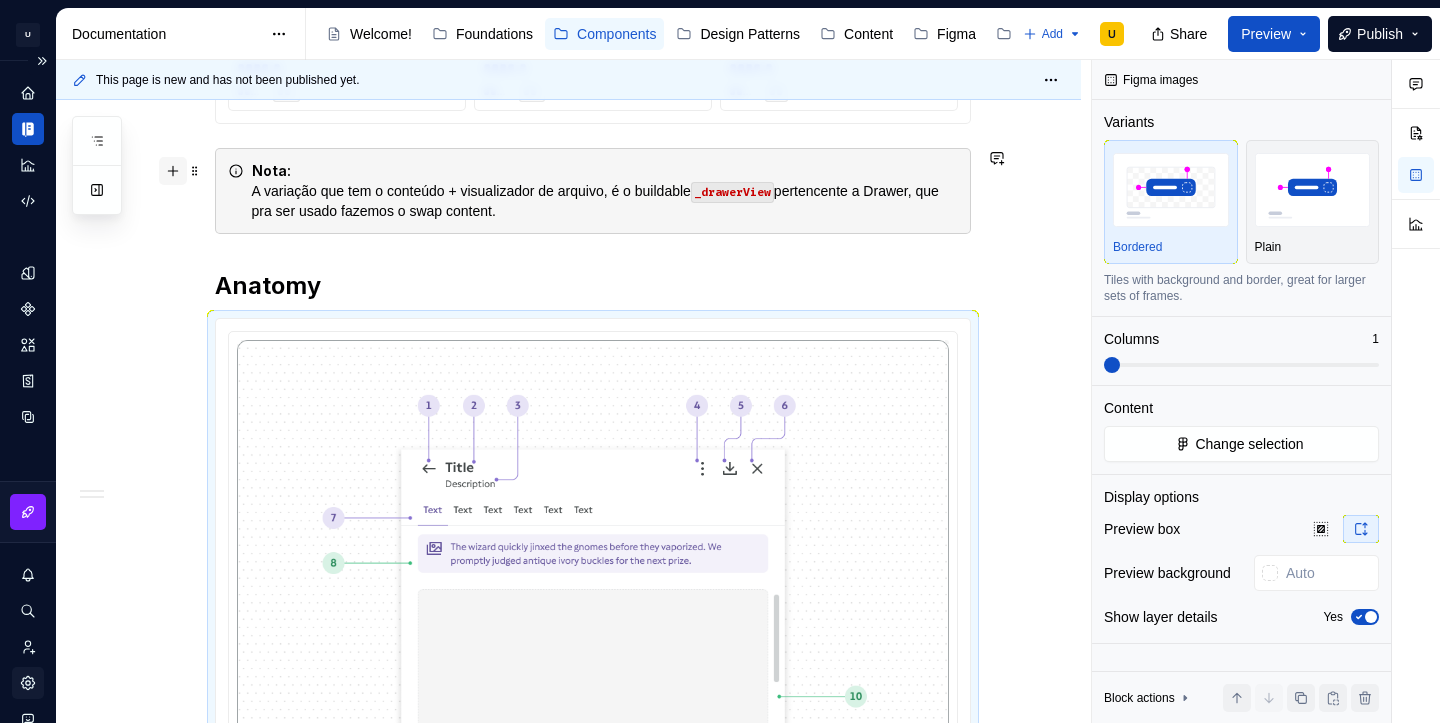 click at bounding box center [173, 171] 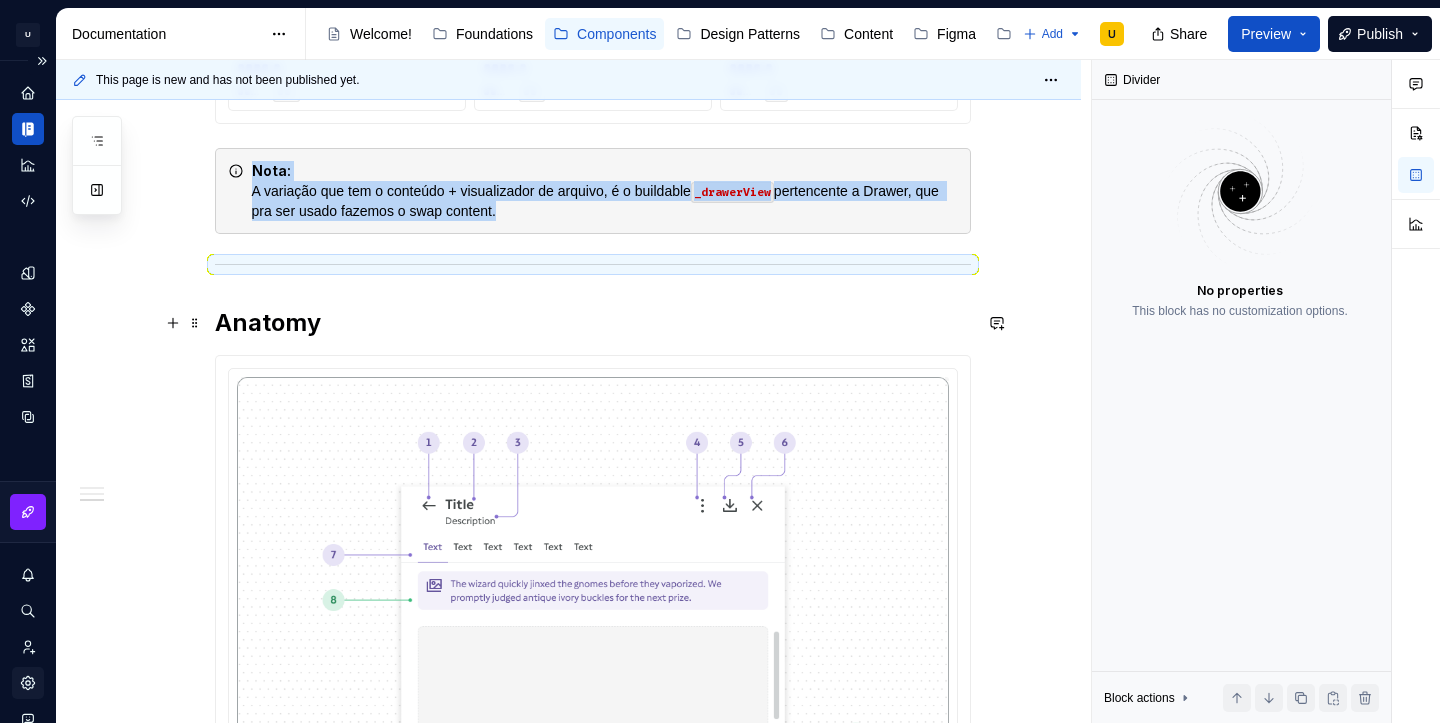 click on "Anatomy" at bounding box center [593, 323] 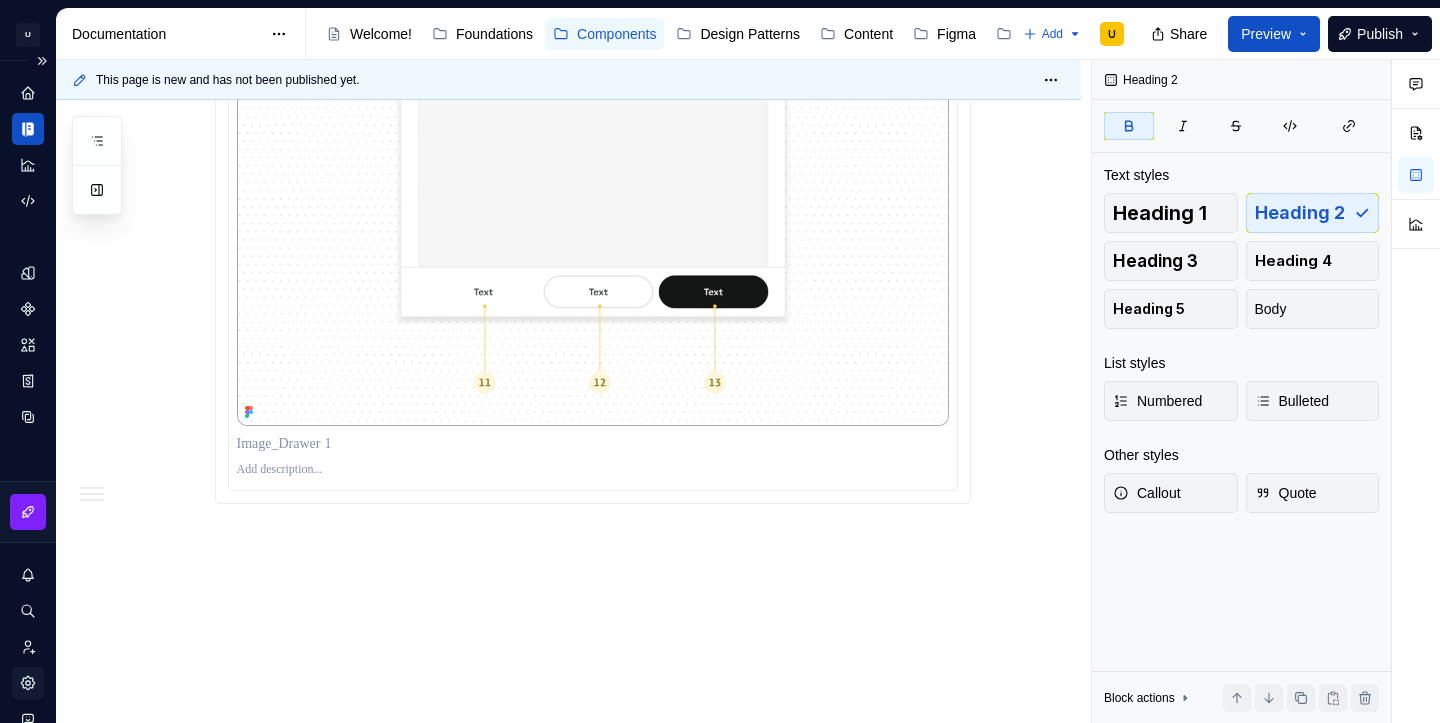 scroll, scrollTop: 1623, scrollLeft: 0, axis: vertical 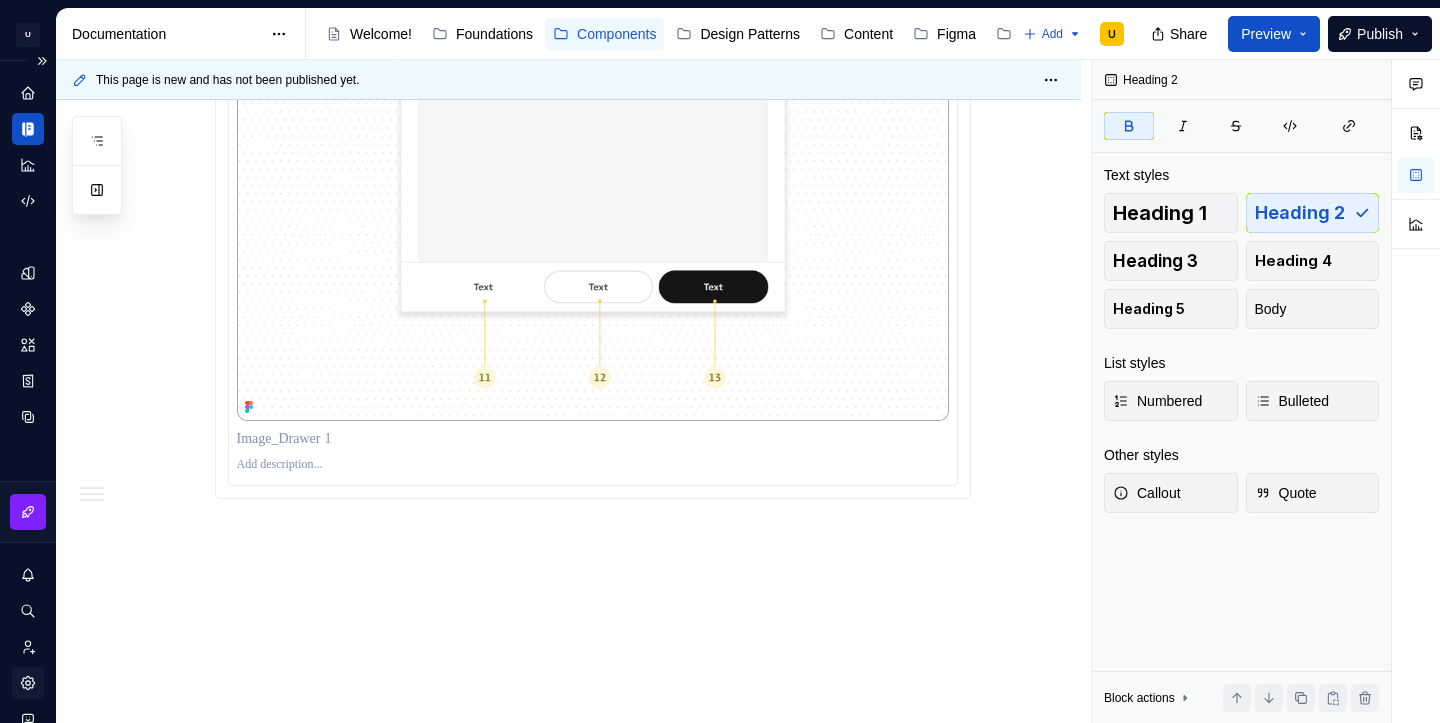 click at bounding box center (593, 439) 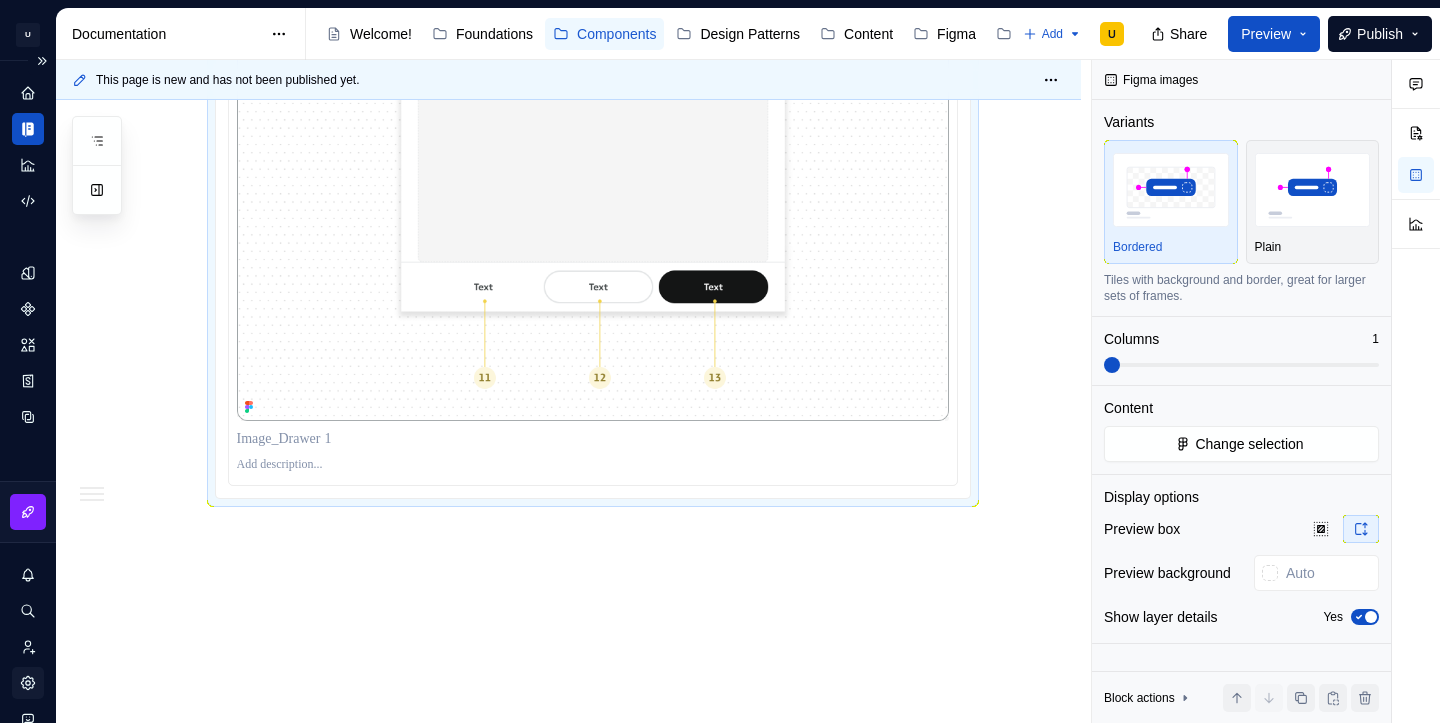 type on "*" 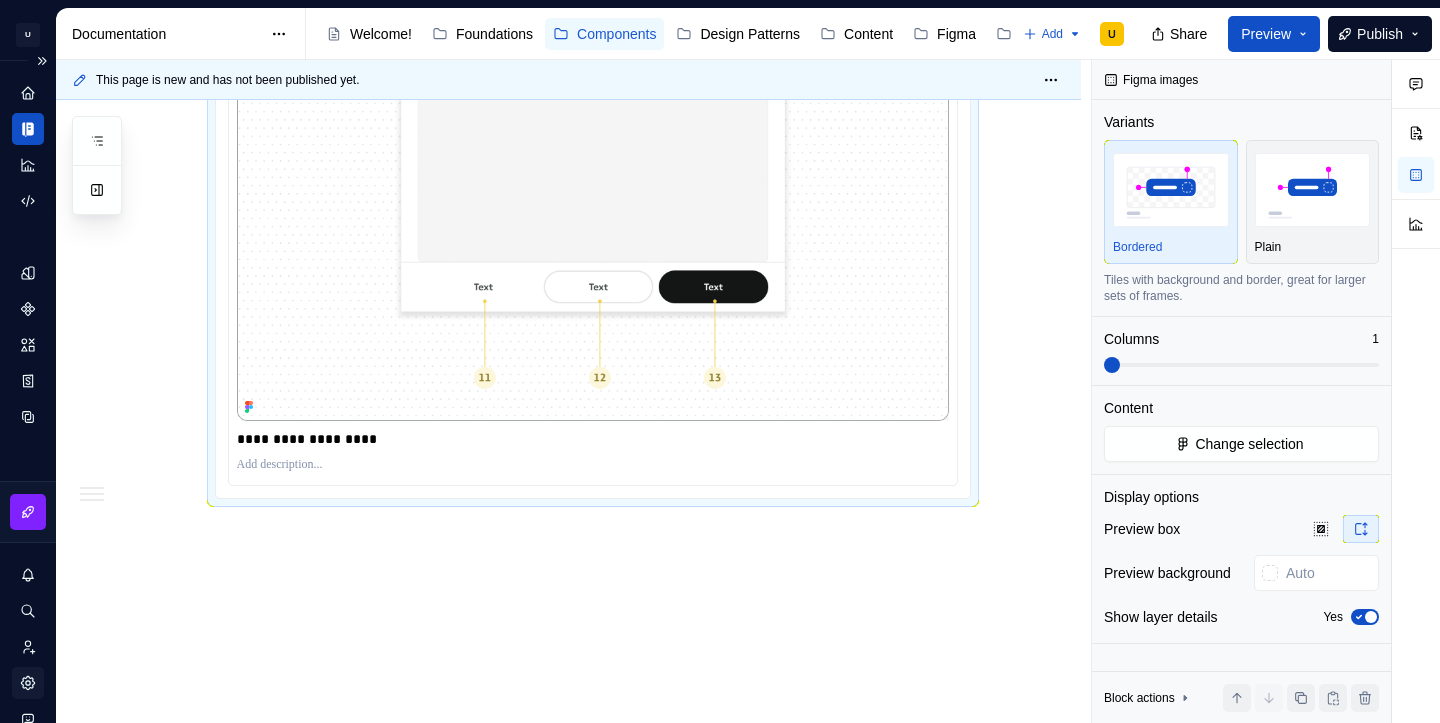 type on "*" 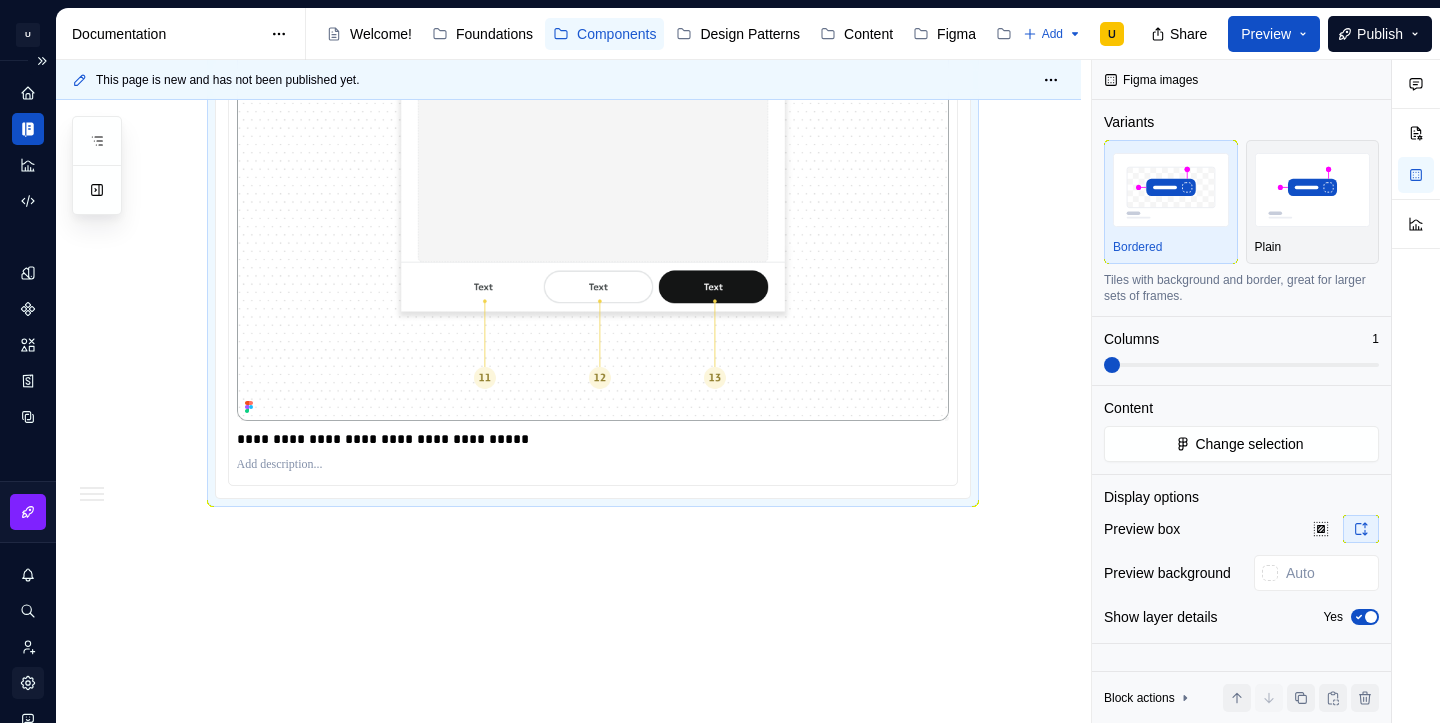 click on "**********" at bounding box center (568, -269) 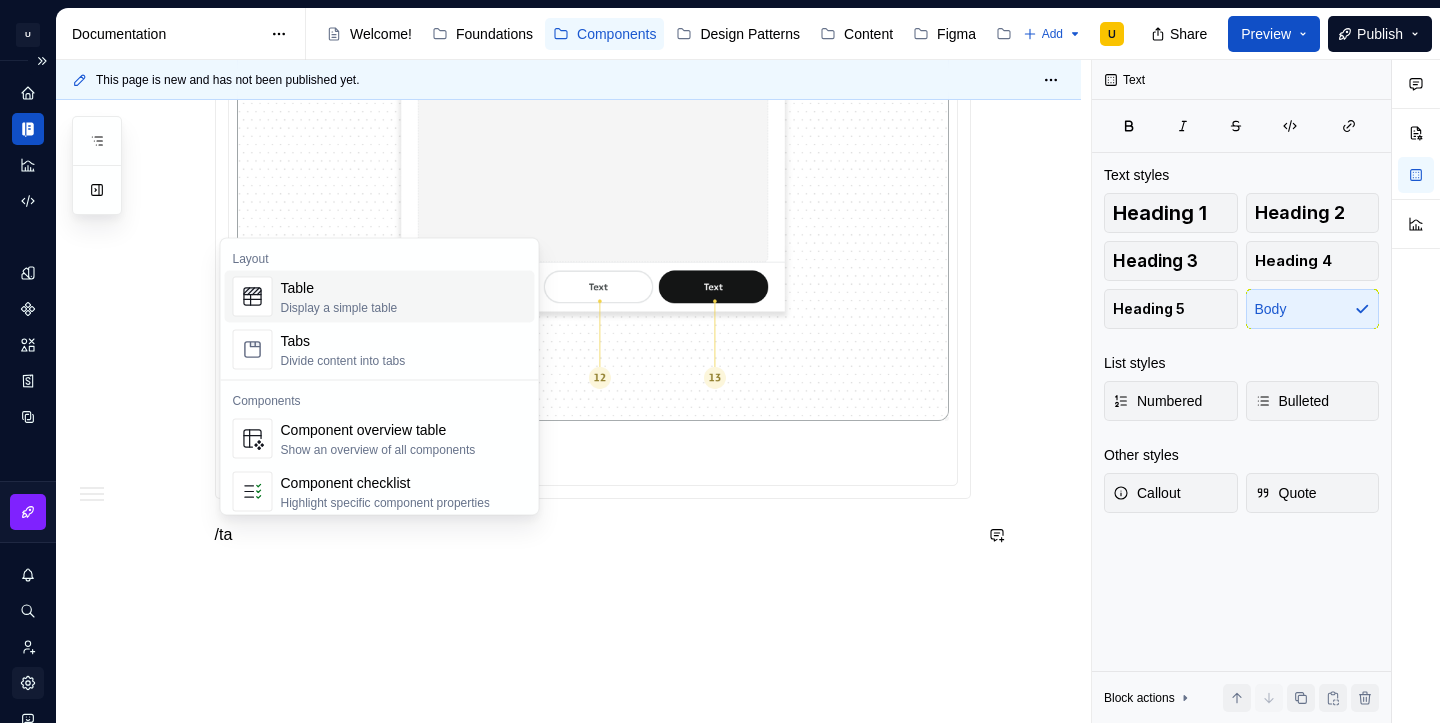 click on "Table Display a simple table" at bounding box center [404, 297] 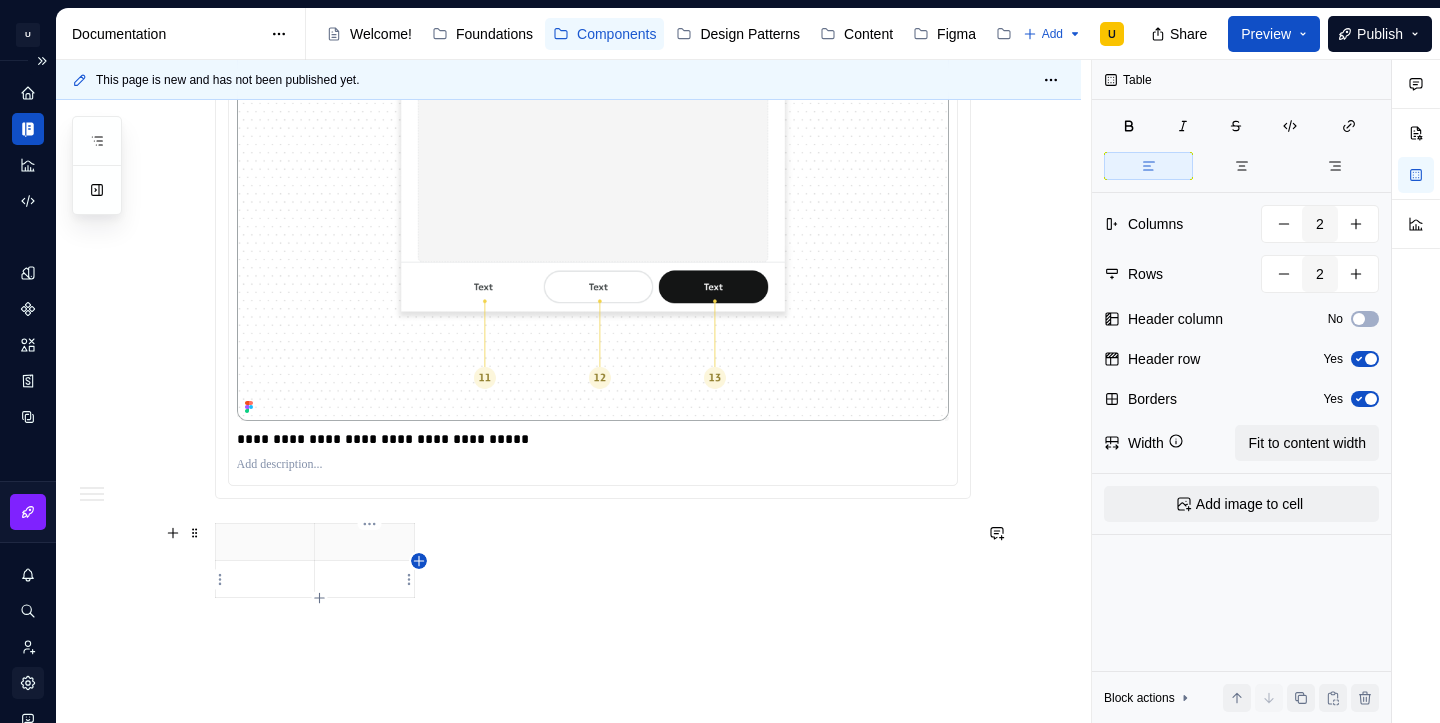 click 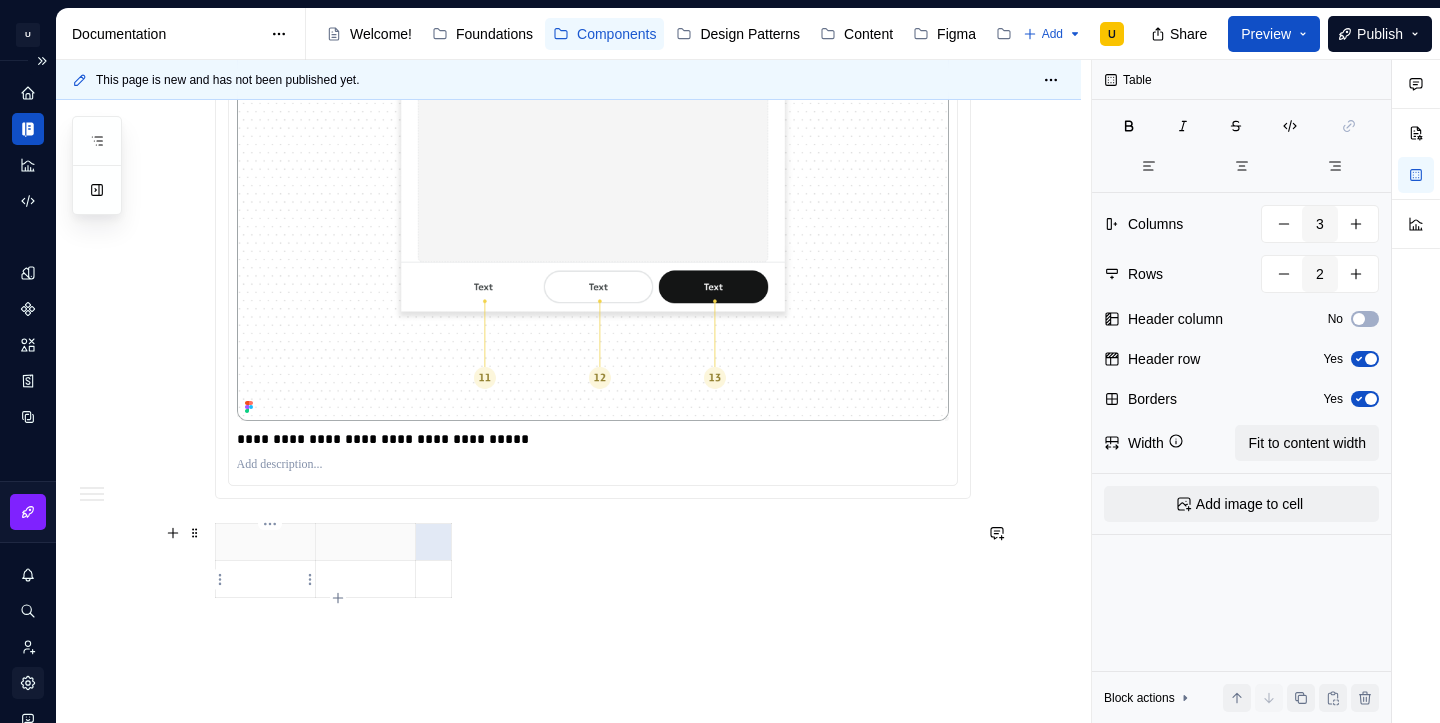 click at bounding box center (265, 579) 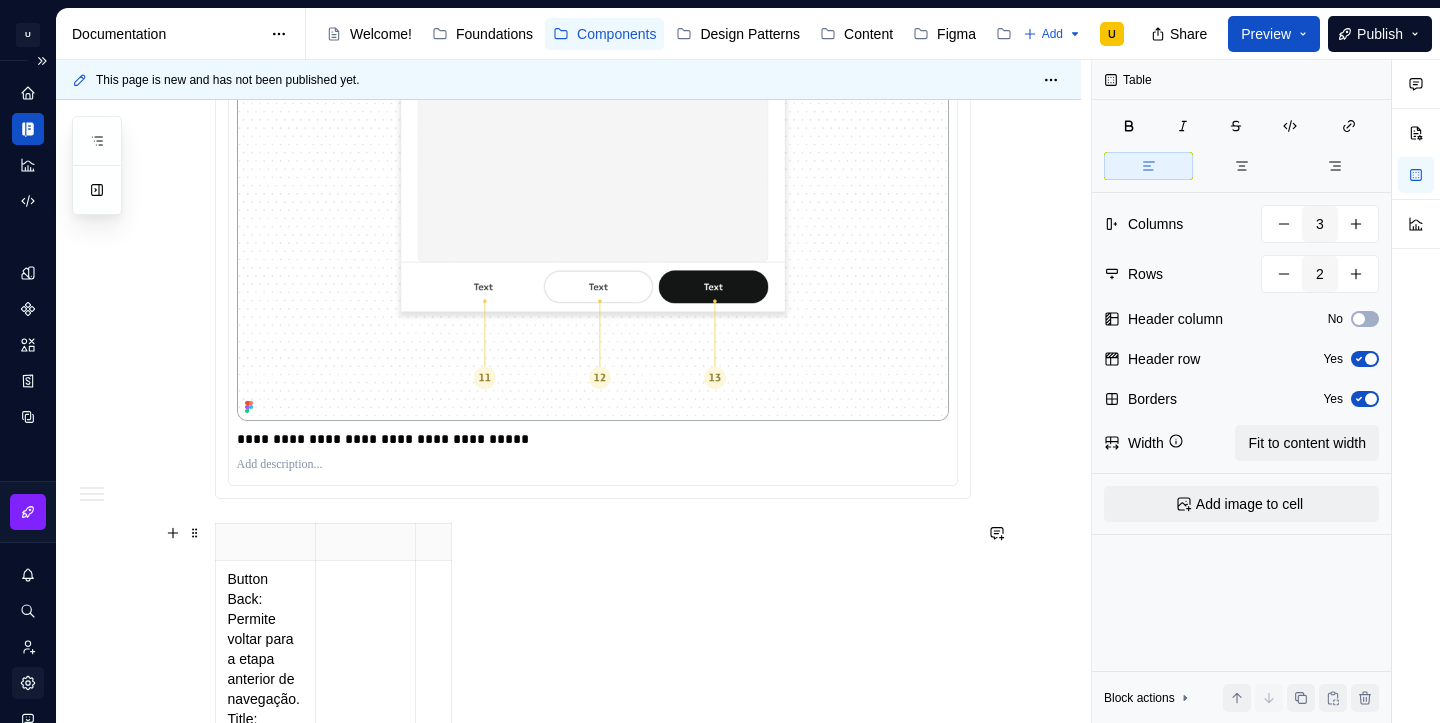 scroll, scrollTop: 1739, scrollLeft: 0, axis: vertical 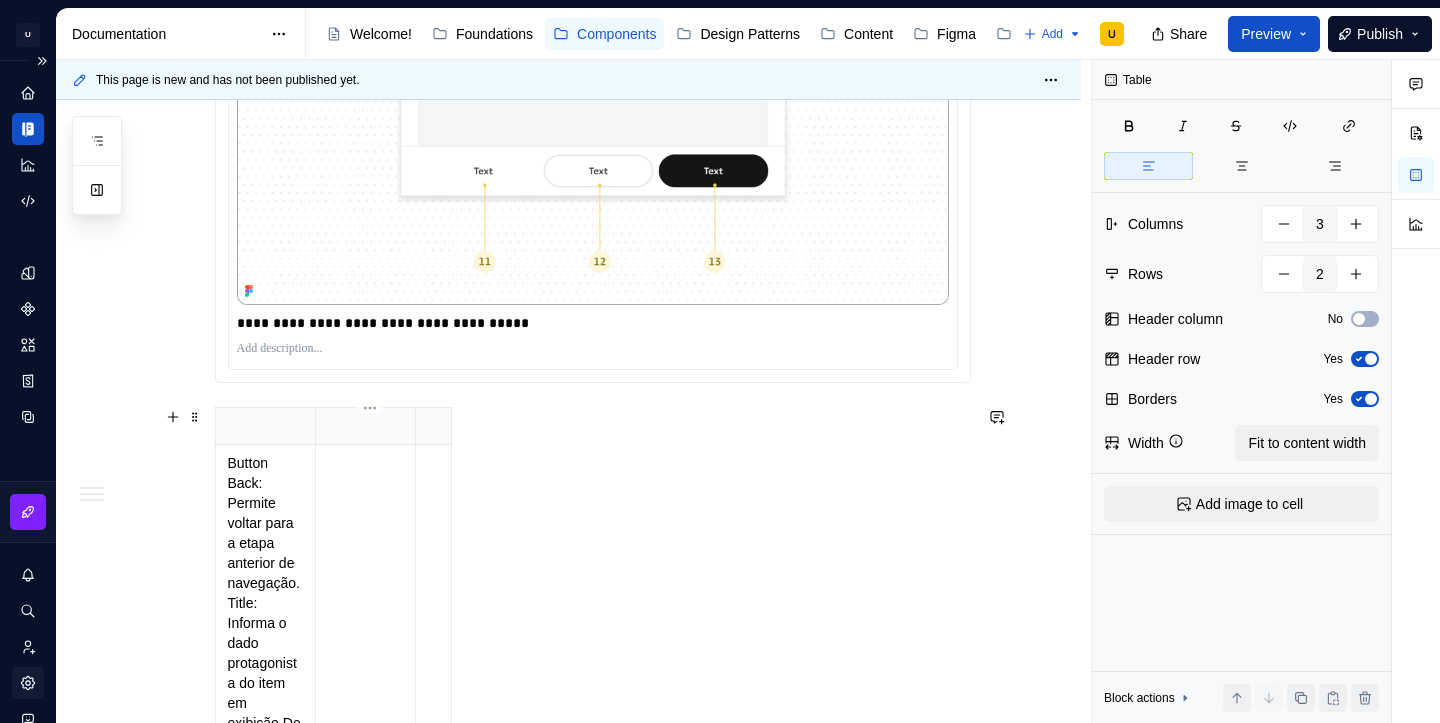 click at bounding box center (365, 993) 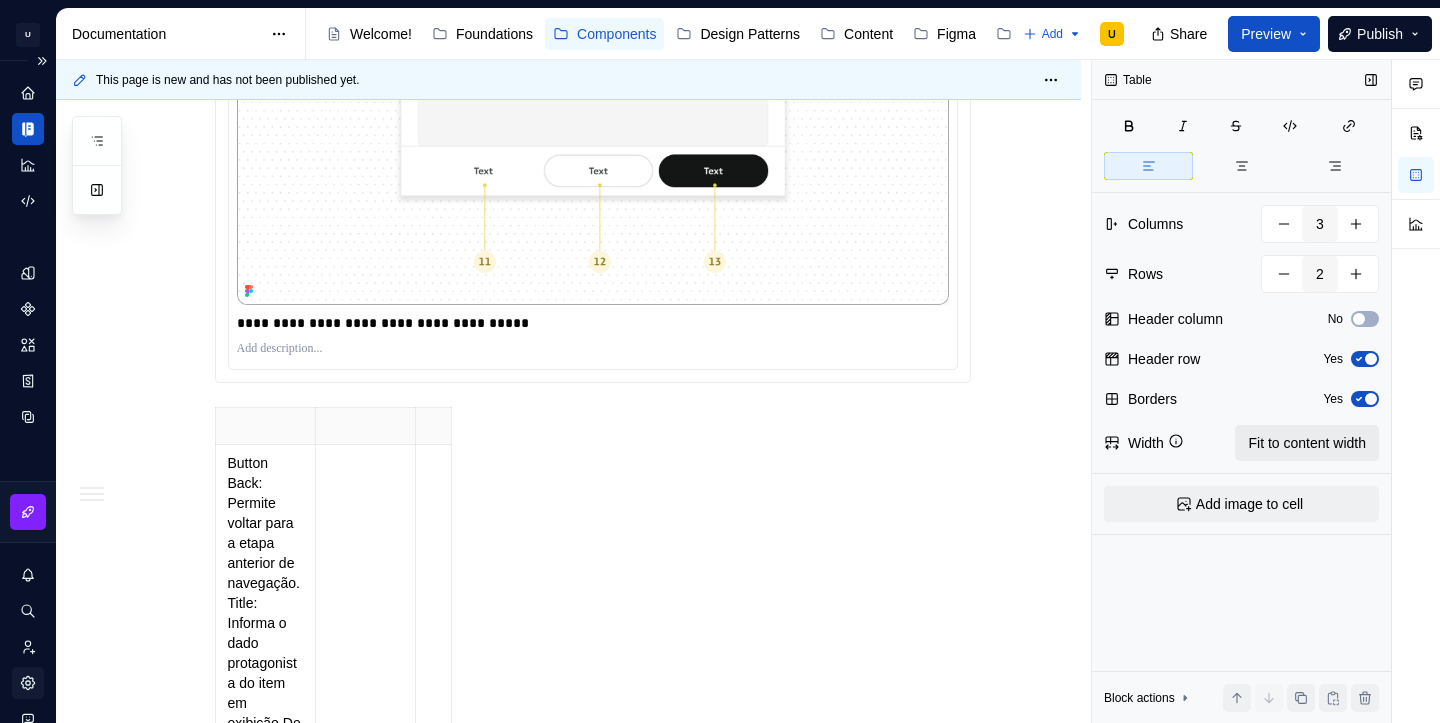 click on "Fit to content width" at bounding box center (1307, 443) 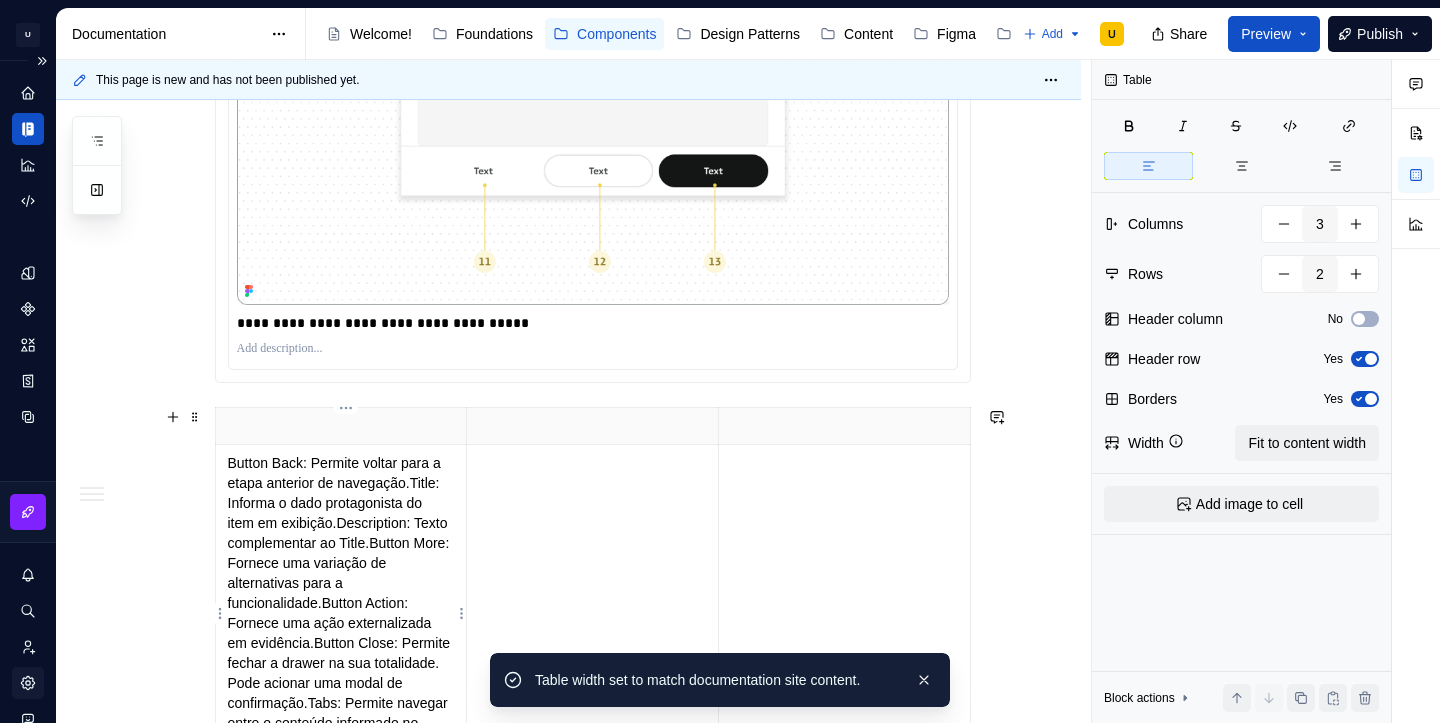 click on "Button Back: Permite voltar para a etapa anterior de navegação. Title: Informa o dado protagonista do item em exibição. Description: Texto complementar ao Title. Button More: Fornece uma variação de alternativas para a funcionalidade. Button Action: Fornece uma ação externalizada em evidência. Button Close: Permite fechar a drawer na sua totalidade. Pode acionar uma modal de confirmação. Tabs: Permite navegar entre o conteúdo informado no container." at bounding box center [341, 603] 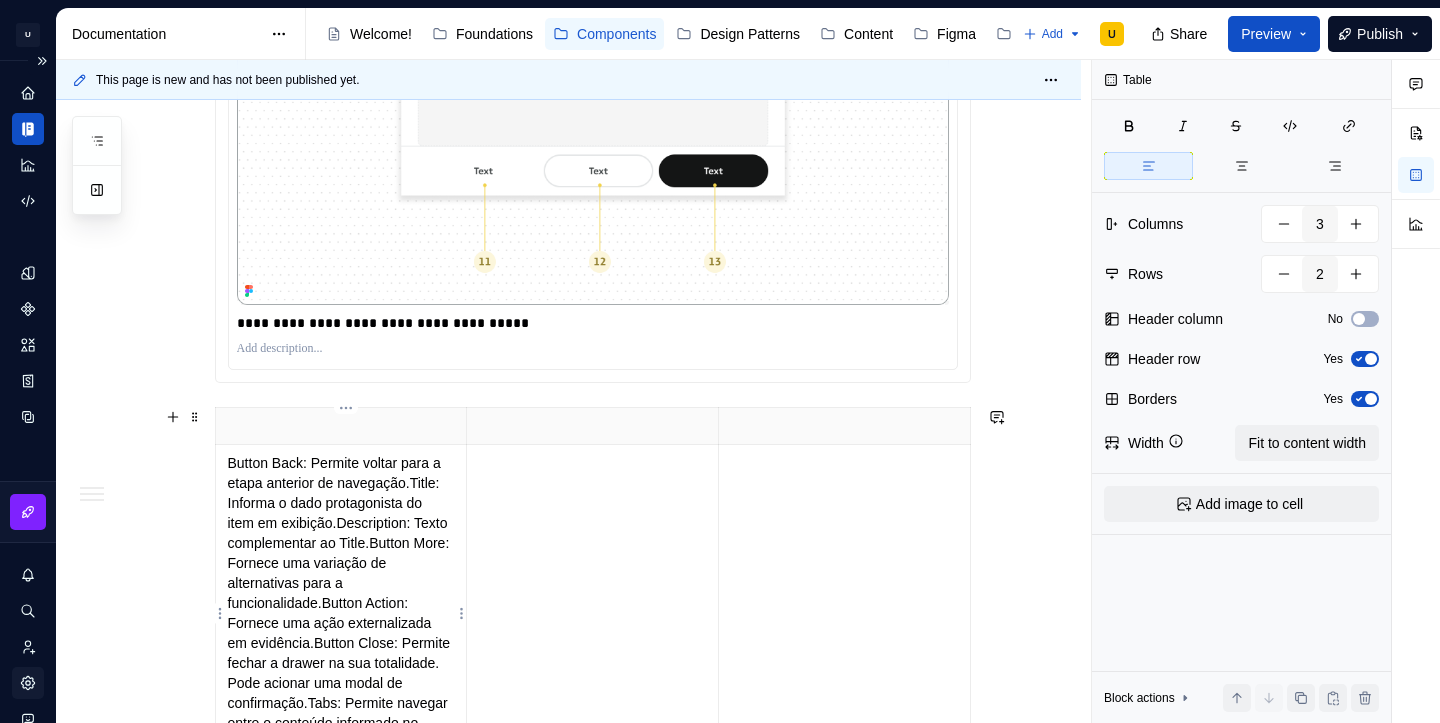 type on "*" 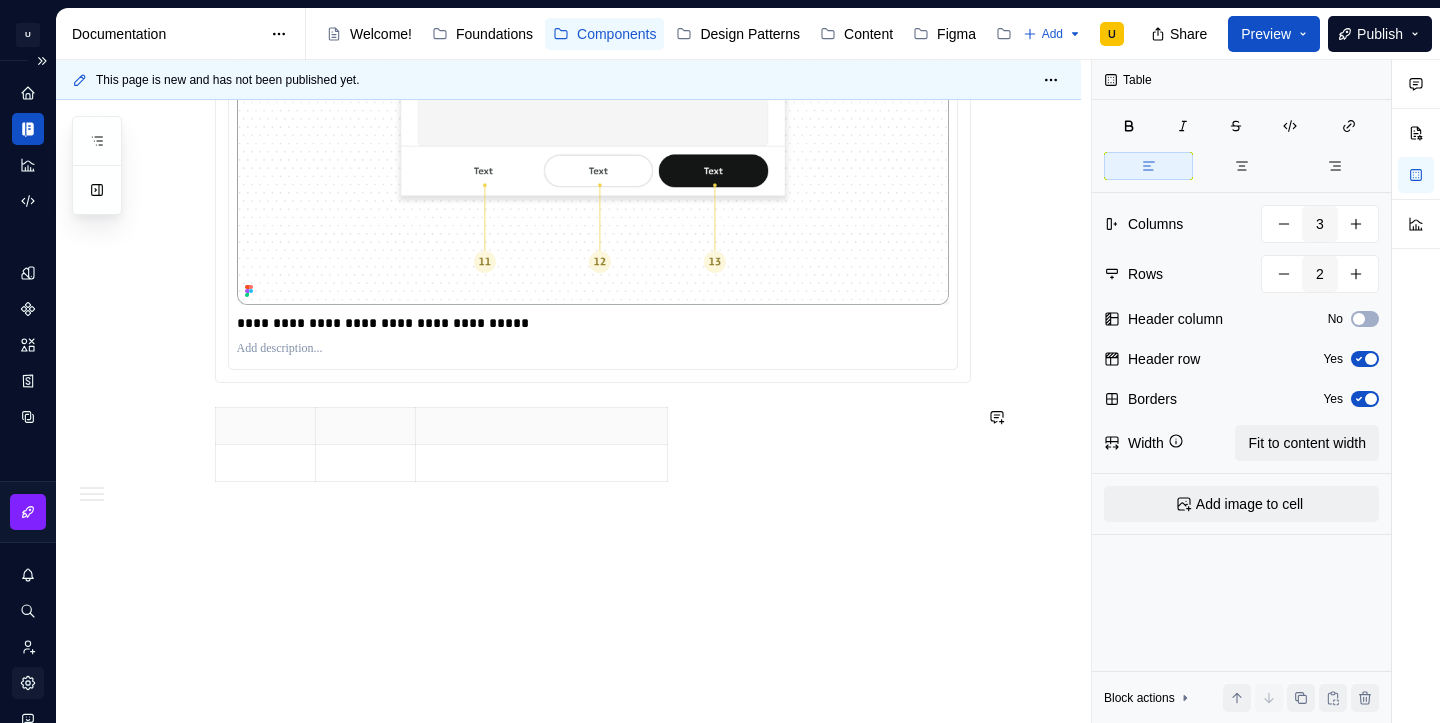 type on "2" 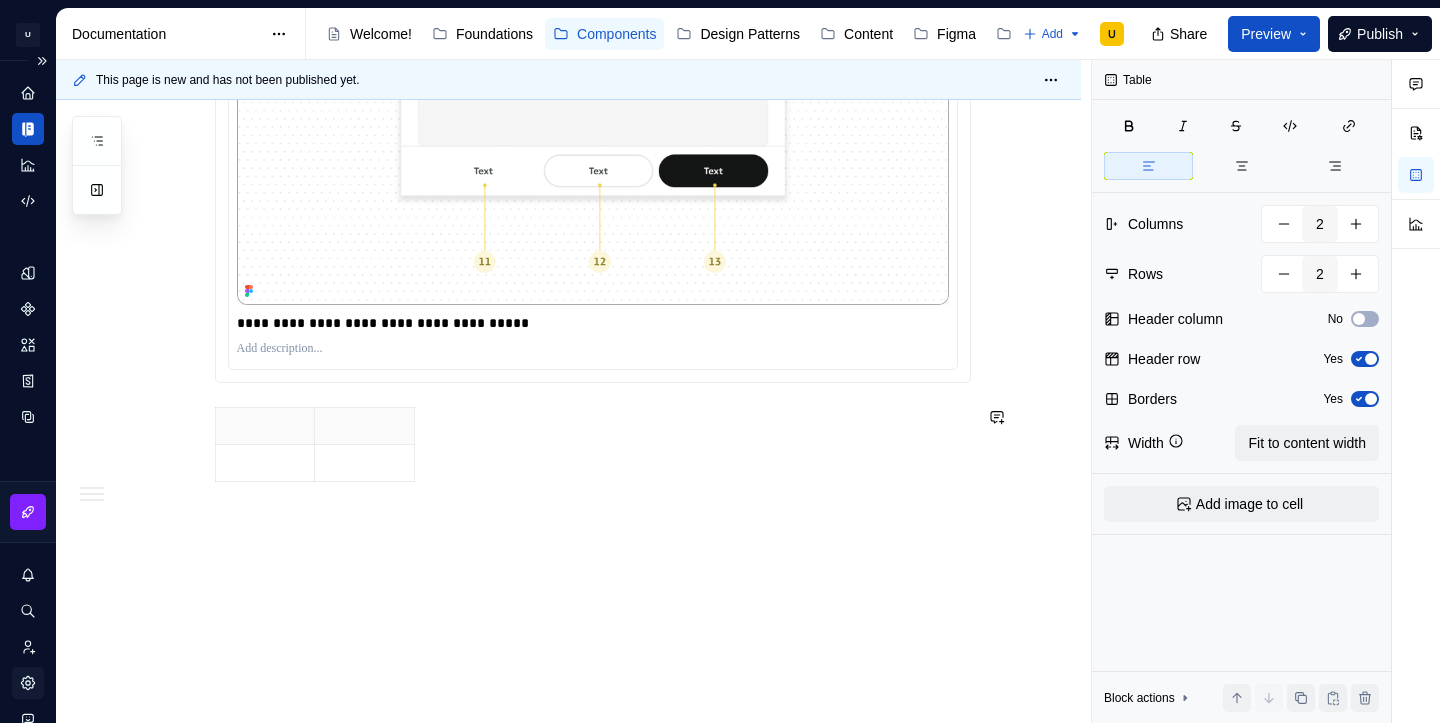 scroll, scrollTop: 1688, scrollLeft: 0, axis: vertical 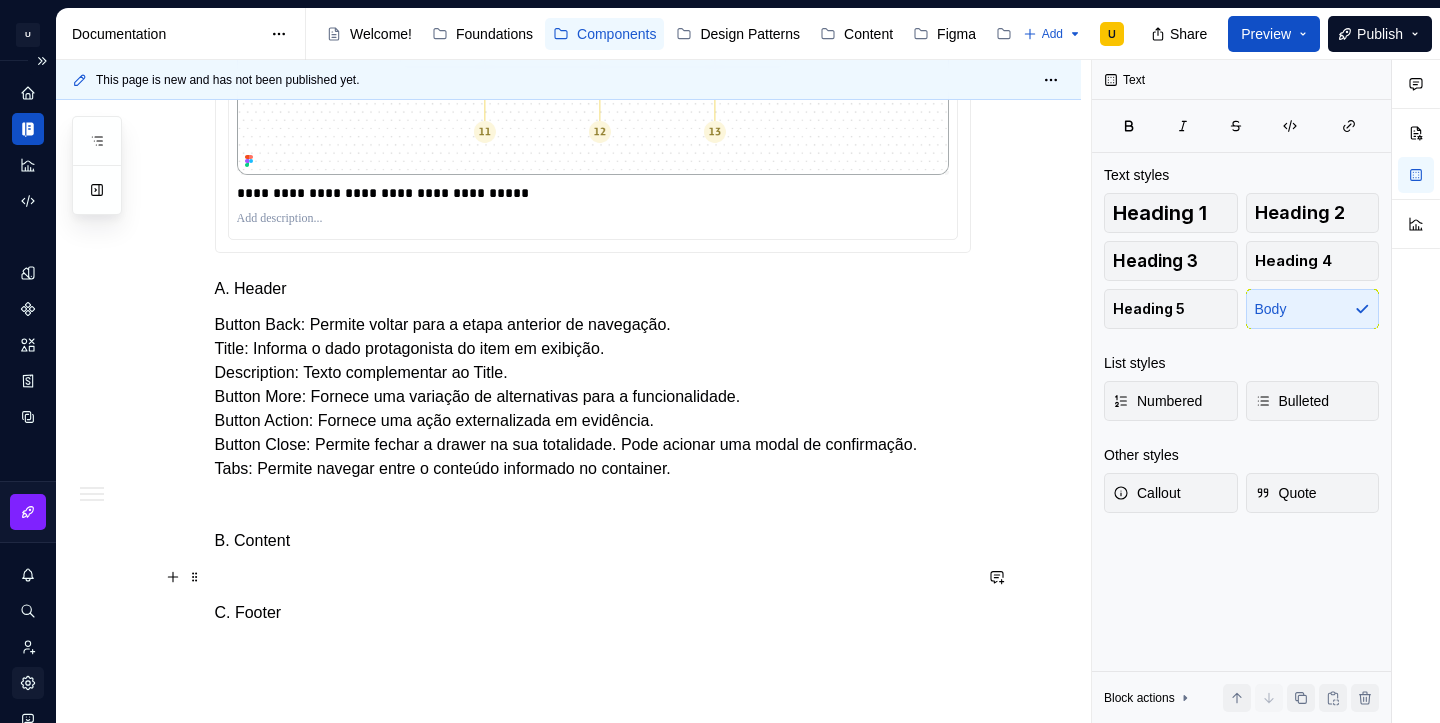 click at bounding box center (593, 577) 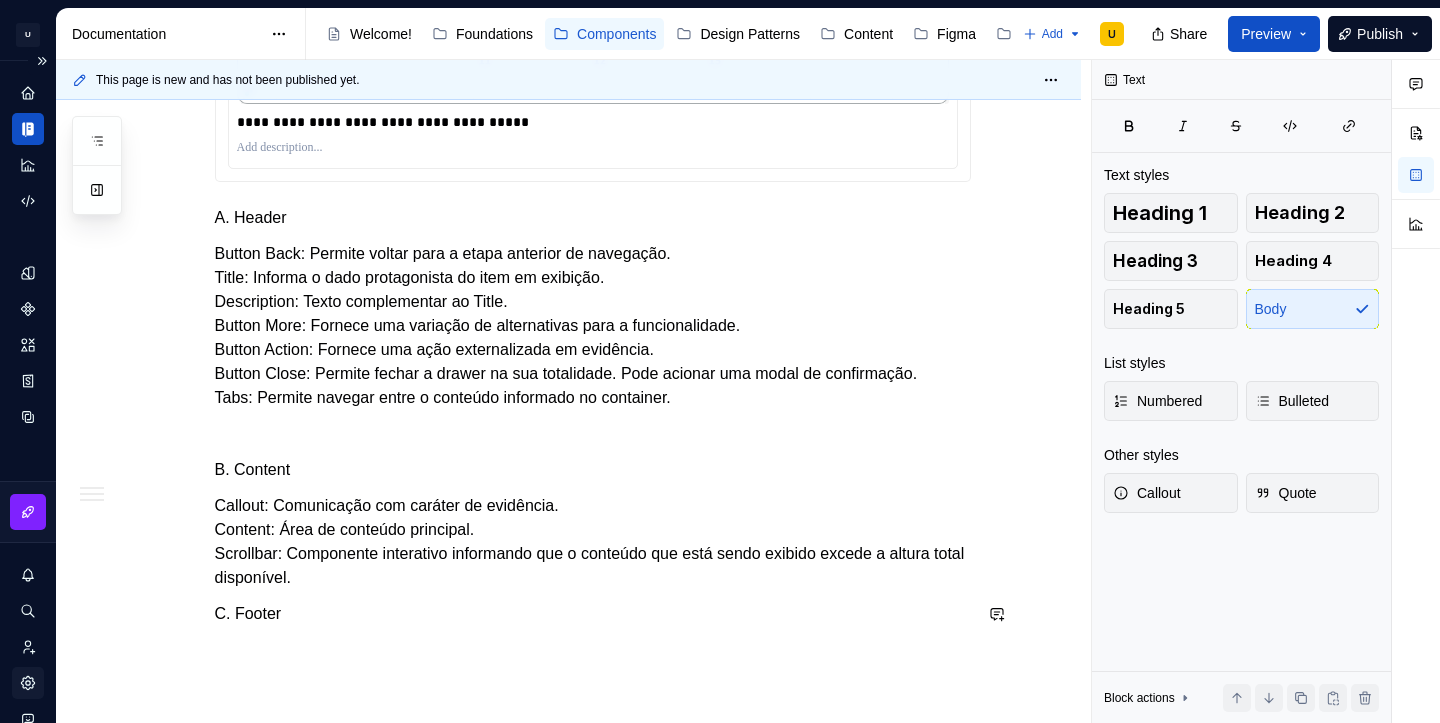 scroll, scrollTop: 1958, scrollLeft: 0, axis: vertical 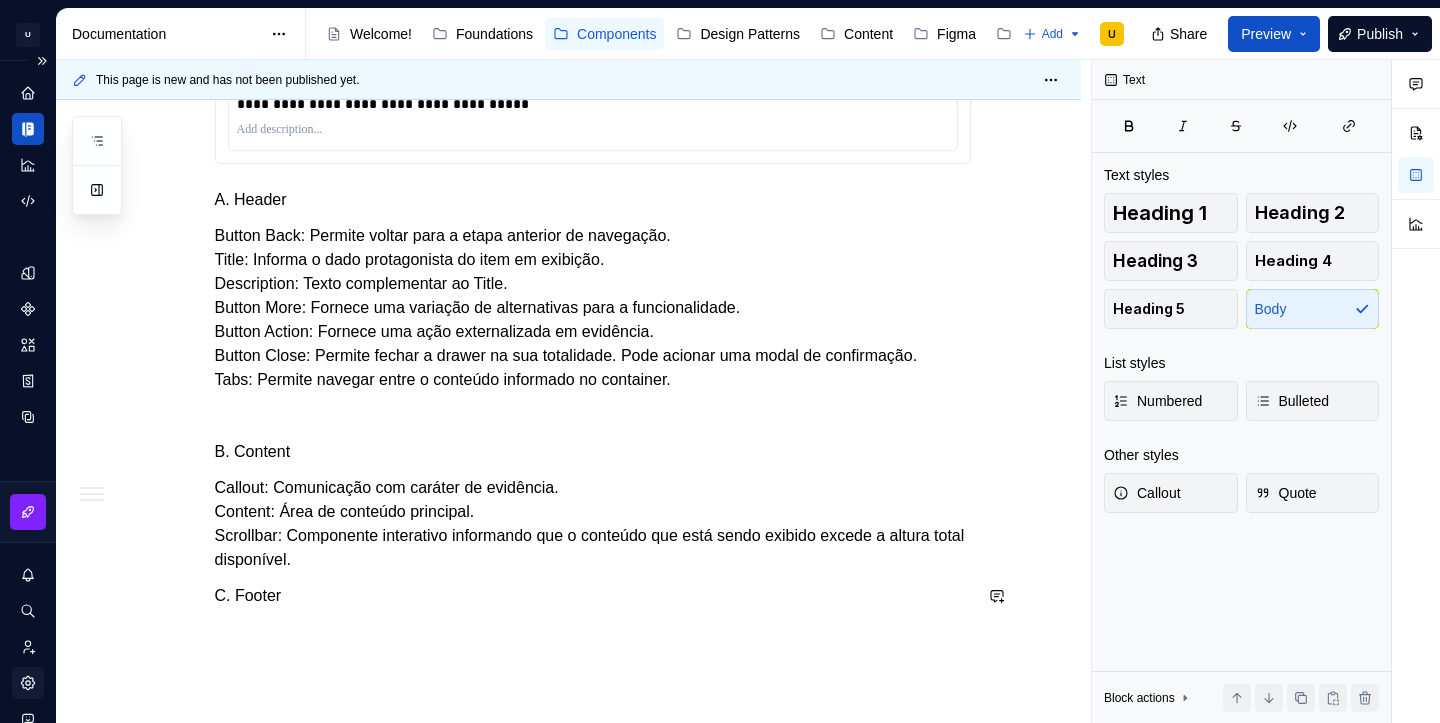 click on "**********" at bounding box center (593, -466) 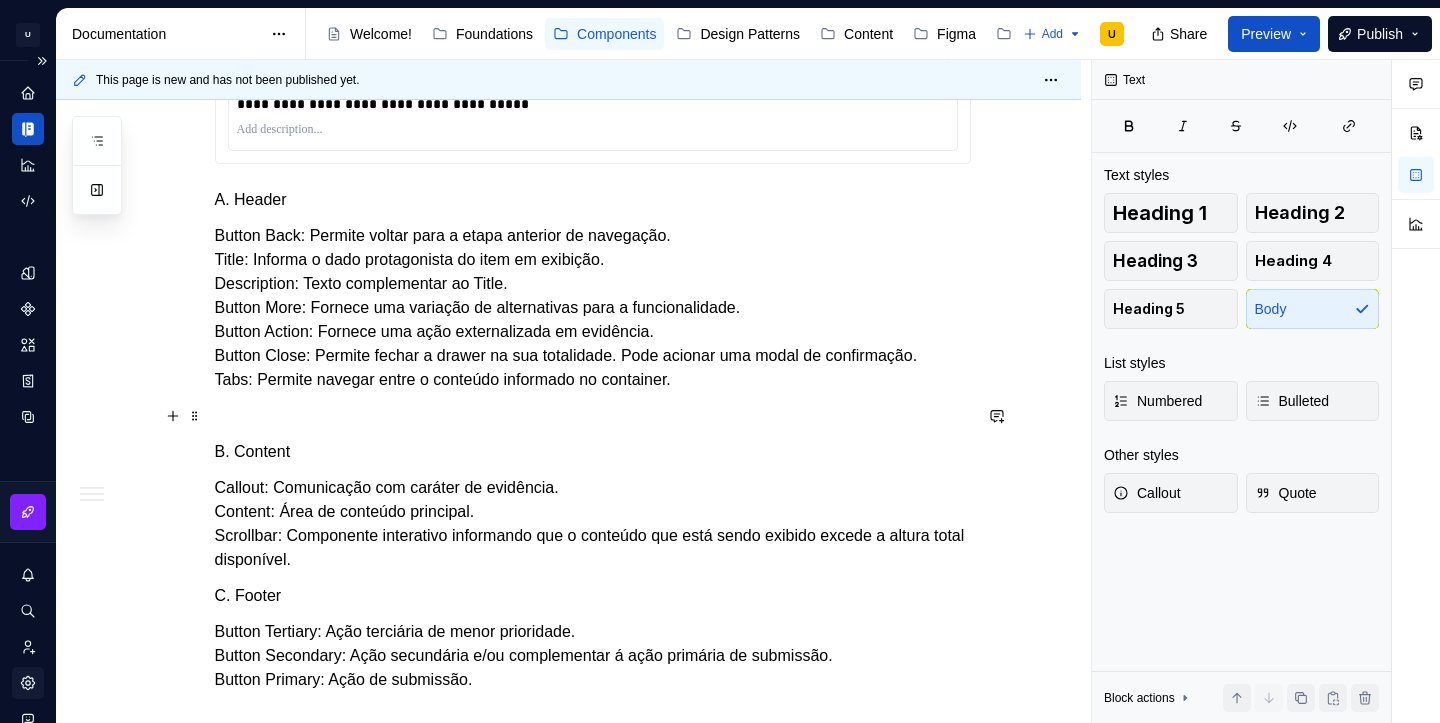 click at bounding box center (593, 416) 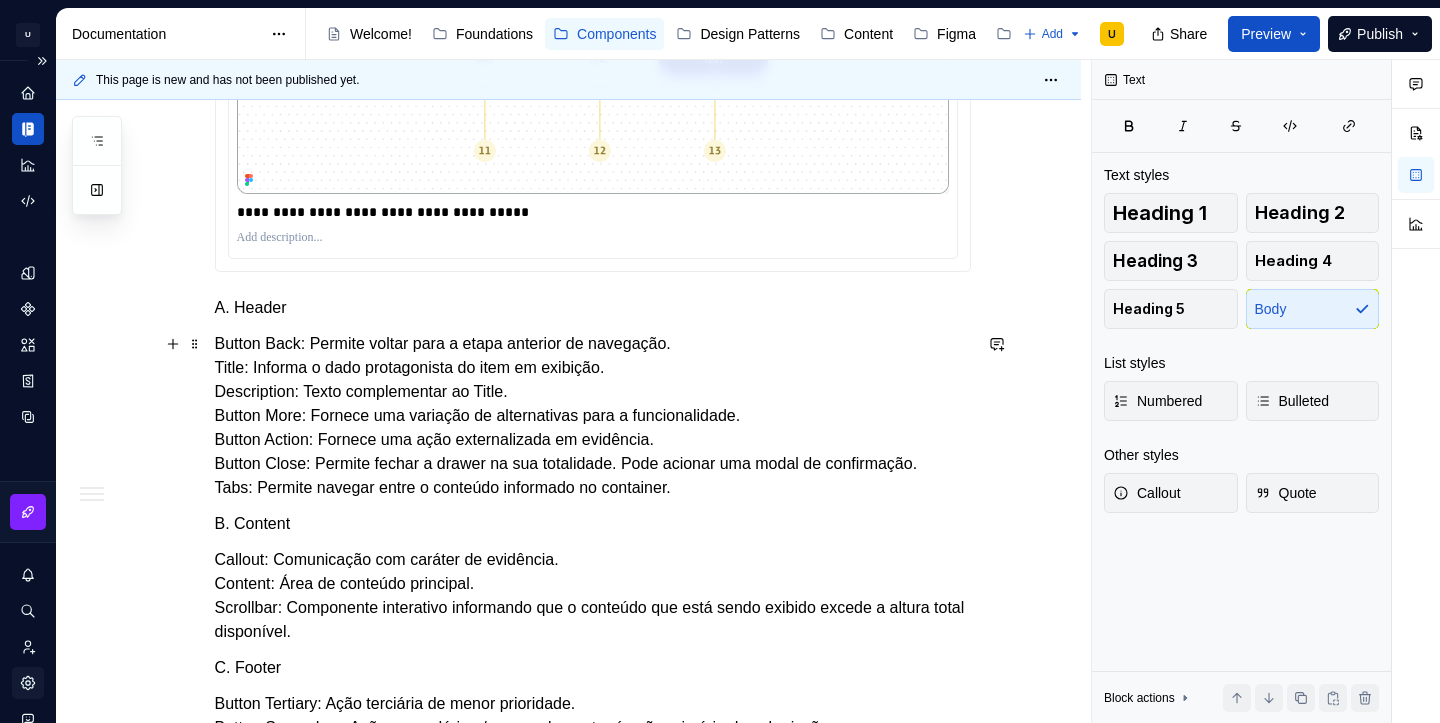 scroll, scrollTop: 1817, scrollLeft: 0, axis: vertical 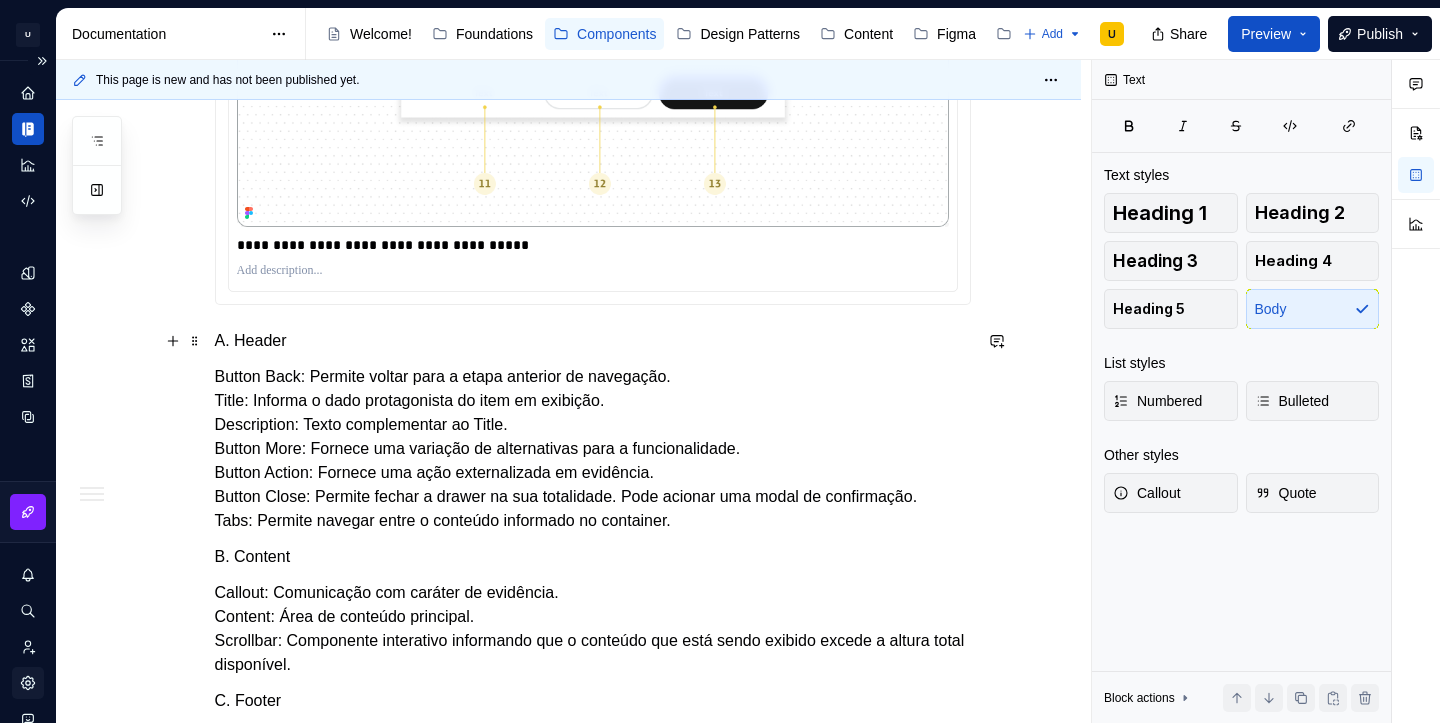 click on "A. Header" at bounding box center [593, 341] 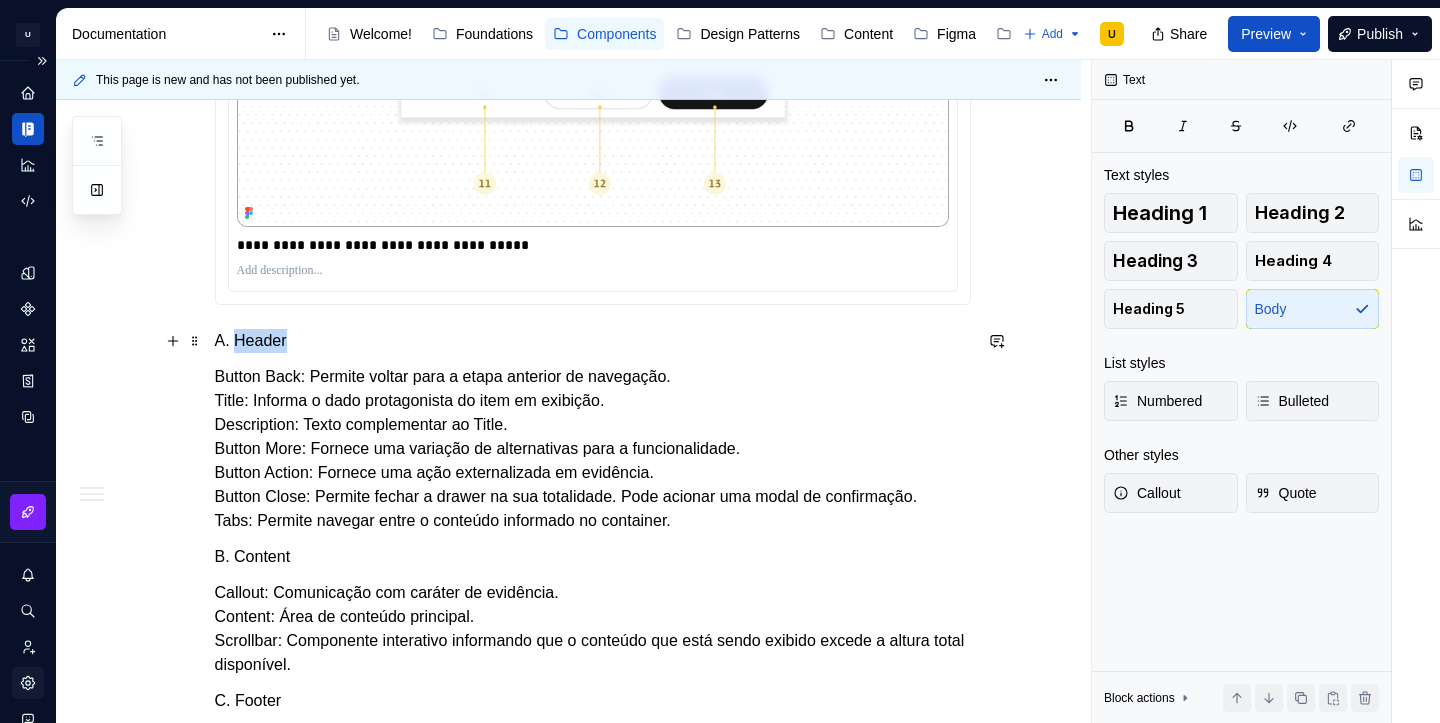 click on "A. Header" at bounding box center [593, 341] 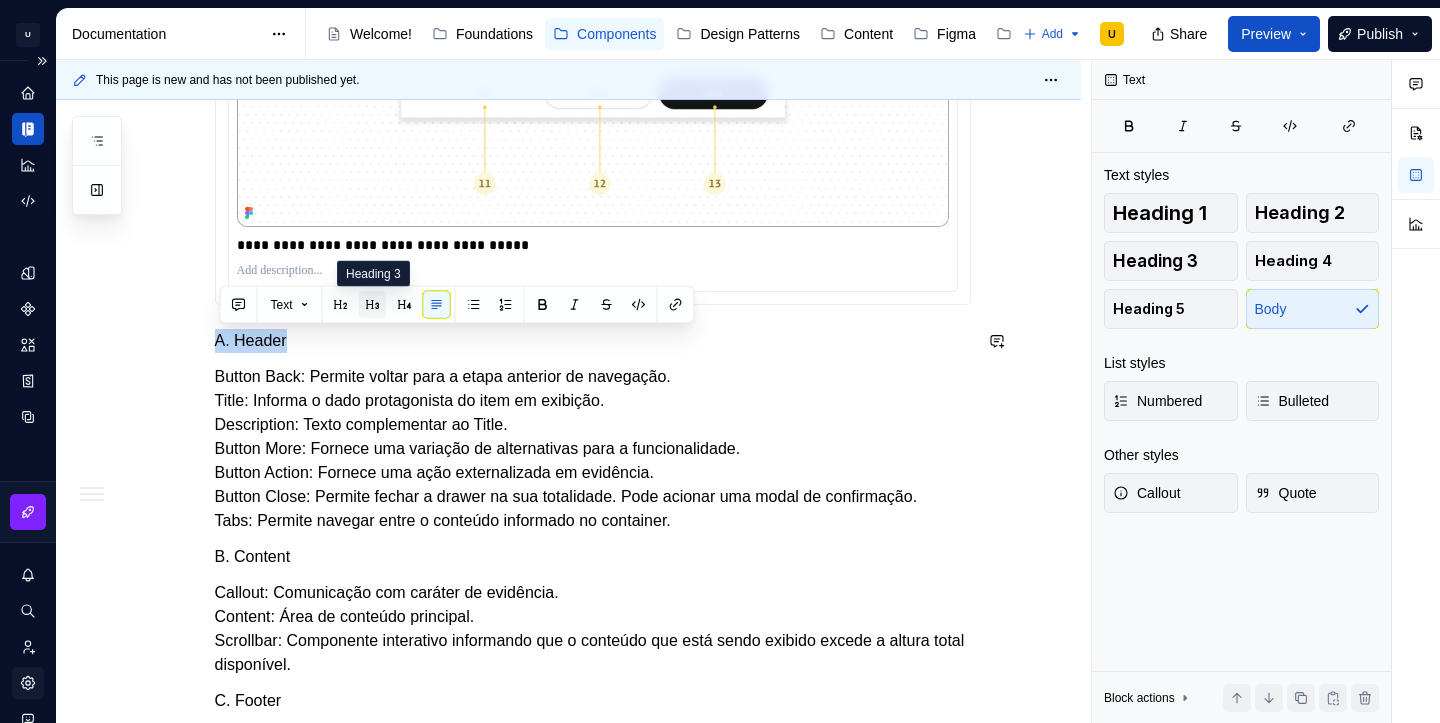 click at bounding box center [373, 305] 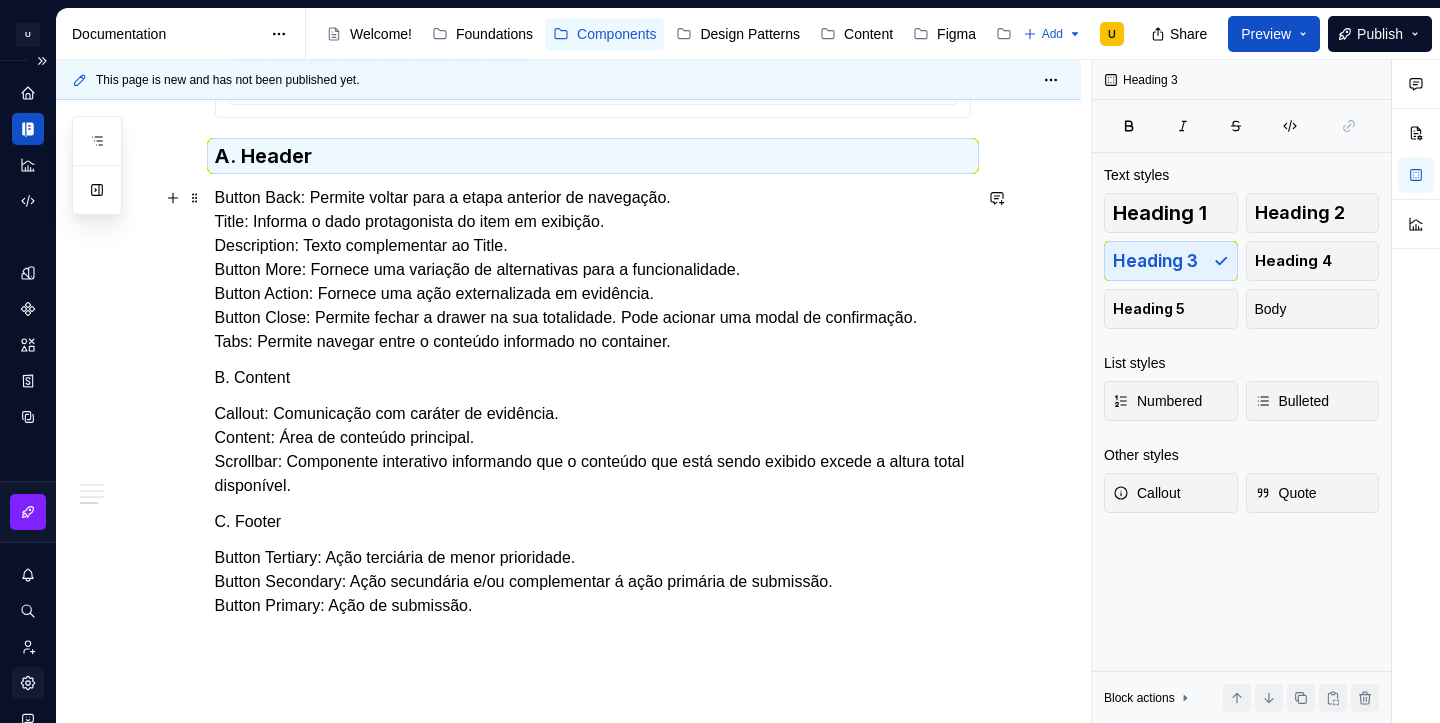 scroll, scrollTop: 2007, scrollLeft: 0, axis: vertical 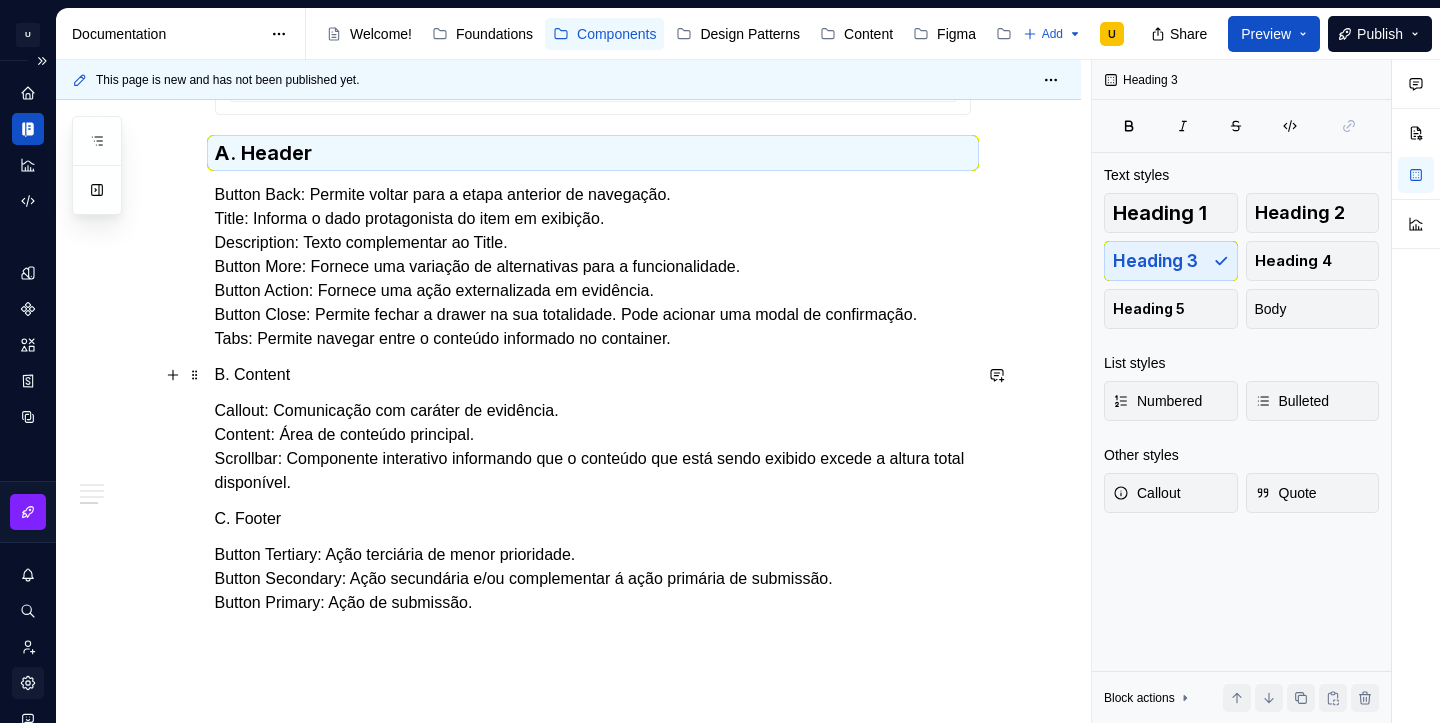 click on "B. Content" at bounding box center [593, 375] 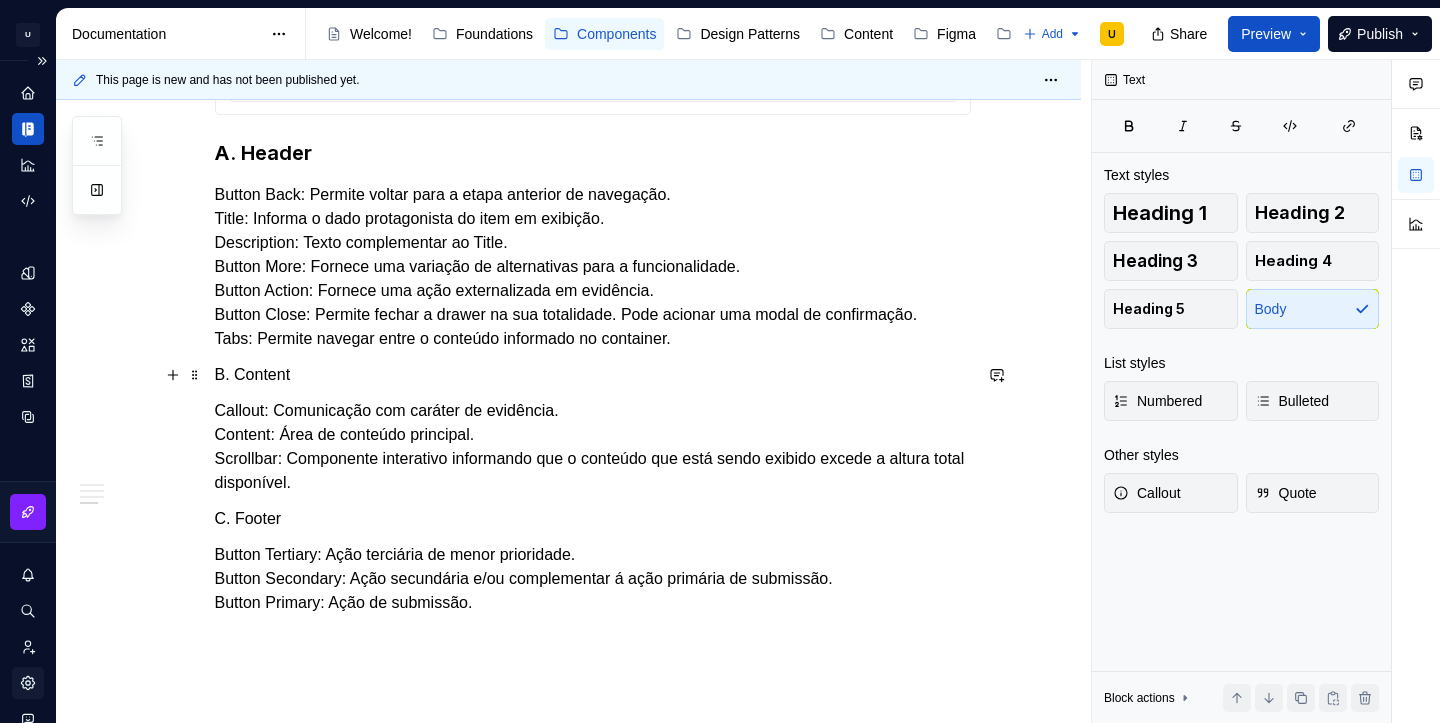 click on "B. Content" at bounding box center [593, 375] 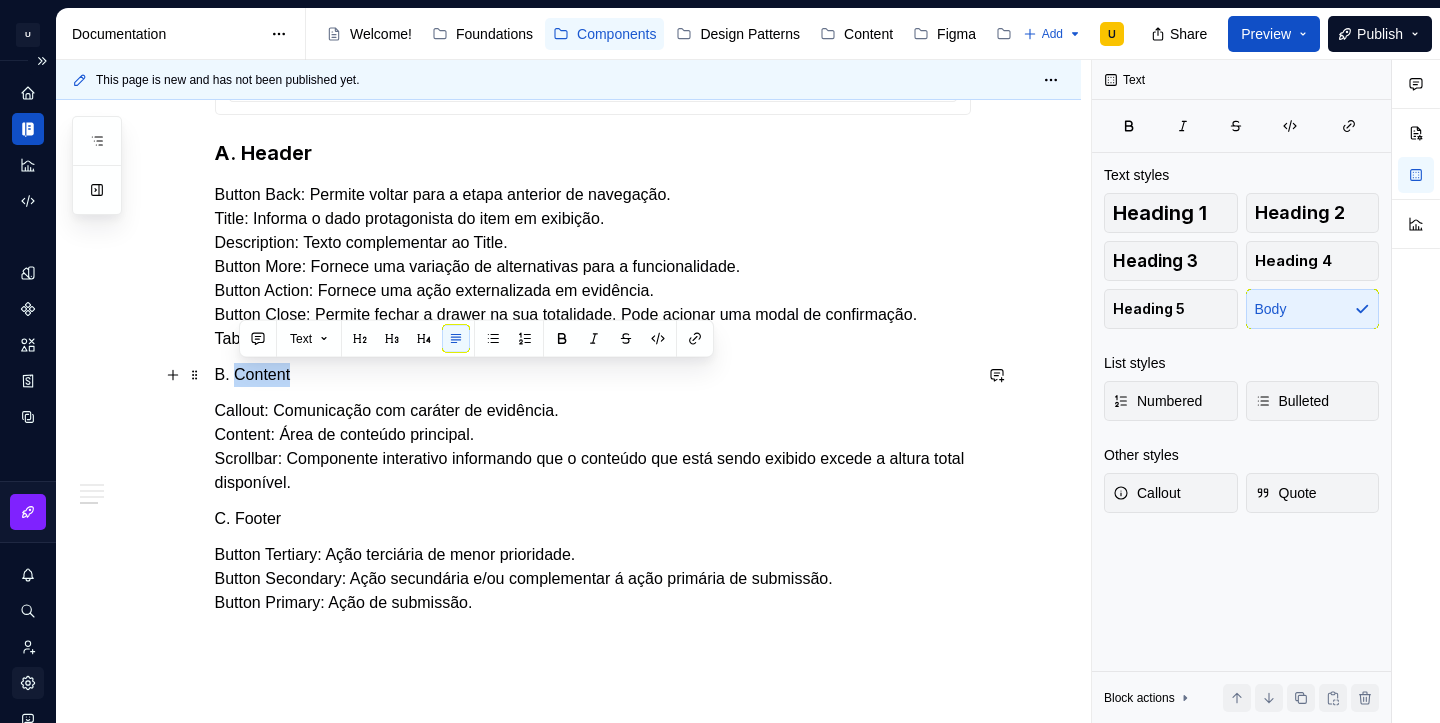 click on "B. Content" at bounding box center [593, 375] 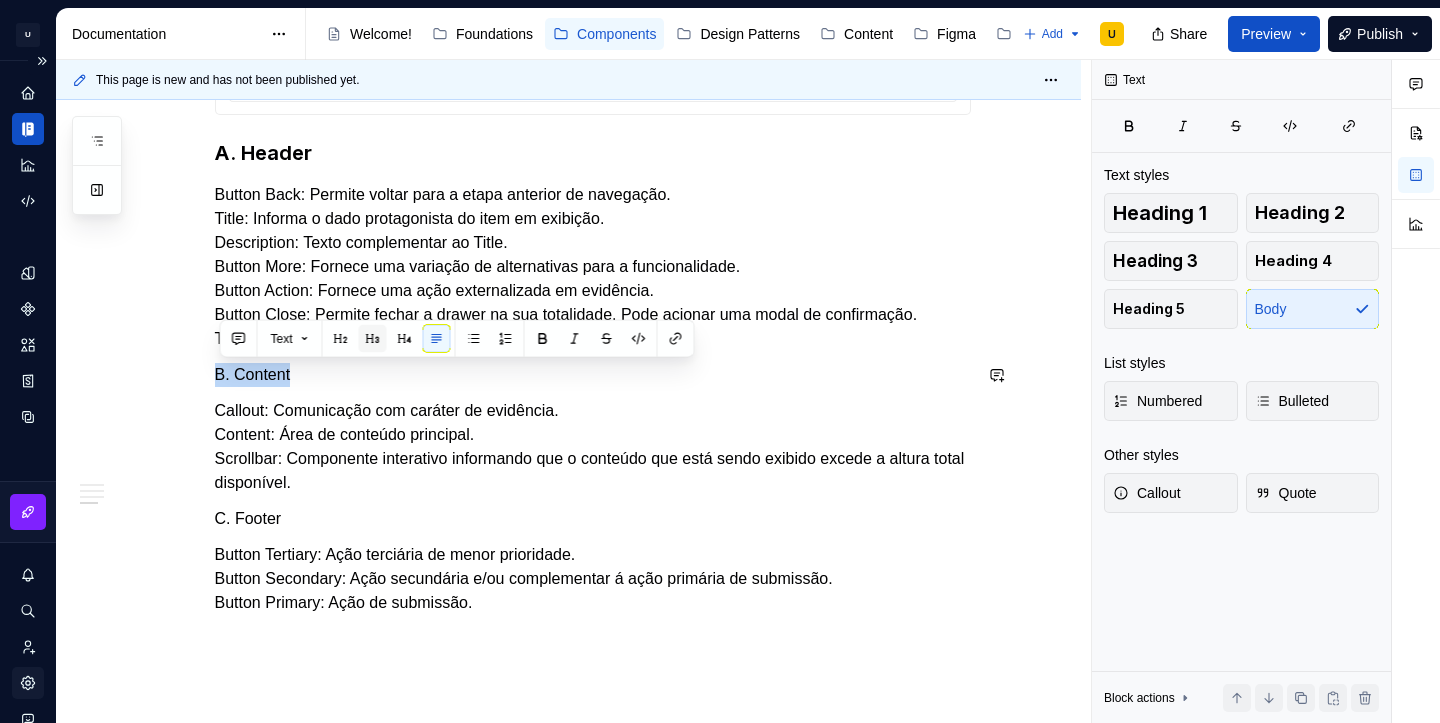 click at bounding box center [373, 339] 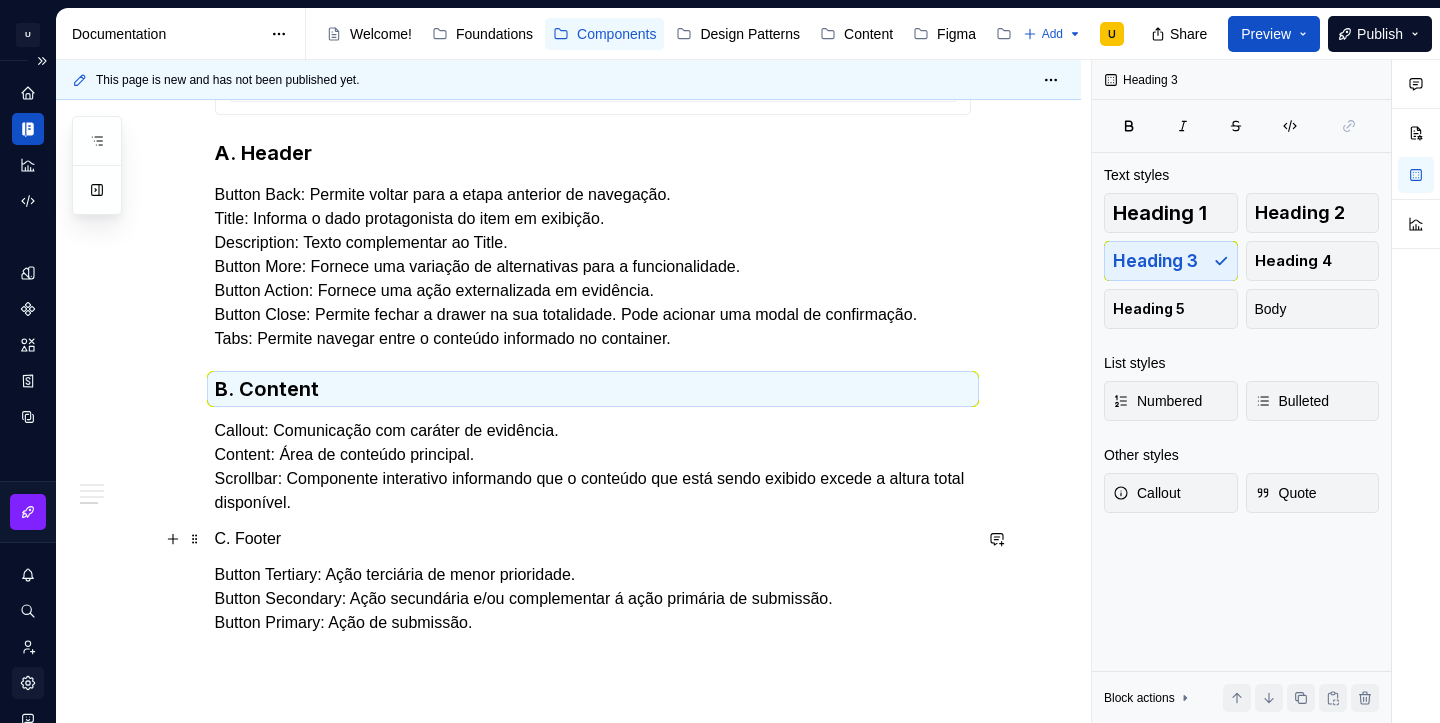 click on "C. Footer" at bounding box center (593, 539) 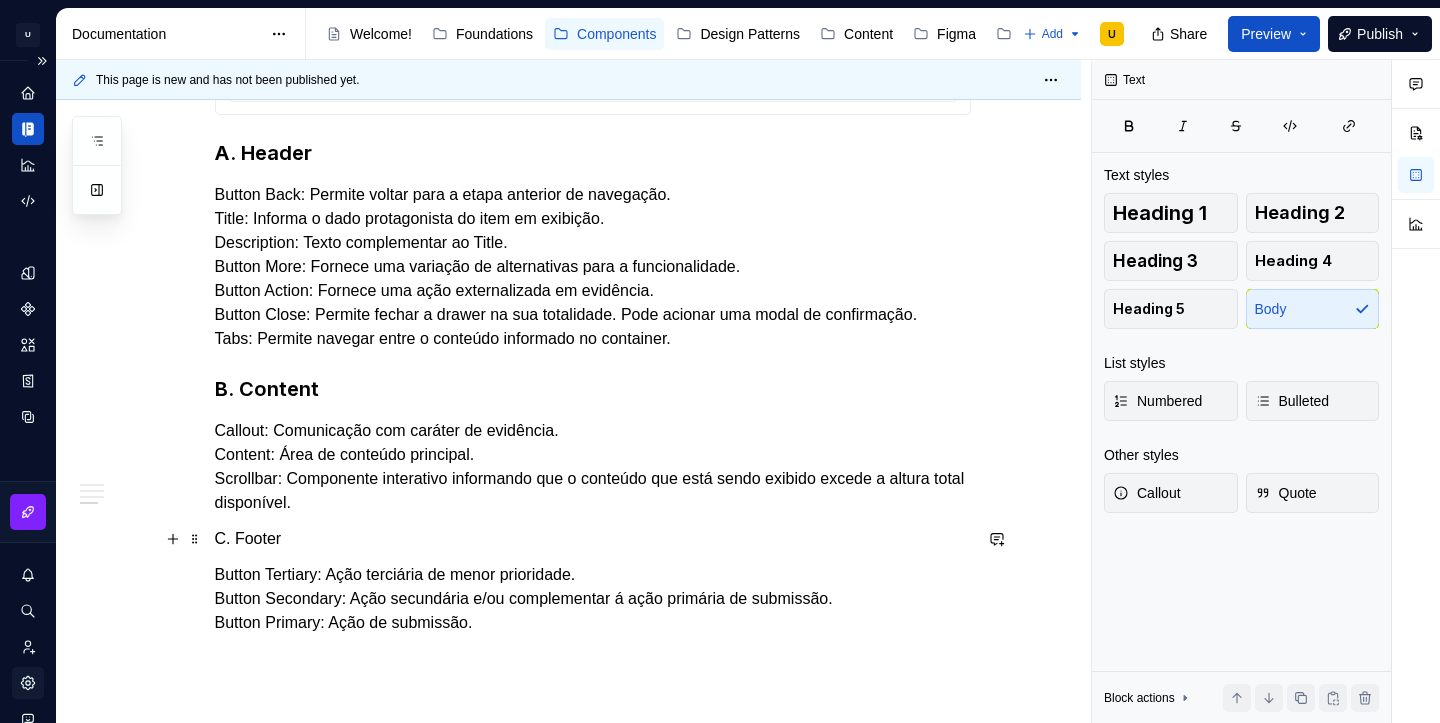 click on "C. Footer" at bounding box center [593, 539] 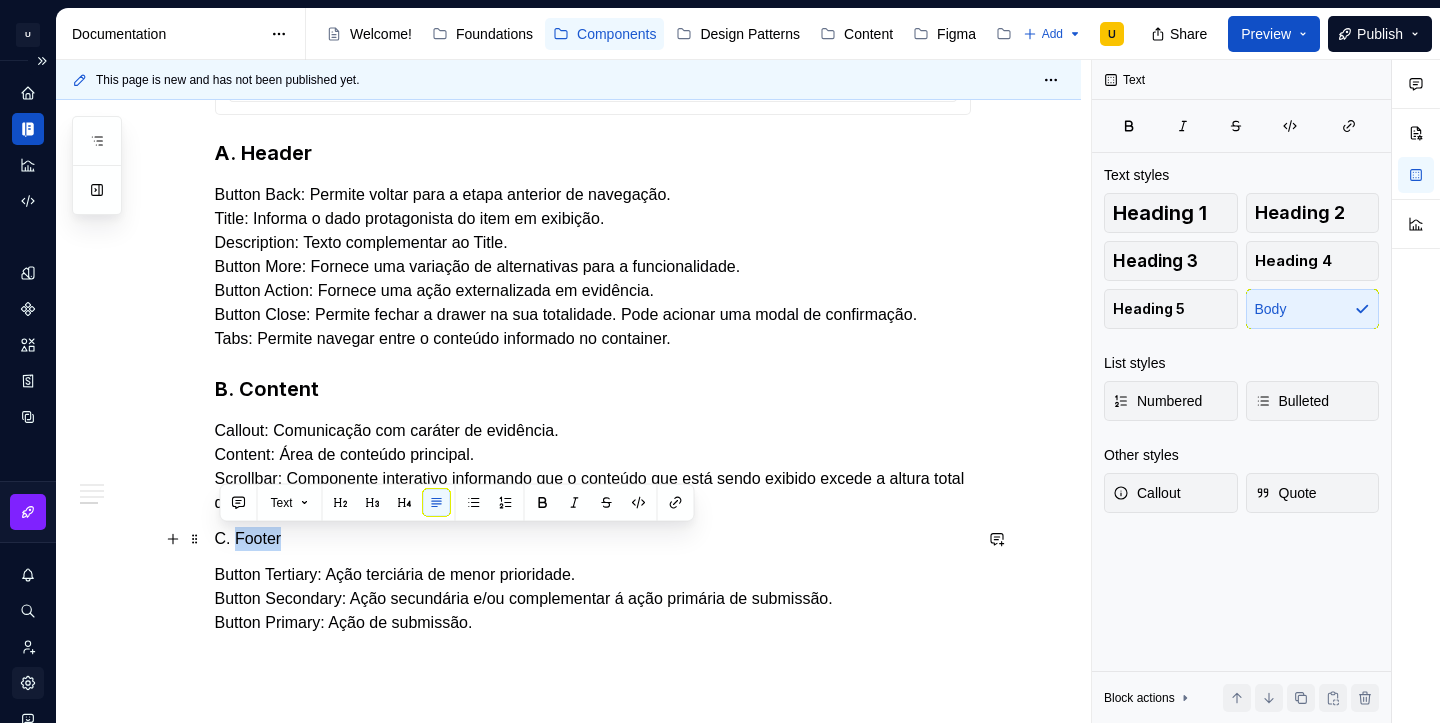 click on "C. Footer" at bounding box center [593, 539] 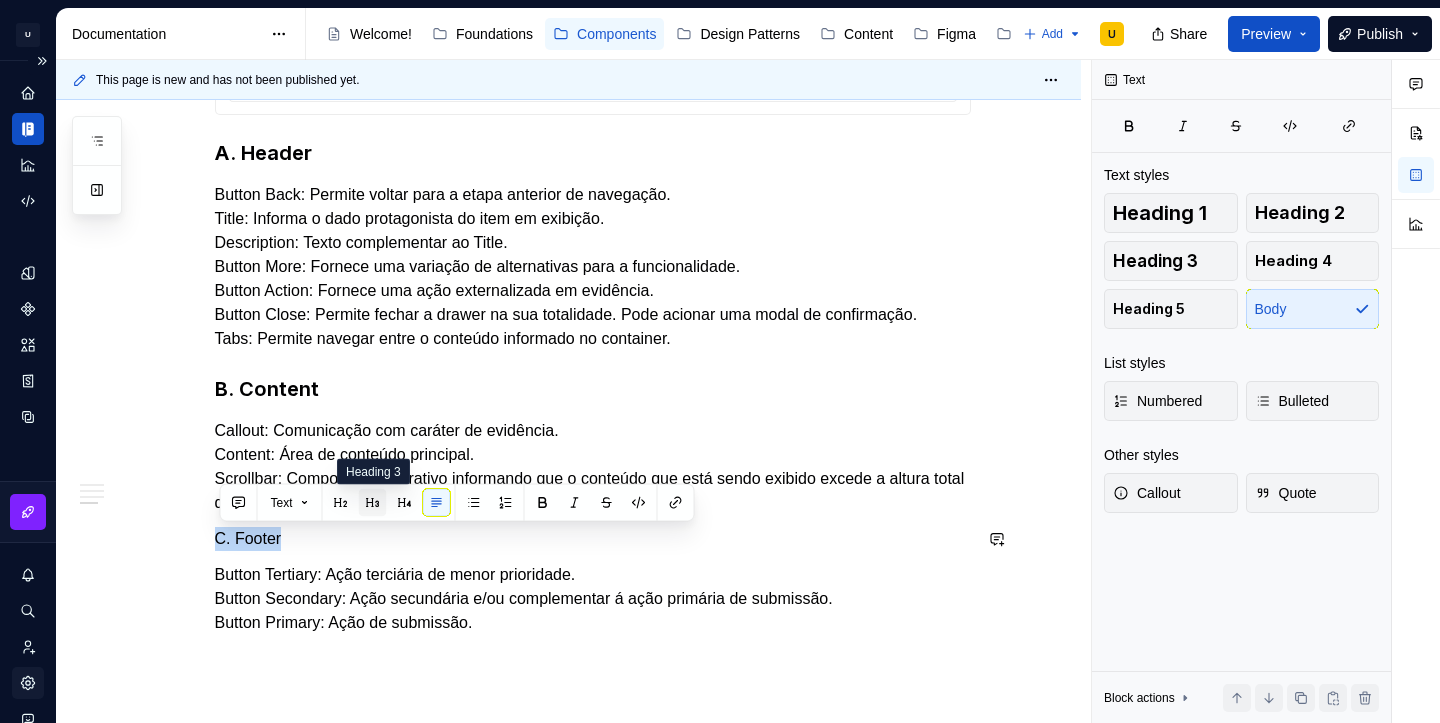 click at bounding box center [373, 503] 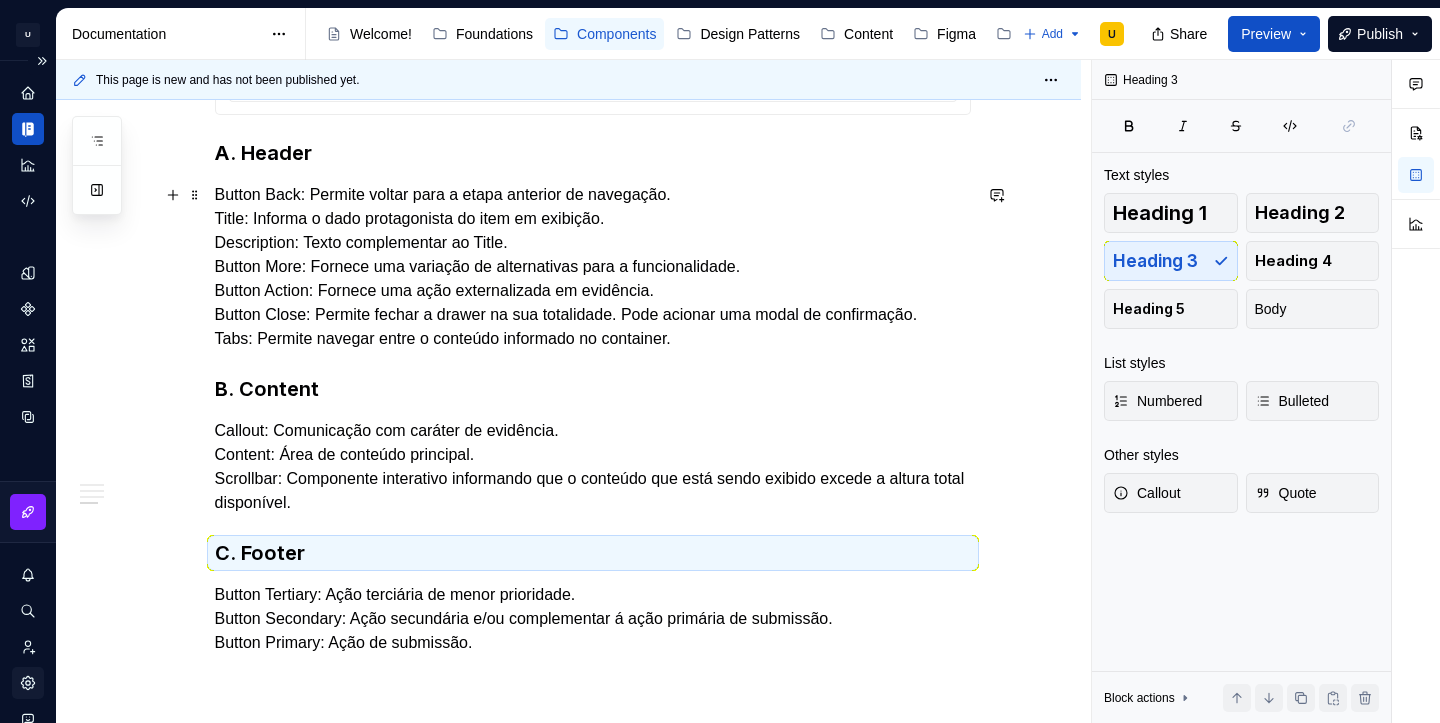 click on "Button Back: Permite voltar para a etapa anterior de navegação. Title: Informa o dado protagonista do item em exibição. Description: Texto complementar ao Title. Button More: Fornece uma variação de alternativas para a funcionalidade. Button Action: Fornece uma ação externalizada em evidência. Button Close: Permite fechar a drawer na sua totalidade. Pode acionar uma modal de confirmação. Tabs: Permite navegar entre o conteúdo informado no container." at bounding box center (593, 267) 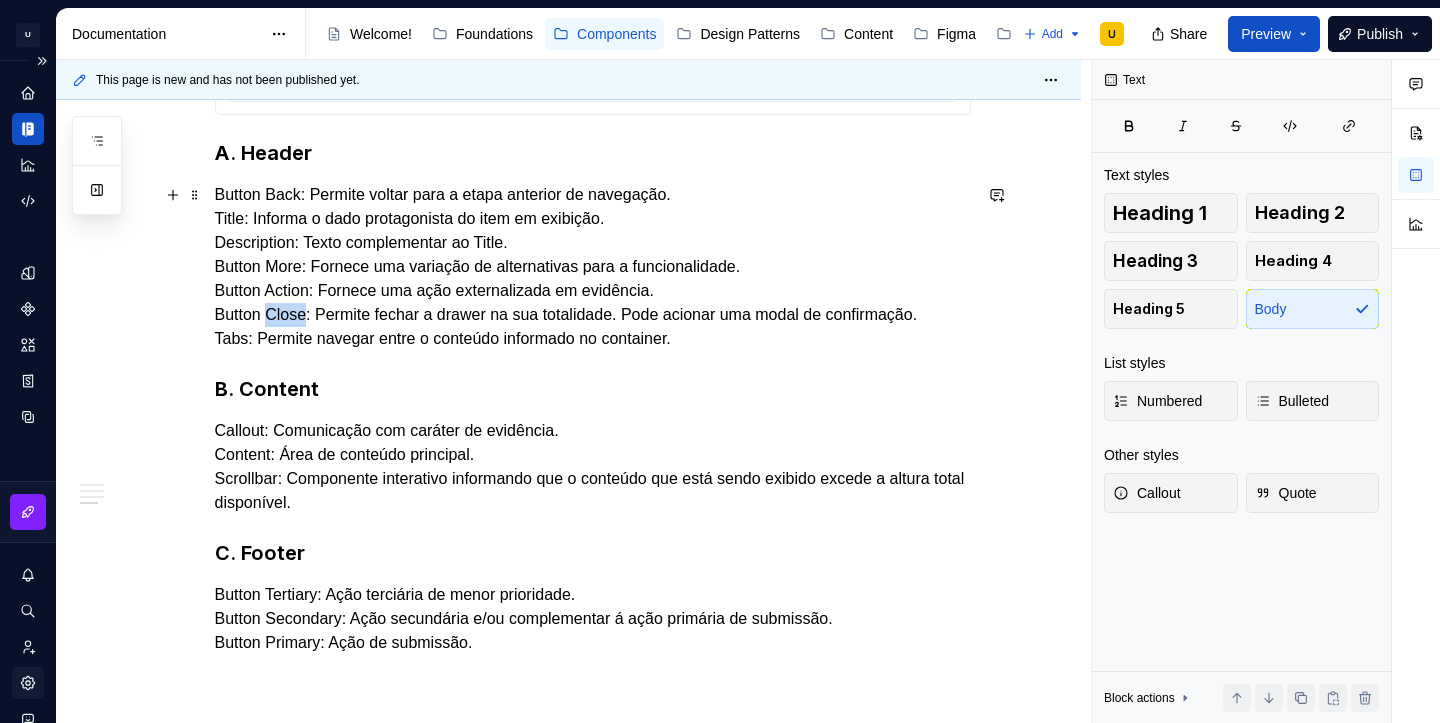 click on "Button Back: Permite voltar para a etapa anterior de navegação. Title: Informa o dado protagonista do item em exibição. Description: Texto complementar ao Title. Button More: Fornece uma variação de alternativas para a funcionalidade. Button Action: Fornece uma ação externalizada em evidência. Button Close: Permite fechar a drawer na sua totalidade. Pode acionar uma modal de confirmação. Tabs: Permite navegar entre o conteúdo informado no container." at bounding box center [593, 267] 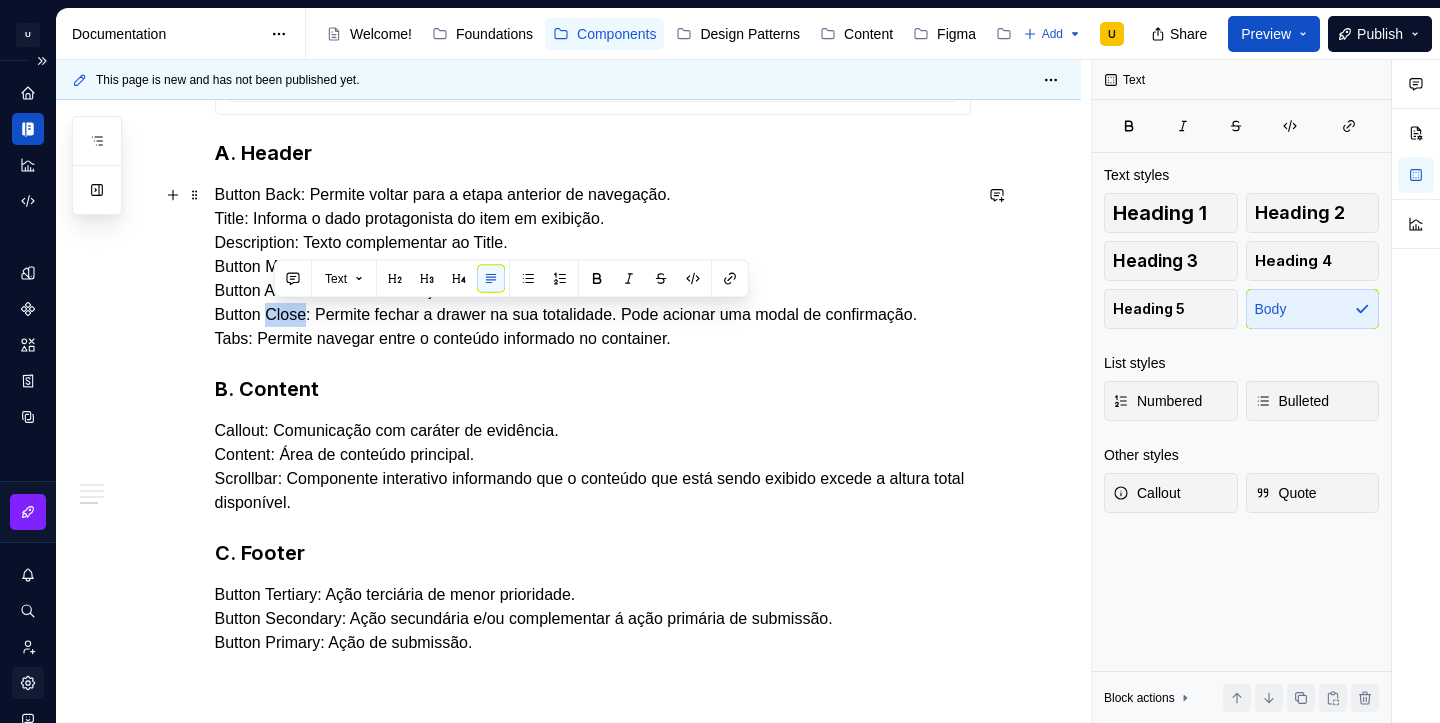 click on "Button Back: Permite voltar para a etapa anterior de navegação. Title: Informa o dado protagonista do item em exibição. Description: Texto complementar ao Title. Button More: Fornece uma variação de alternativas para a funcionalidade. Button Action: Fornece uma ação externalizada em evidência. Button Close: Permite fechar a drawer na sua totalidade. Pode acionar uma modal de confirmação. Tabs: Permite navegar entre o conteúdo informado no container." at bounding box center (593, 267) 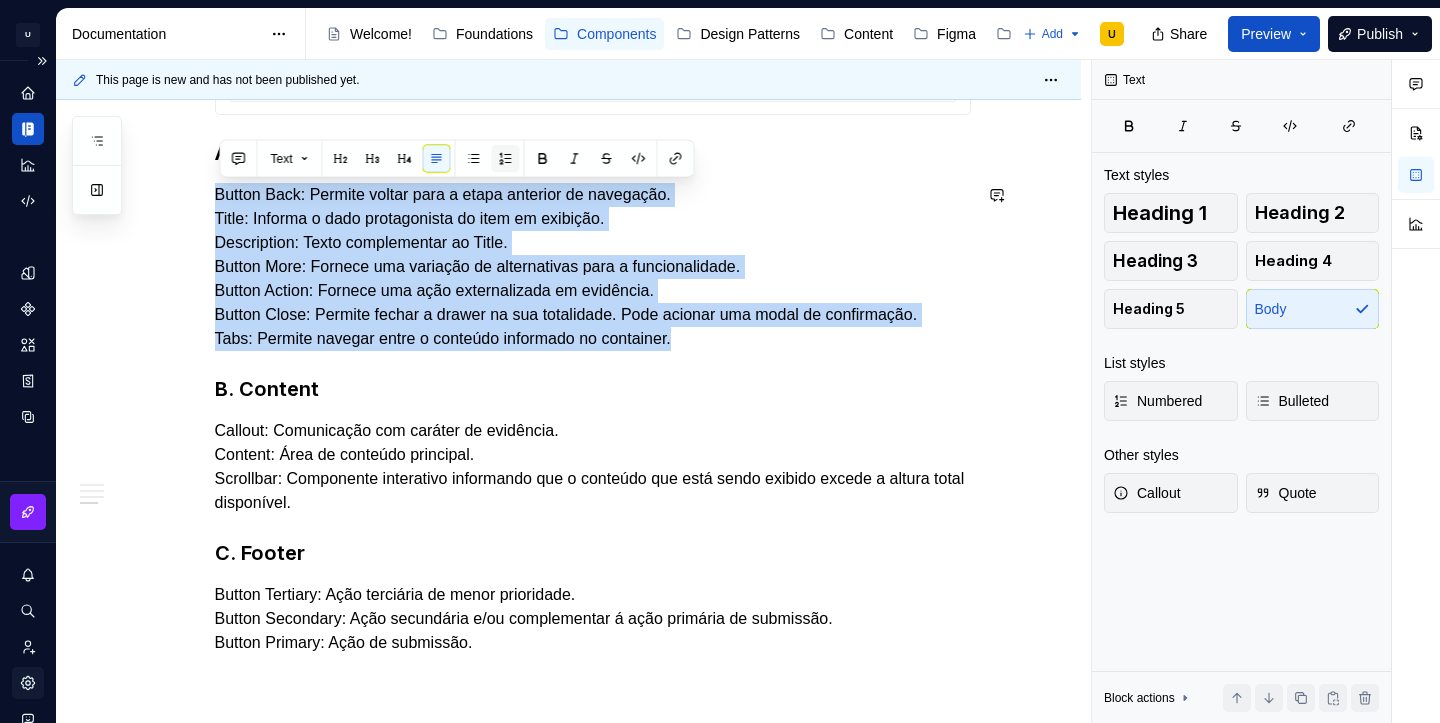 click at bounding box center (506, 159) 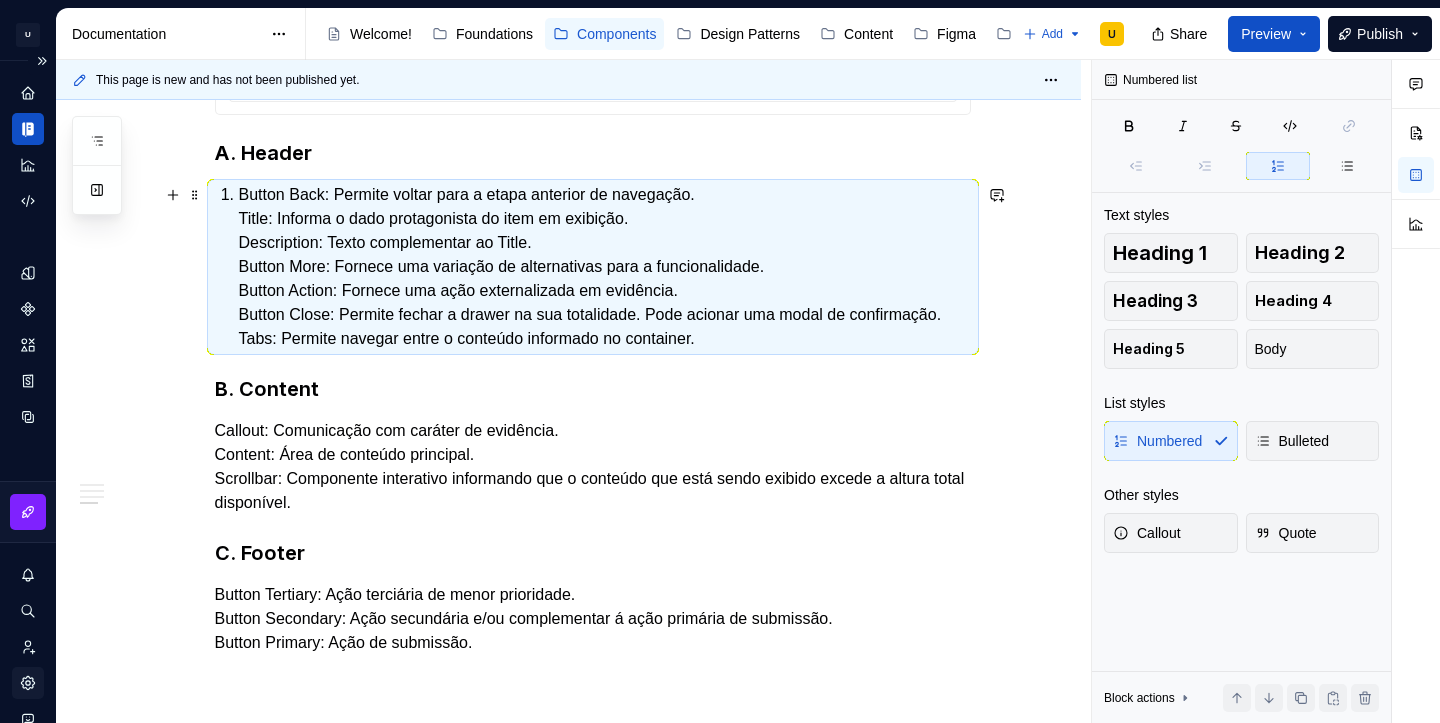 click on "Button Back: Permite voltar para a etapa anterior de navegação. Title: Informa o dado protagonista do item em exibição. Description: Texto complementar ao Title. Button More: Fornece uma variação de alternativas para a funcionalidade. Button Action: Fornece uma ação externalizada em evidência. Button Close: Permite fechar a drawer na sua totalidade. Pode acionar uma modal de confirmação. Tabs: Permite navegar entre o conteúdo informado no container." at bounding box center [605, 267] 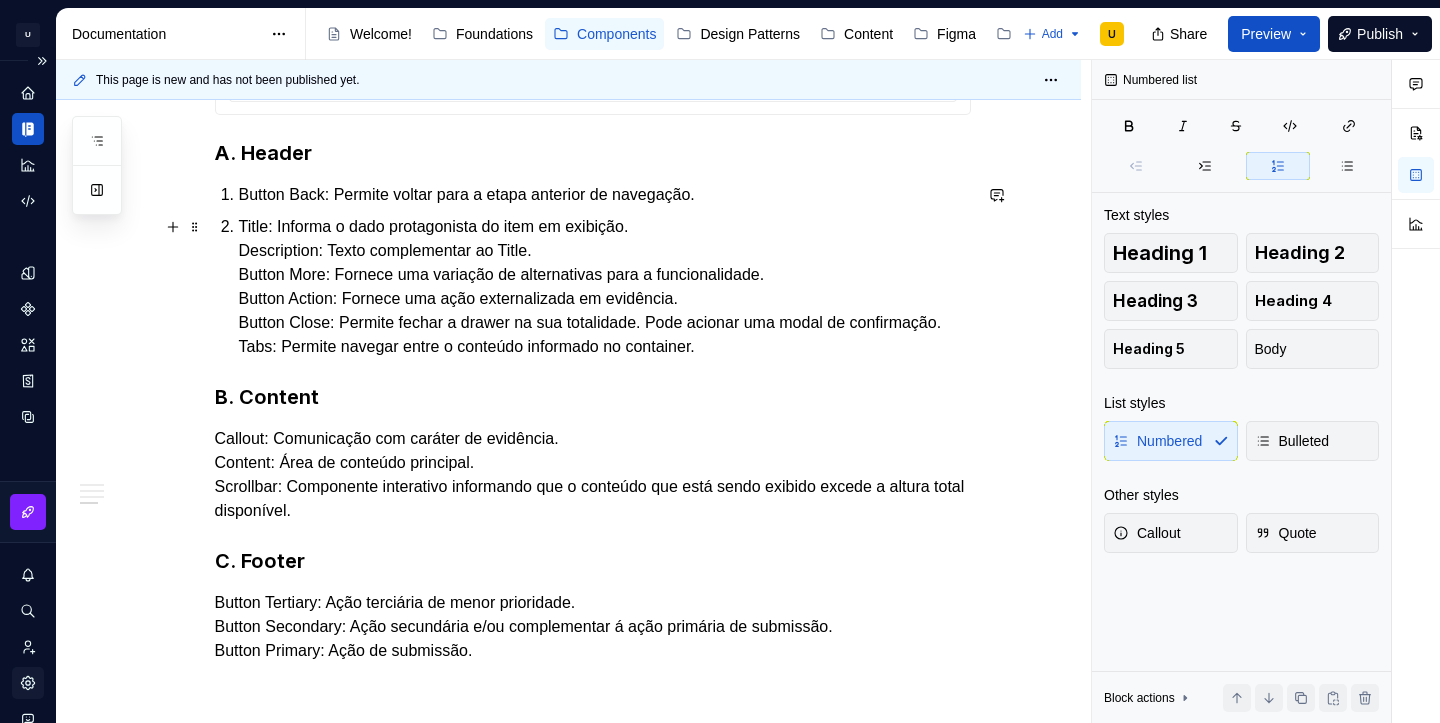 click on "Title: Informa o dado protagonista do item em exibição. Description: Texto complementar ao Title. Button More: Fornece uma variação de alternativas para a funcionalidade. Button Action: Fornece uma ação externalizada em evidência. Button Close: Permite fechar a drawer na sua totalidade. Pode acionar uma modal de confirmação. Tabs: Permite navegar entre o conteúdo informado no container." at bounding box center (605, 287) 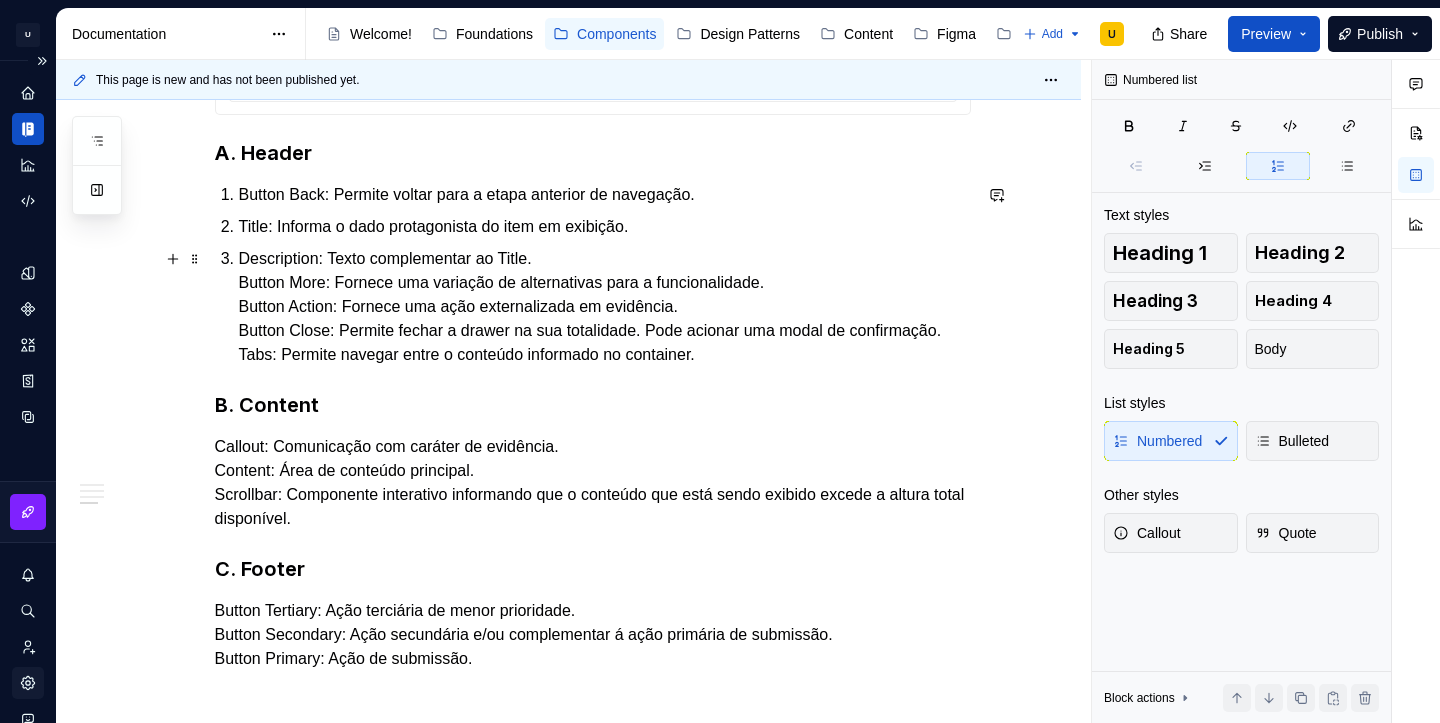 click on "**********" at bounding box center (593, -471) 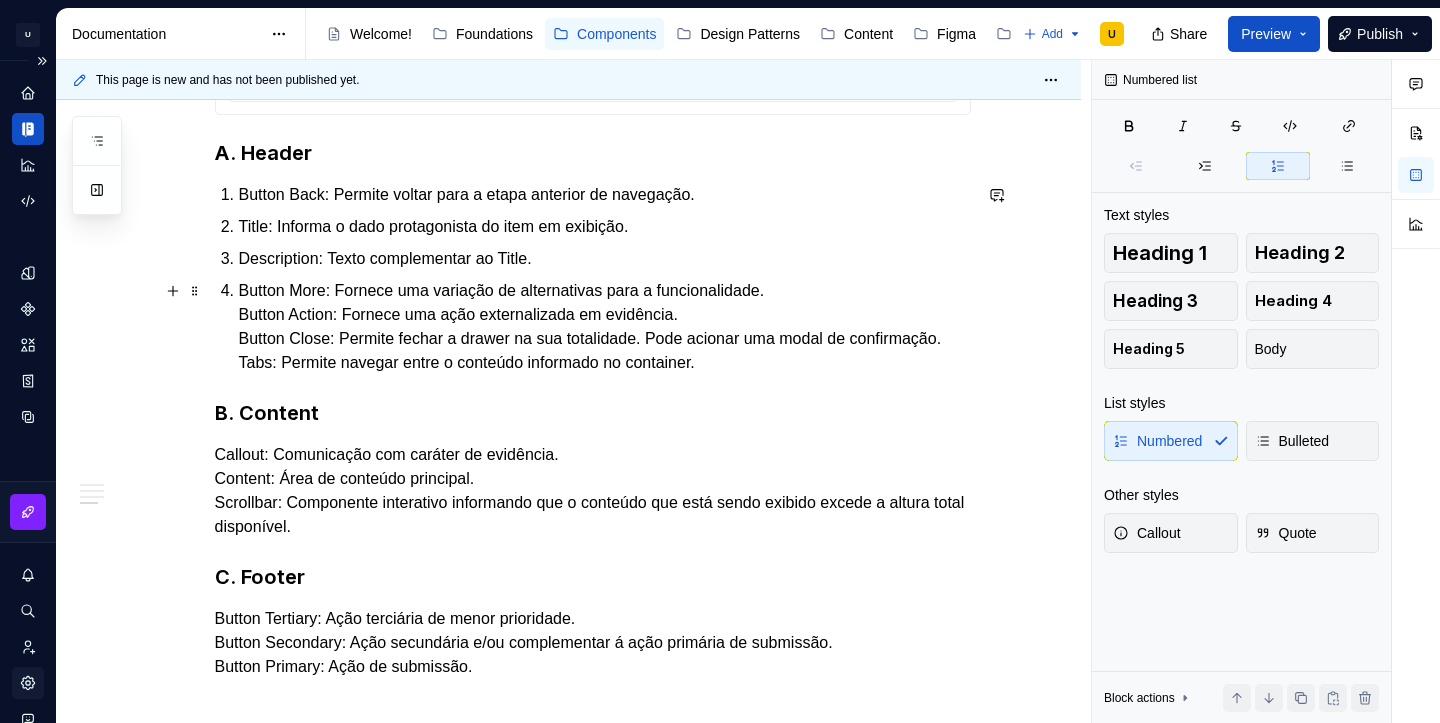 click on "**********" at bounding box center [593, -467] 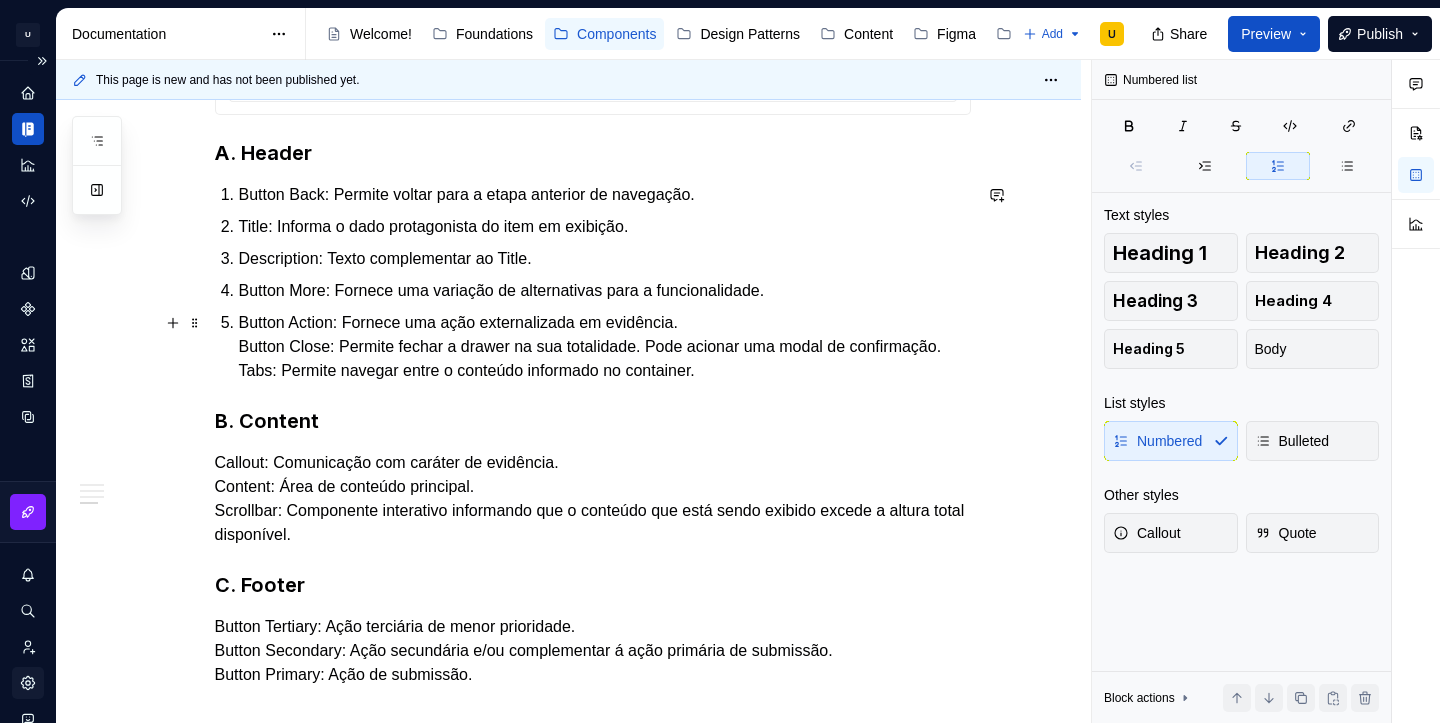 click on "Button Action: Fornece uma ação externalizada em evidência. Button Close: Permite fechar a drawer na sua totalidade. Pode acionar uma modal de confirmação. Tabs: Permite navegar entre o conteúdo informado no container." at bounding box center [605, 347] 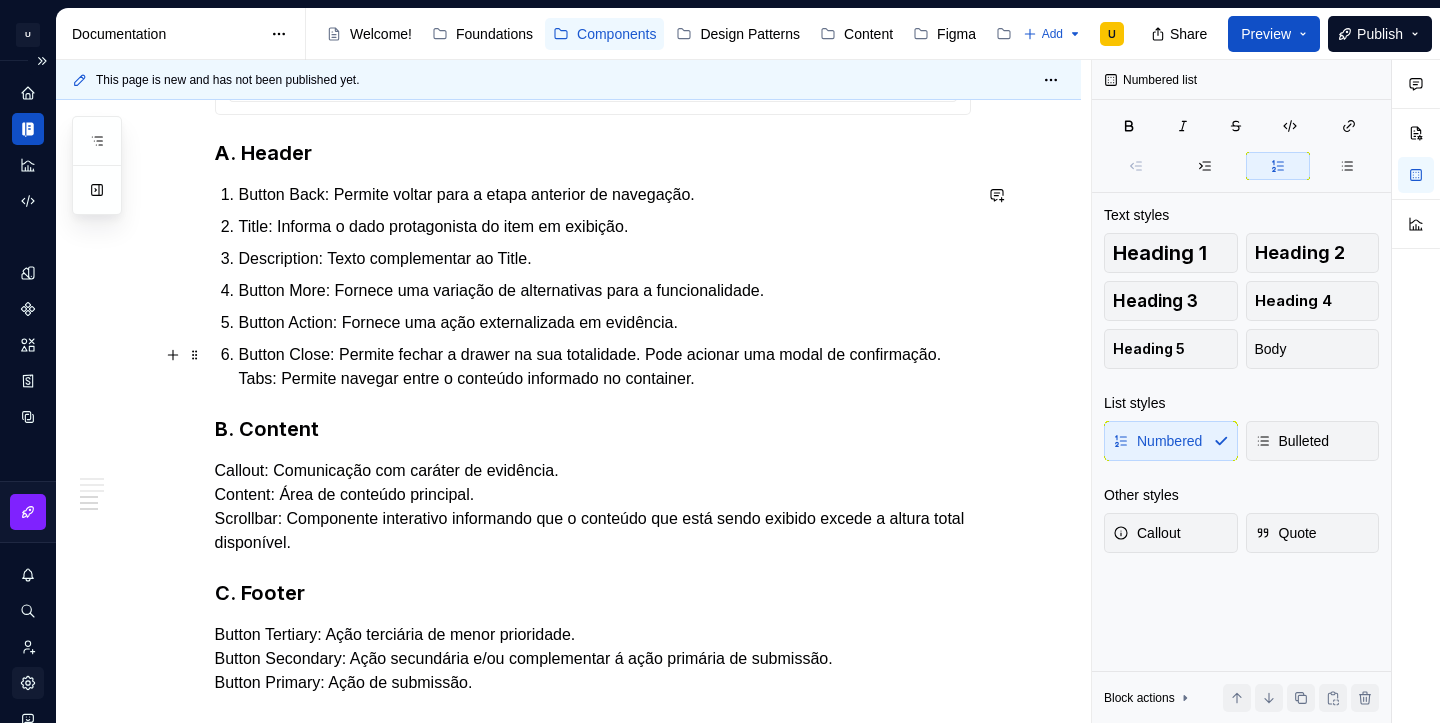 click on "Button Close: Permite fechar a drawer na sua totalidade. Pode acionar uma modal de confirmação. Tabs: Permite navegar entre o conteúdo informado no container." at bounding box center (605, 367) 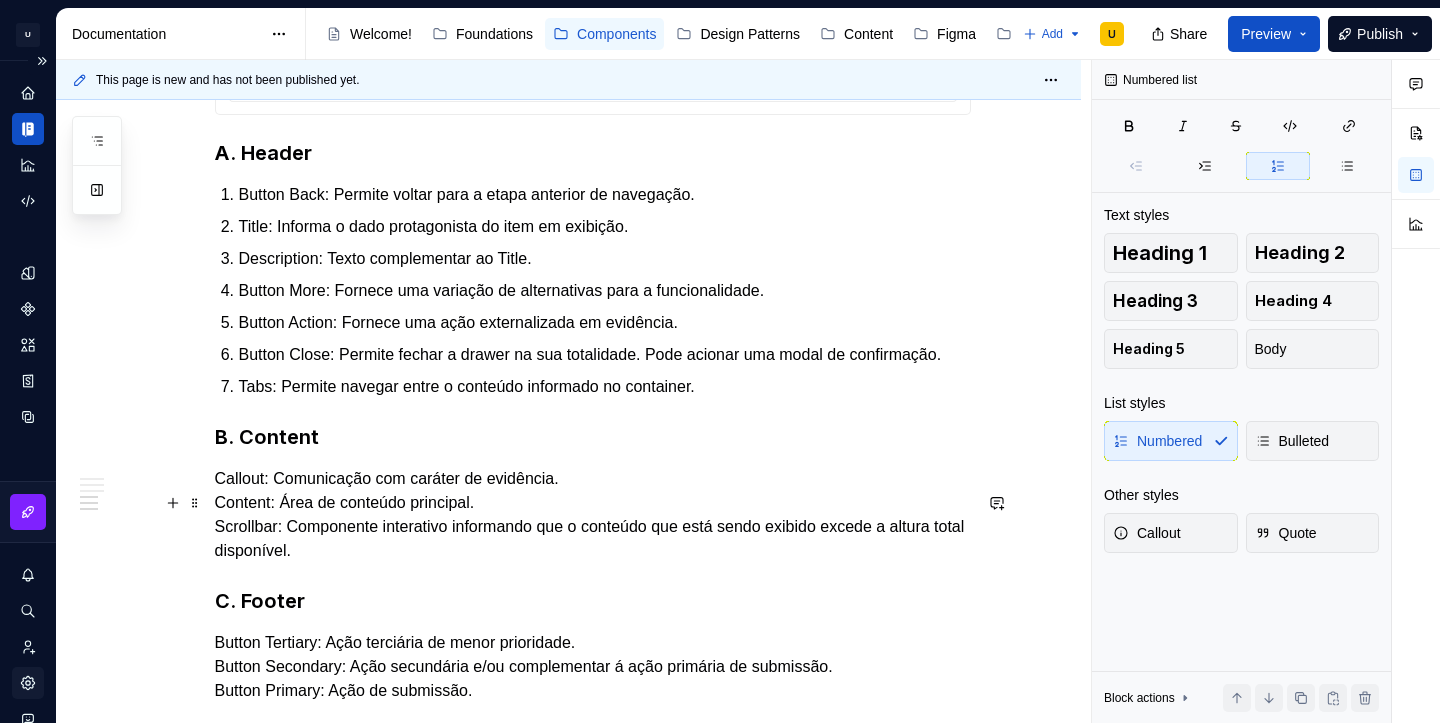 click on "**********" at bounding box center [568, -359] 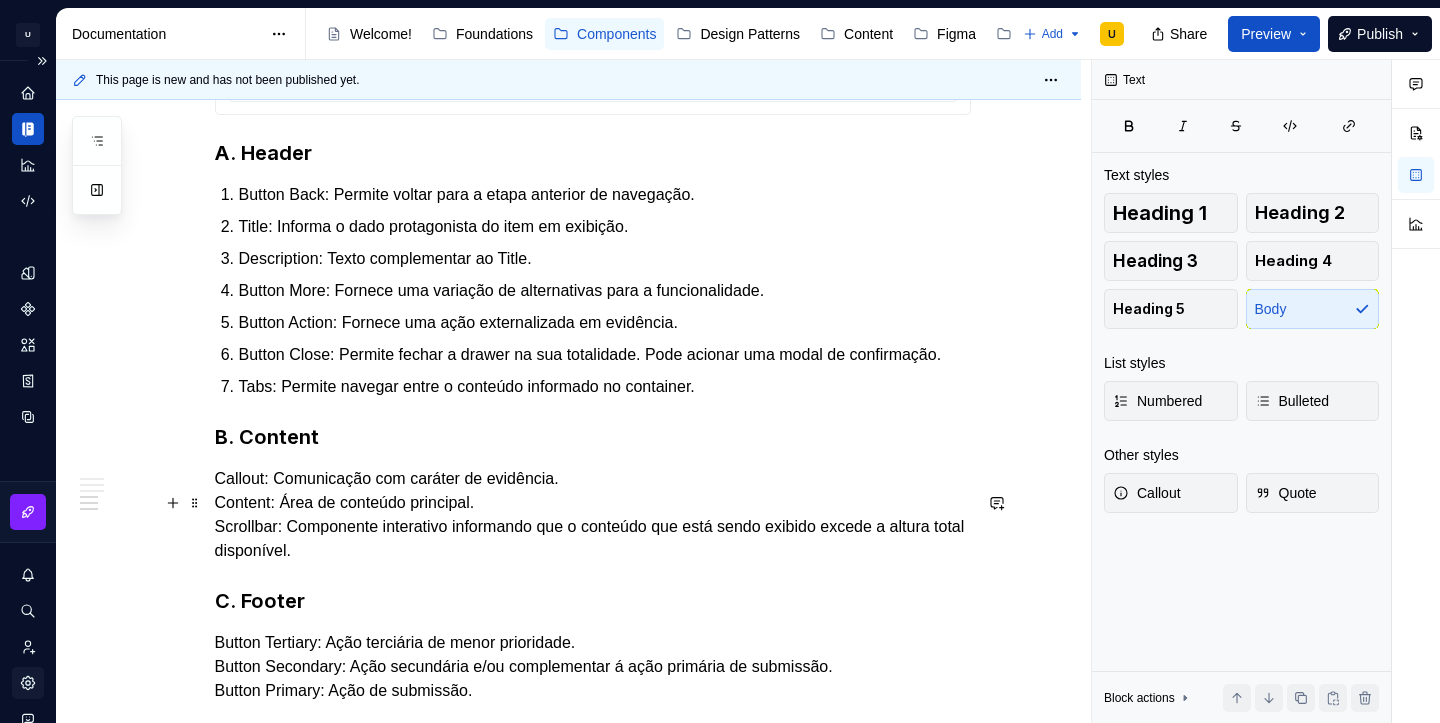 click on "**********" at bounding box center [568, -359] 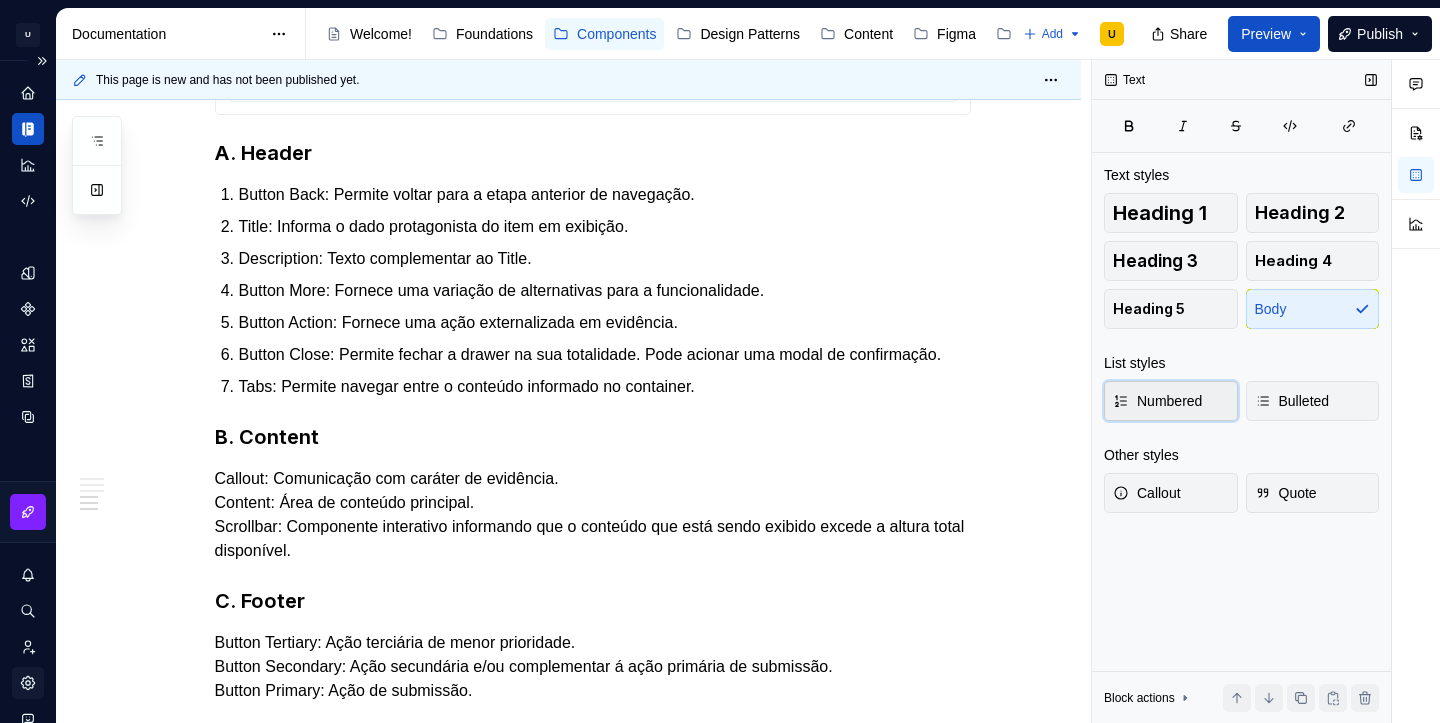 click on "Numbered" at bounding box center (1171, 401) 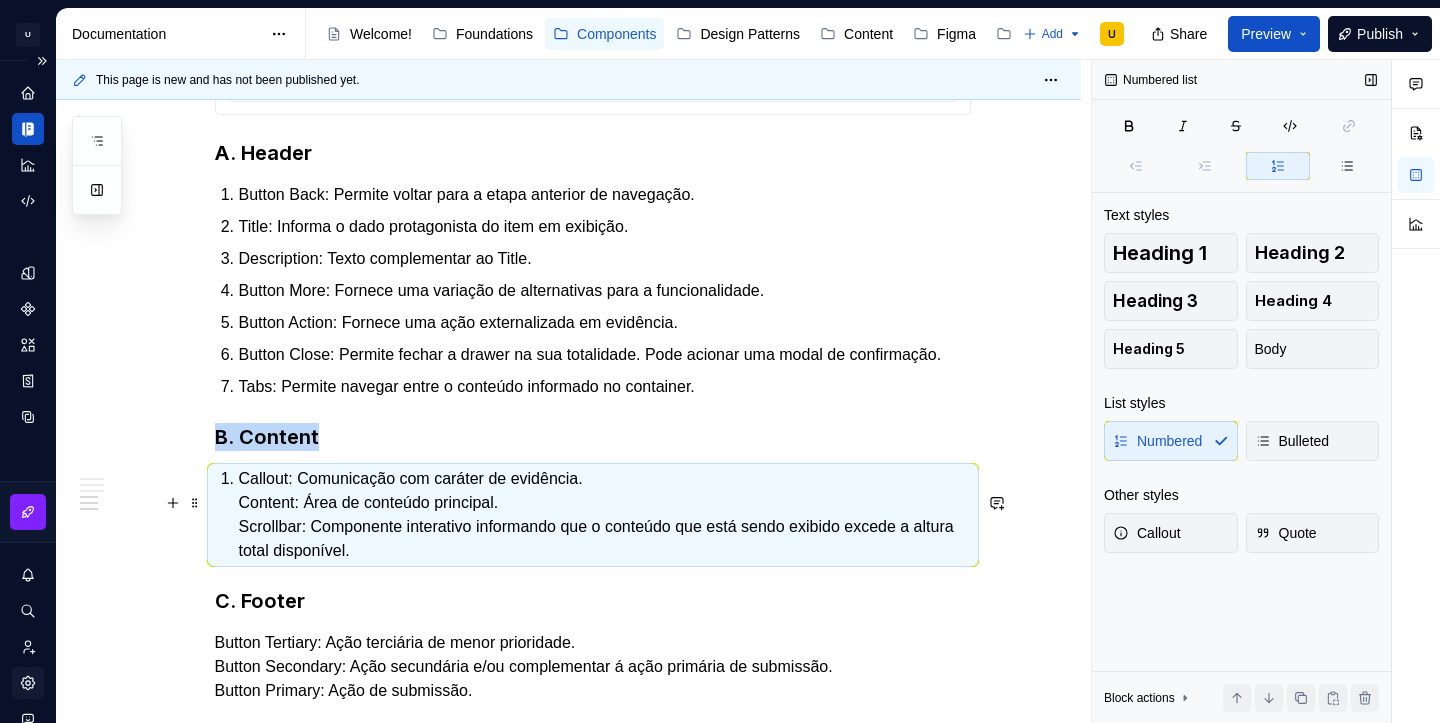 click on "Callout: Comunicação com caráter de evidência. Content: Área de conteúdo principal. Scrollbar: Componente interativo informando que o conteúdo que está sendo exibido excede a altura total disponível." at bounding box center [605, 515] 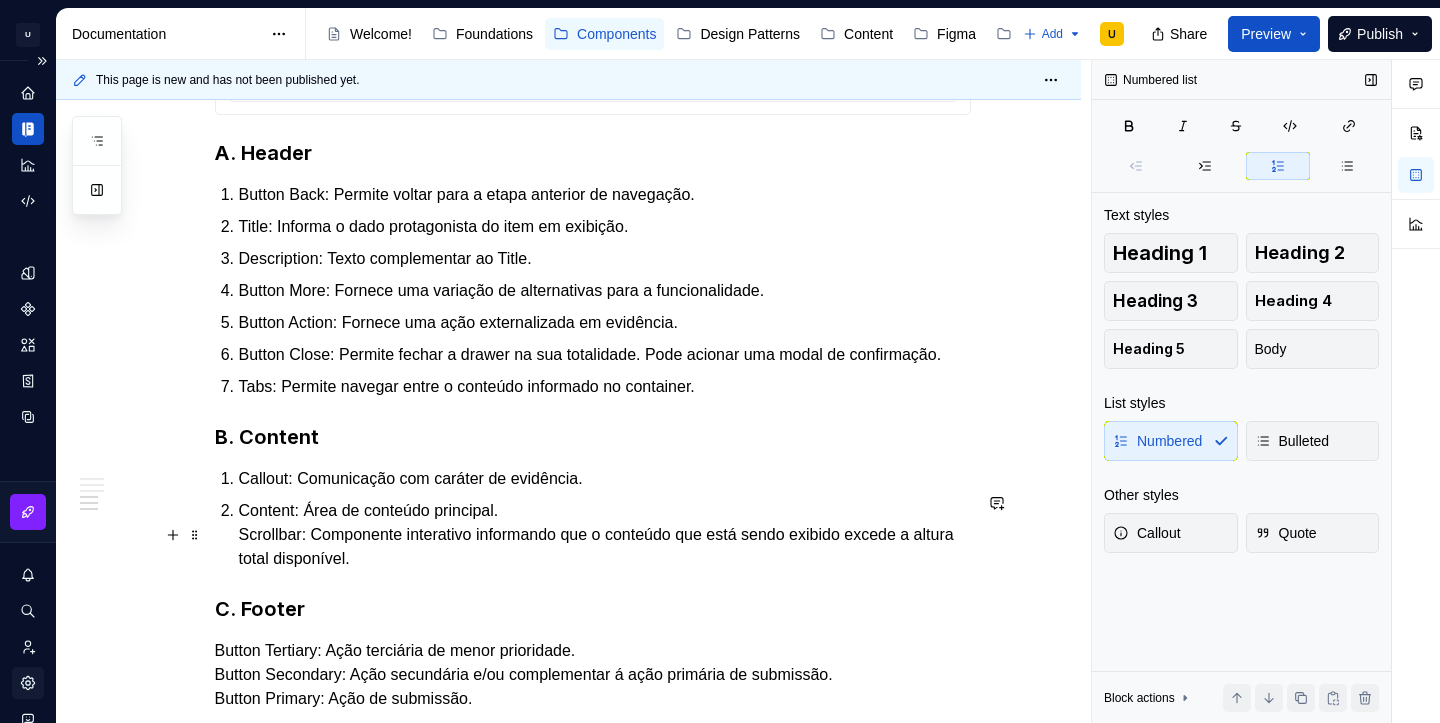 click on "**********" at bounding box center [593, -451] 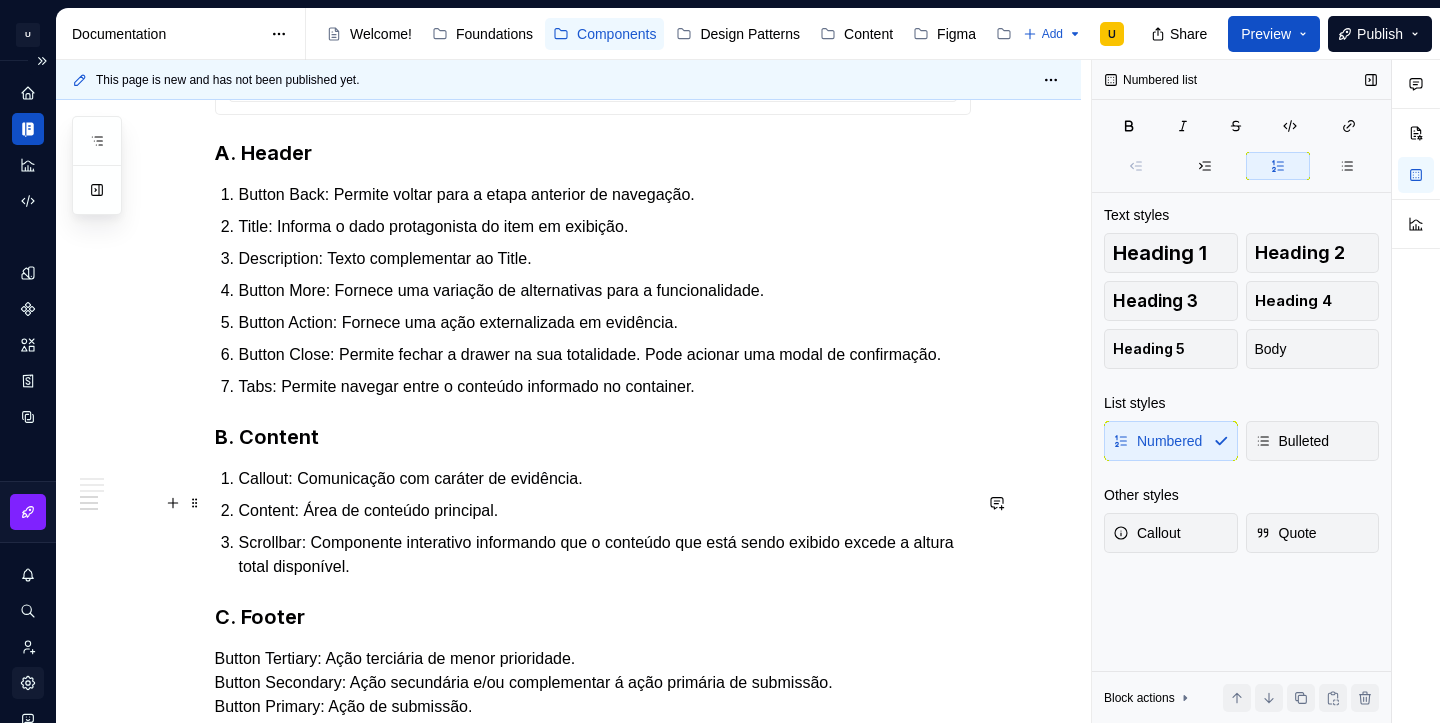 click on "Callout: Comunicação com caráter de evidência." at bounding box center (605, 479) 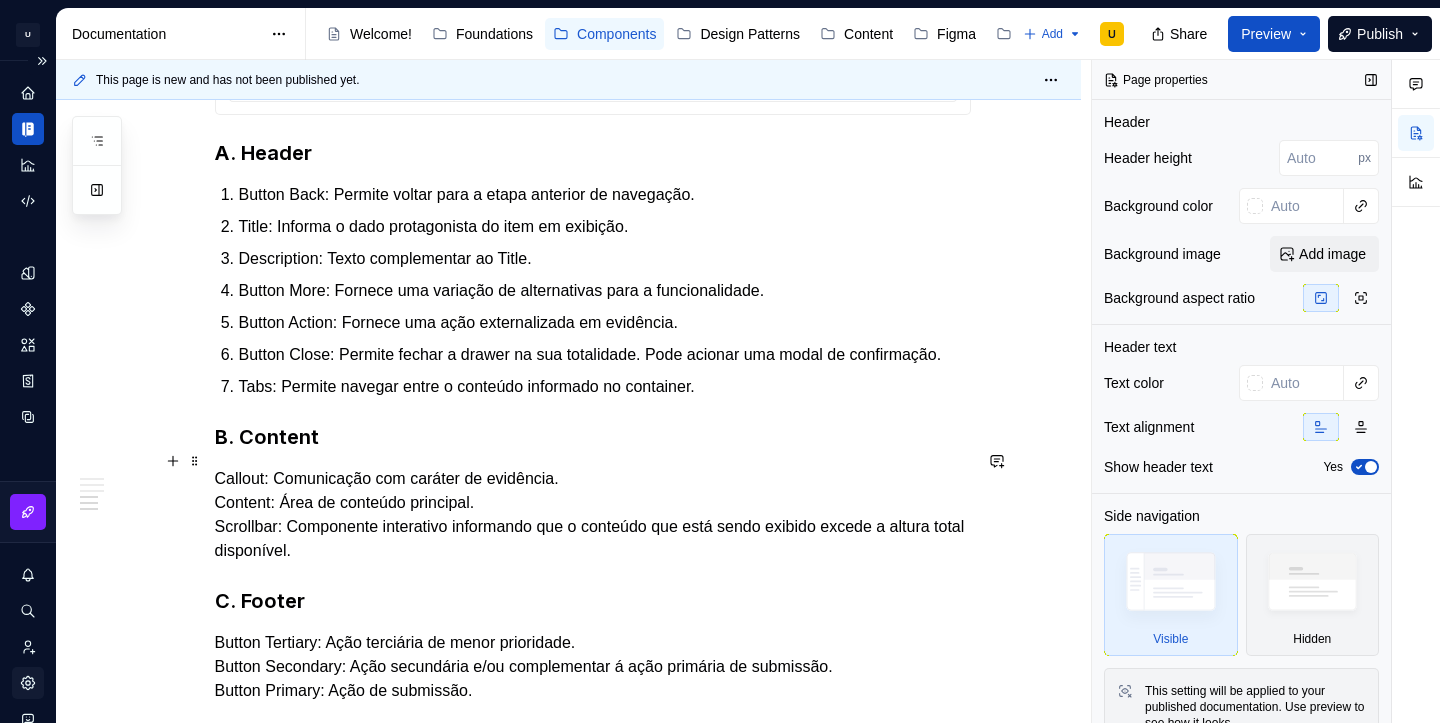 click on "B. Content" at bounding box center (593, 437) 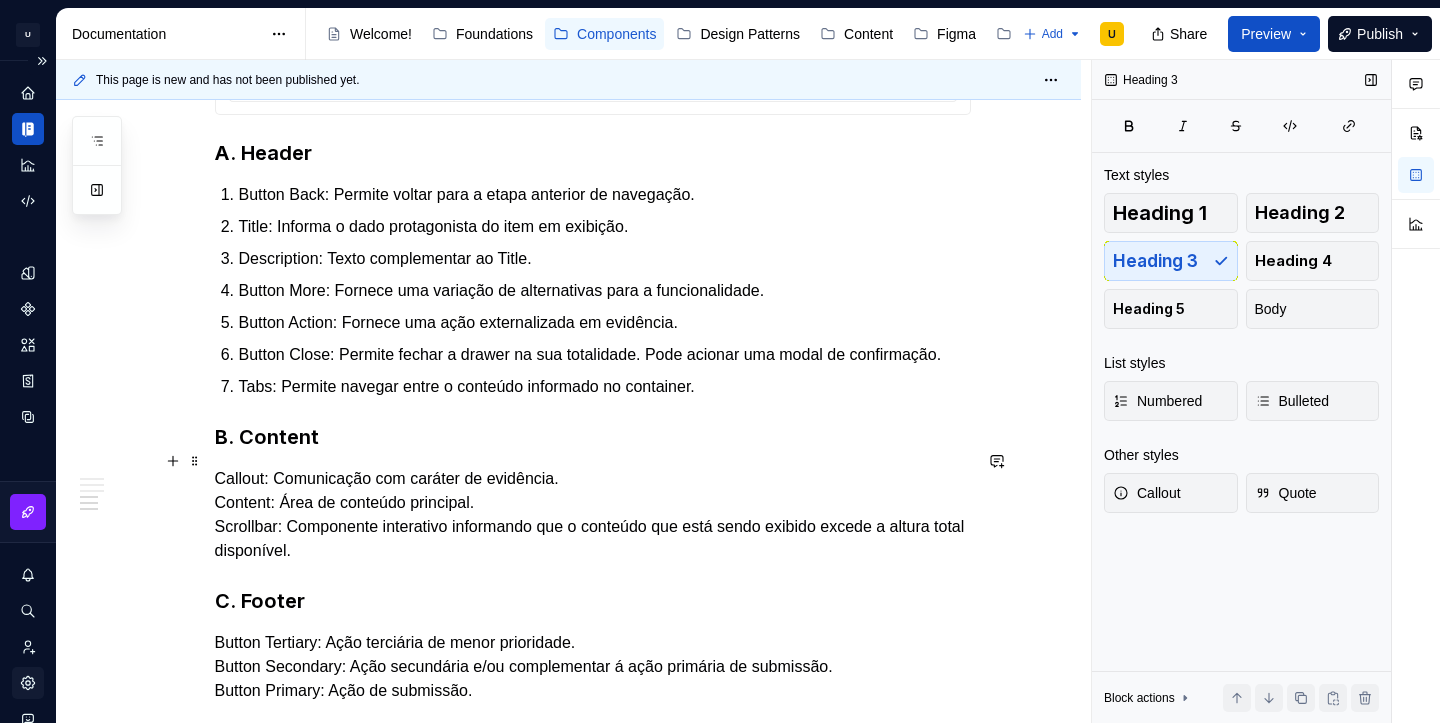 click on "B. Content" at bounding box center [593, 437] 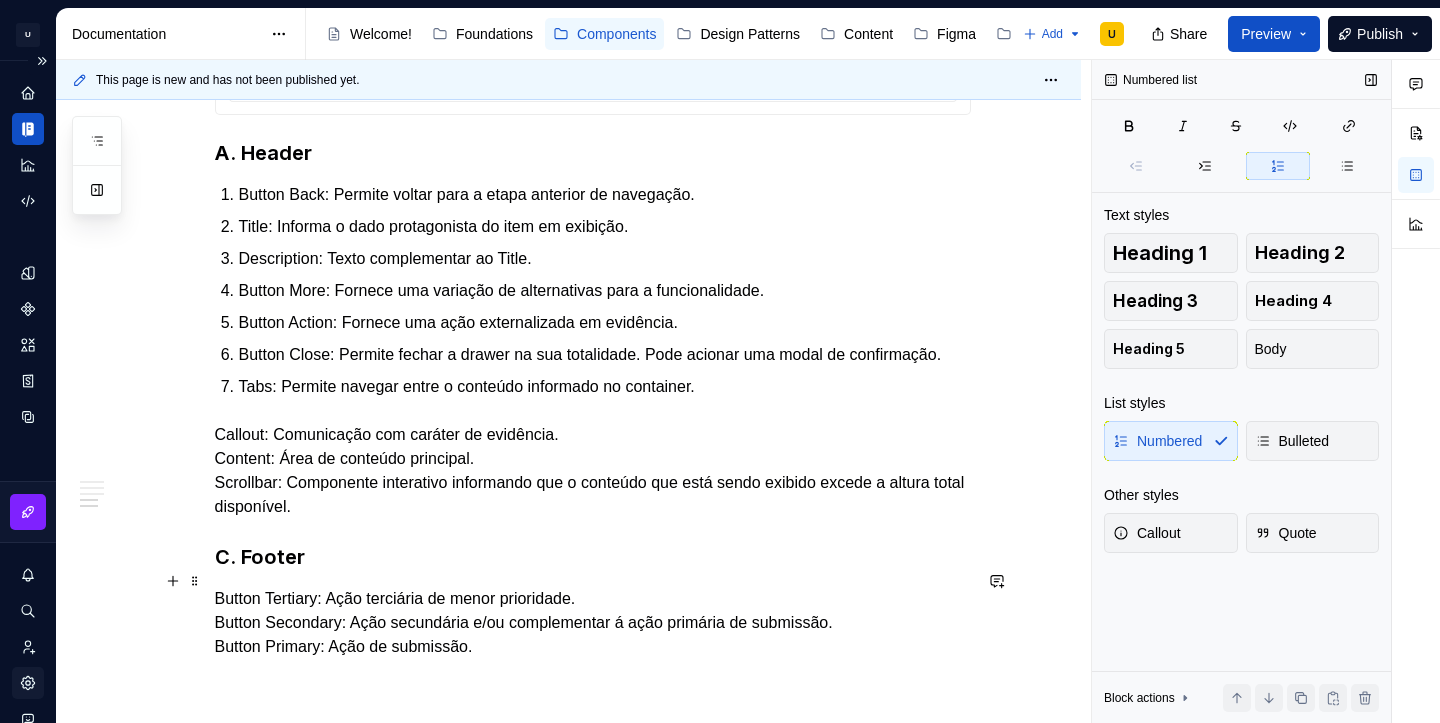 click on "C. Footer" at bounding box center (593, 557) 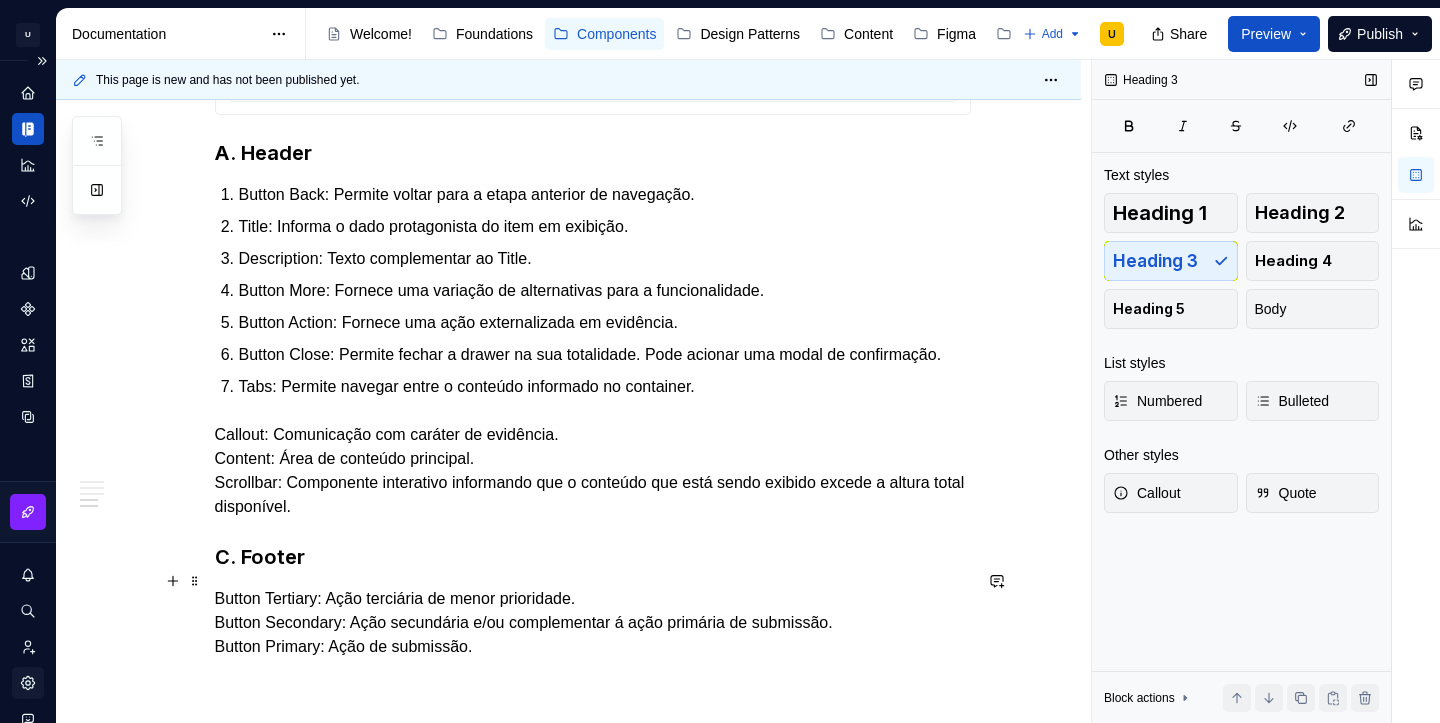 click on "C. Footer" at bounding box center [593, 557] 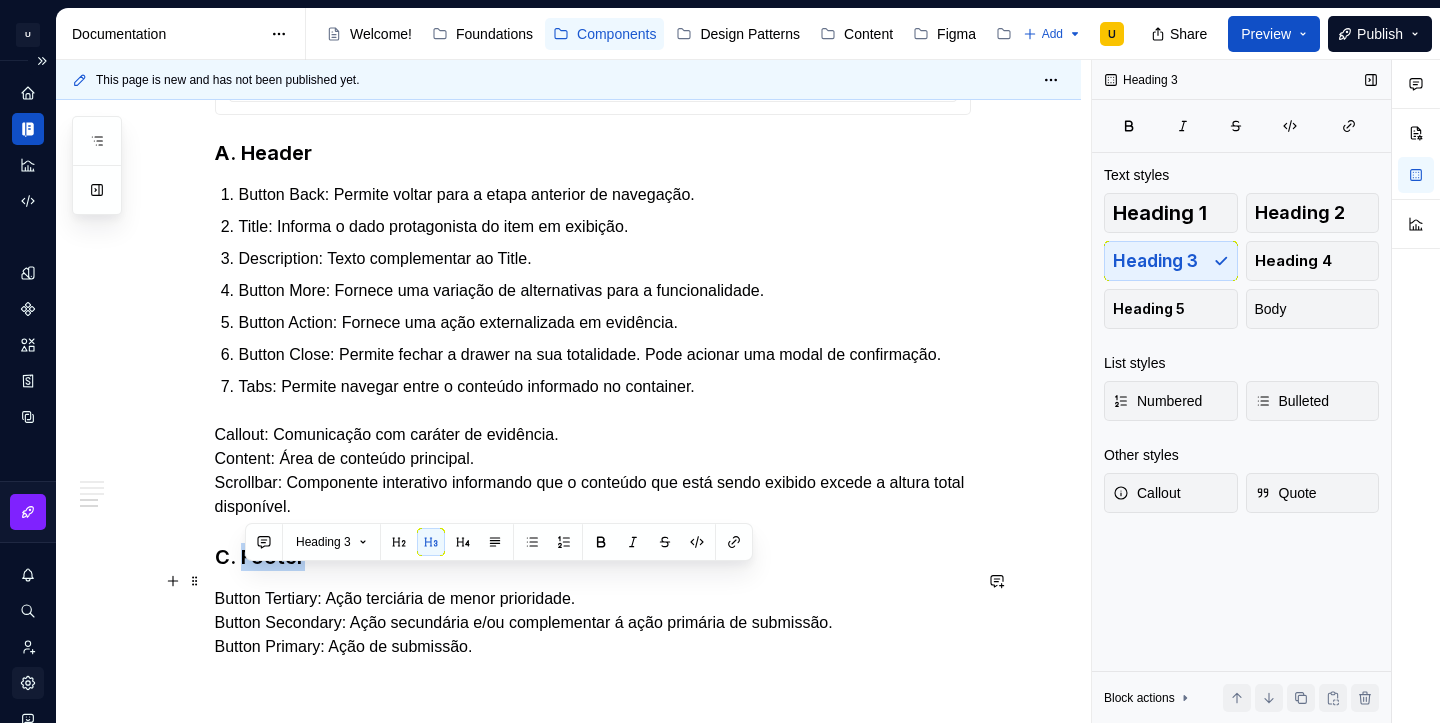 click on "C. Footer" at bounding box center [593, 557] 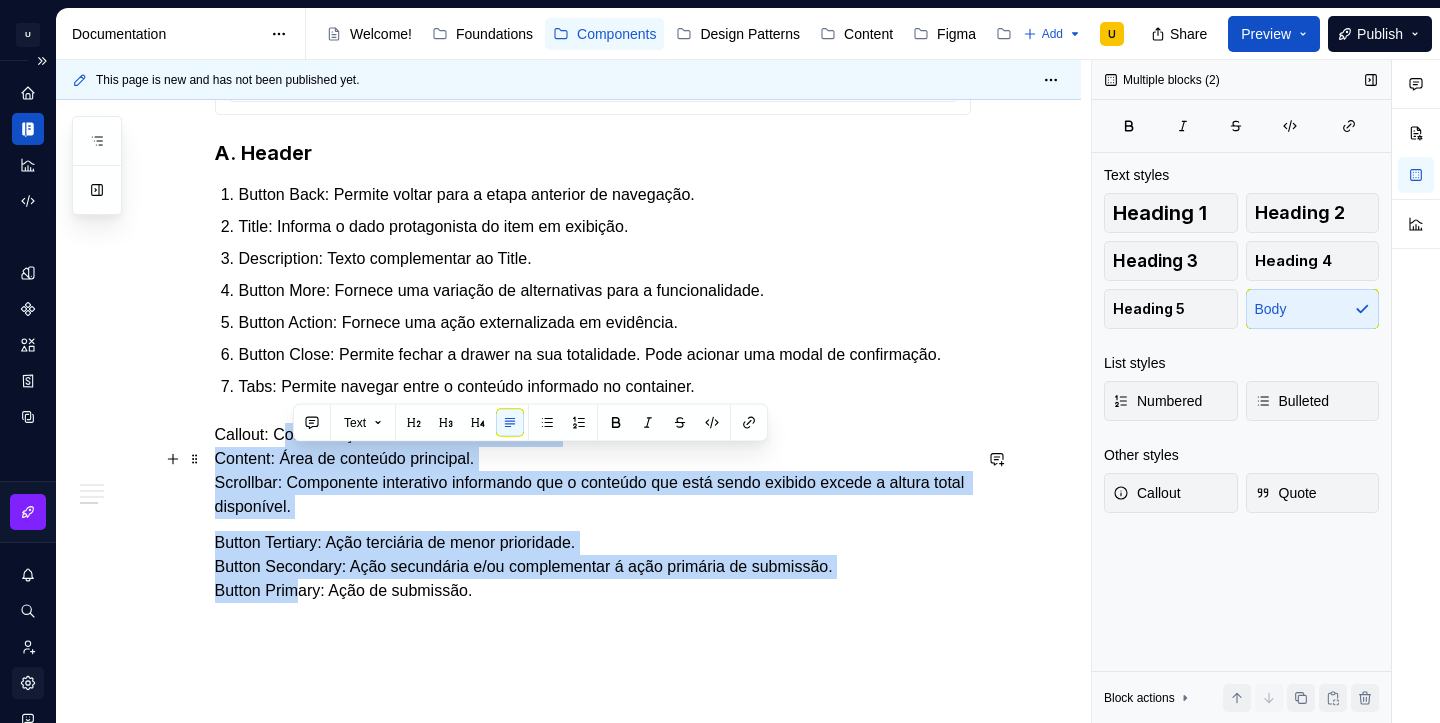 drag, startPoint x: 305, startPoint y: 614, endPoint x: 289, endPoint y: 455, distance: 159.80301 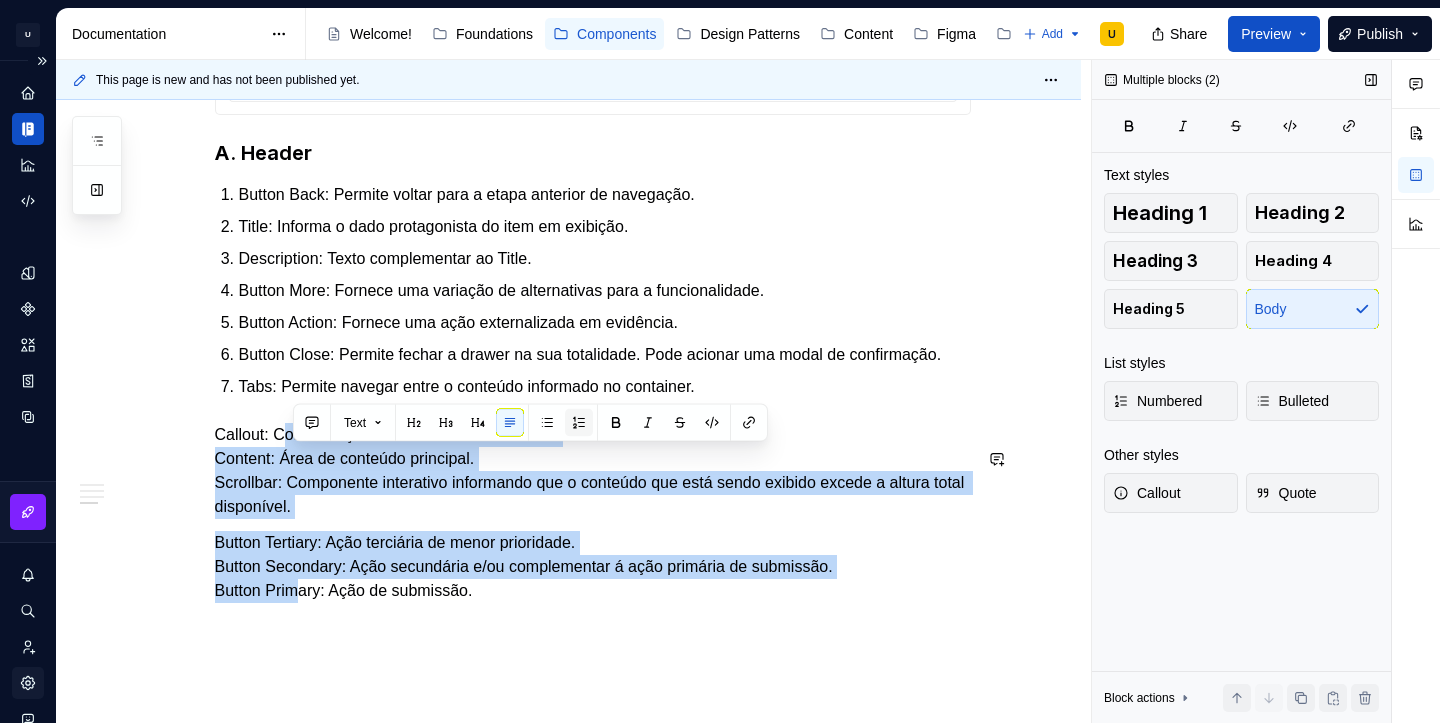 click at bounding box center (579, 423) 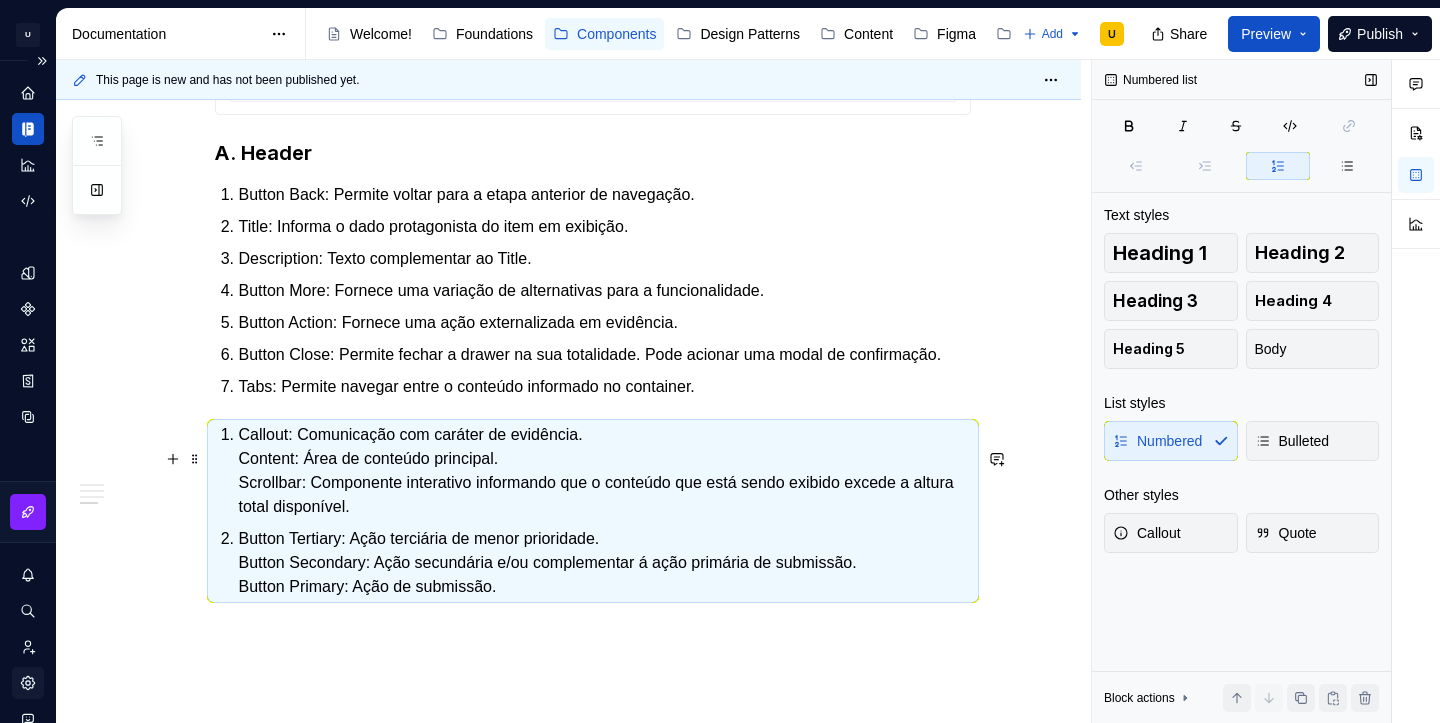 click on "Callout: Comunicação com caráter de evidência. Content: Área de conteúdo principal. Scrollbar: Componente interativo informando que o conteúdo que está sendo exibido excede a altura total disponível." at bounding box center (605, 471) 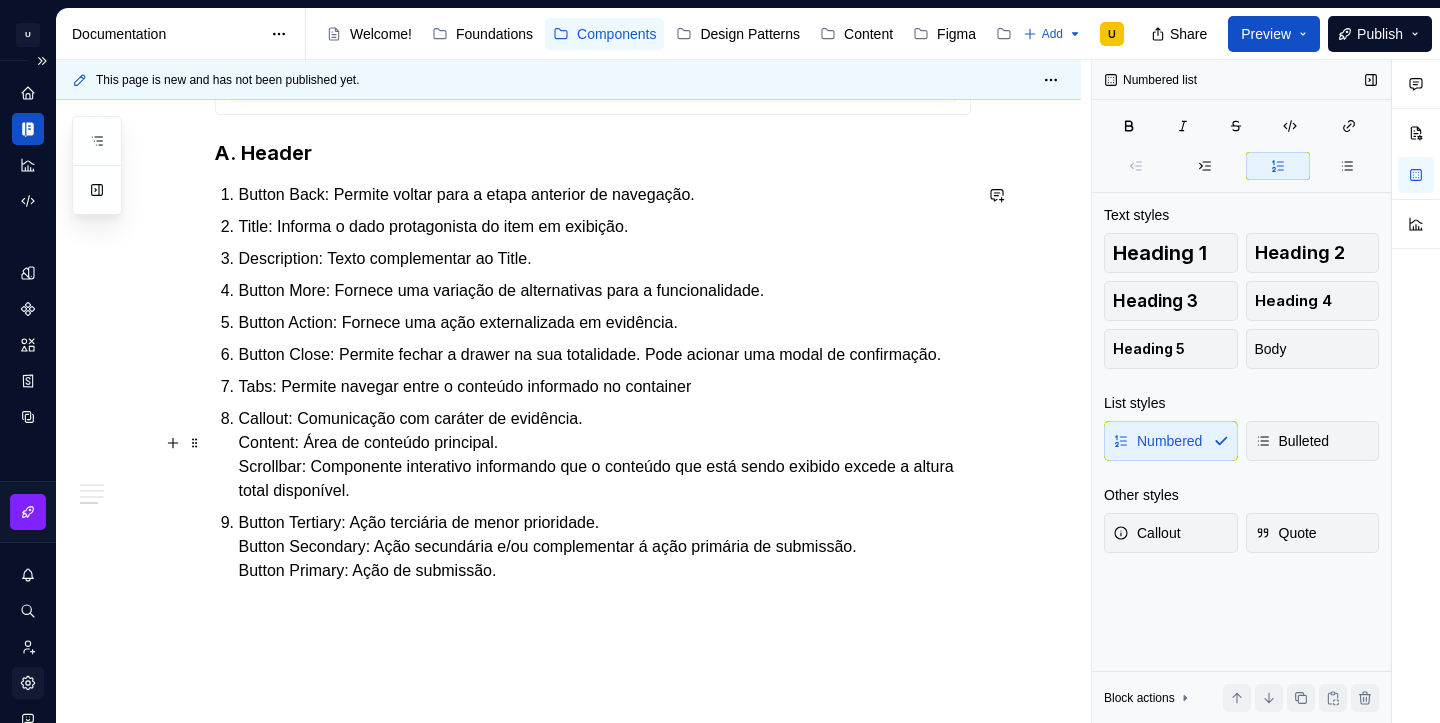 click on "Callout: Comunicação com caráter de evidência. Content: Área de conteúdo principal. Scrollbar: Componente interativo informando que o conteúdo que está sendo exibido excede a altura total disponível." at bounding box center [605, 455] 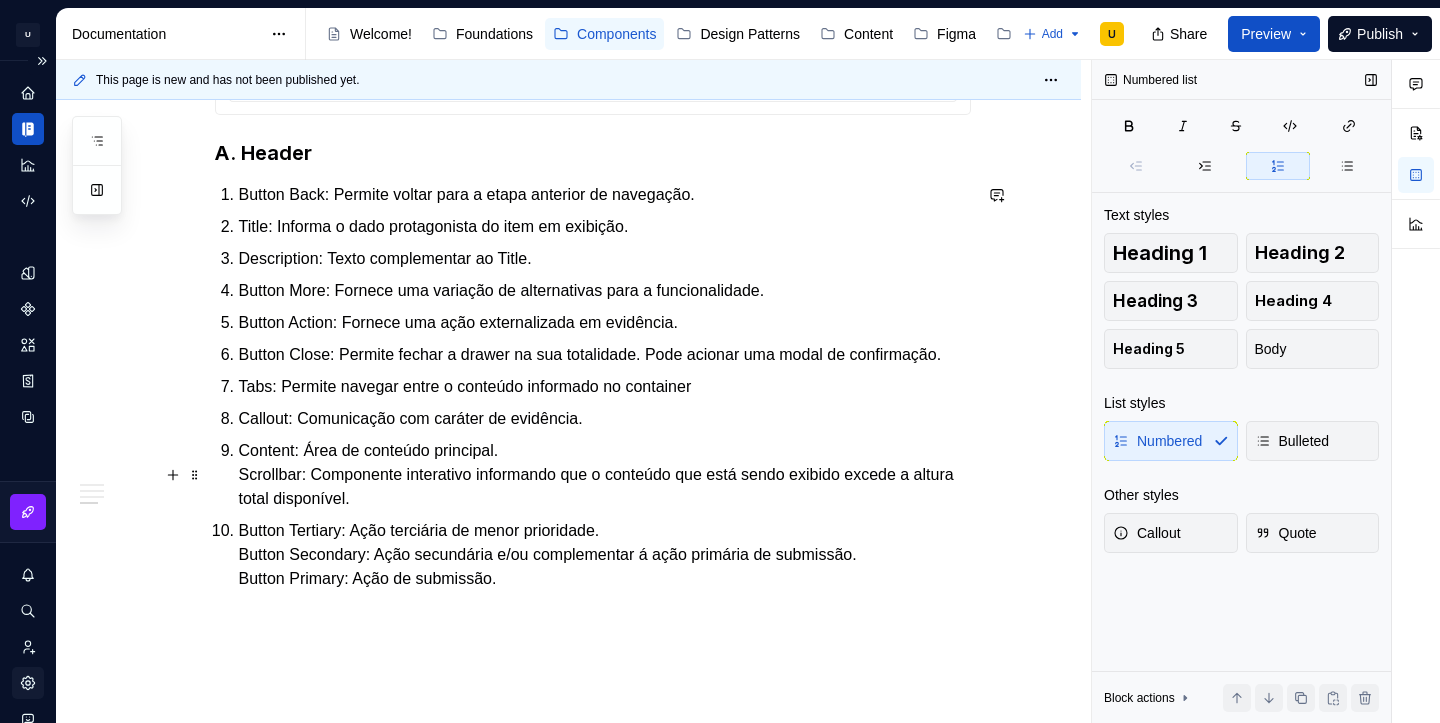click on "**********" at bounding box center [593, -511] 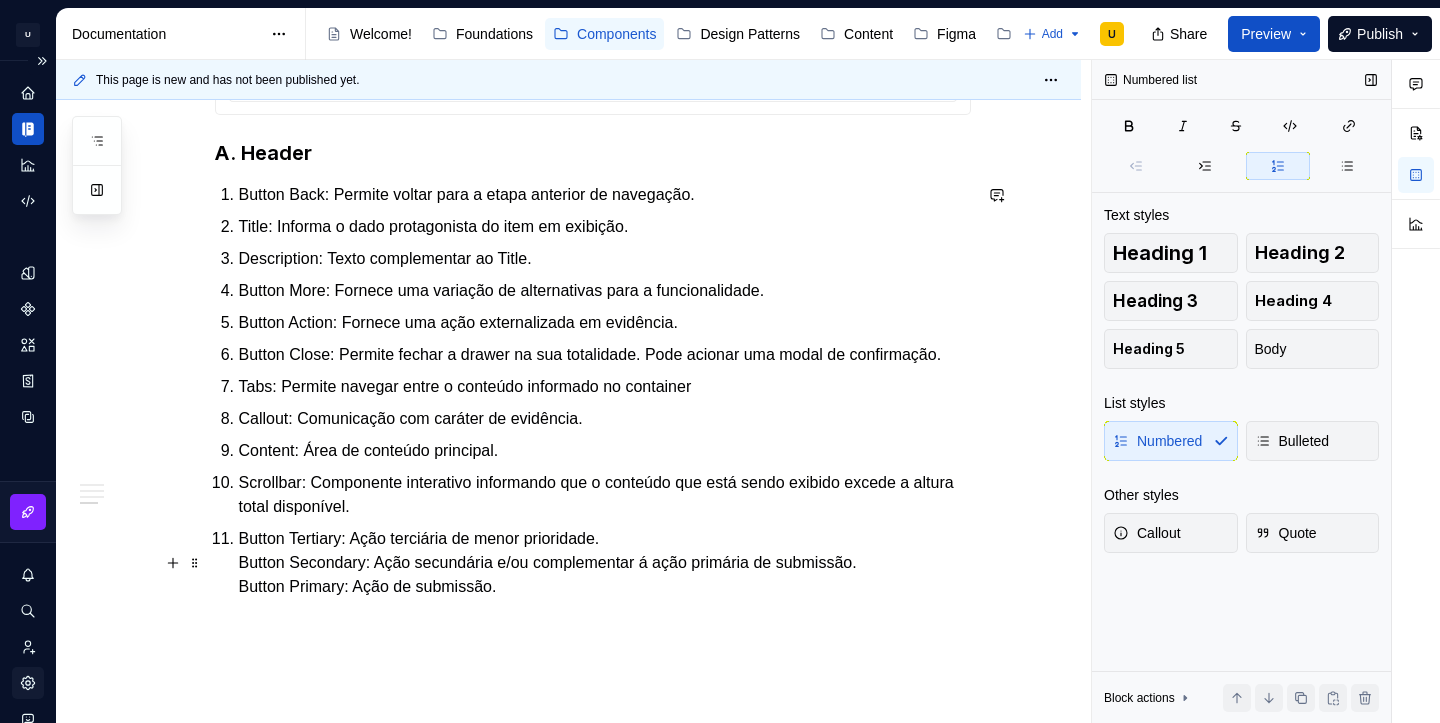click on "Button Tertiary: Ação terciária de menor prioridade. Button Secondary: Ação secundária e/ou complementar á ação primária de submissão. Button Primary: Ação de submissão." at bounding box center [605, 563] 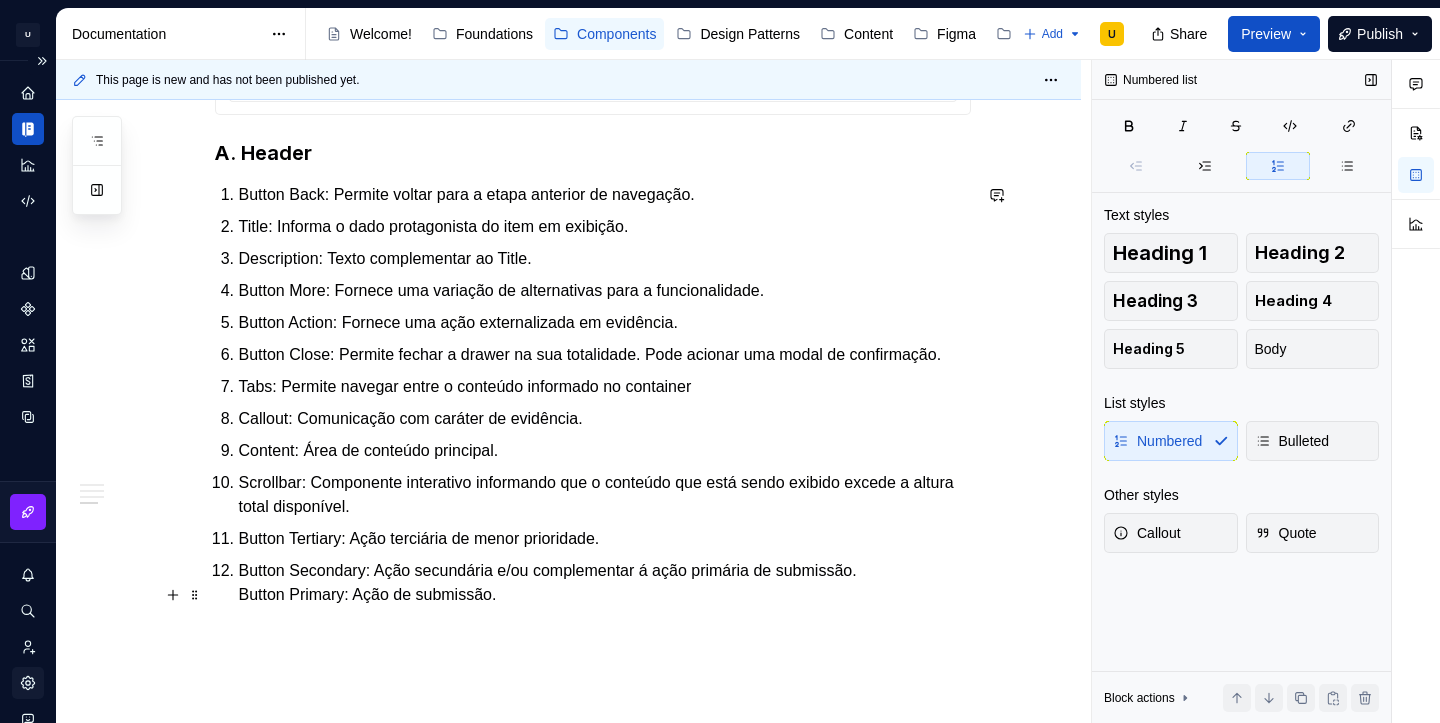 click on "**********" at bounding box center [593, -503] 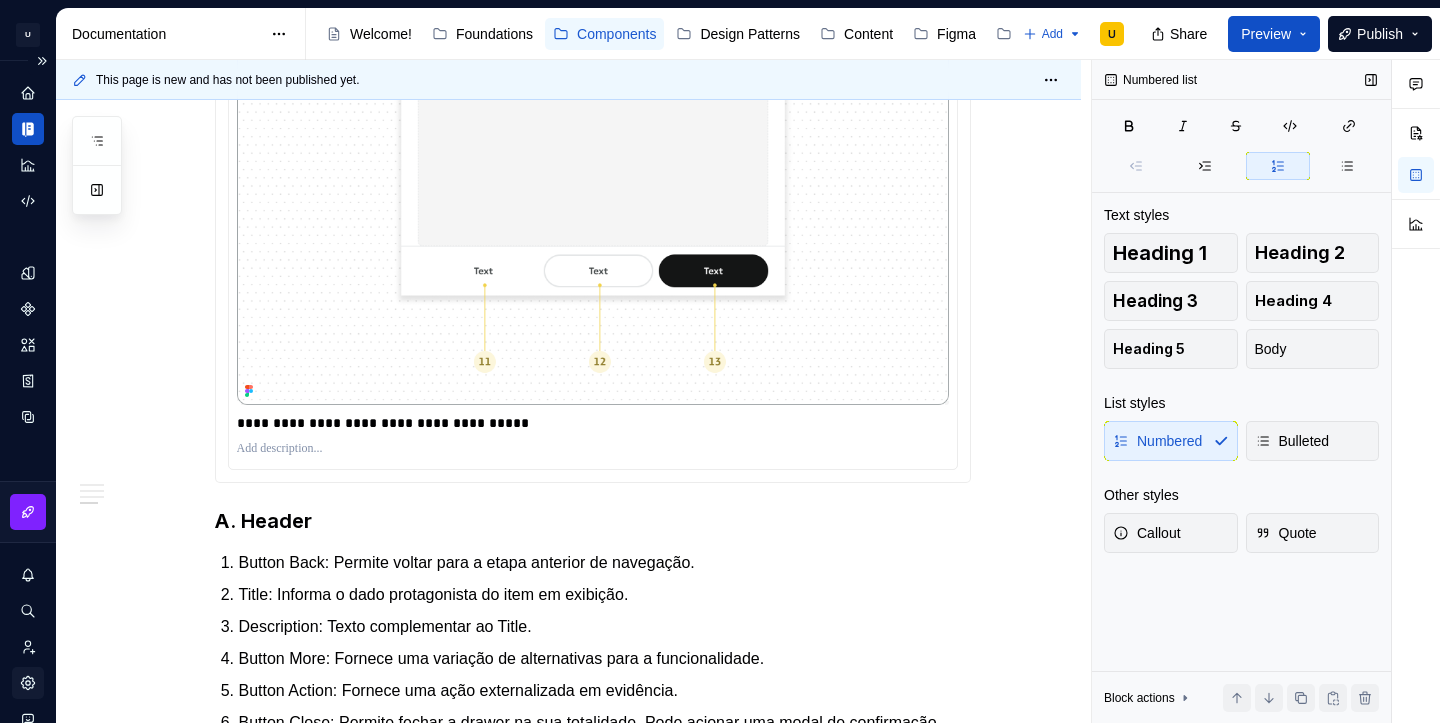 scroll, scrollTop: 1609, scrollLeft: 0, axis: vertical 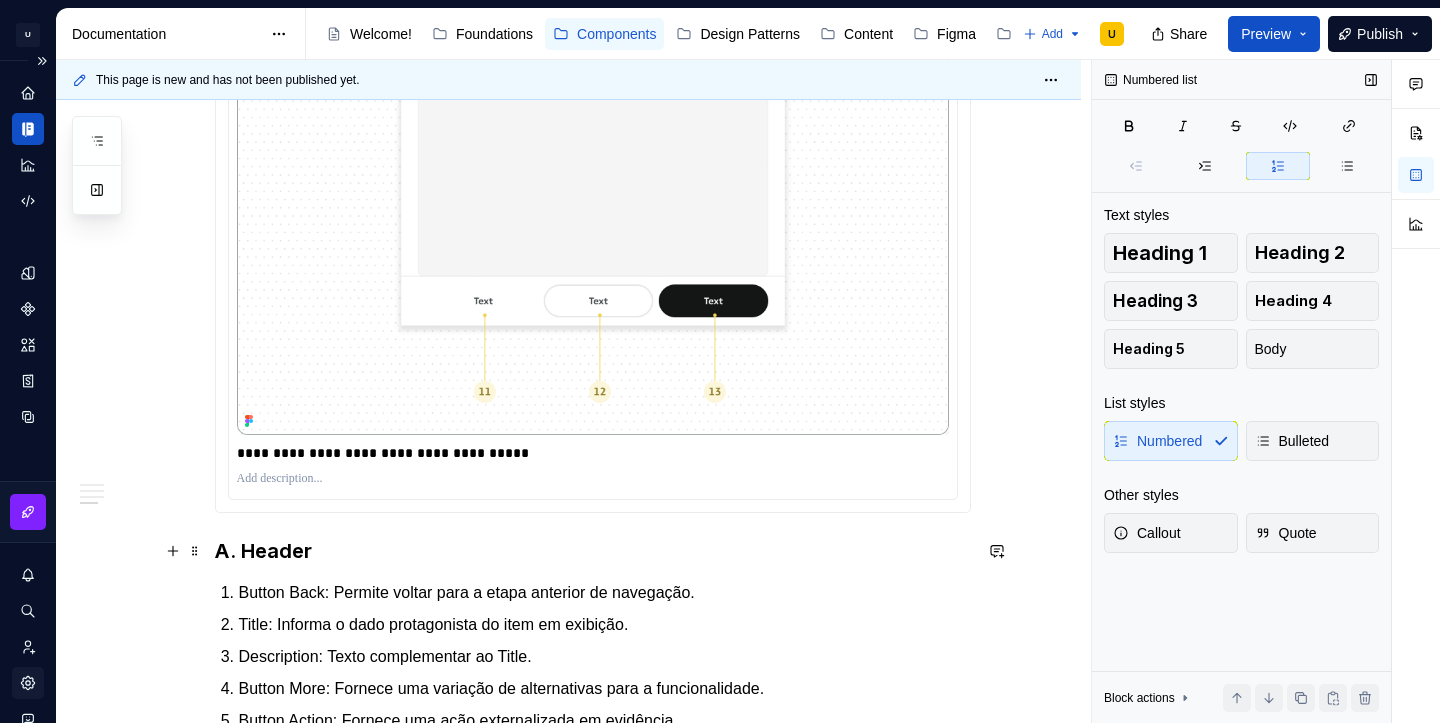 click on "A. Header" at bounding box center (593, 551) 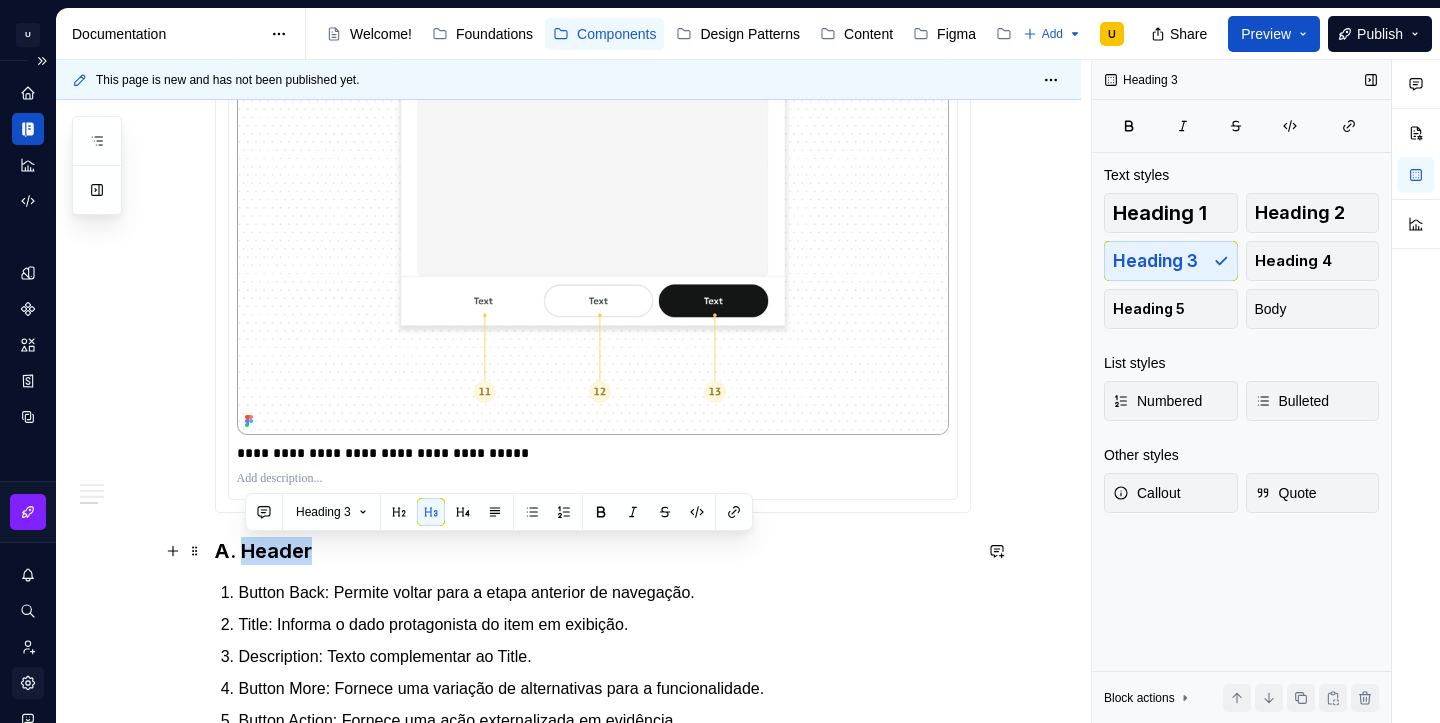 click on "A. Header" at bounding box center (593, 551) 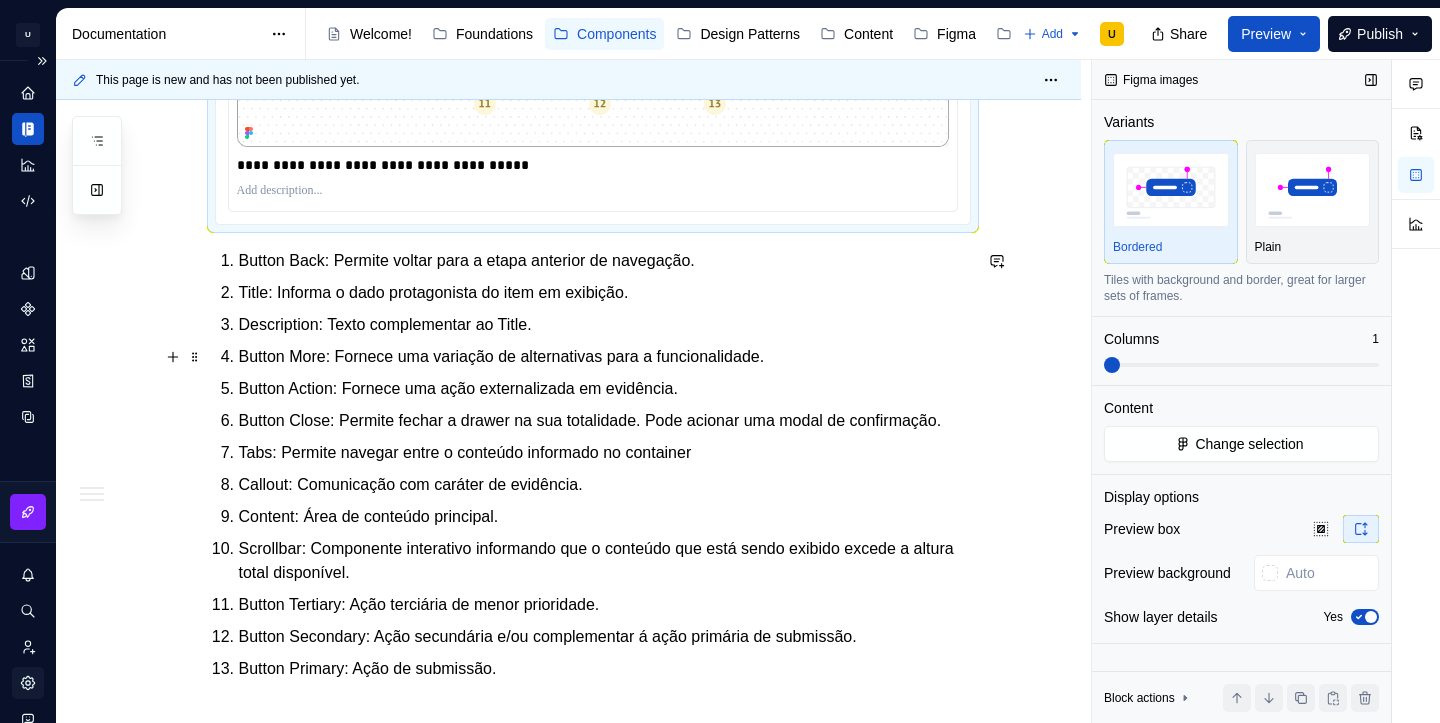scroll, scrollTop: 1889, scrollLeft: 0, axis: vertical 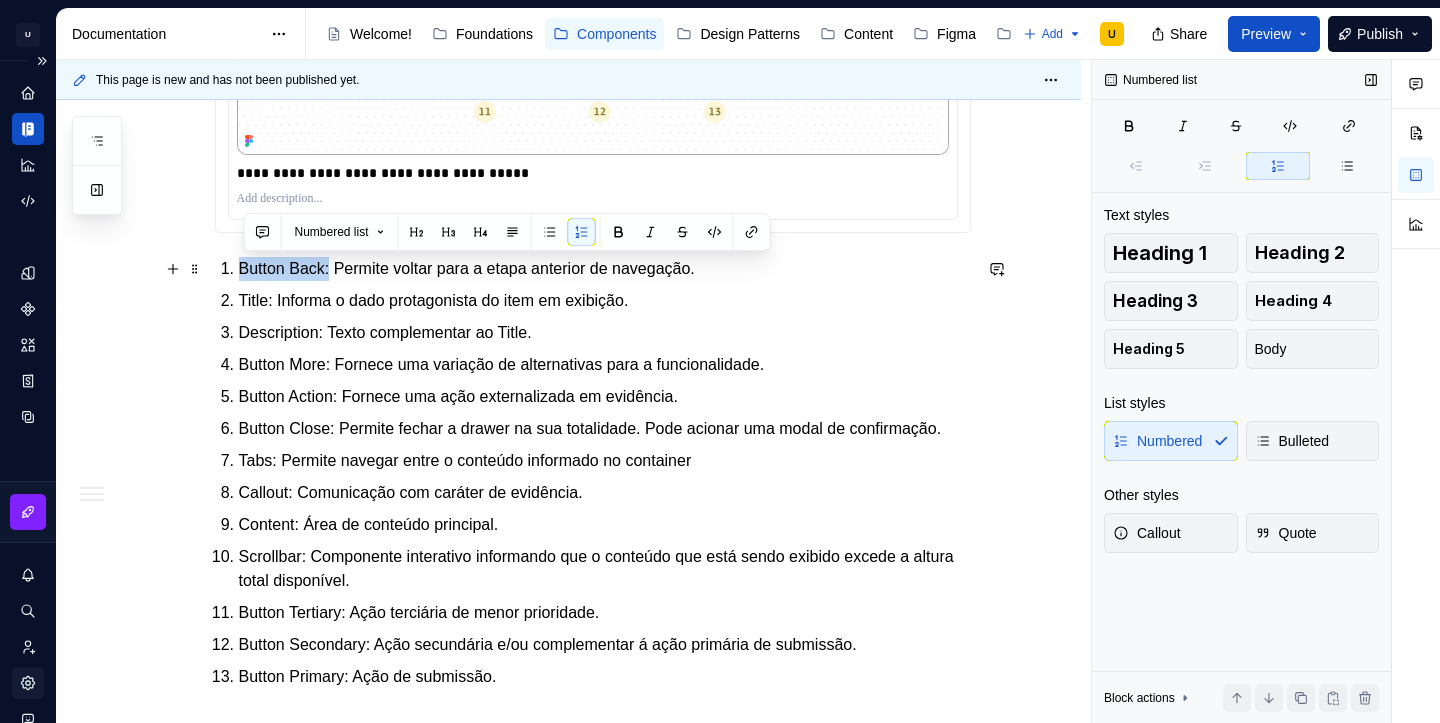 drag, startPoint x: 339, startPoint y: 273, endPoint x: 239, endPoint y: 278, distance: 100.12492 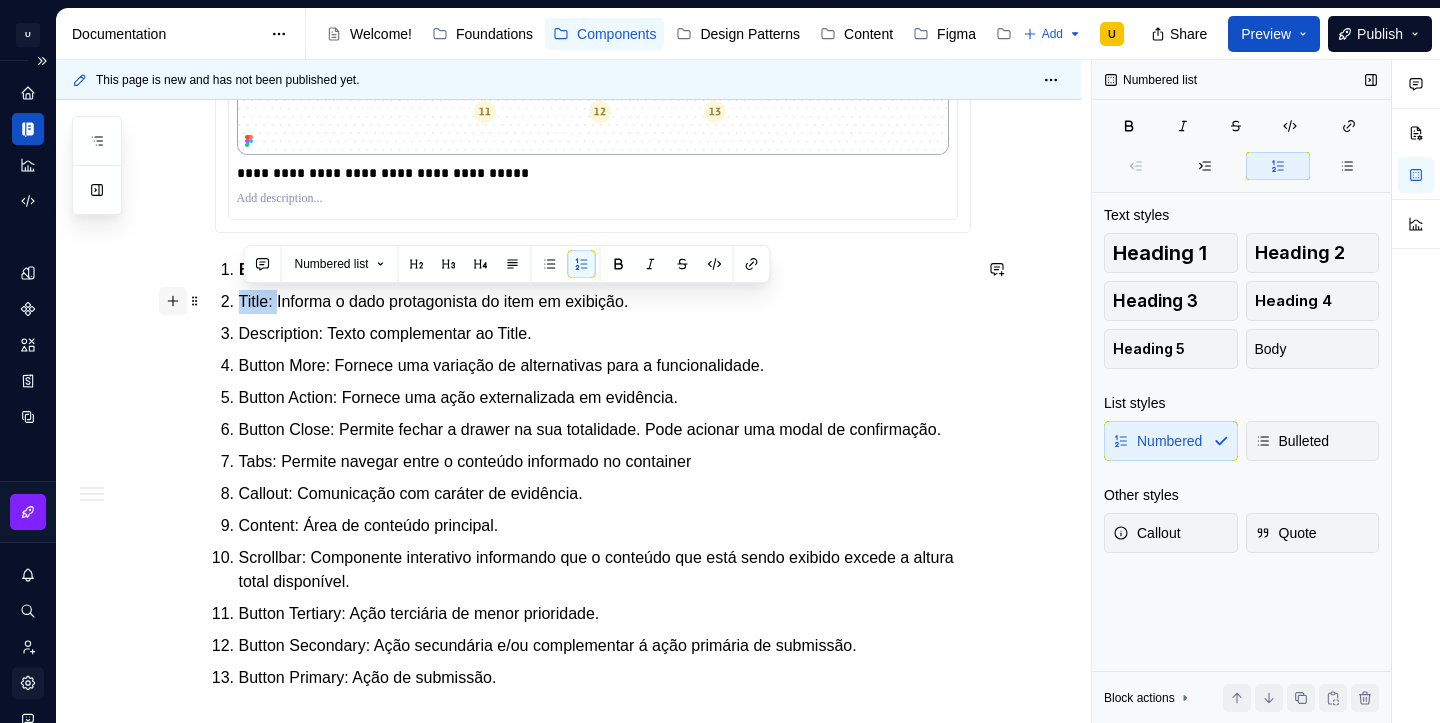 drag, startPoint x: 287, startPoint y: 300, endPoint x: 182, endPoint y: 306, distance: 105.17129 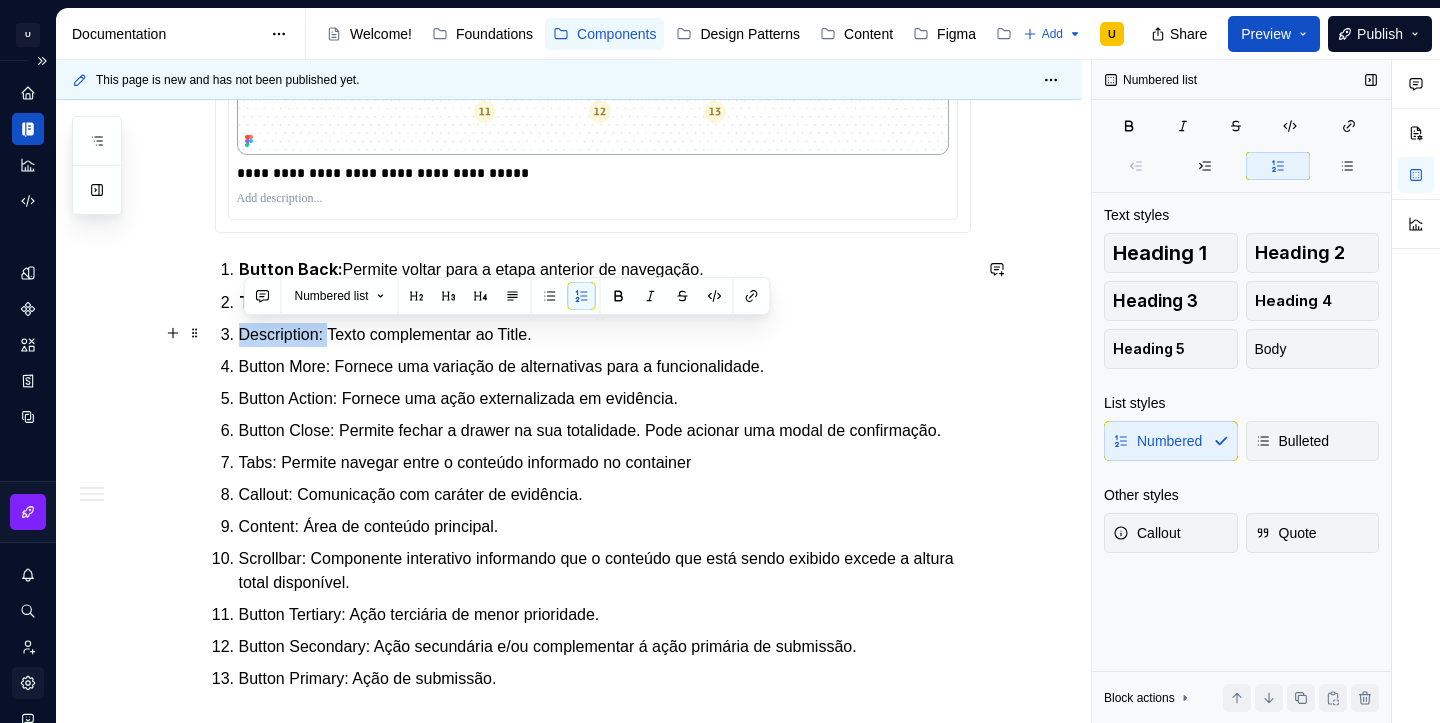 drag, startPoint x: 337, startPoint y: 334, endPoint x: 226, endPoint y: 342, distance: 111.28792 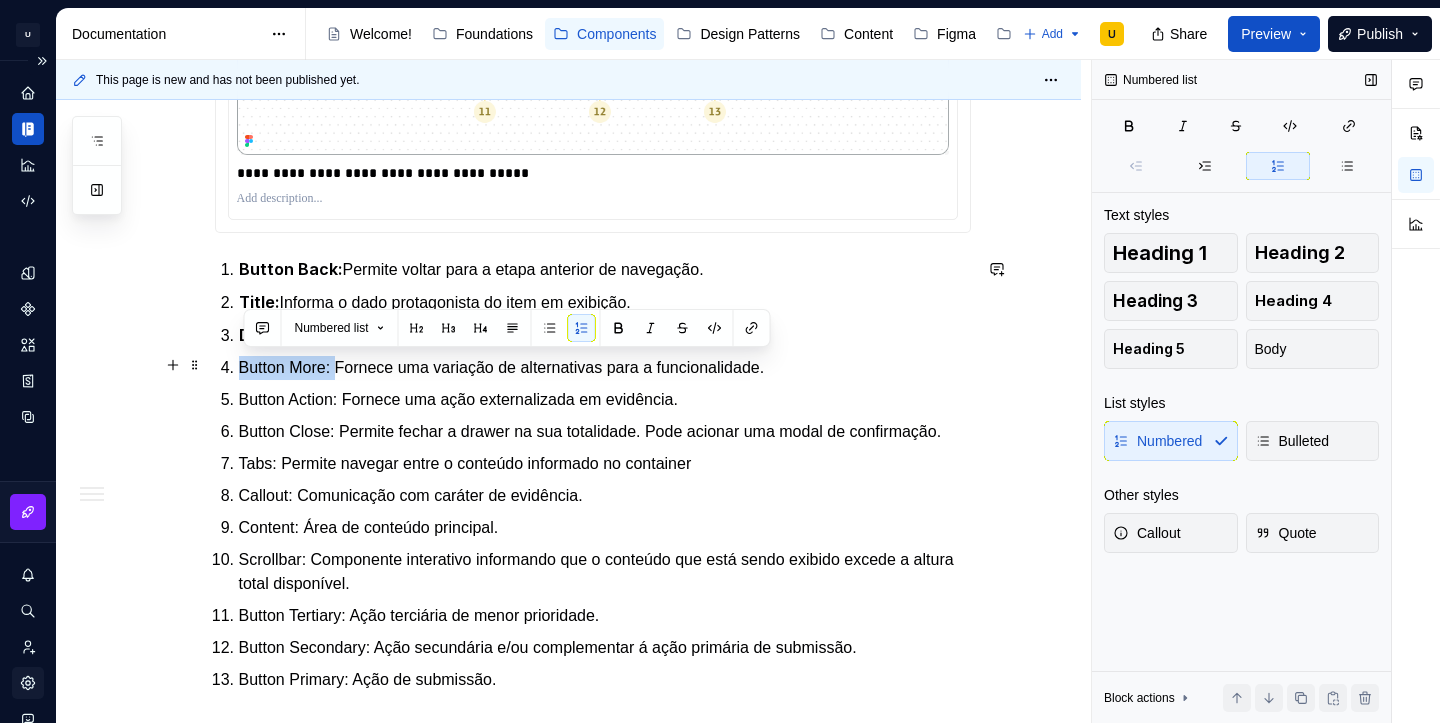 drag, startPoint x: 344, startPoint y: 366, endPoint x: 213, endPoint y: 367, distance: 131.00381 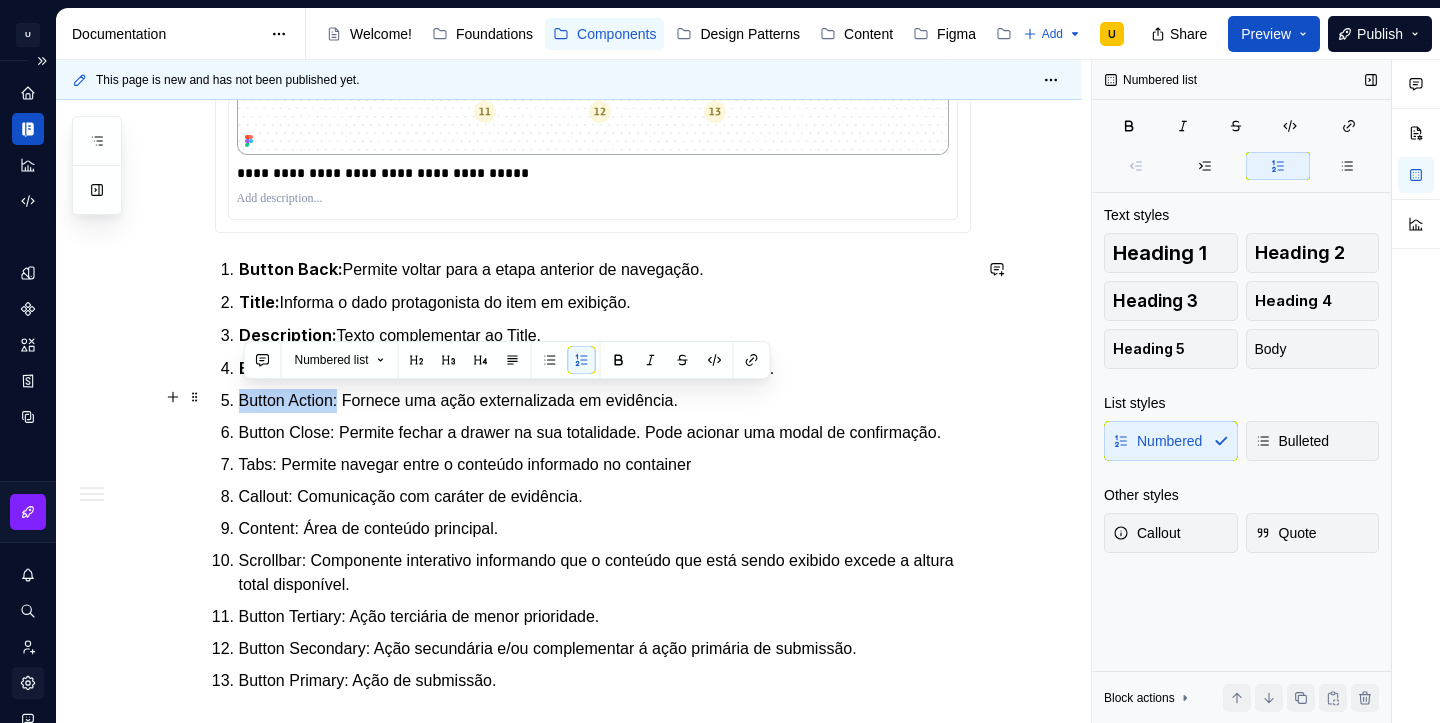 drag, startPoint x: 353, startPoint y: 400, endPoint x: 221, endPoint y: 400, distance: 132 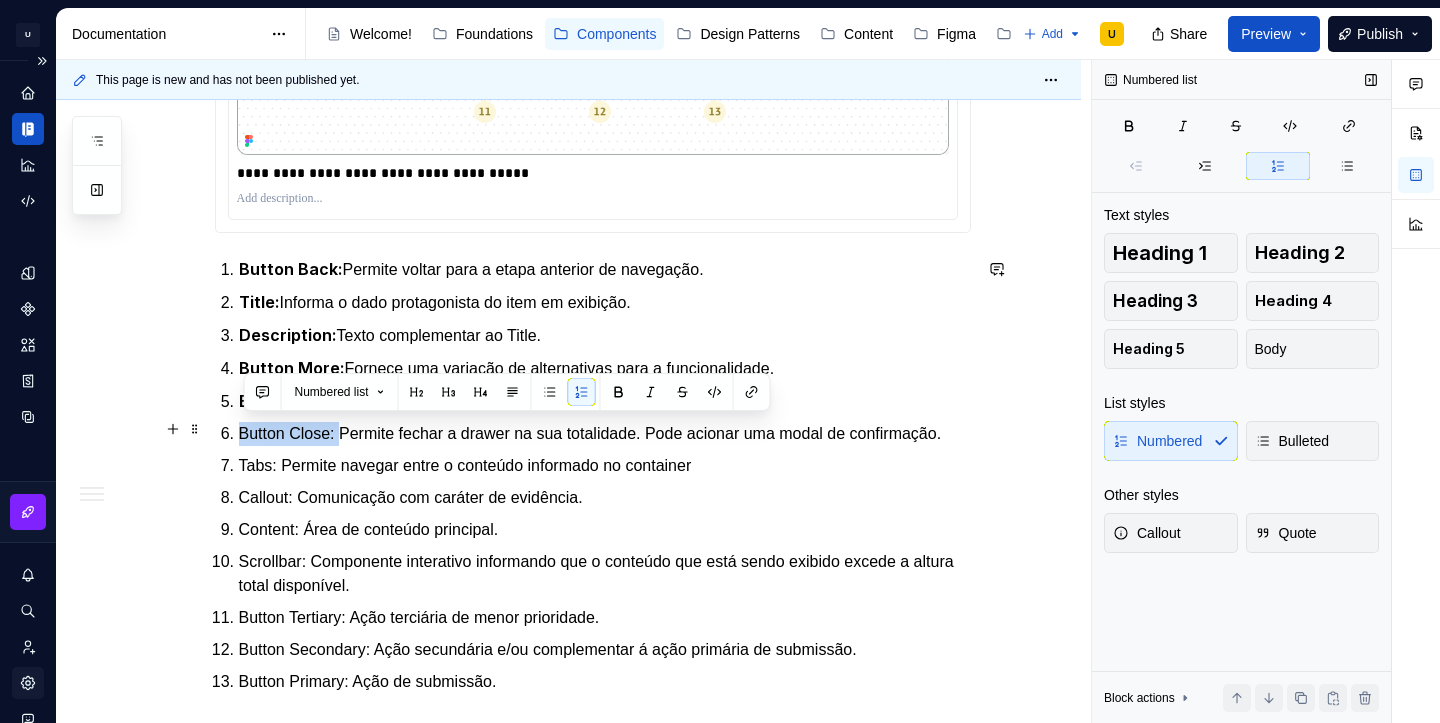 drag, startPoint x: 347, startPoint y: 431, endPoint x: 209, endPoint y: 431, distance: 138 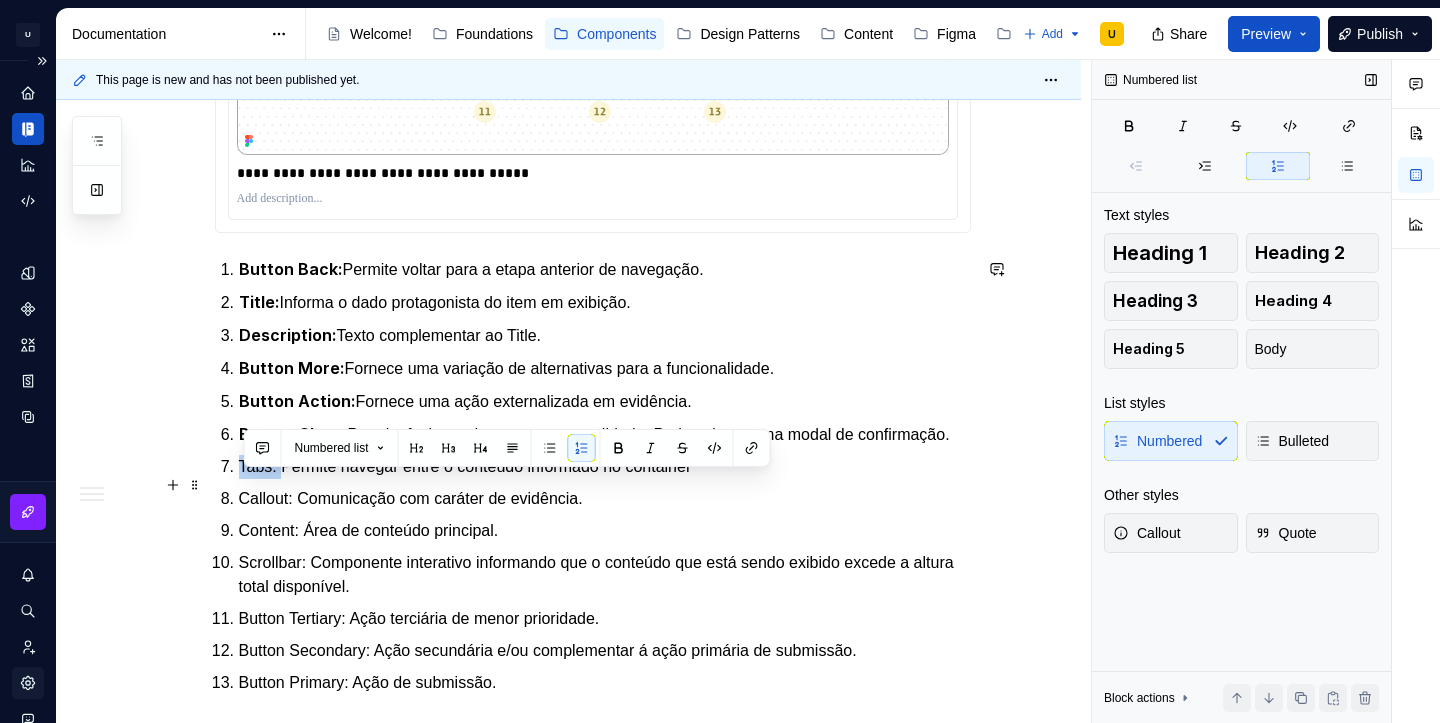 drag, startPoint x: 288, startPoint y: 486, endPoint x: 233, endPoint y: 485, distance: 55.00909 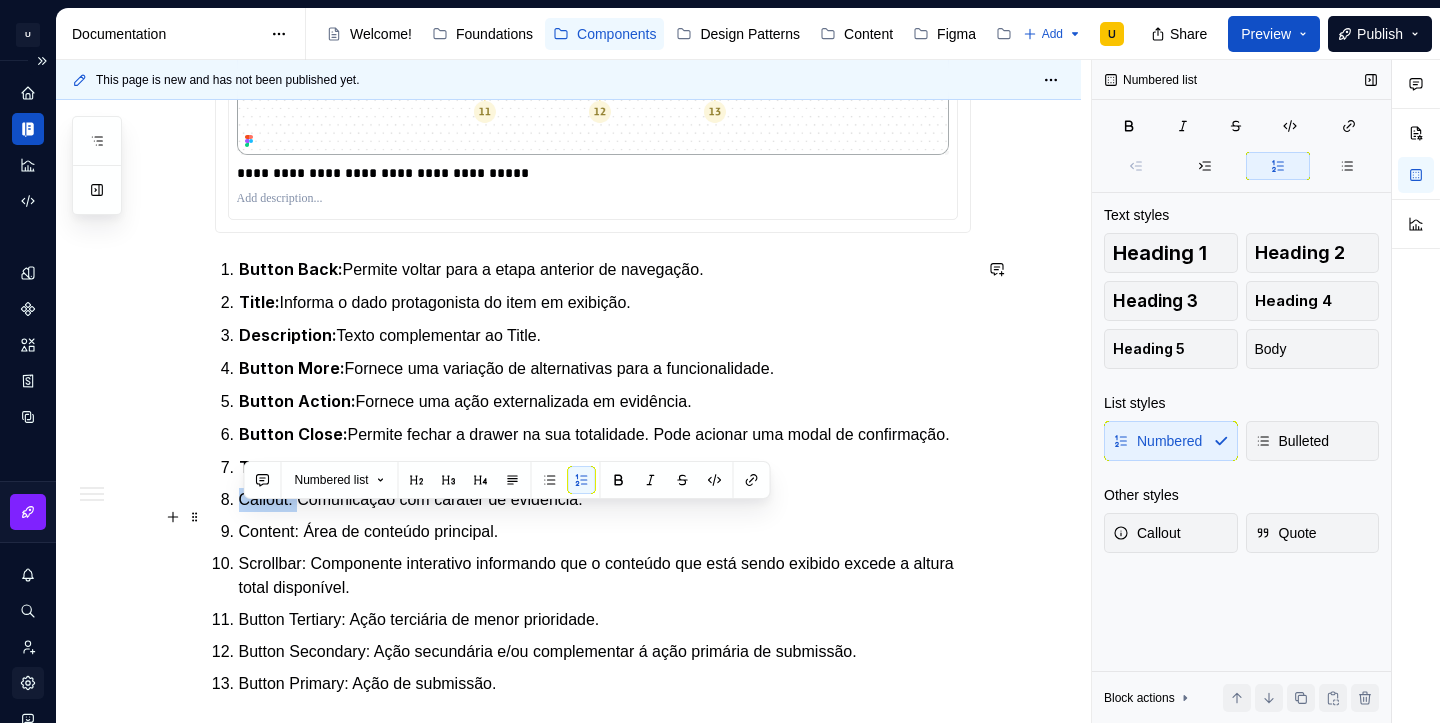 drag, startPoint x: 307, startPoint y: 523, endPoint x: 241, endPoint y: 519, distance: 66.1211 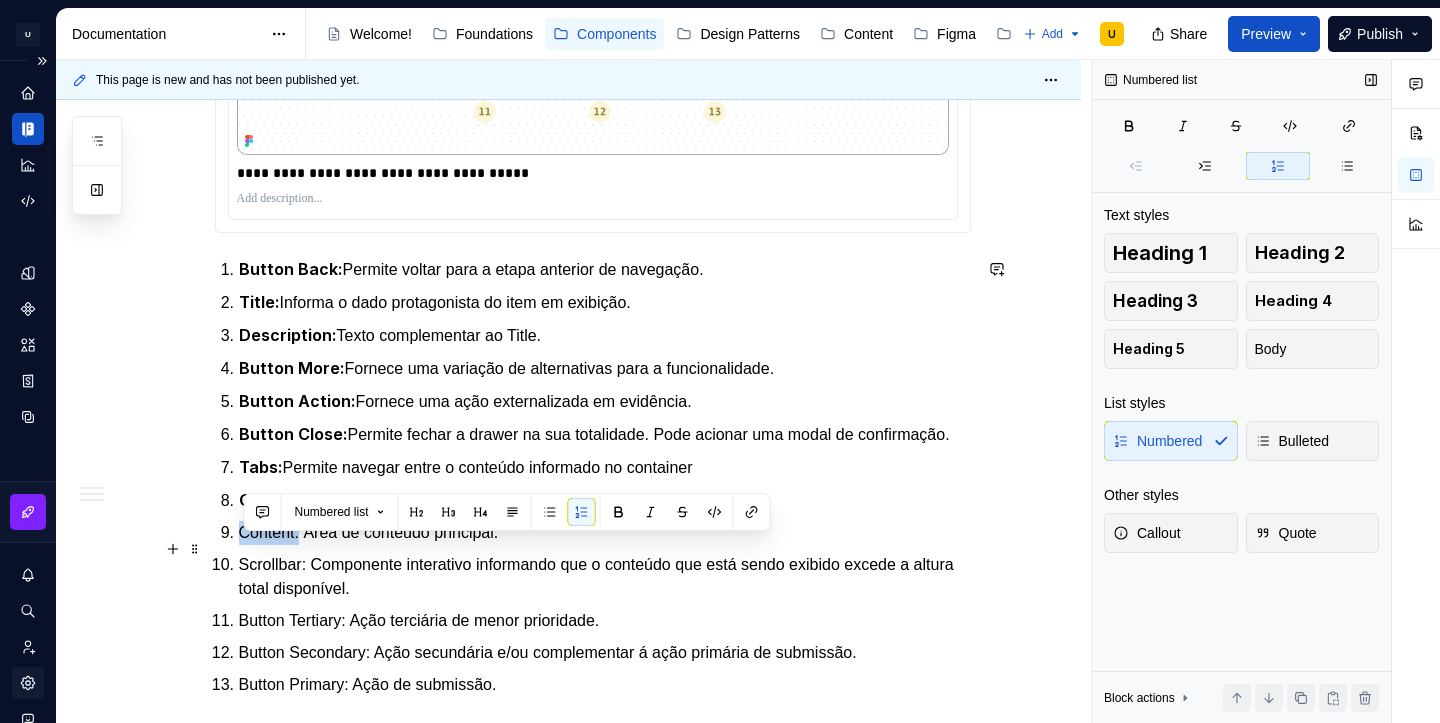 drag, startPoint x: 309, startPoint y: 547, endPoint x: 224, endPoint y: 550, distance: 85.052925 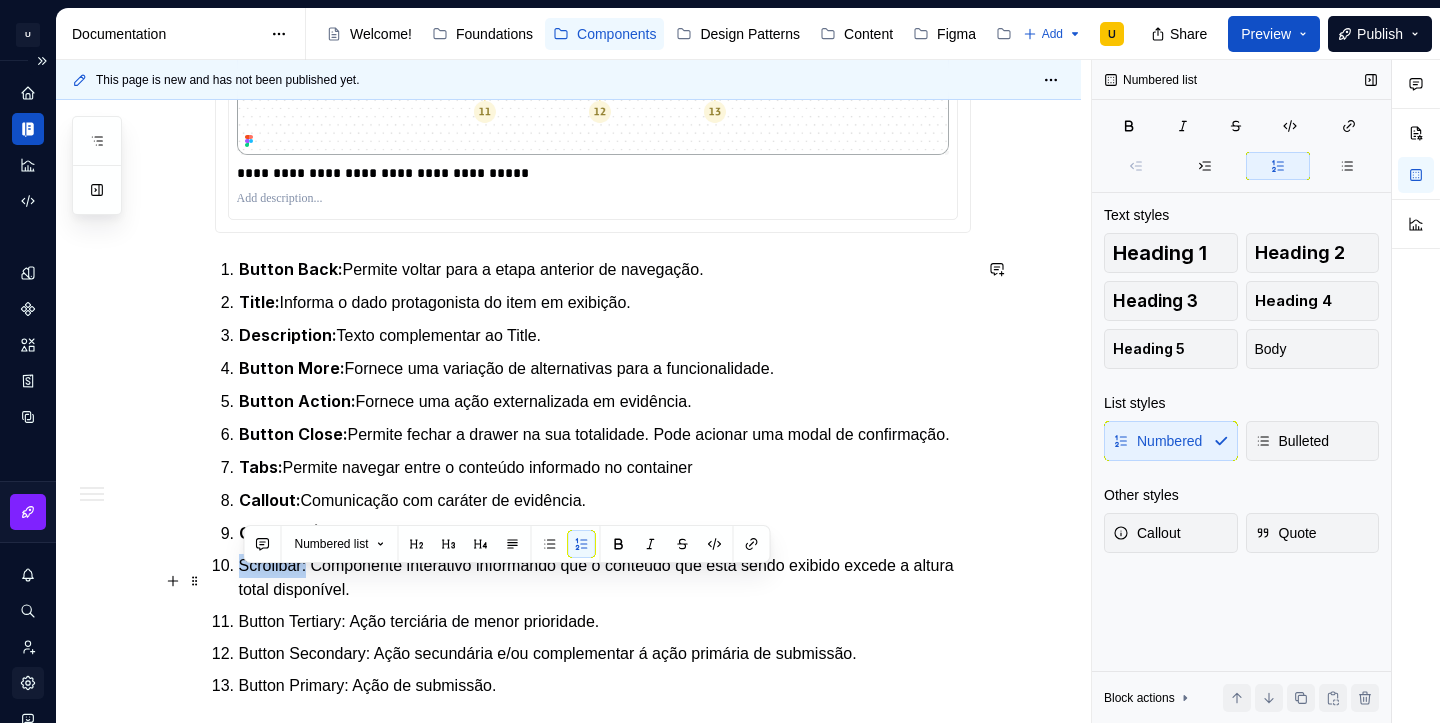 drag, startPoint x: 316, startPoint y: 585, endPoint x: 225, endPoint y: 586, distance: 91.00549 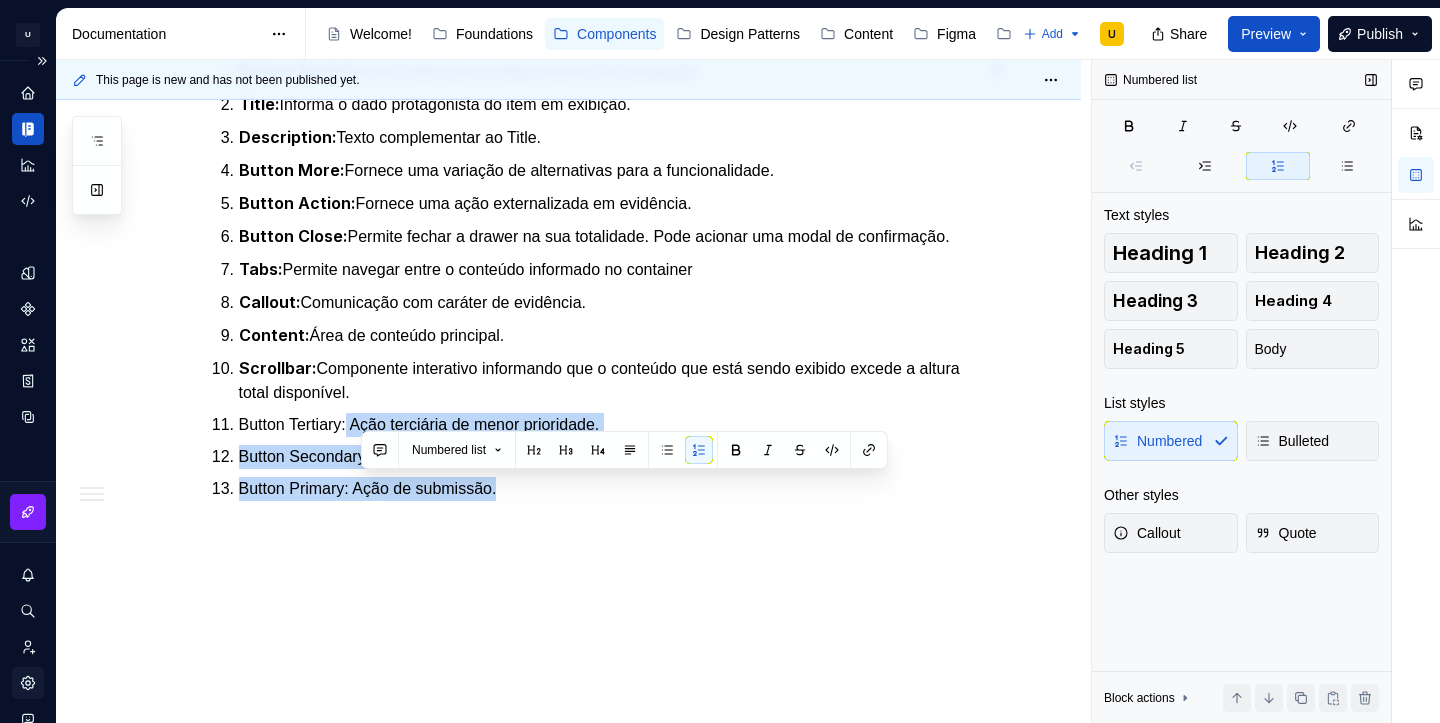 scroll, scrollTop: 2120, scrollLeft: 0, axis: vertical 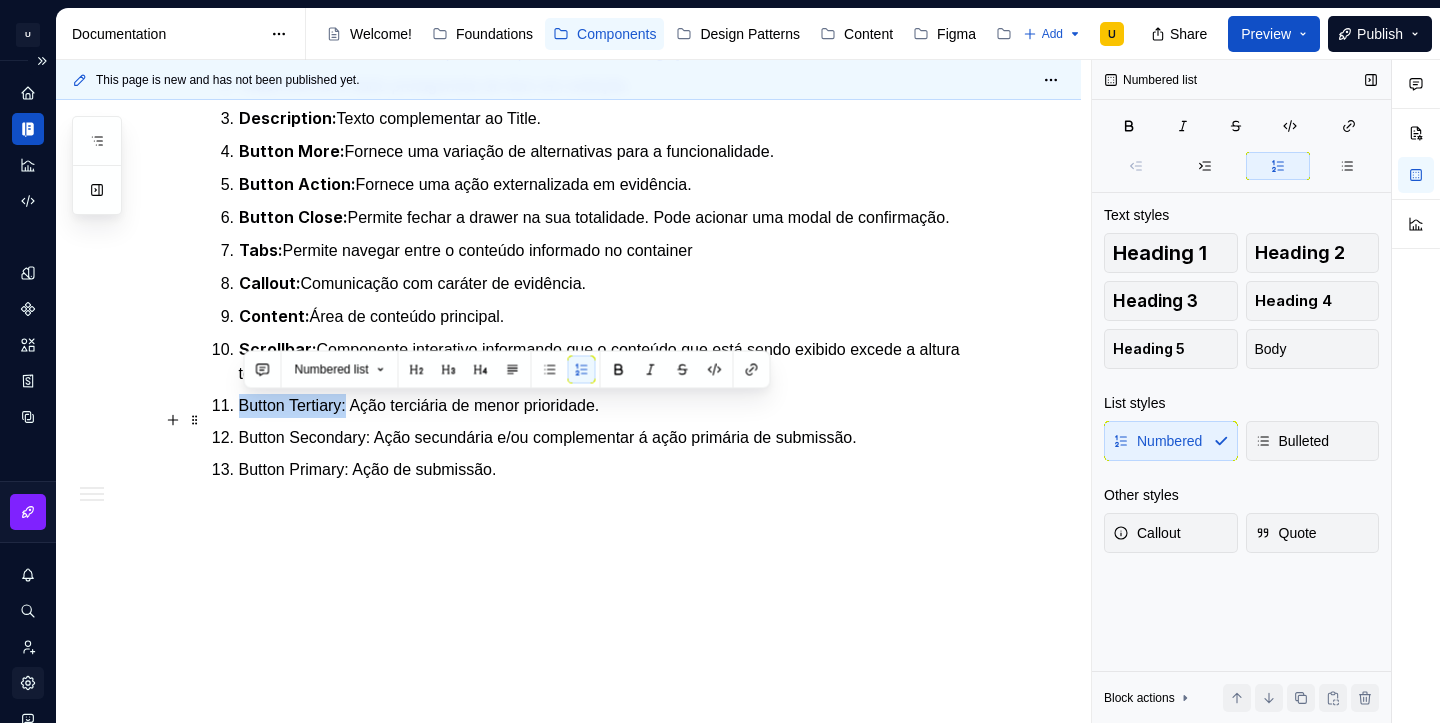 drag, startPoint x: 363, startPoint y: 636, endPoint x: 209, endPoint y: 407, distance: 275.96558 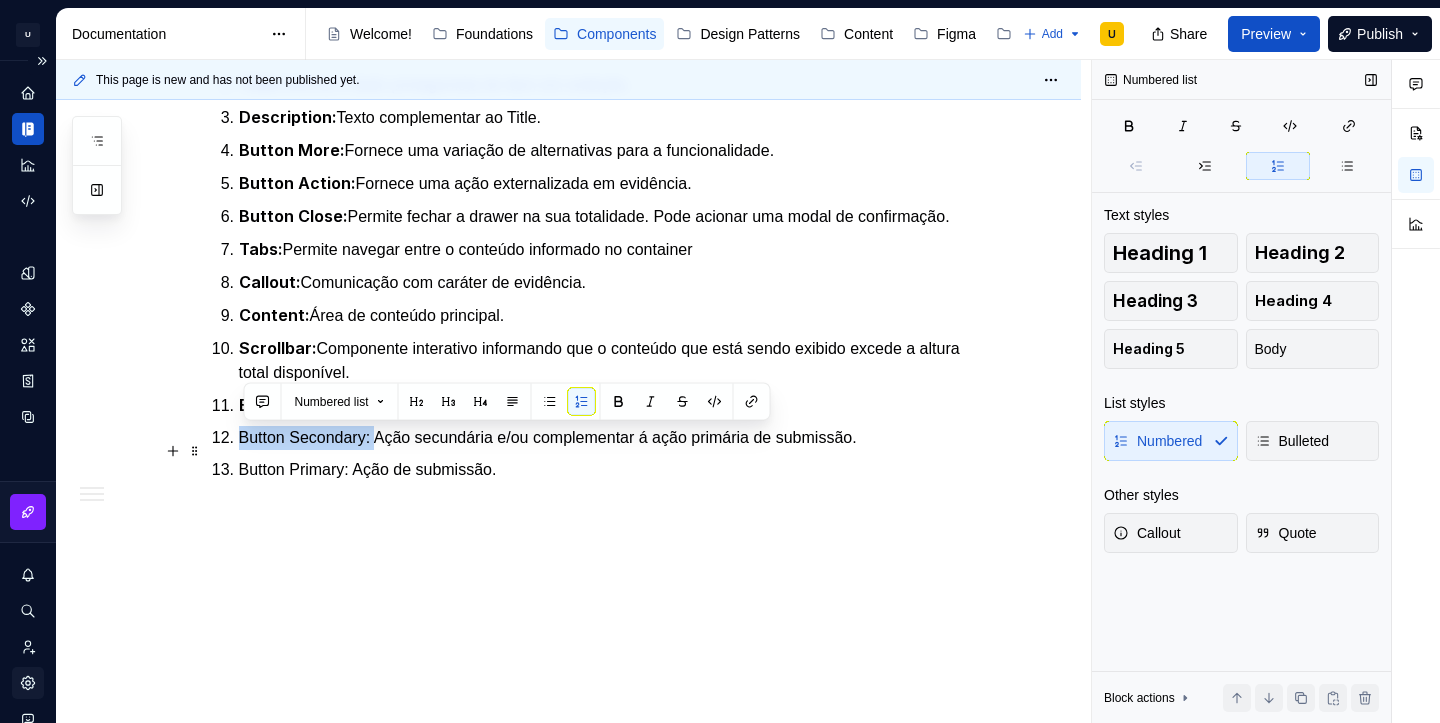 drag, startPoint x: 387, startPoint y: 437, endPoint x: 215, endPoint y: 442, distance: 172.07266 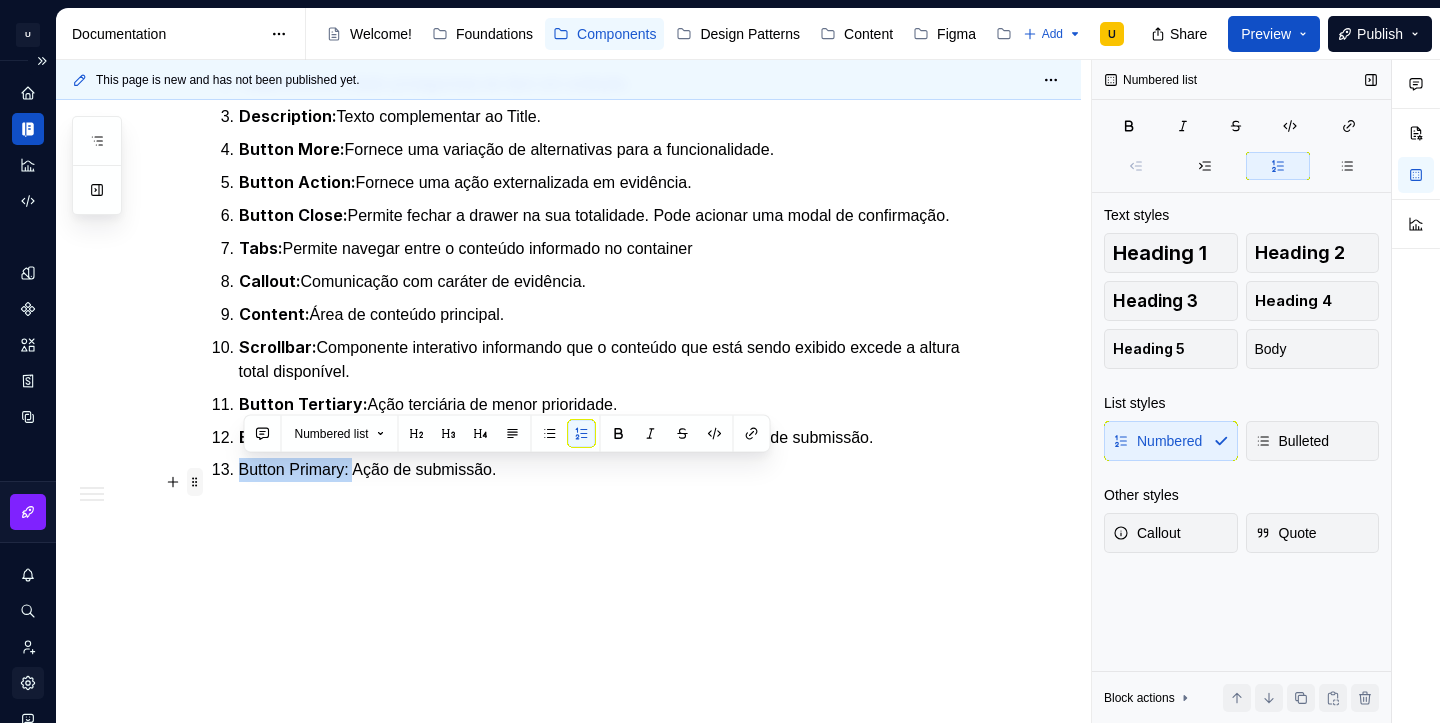 drag, startPoint x: 363, startPoint y: 473, endPoint x: 202, endPoint y: 473, distance: 161 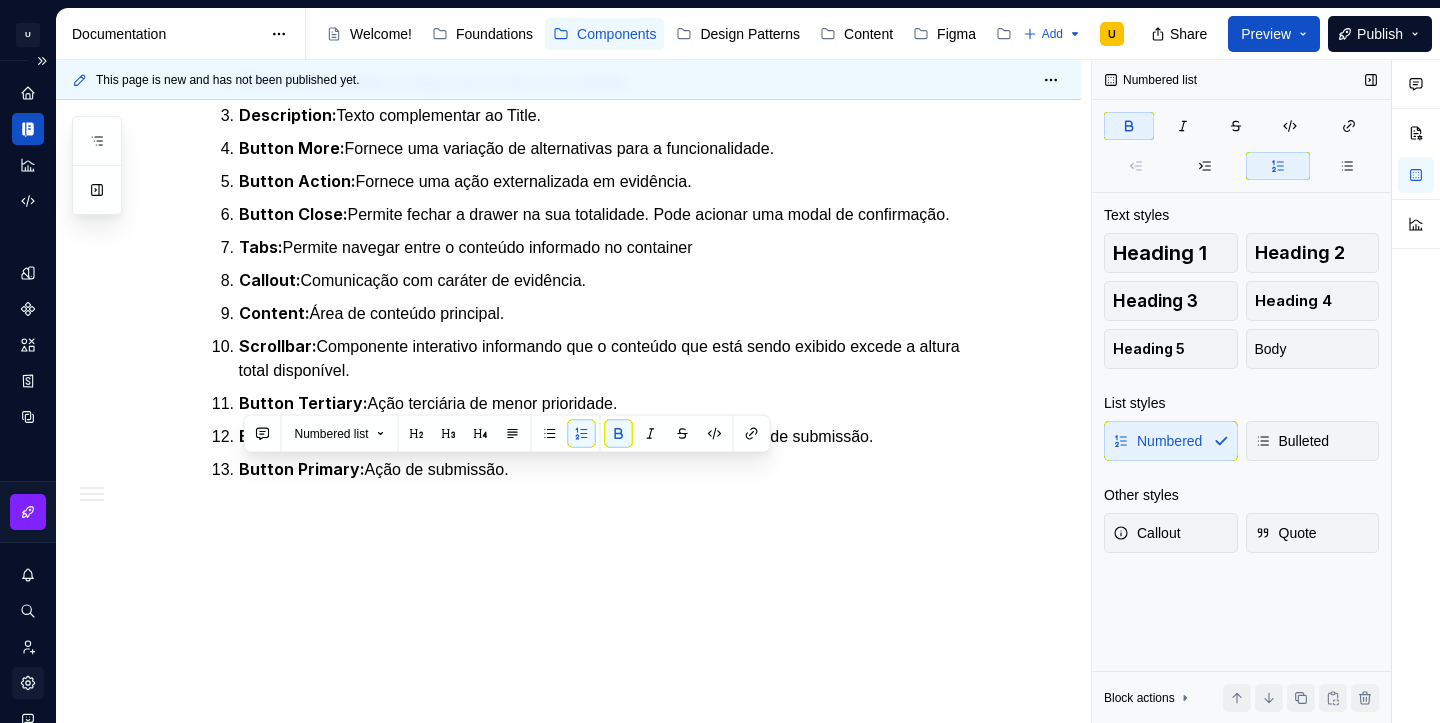 click on "**********" at bounding box center [568, -520] 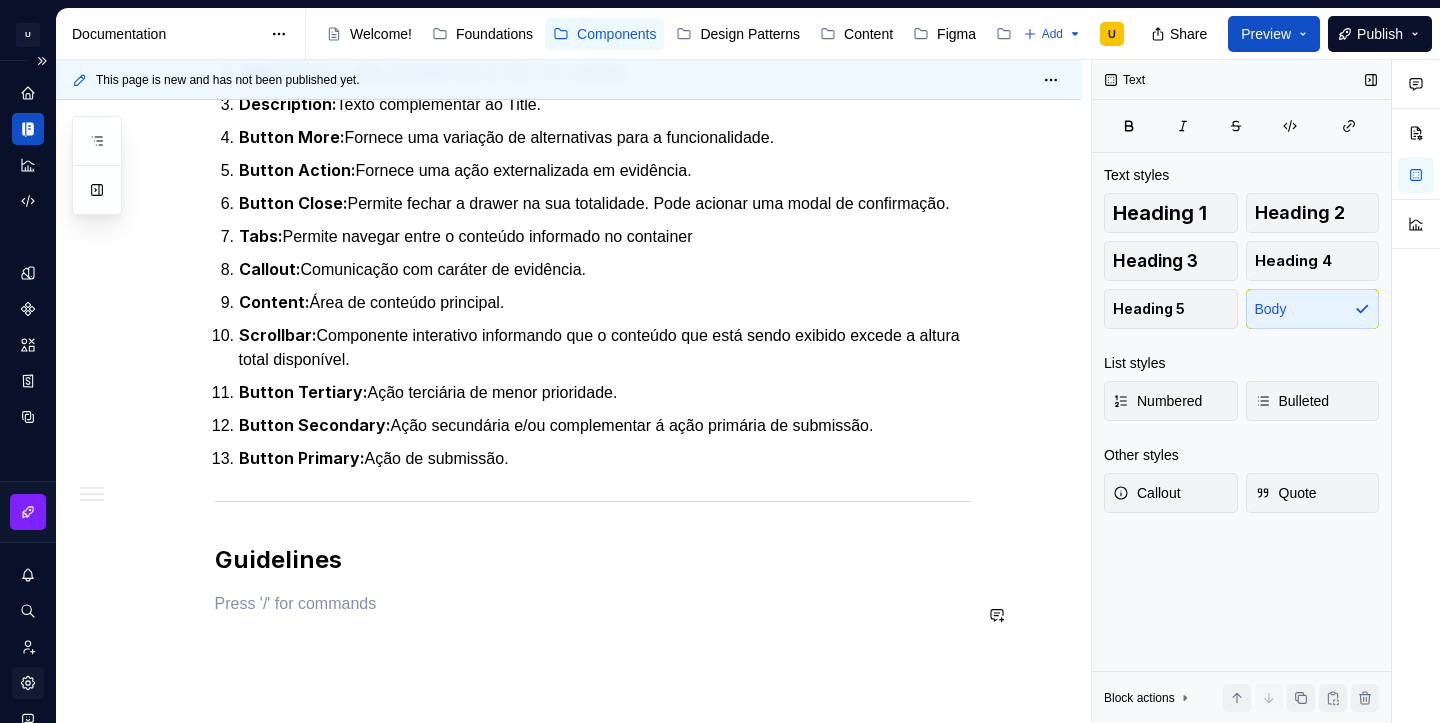 scroll, scrollTop: 2163, scrollLeft: 0, axis: vertical 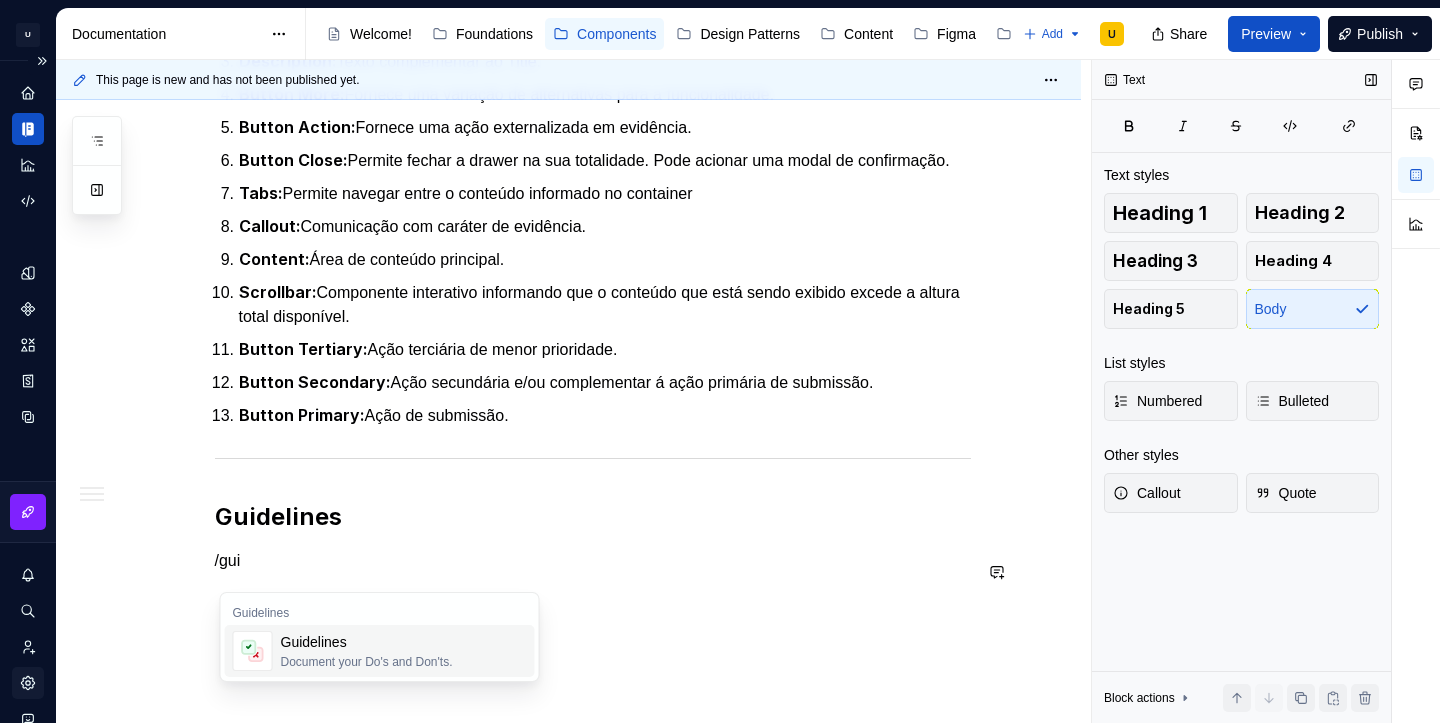 click on "Guidelines" at bounding box center (367, 642) 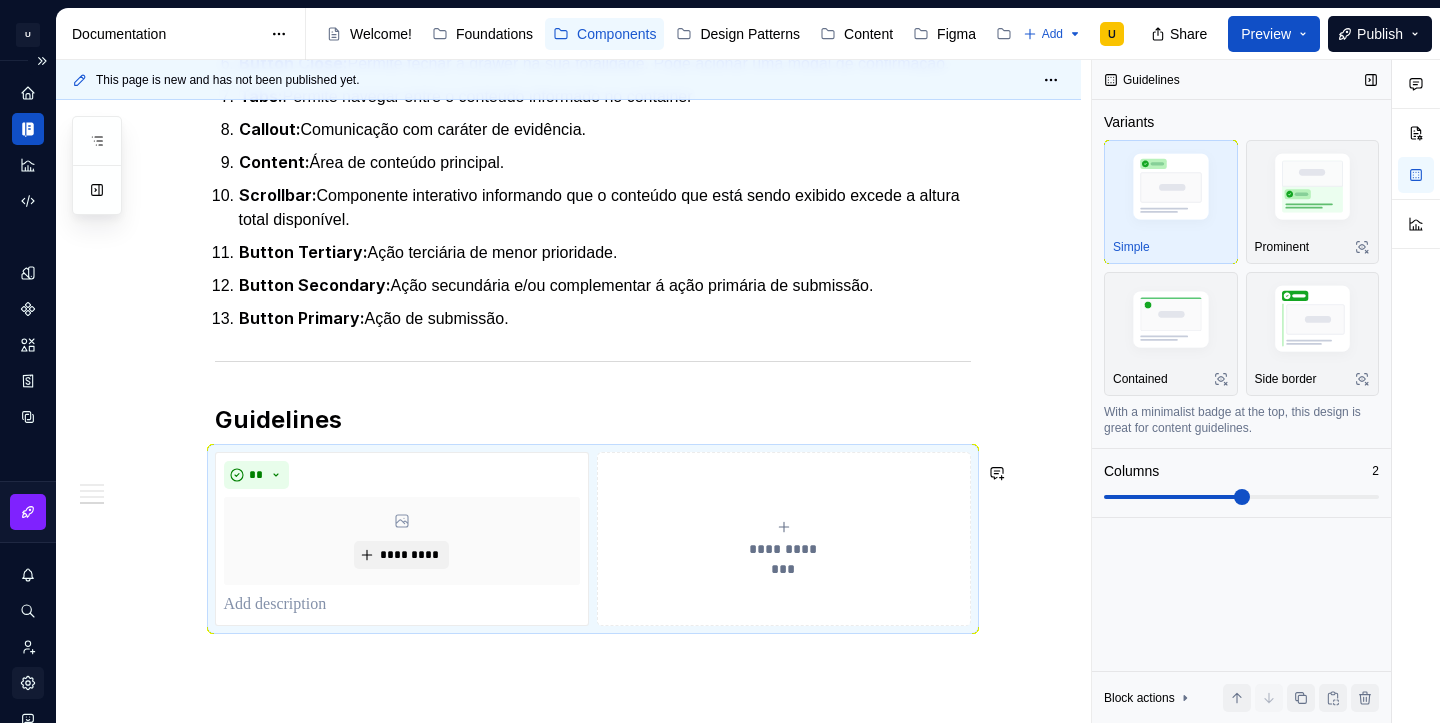 scroll, scrollTop: 2377, scrollLeft: 0, axis: vertical 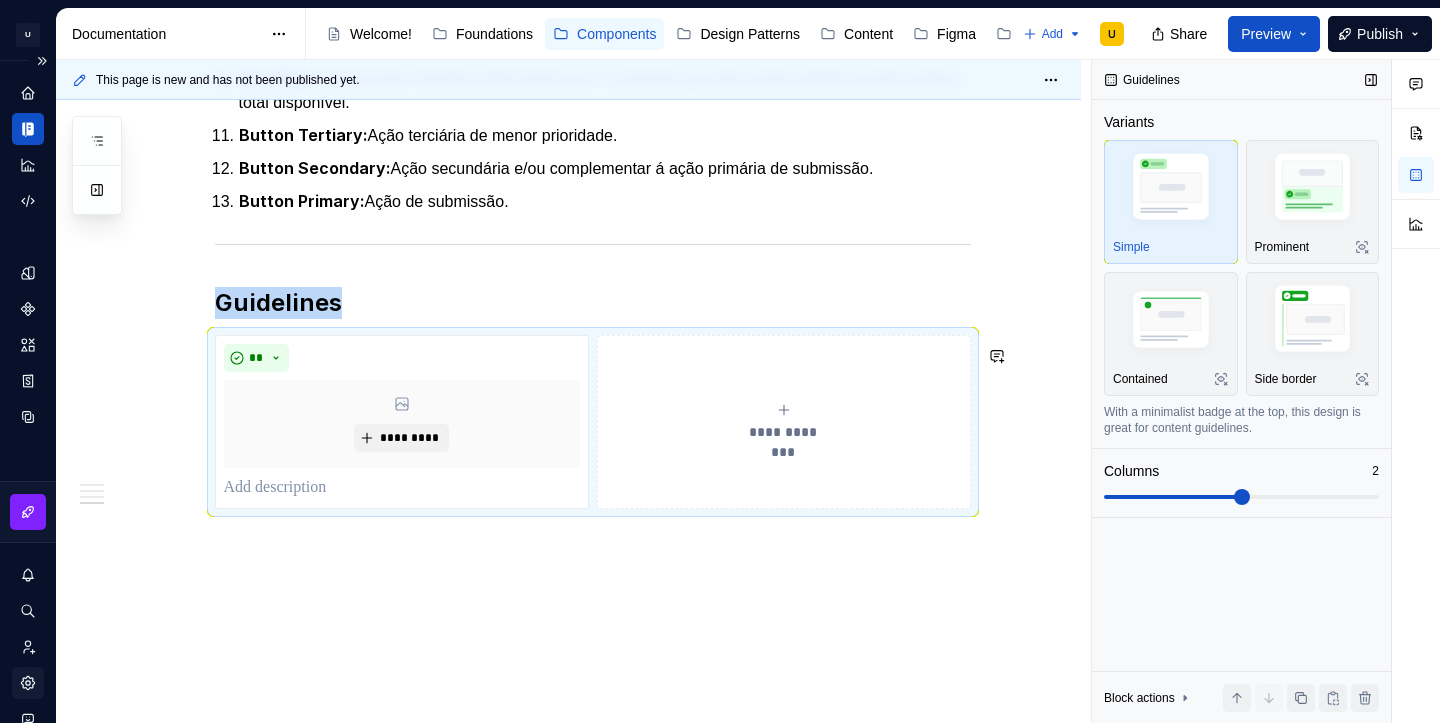 click on "**********" at bounding box center (568, -641) 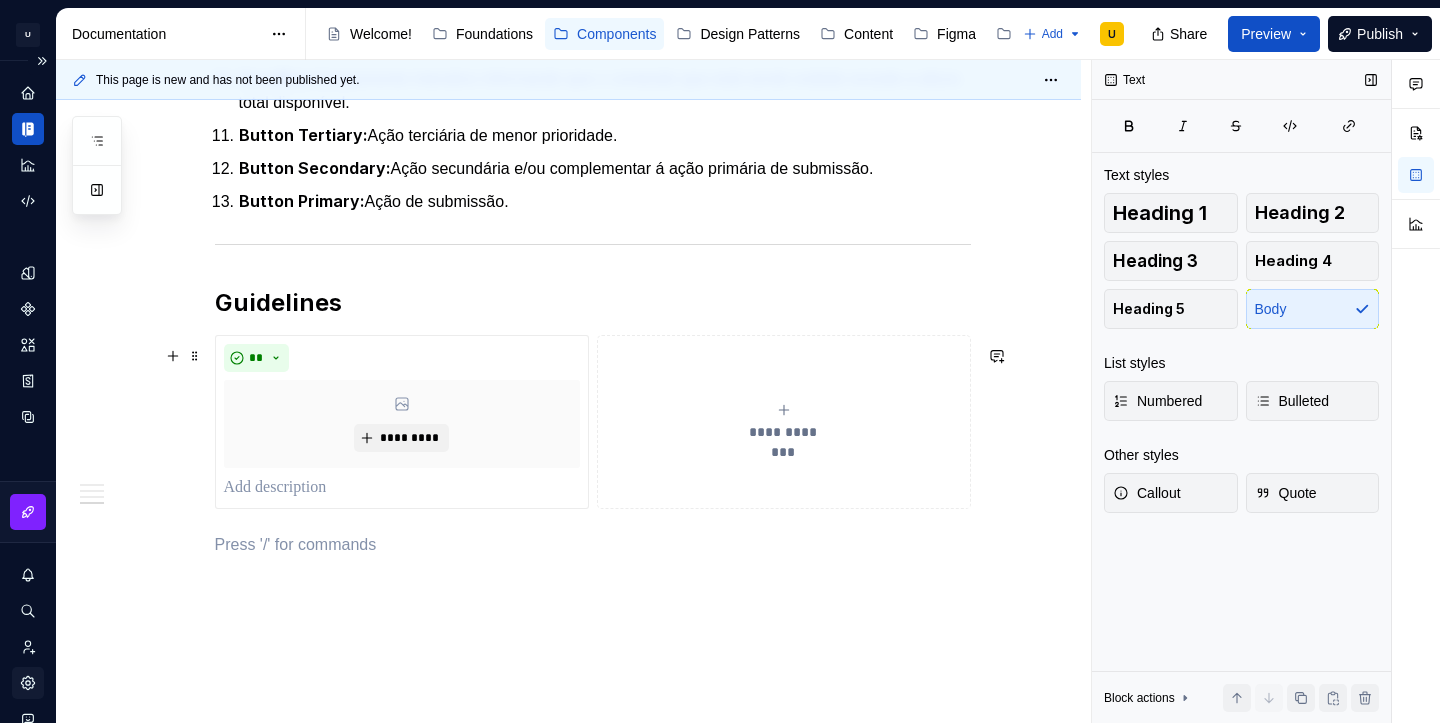 click on "**********" at bounding box center [593, 422] 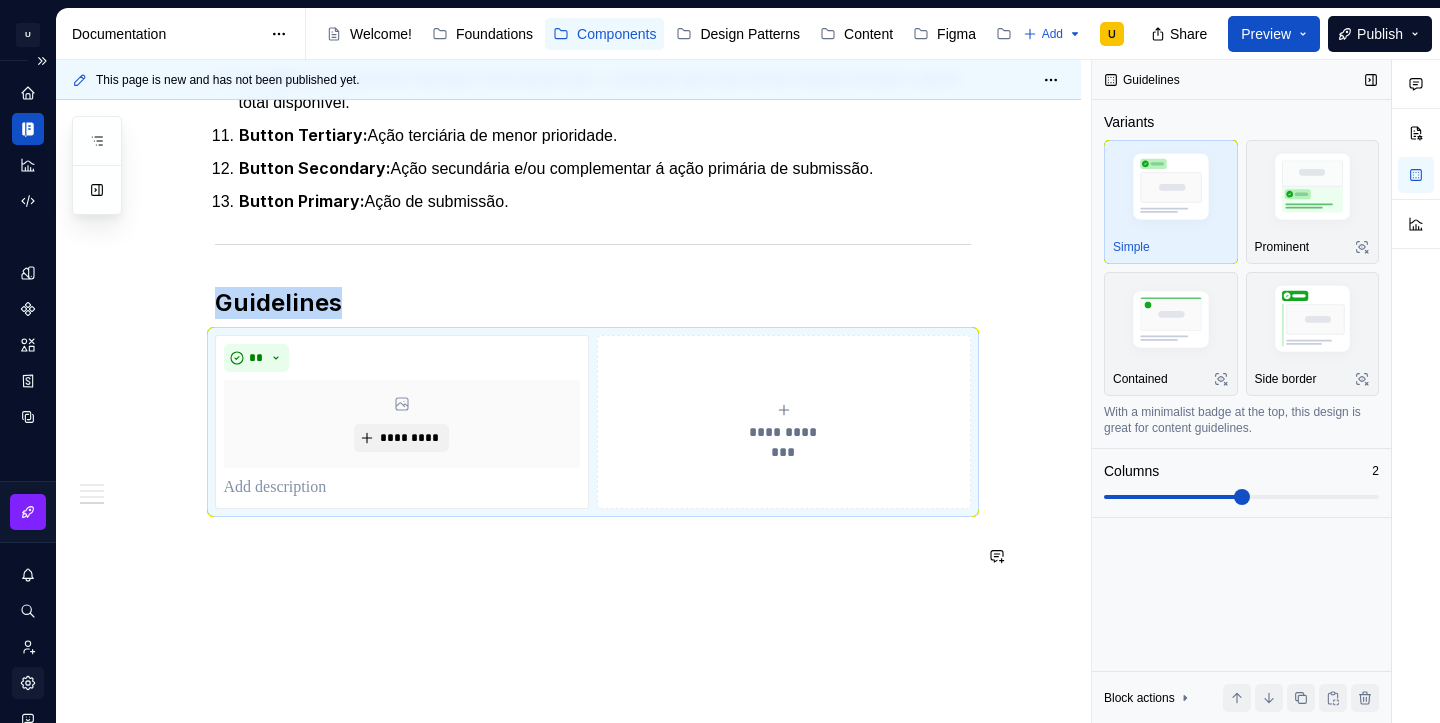 click on "**********" at bounding box center (593, -701) 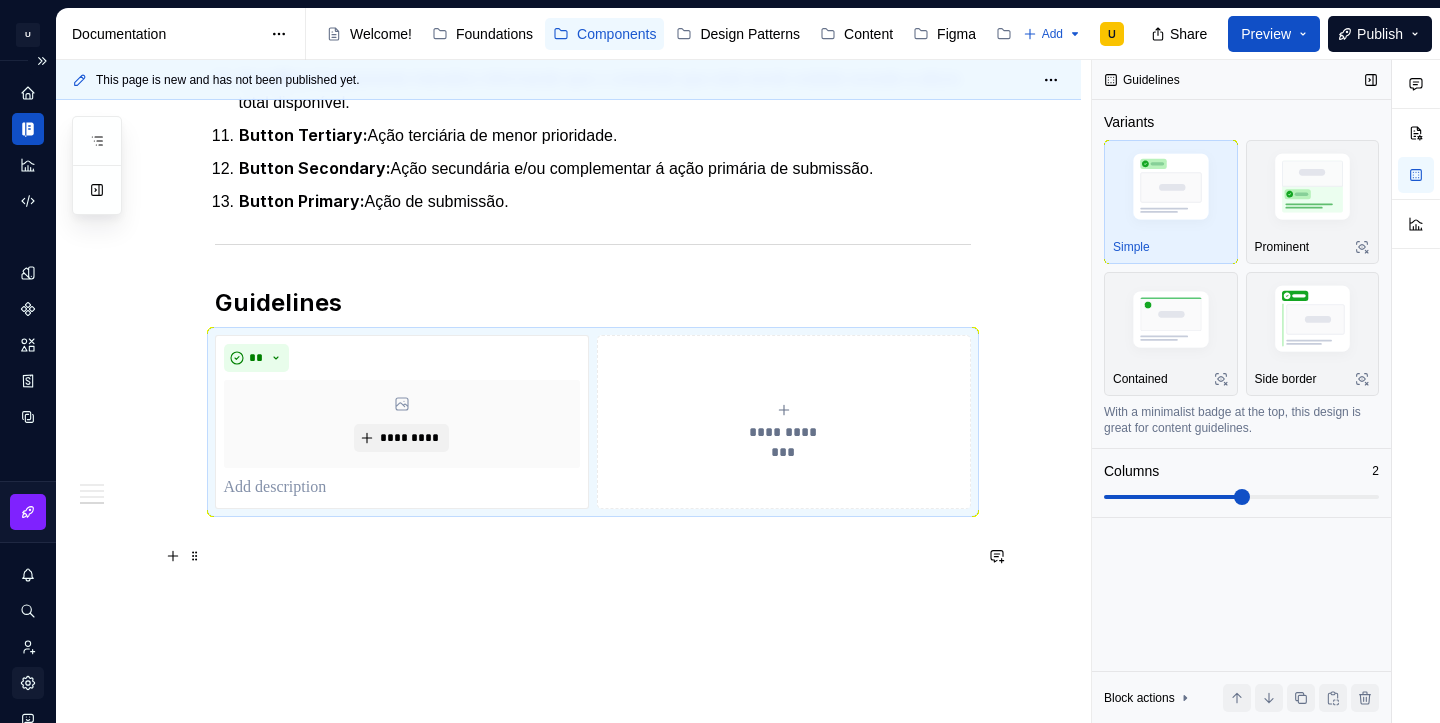 click at bounding box center (593, 545) 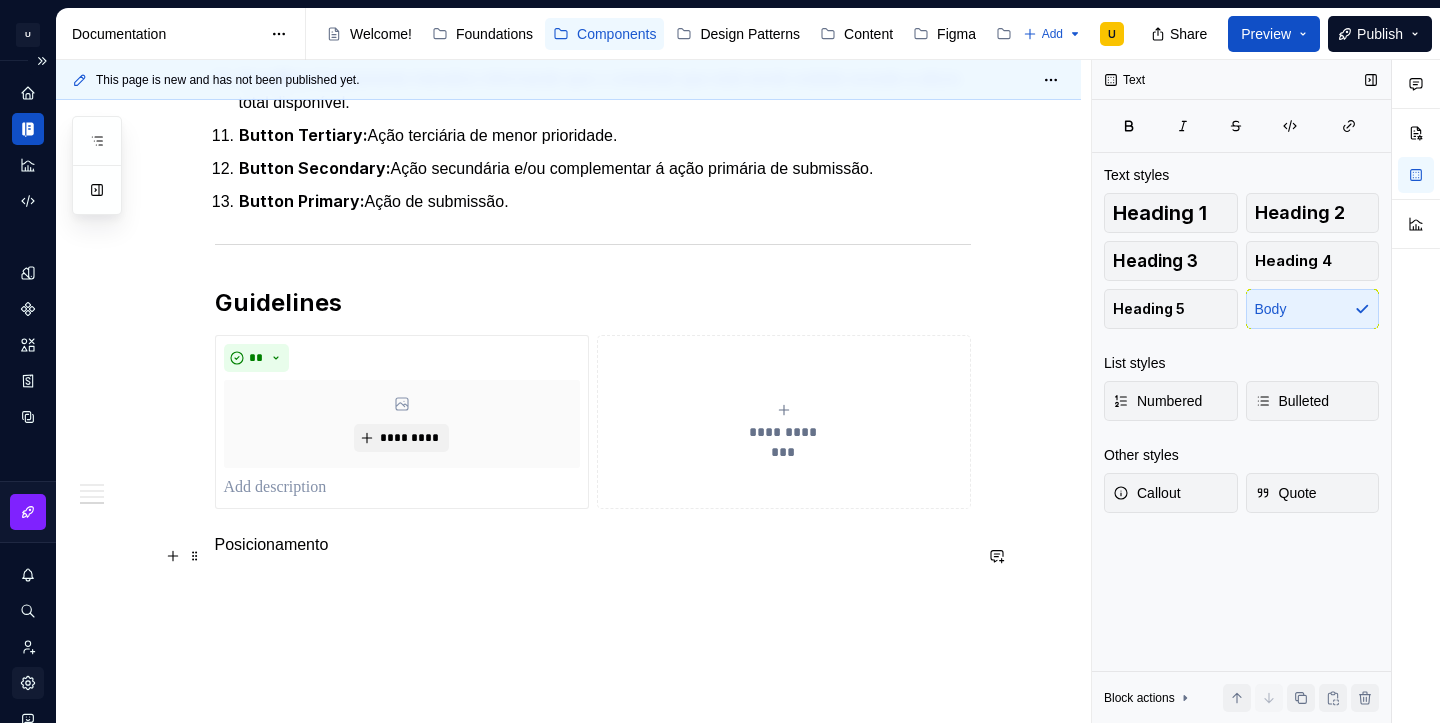 click on "Posicionamento" at bounding box center [593, 545] 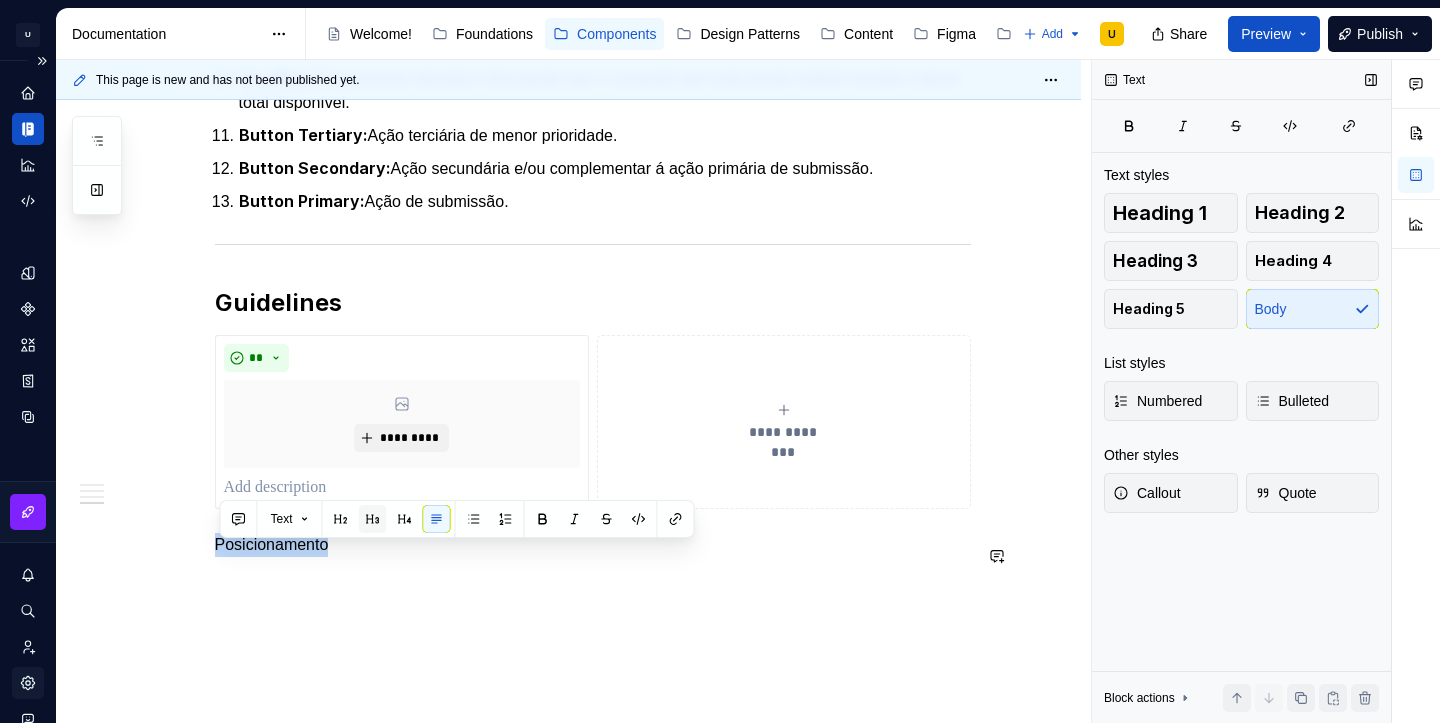 click at bounding box center [373, 519] 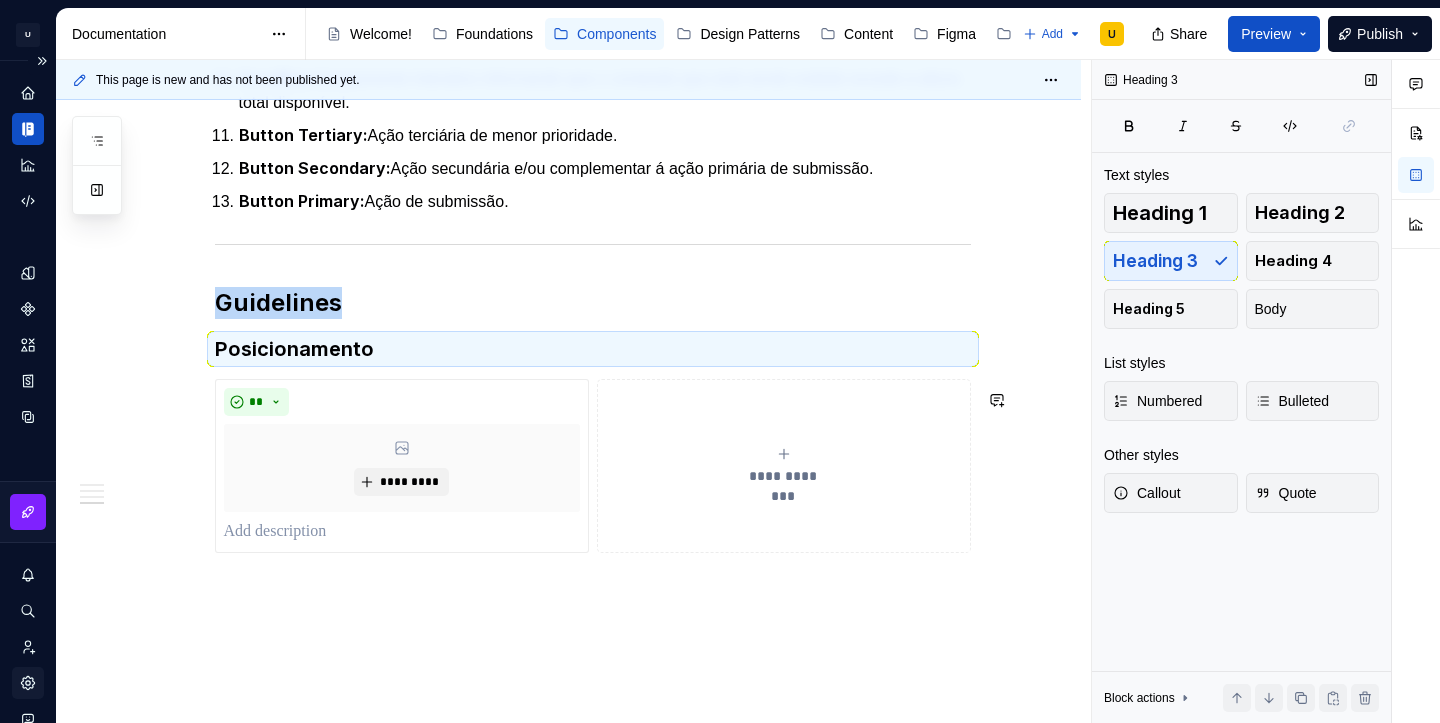 click on "**********" at bounding box center (593, -703) 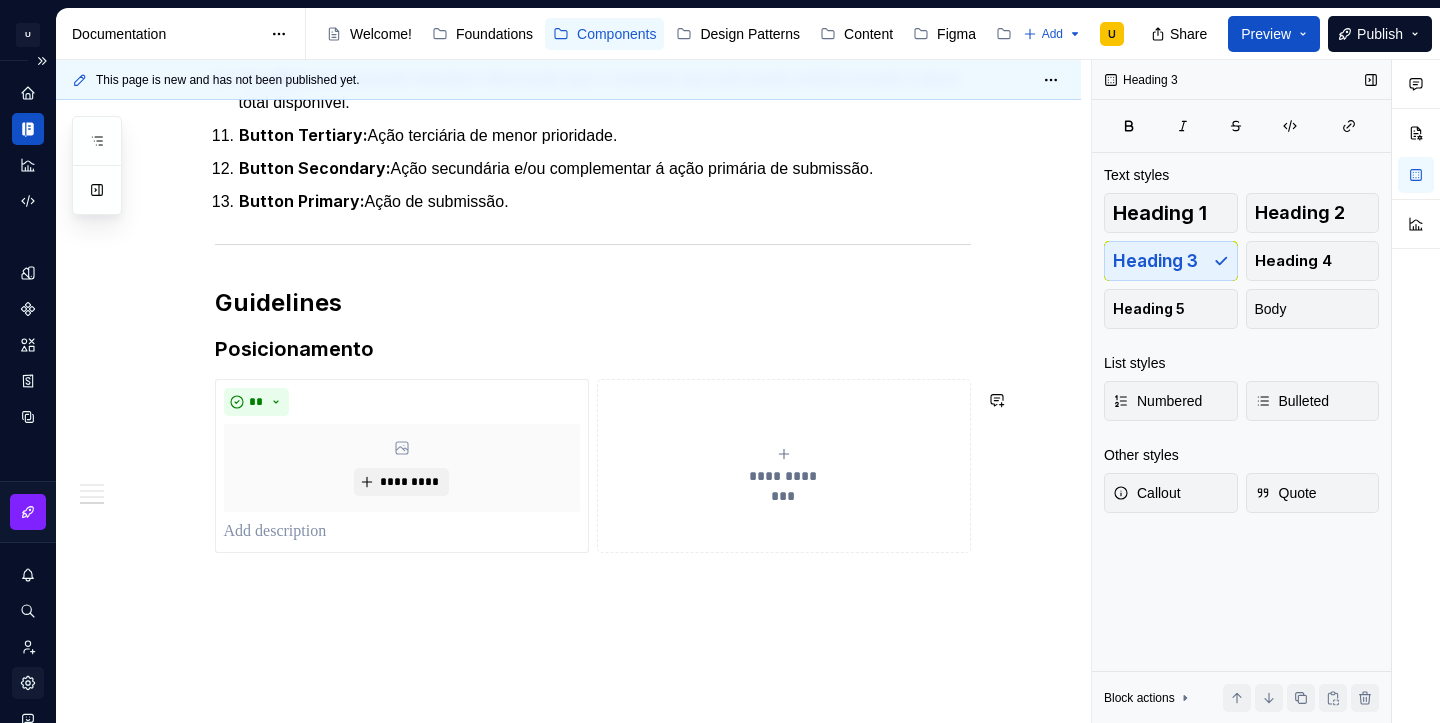 click on "**********" at bounding box center (593, -703) 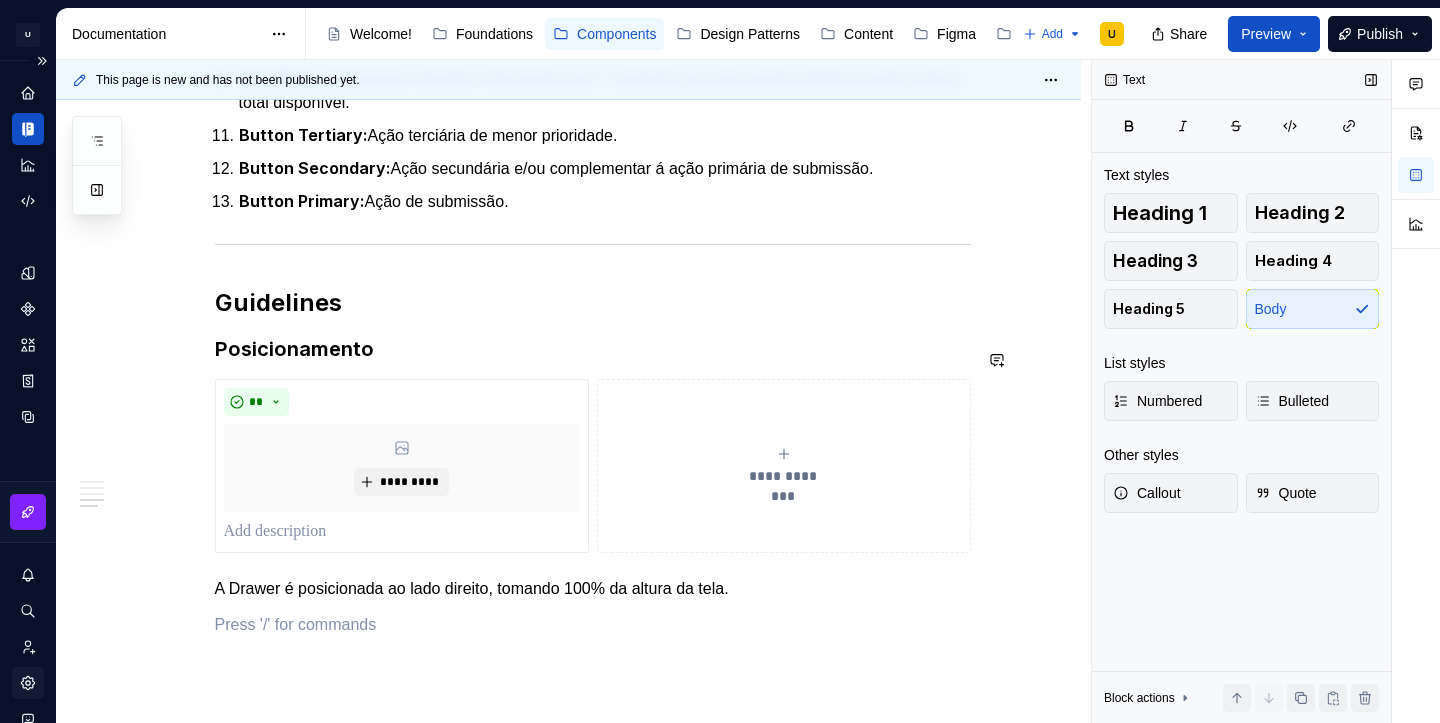 scroll, scrollTop: 2400, scrollLeft: 0, axis: vertical 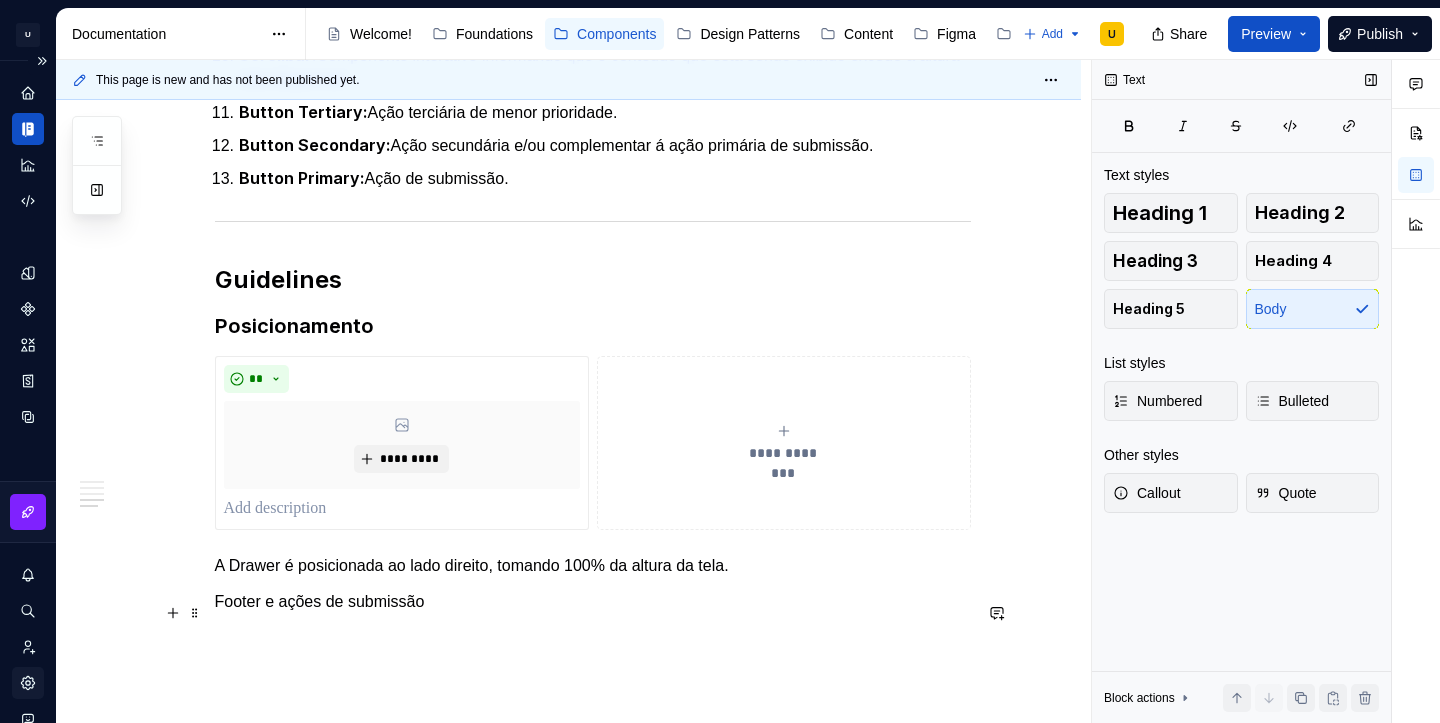 click on "Footer e ações de submissão" at bounding box center (593, 602) 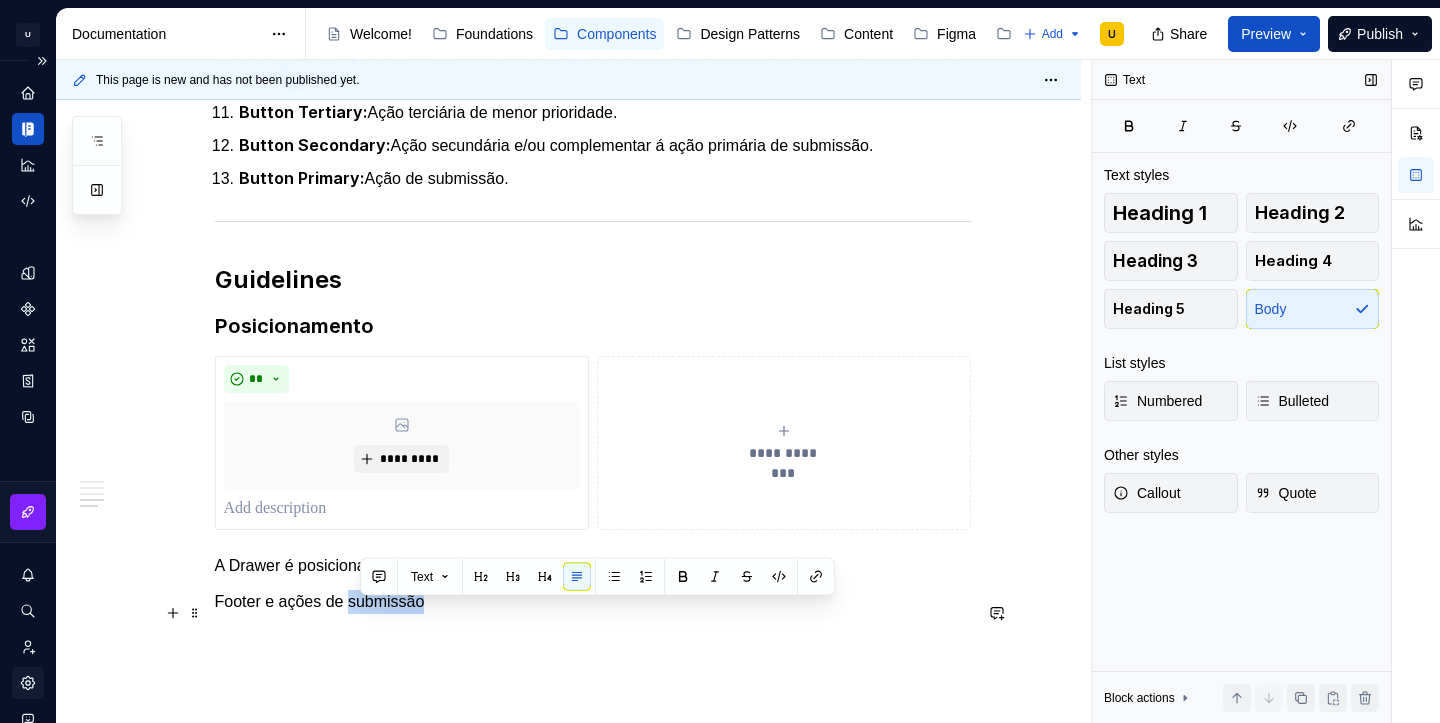 click on "Footer e ações de submissão" at bounding box center (593, 602) 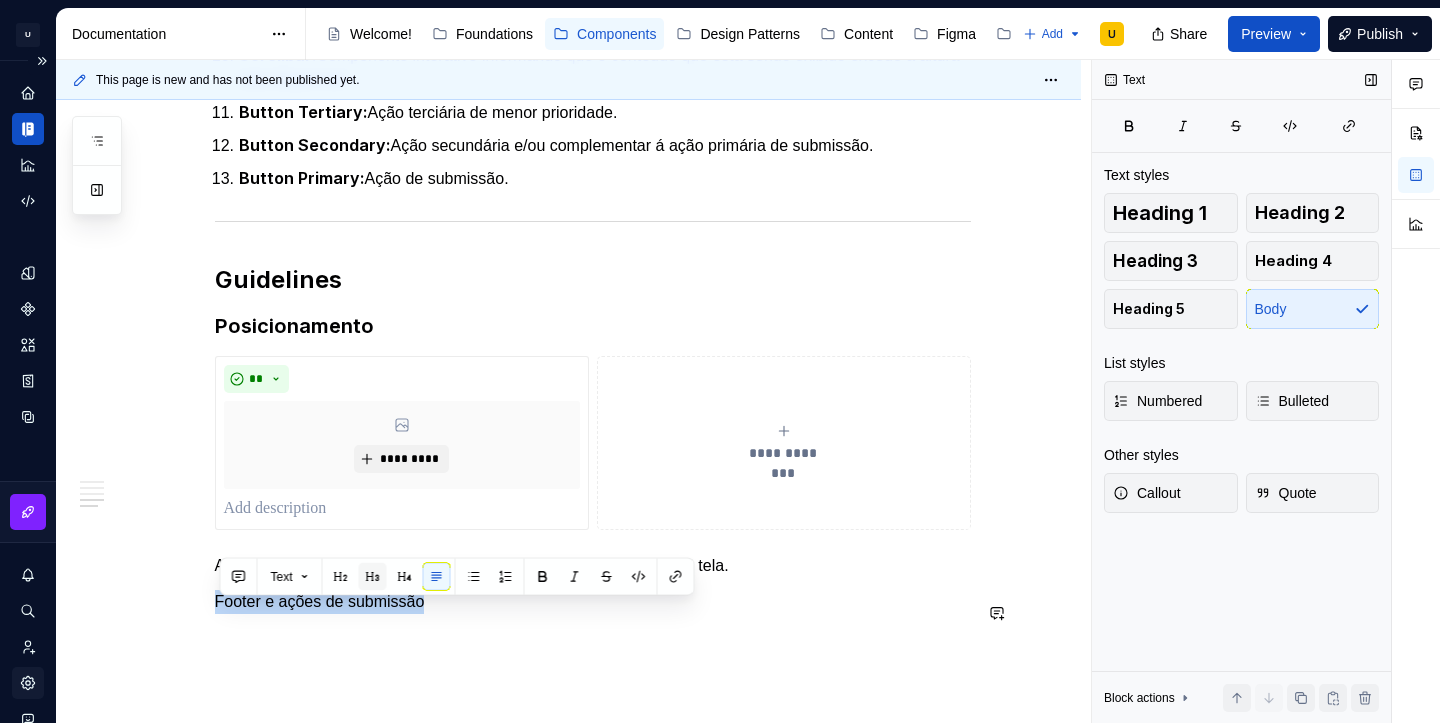 click at bounding box center [373, 577] 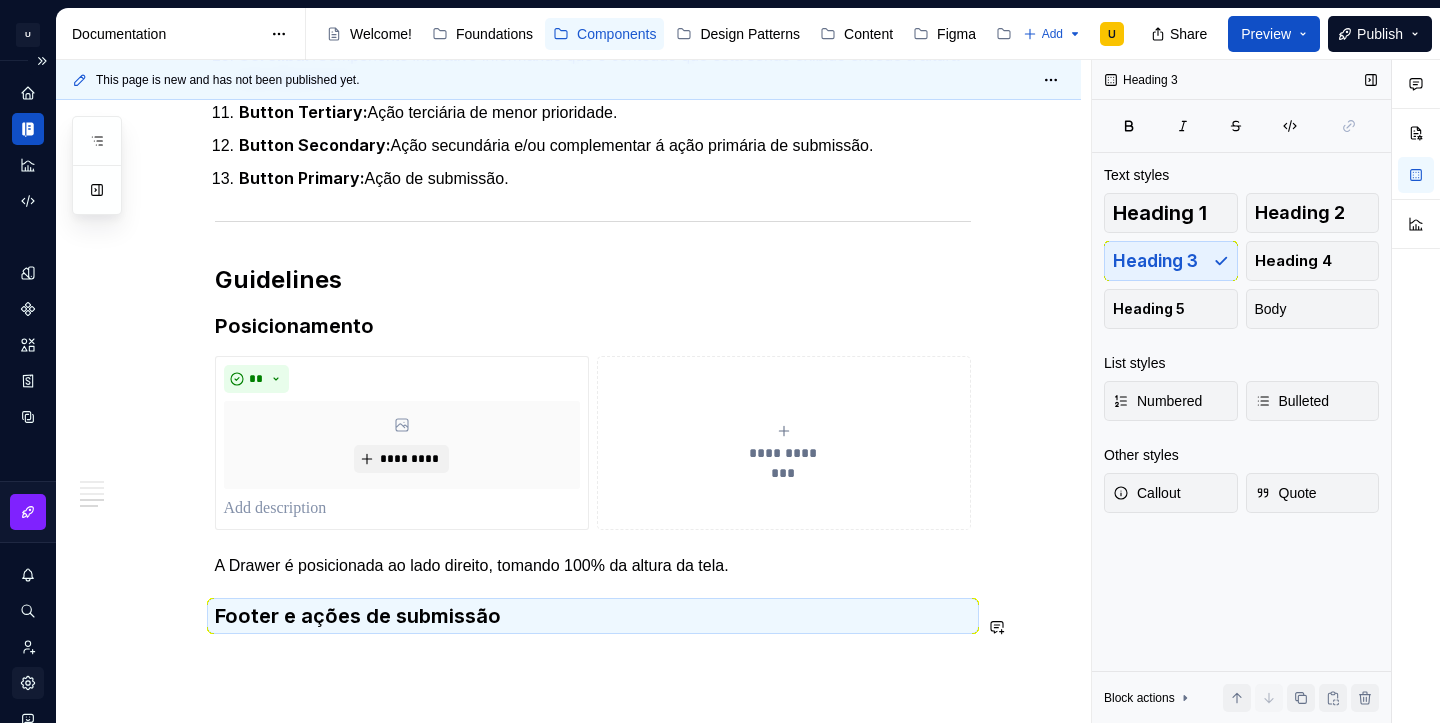 click on "**********" at bounding box center [568, -592] 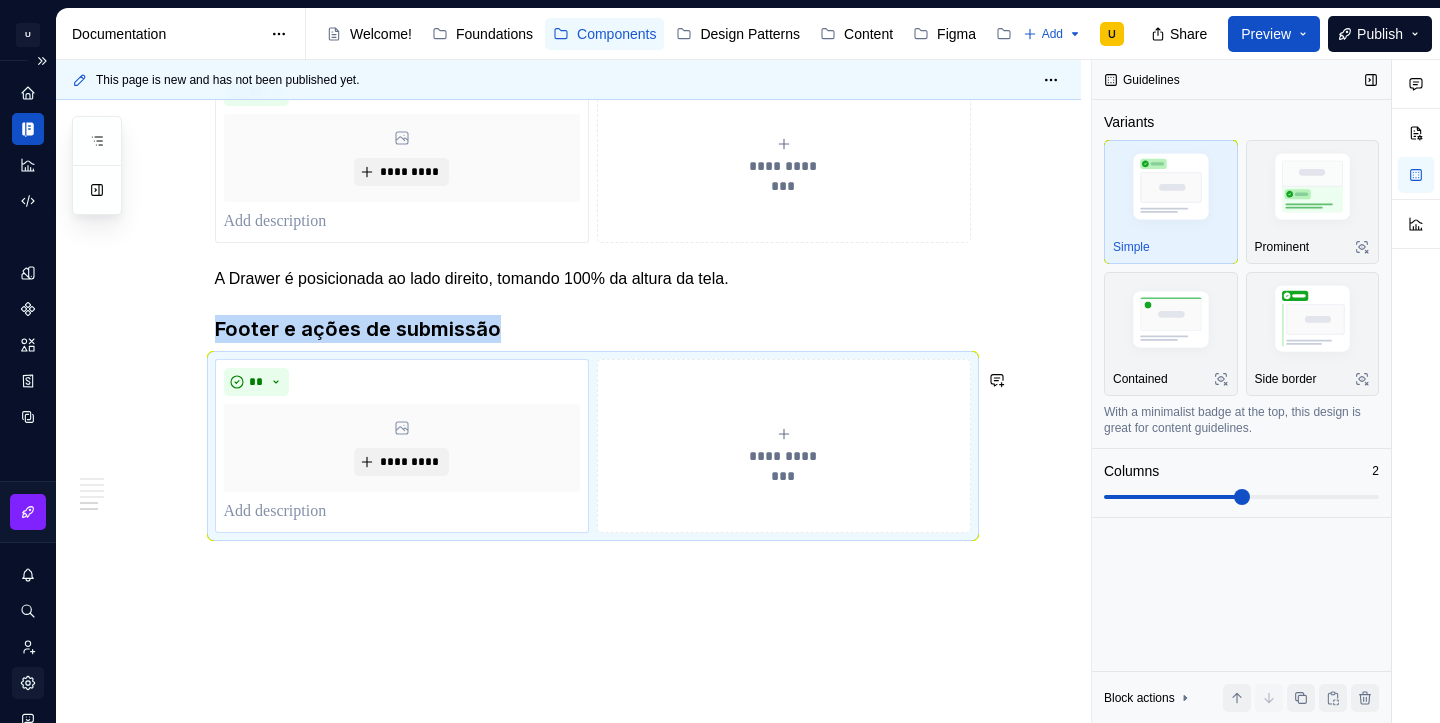 scroll, scrollTop: 2749, scrollLeft: 0, axis: vertical 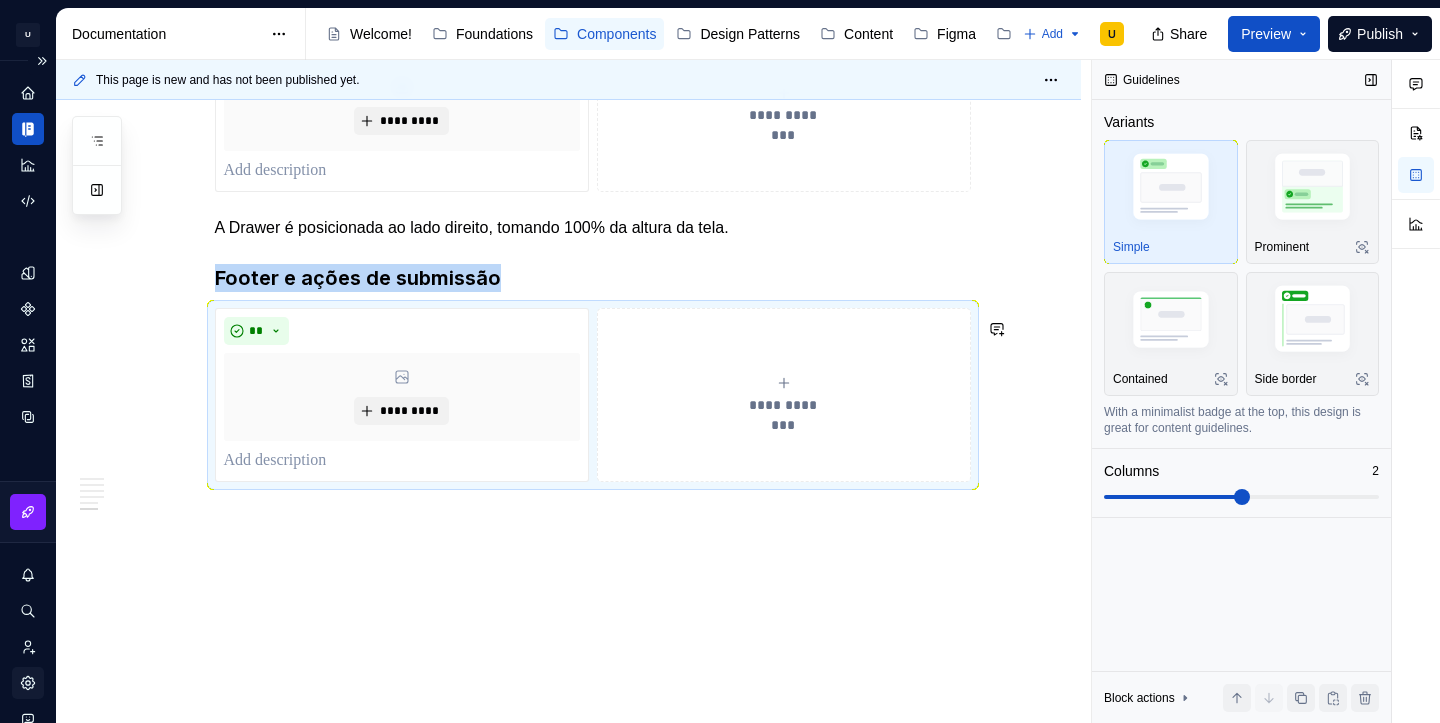 click on "**********" at bounding box center [568, -835] 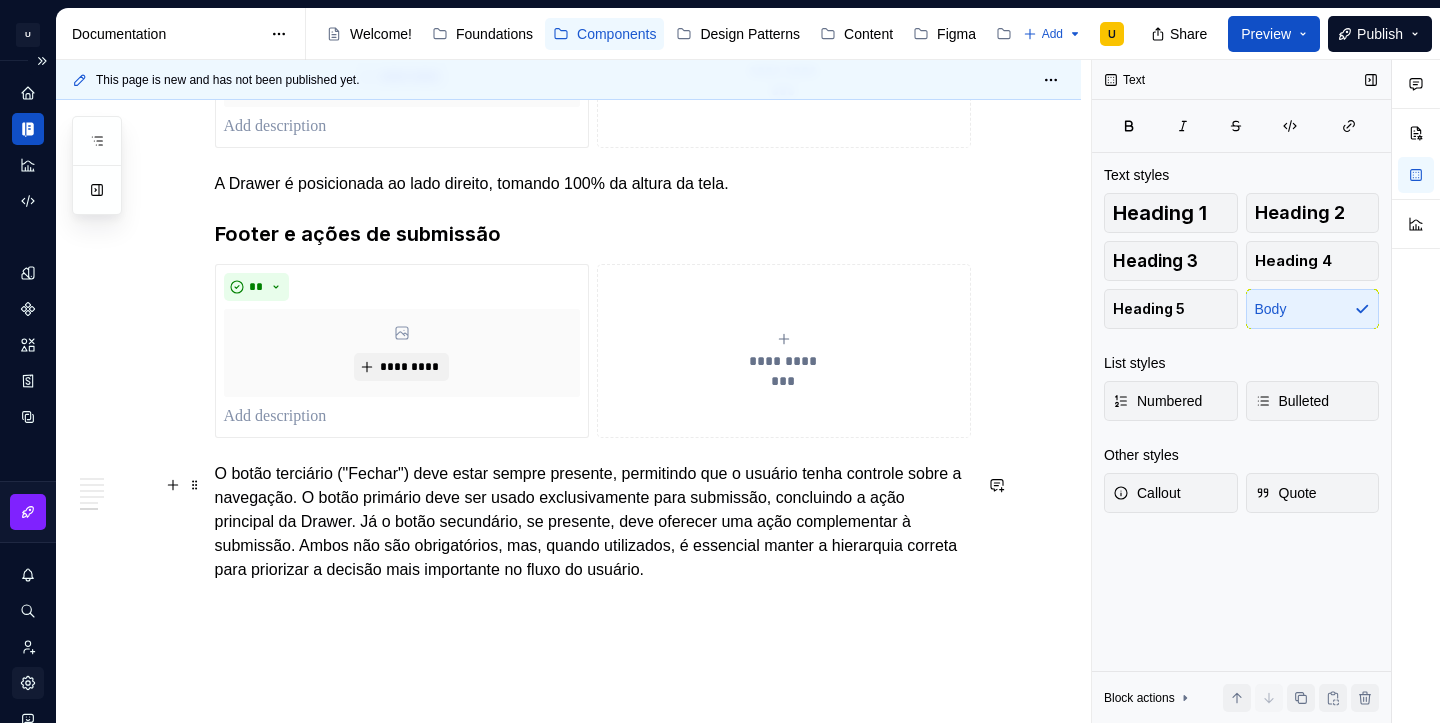 scroll, scrollTop: 2788, scrollLeft: 0, axis: vertical 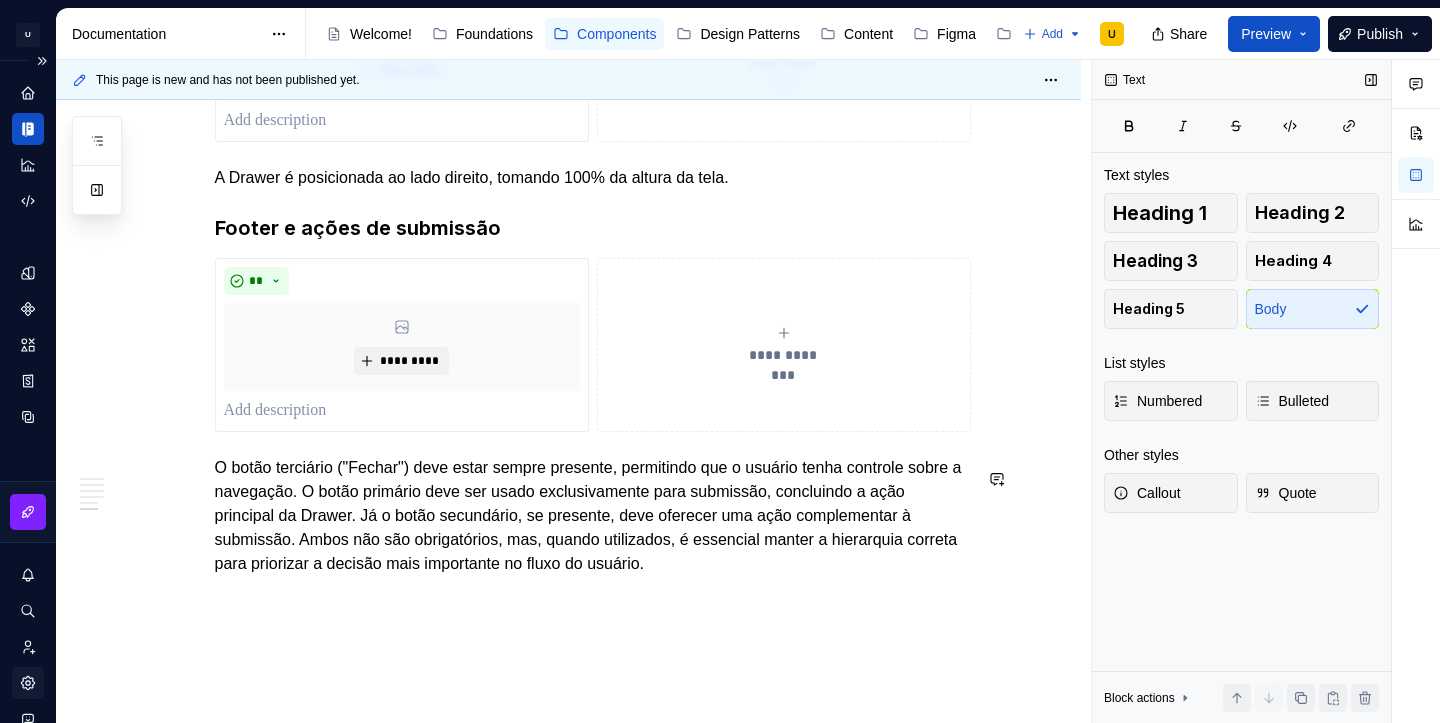 click on "**********" at bounding box center (568, -813) 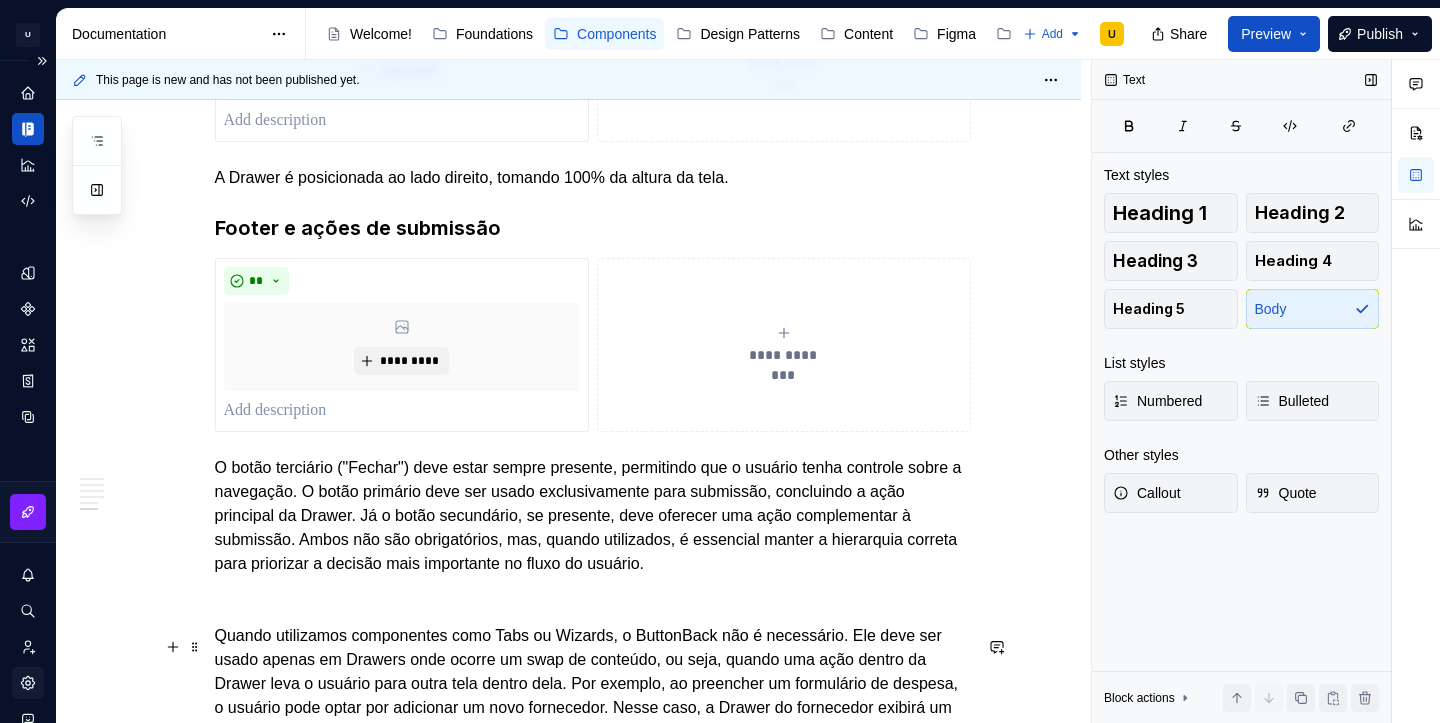 scroll, scrollTop: 2858, scrollLeft: 0, axis: vertical 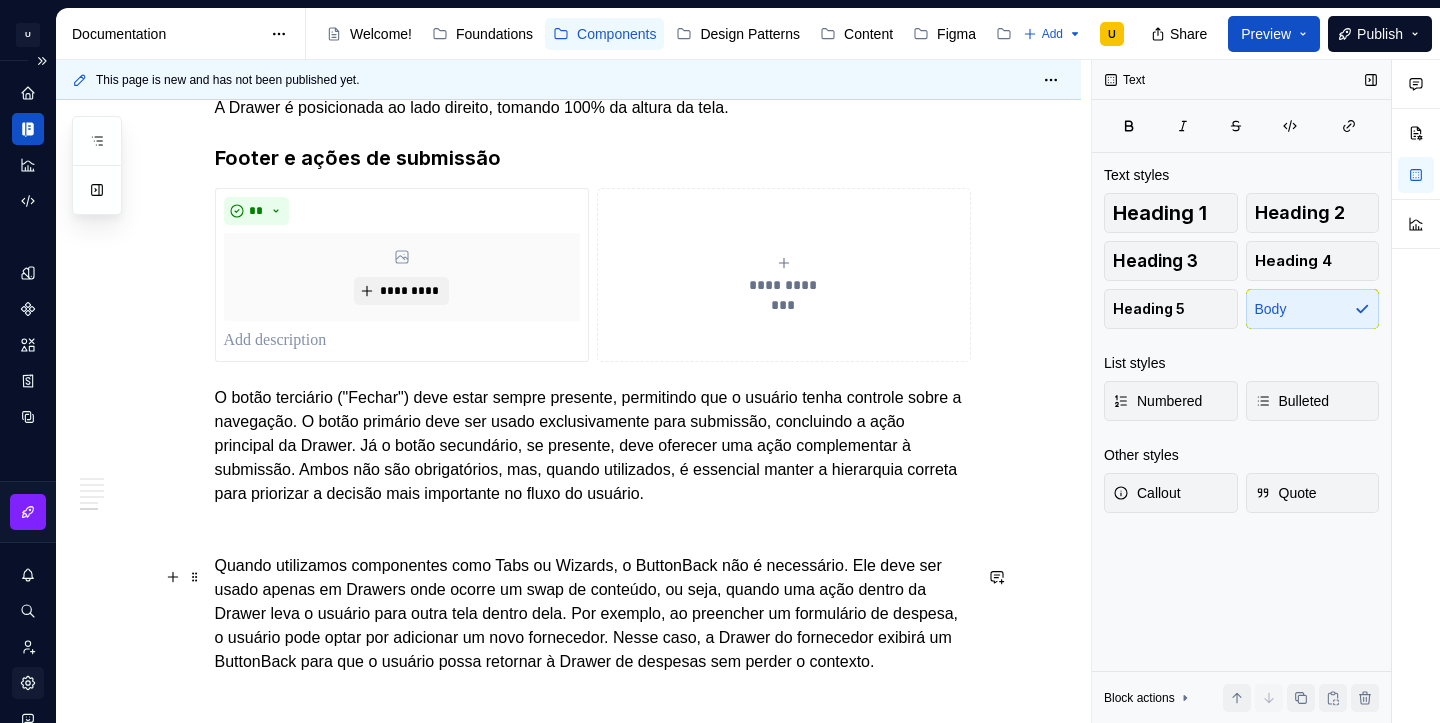 click on "Quando utilizamos componentes como Tabs ou Wizards, o ButtonBack não é necessário. Ele deve ser usado apenas em Drawers onde ocorre um swap de conteúdo, ou seja, quando uma ação dentro da Drawer leva o usuário para outra tela dentro dela. Por exemplo, ao preencher um formulário de despesa, o usuário pode optar por adicionar um novo fornecedor. Nesse caso, a Drawer do fornecedor exibirá um ButtonBack para que o usuário possa retornar à Drawer de despesas sem perder o contexto." at bounding box center [593, 614] 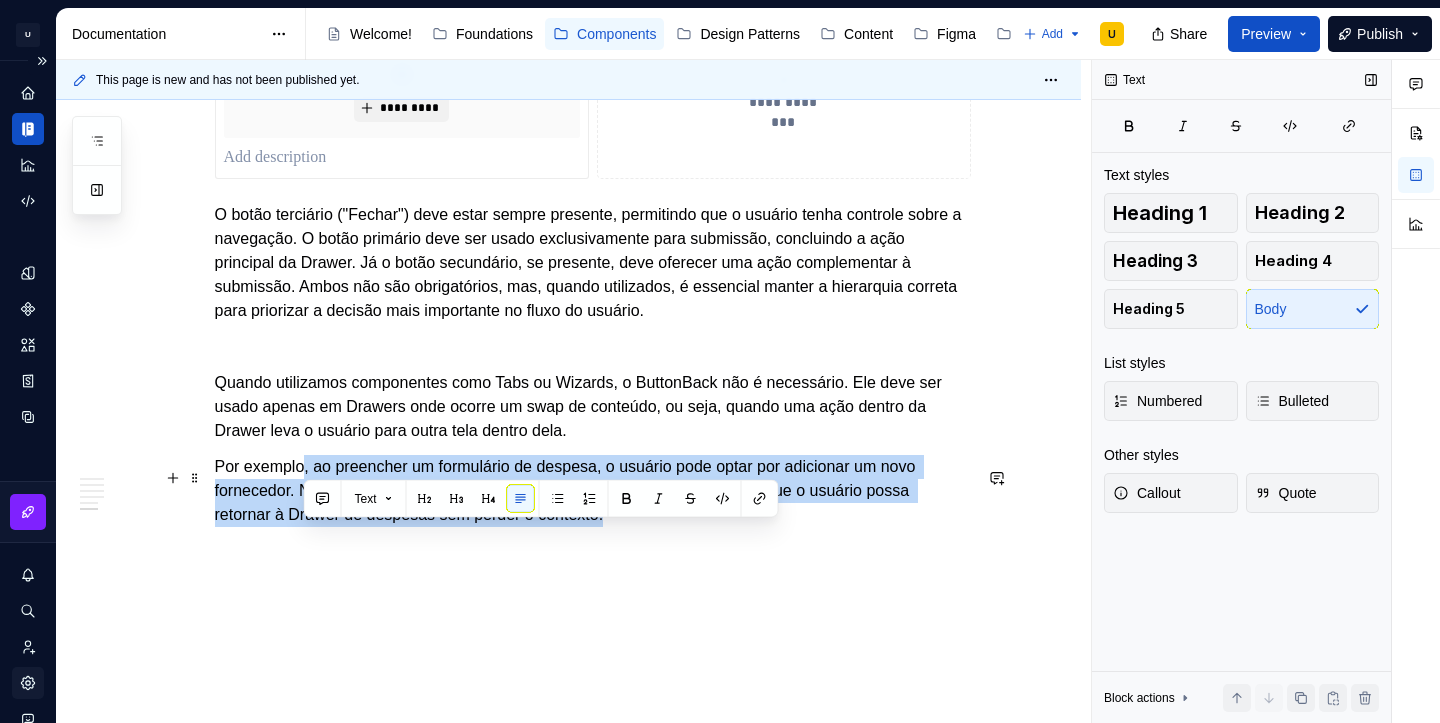 scroll, scrollTop: 3097, scrollLeft: 0, axis: vertical 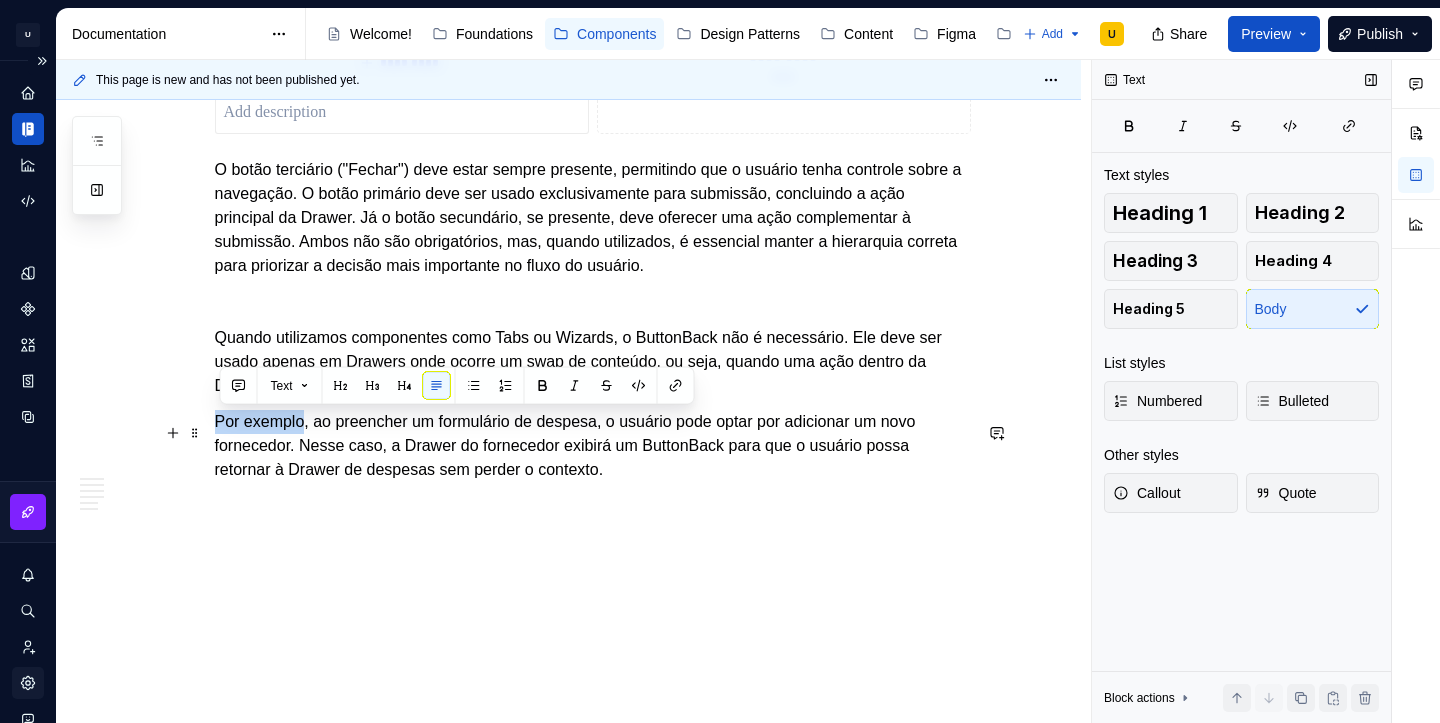 drag, startPoint x: 314, startPoint y: 650, endPoint x: 210, endPoint y: 424, distance: 248.78102 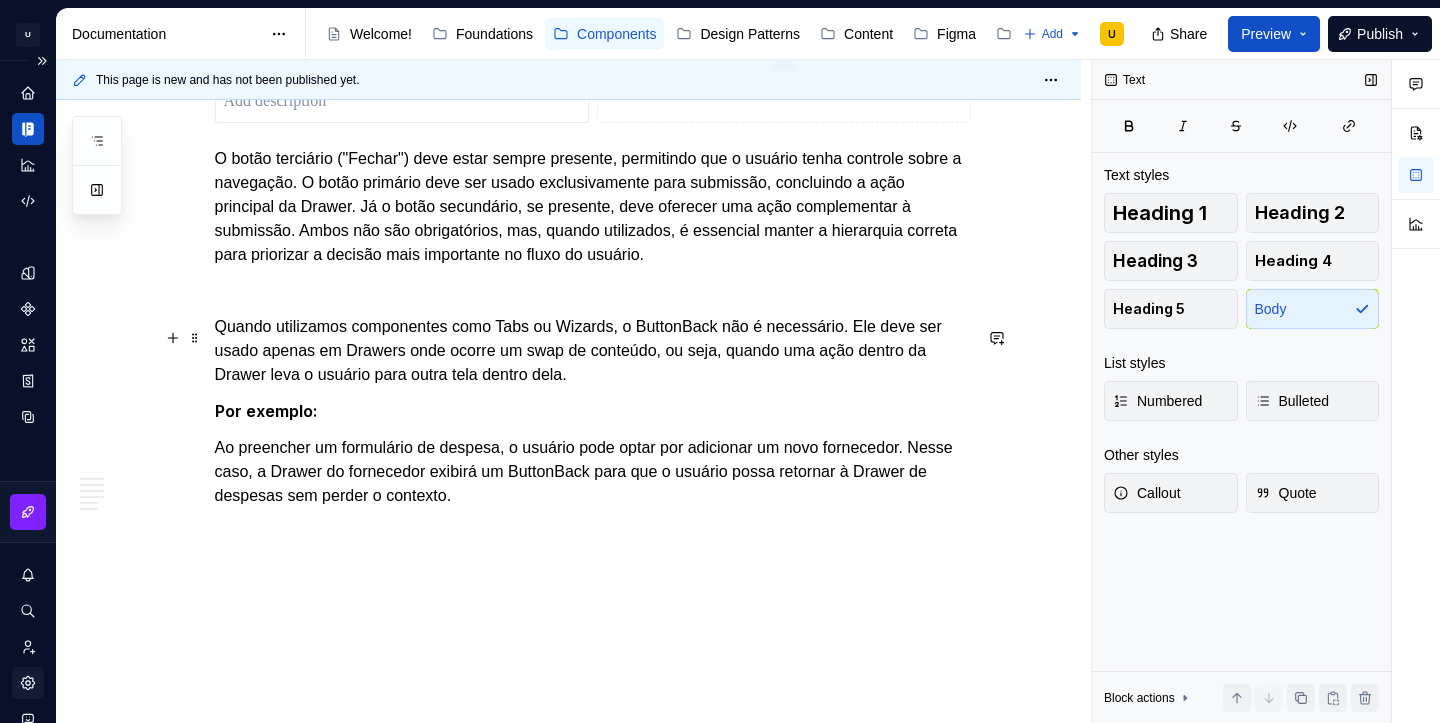 click on "Quando utilizamos componentes como Tabs ou Wizards, o ButtonBack não é necessário. Ele deve ser usado apenas em Drawers onde ocorre um swap de conteúdo, ou seja, quando uma ação dentro da Drawer leva o usuário para outra tela dentro dela." at bounding box center (593, 351) 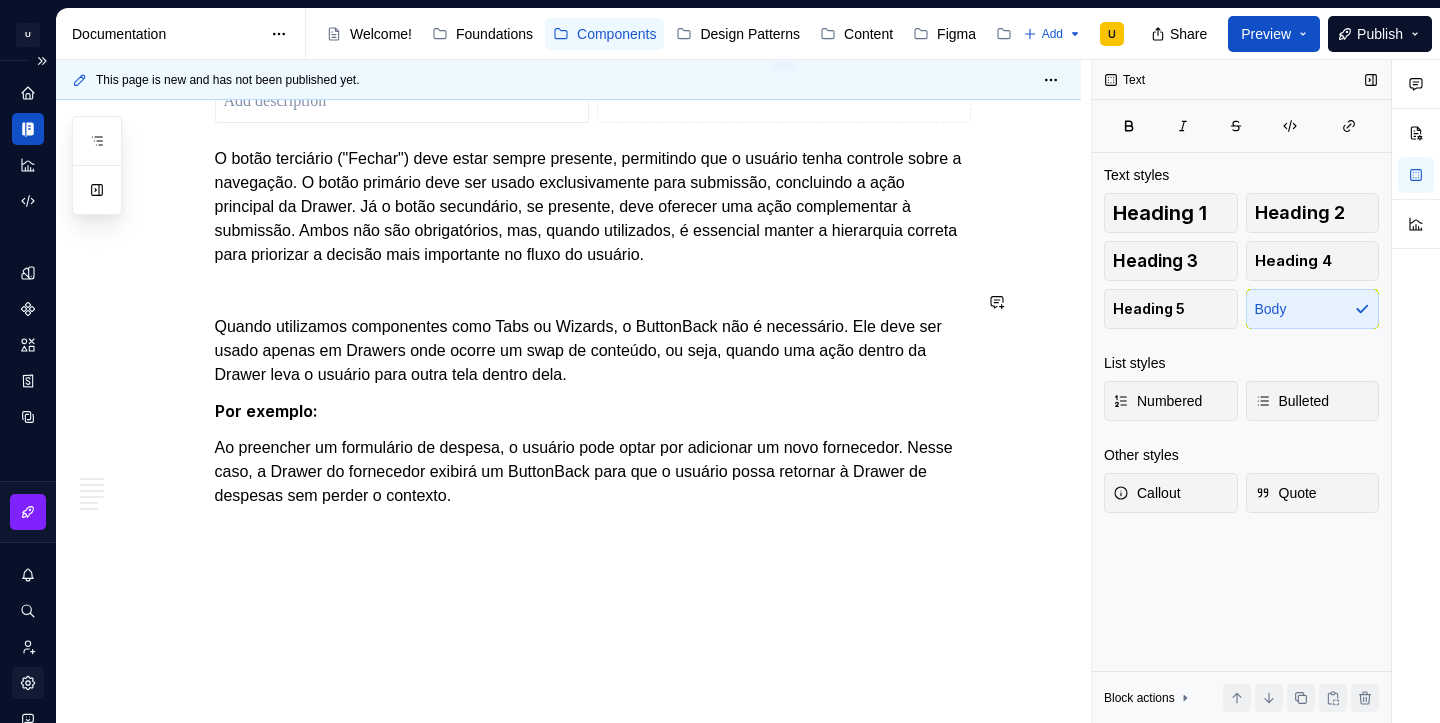 click on "**********" at bounding box center [593, -1098] 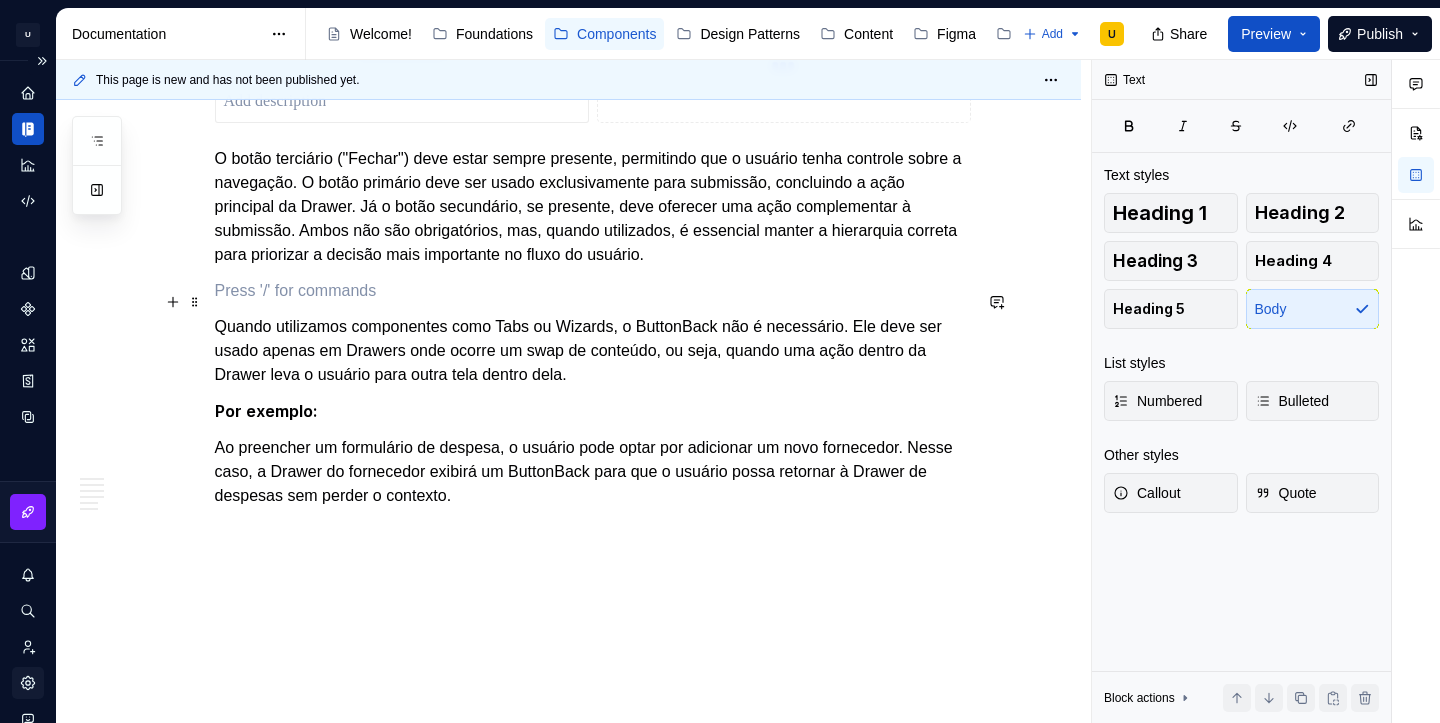 click at bounding box center (593, 291) 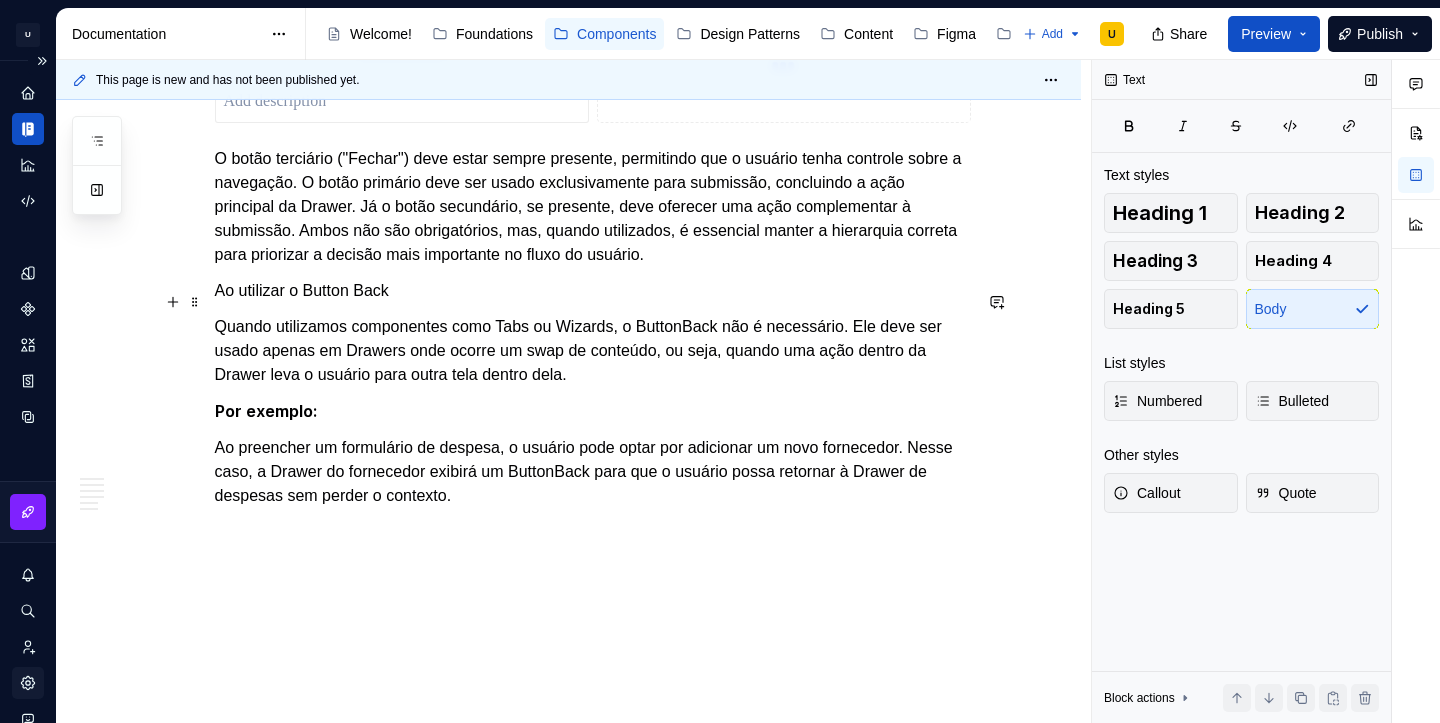 click on "Ao utilizar o Button Back" at bounding box center [593, 291] 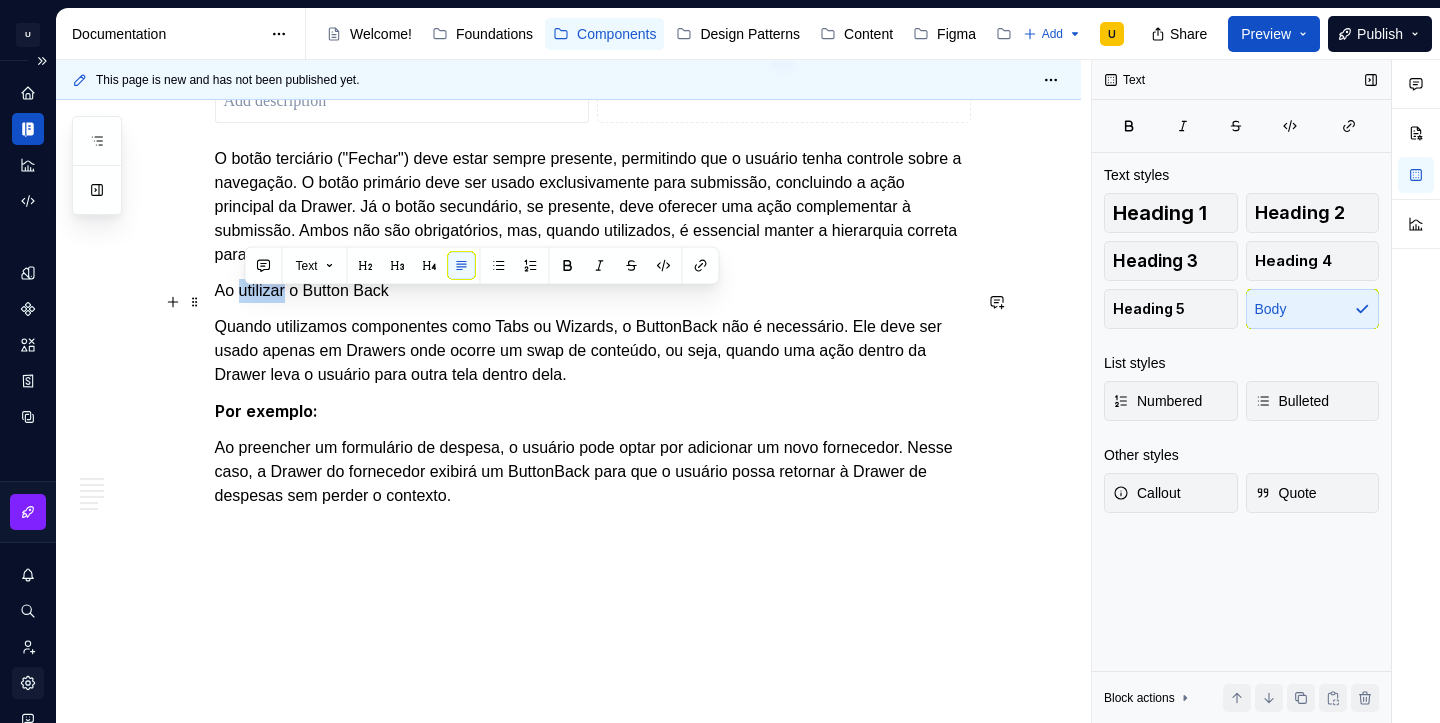click on "Ao utilizar o Button Back" at bounding box center (593, 291) 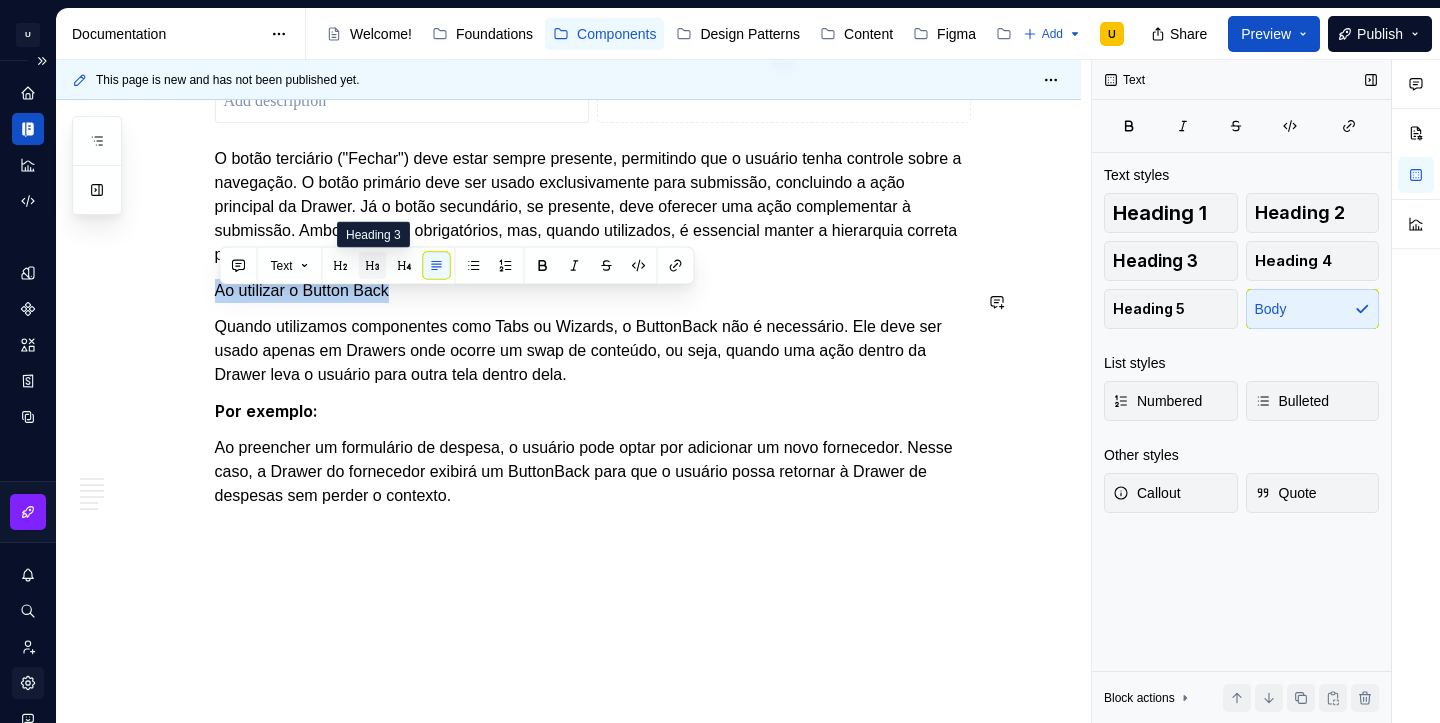 click at bounding box center (373, 266) 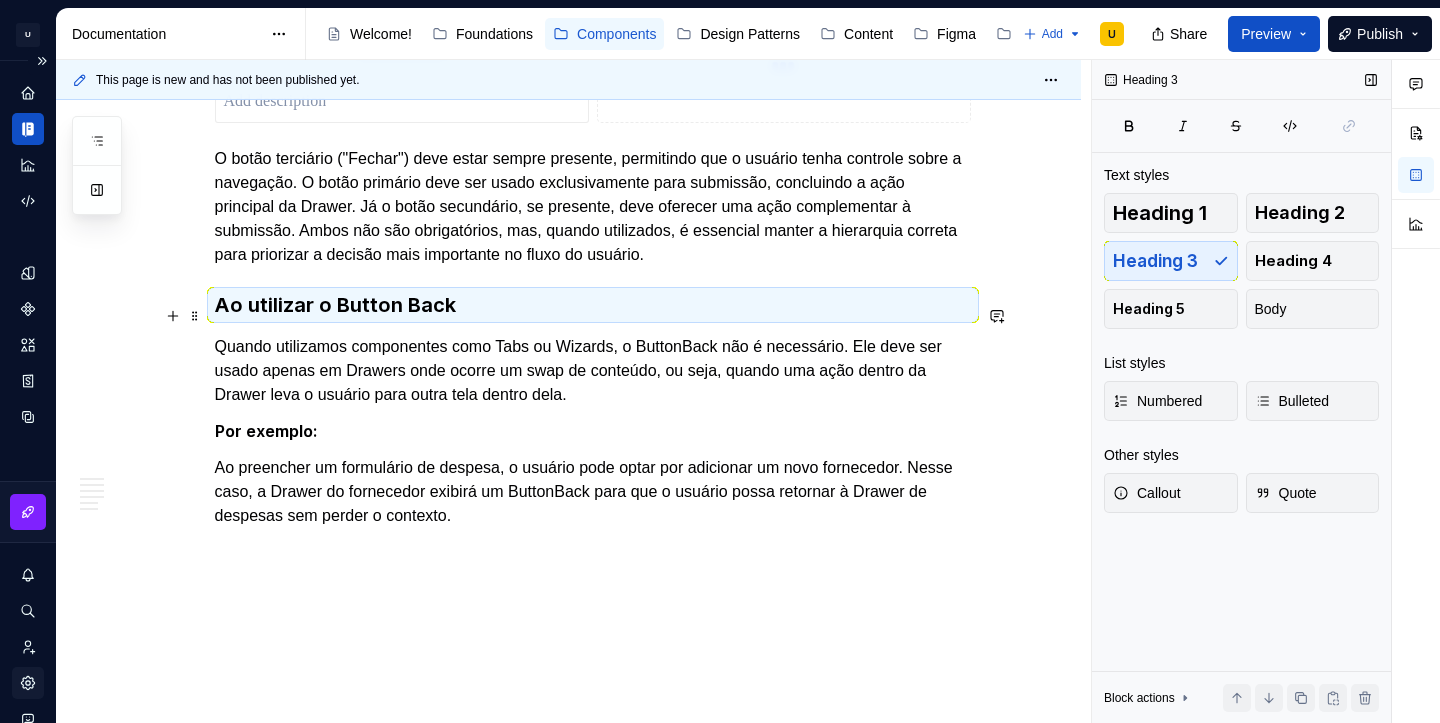 click on "Ao utilizar o Button Back" at bounding box center [593, 305] 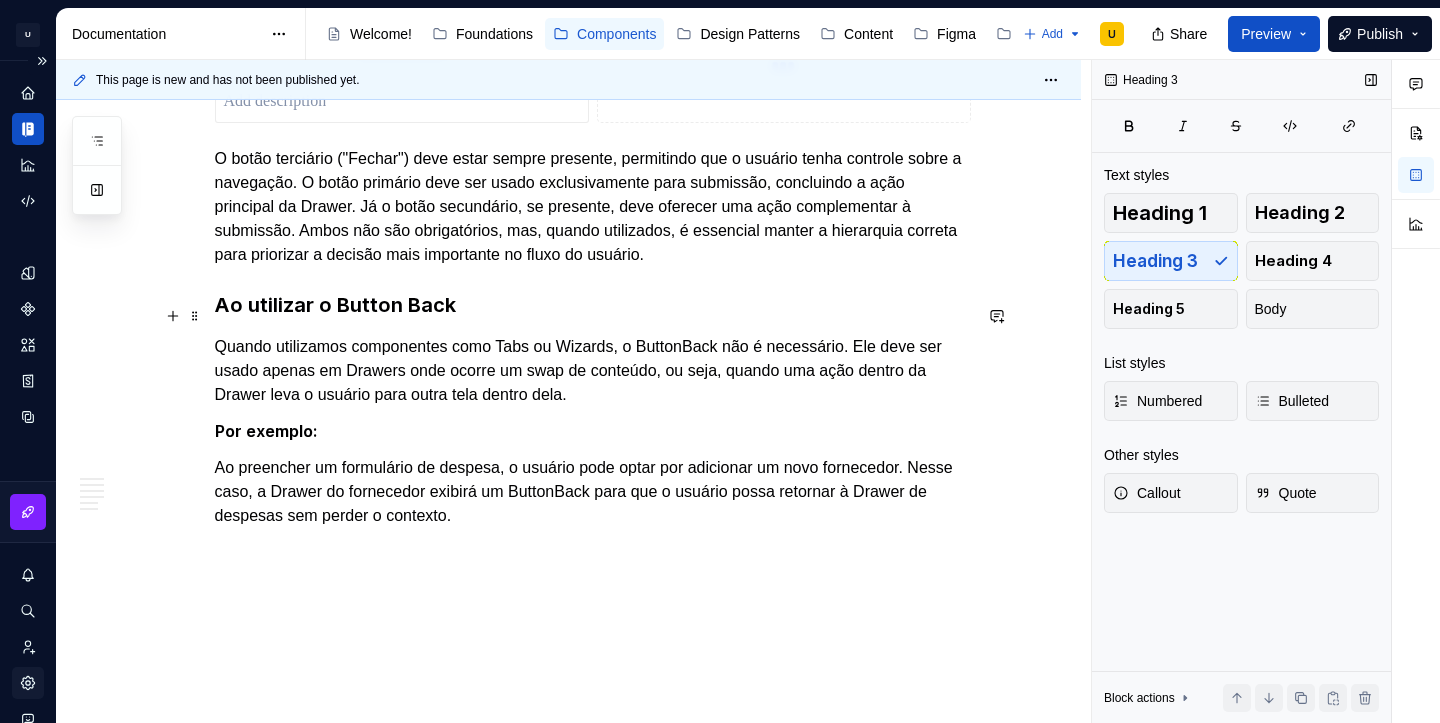 click on "Ao utilizar o Button Back" at bounding box center (593, 305) 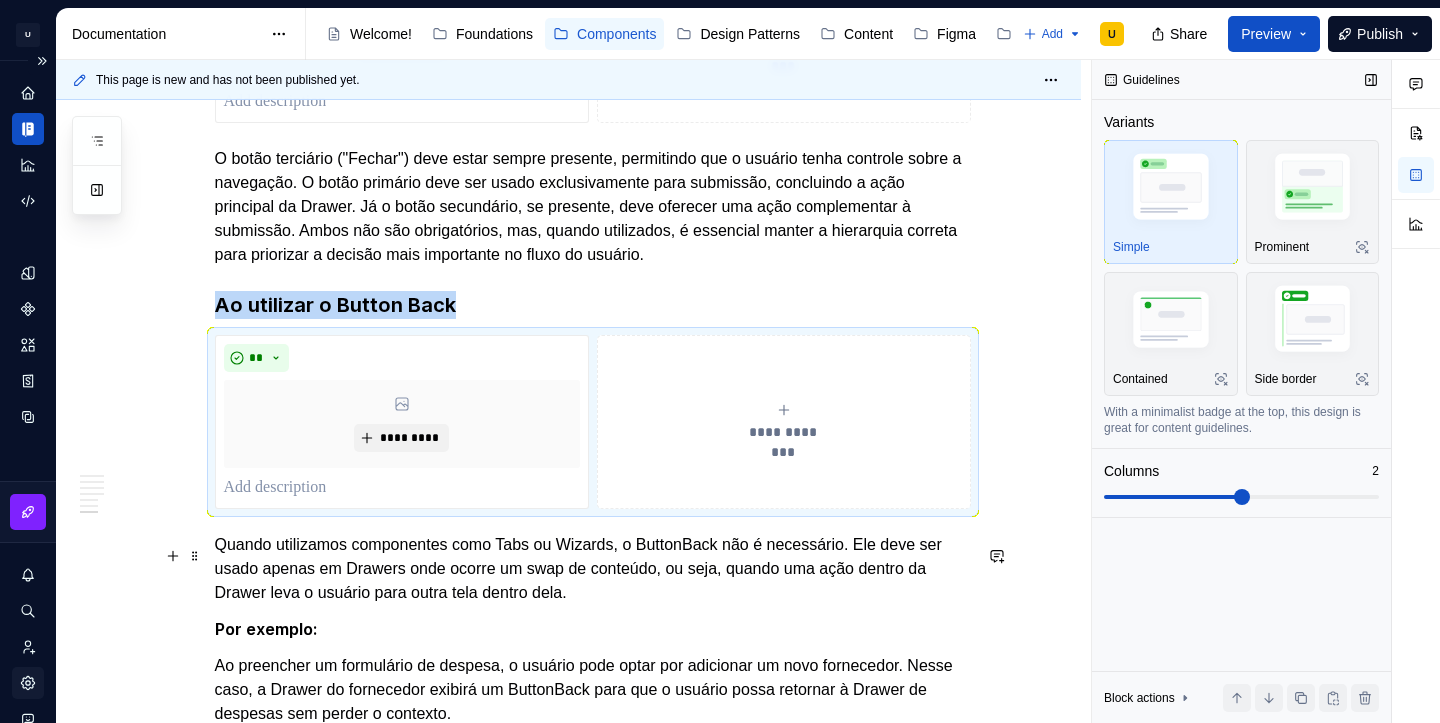 click on "Quando utilizamos componentes como Tabs ou Wizards, o ButtonBack não é necessário. Ele deve ser usado apenas em Drawers onde ocorre um swap de conteúdo, ou seja, quando uma ação dentro da Drawer leva o usuário para outra tela dentro dela." at bounding box center [593, 569] 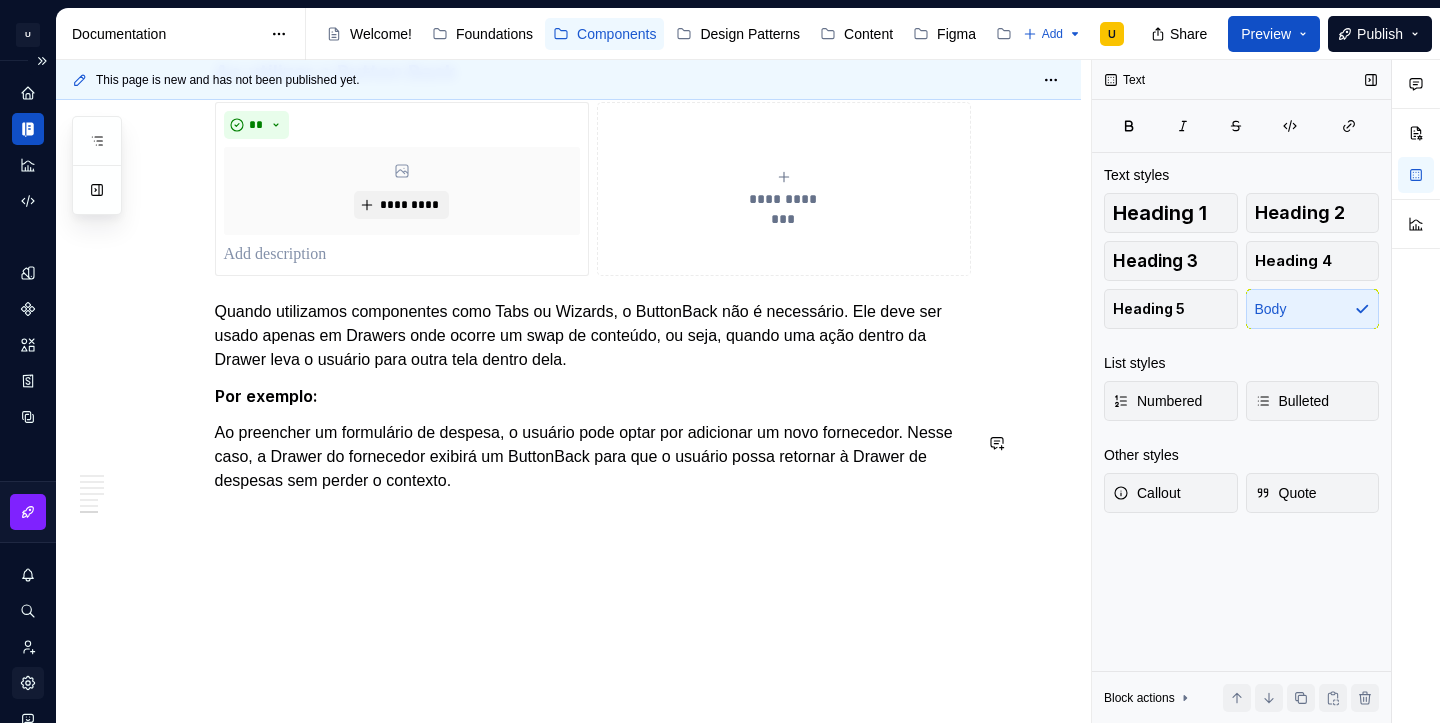 scroll, scrollTop: 3351, scrollLeft: 0, axis: vertical 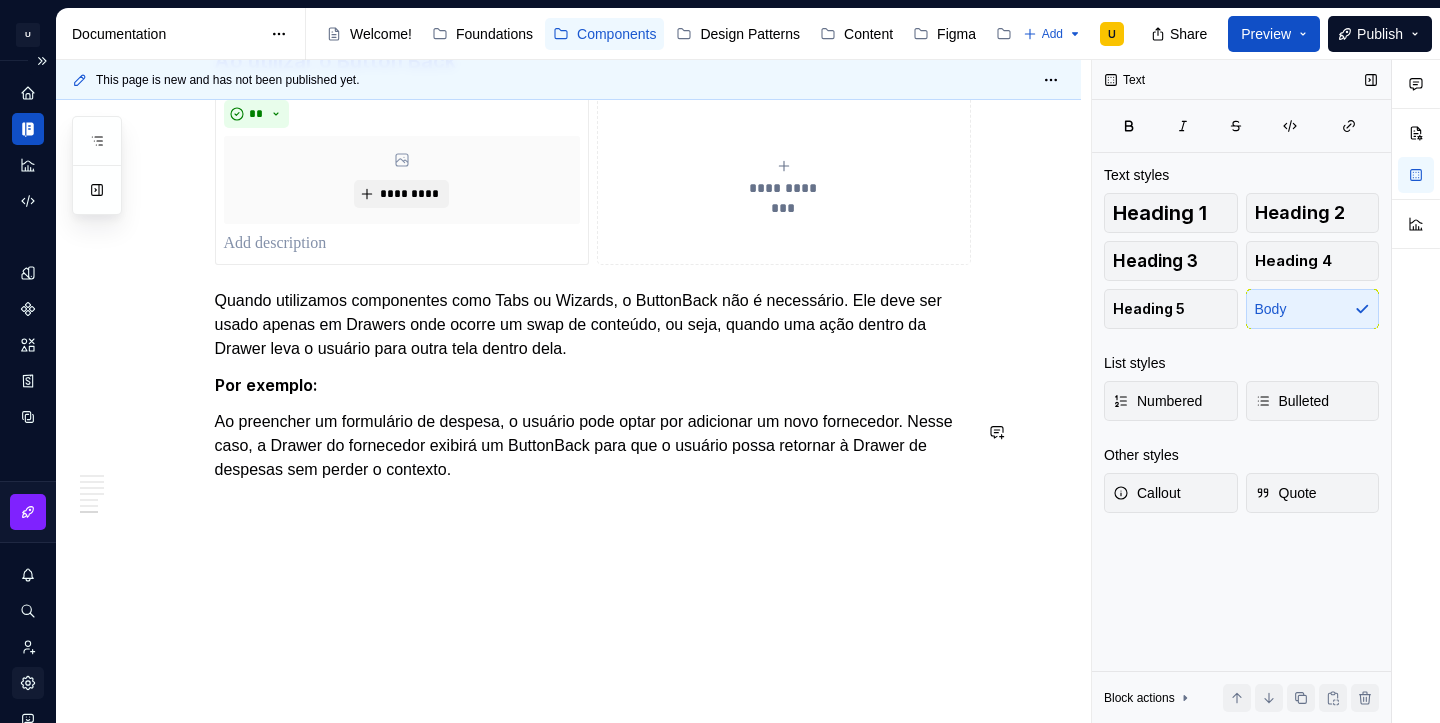 click on "**********" at bounding box center (568, -1136) 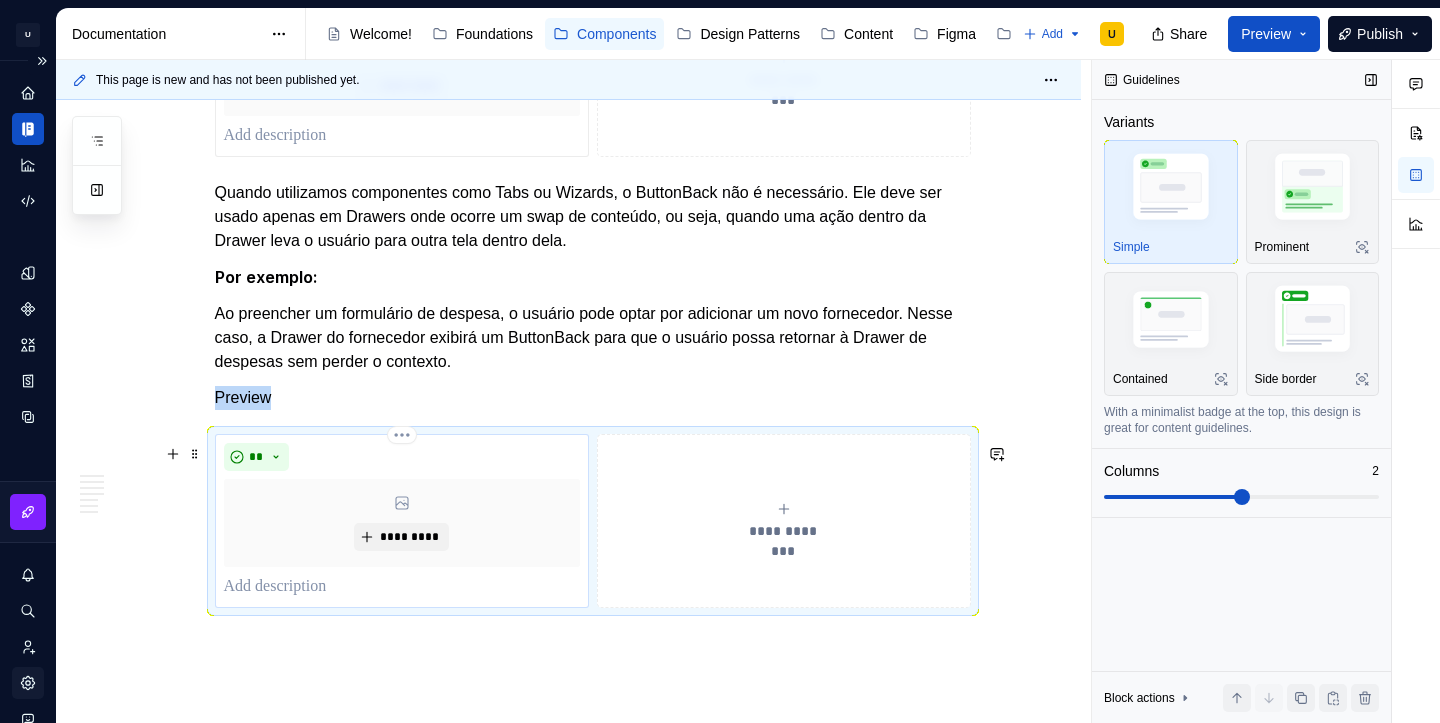scroll, scrollTop: 3450, scrollLeft: 0, axis: vertical 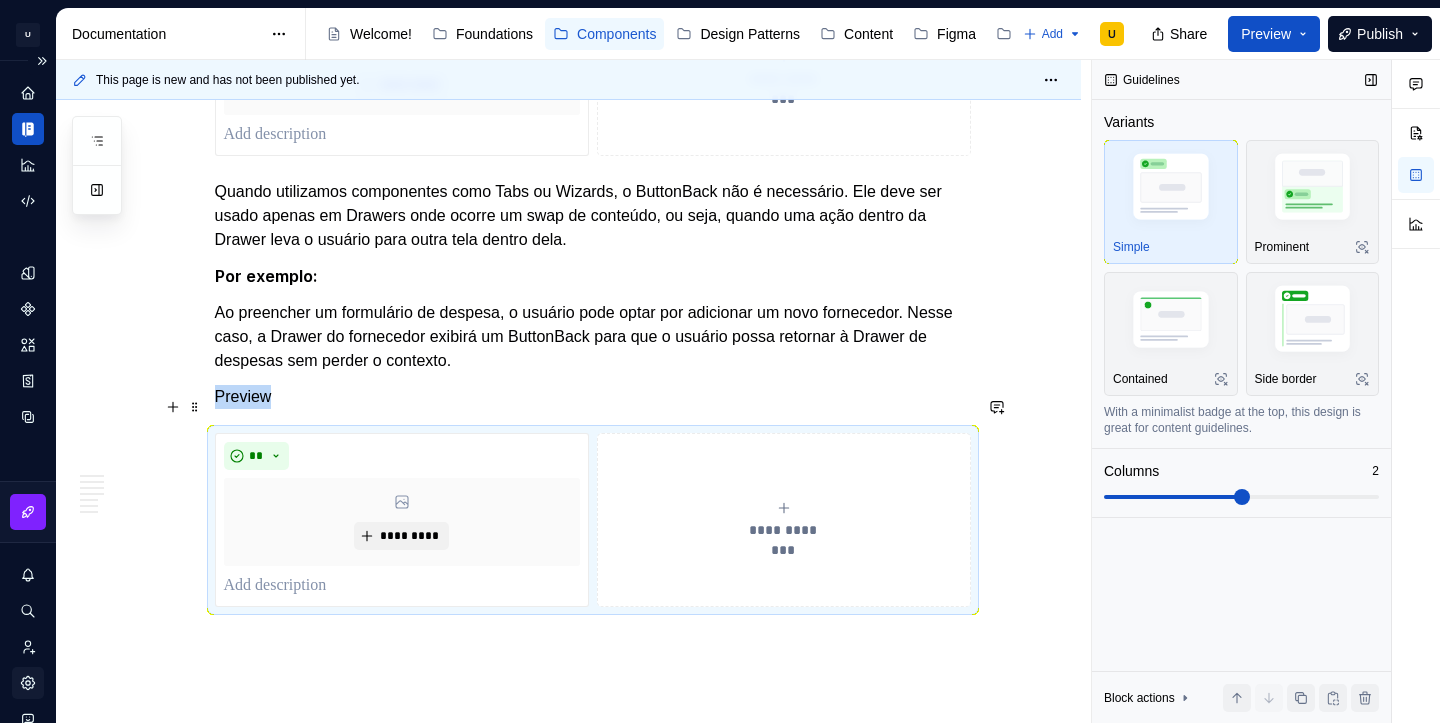 click on "Preview" at bounding box center (593, 397) 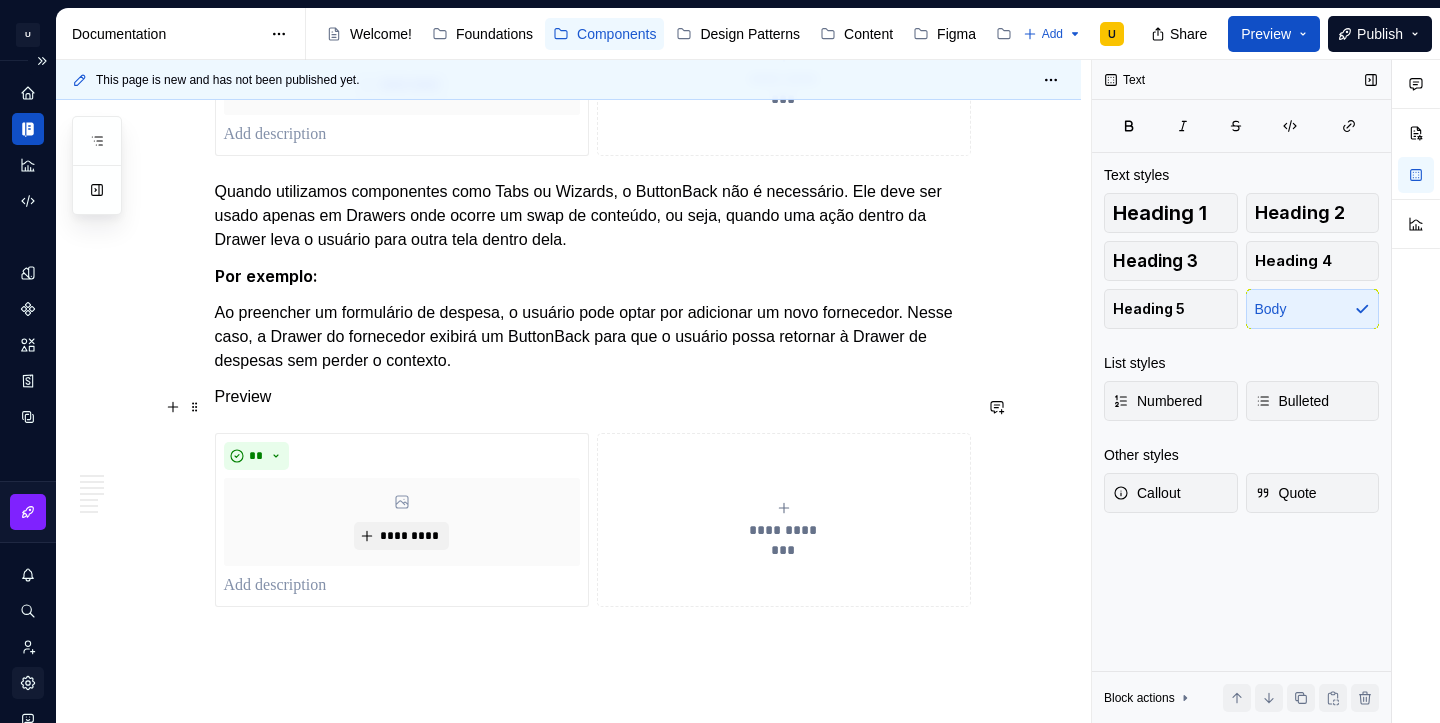 click on "Preview" at bounding box center [593, 397] 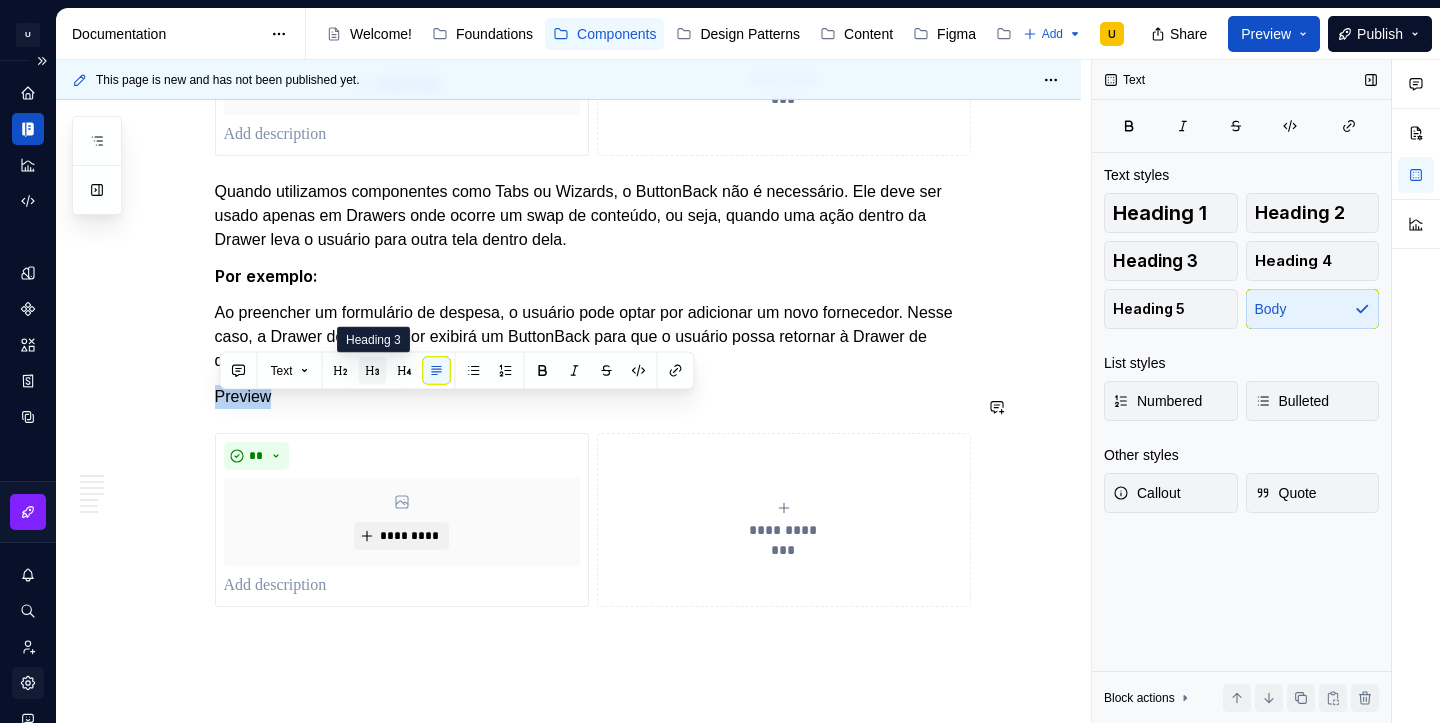 click at bounding box center (373, 371) 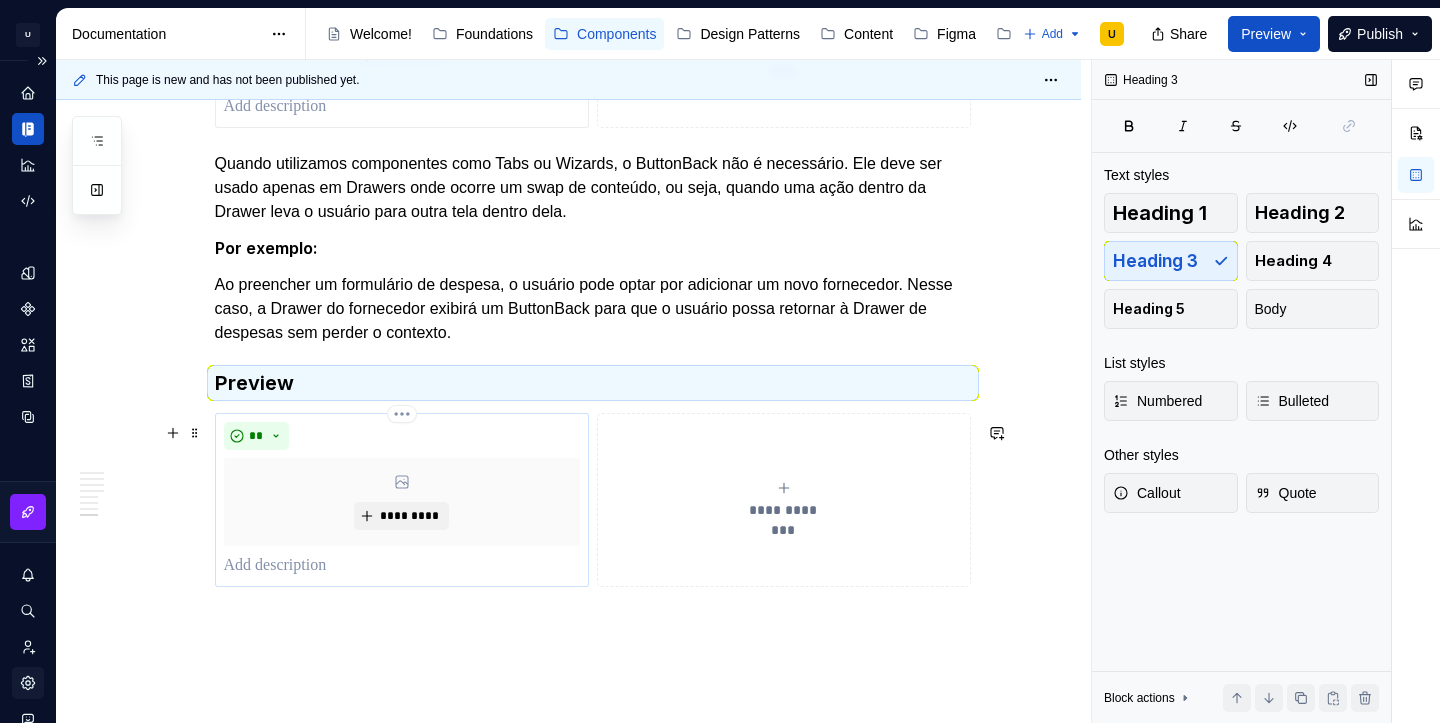 scroll, scrollTop: 3593, scrollLeft: 0, axis: vertical 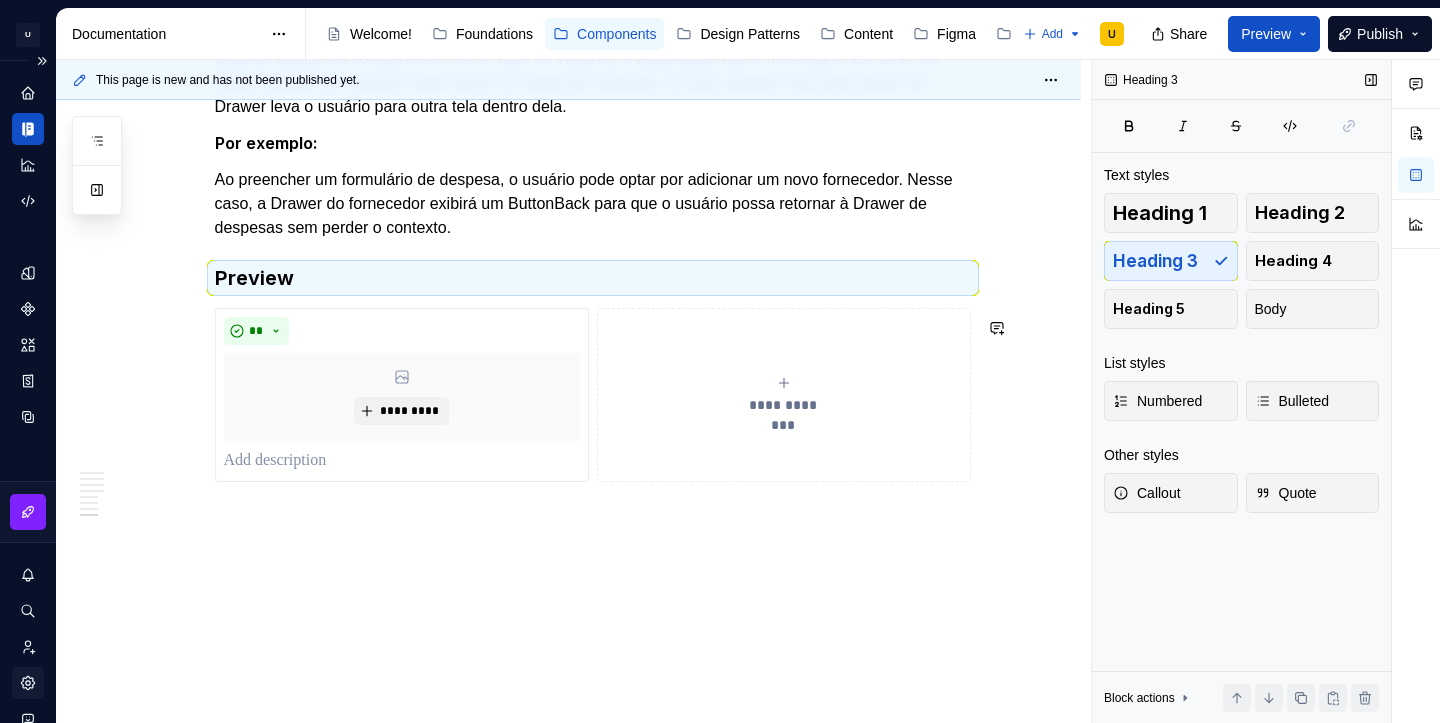 click on "**********" at bounding box center [568, -1257] 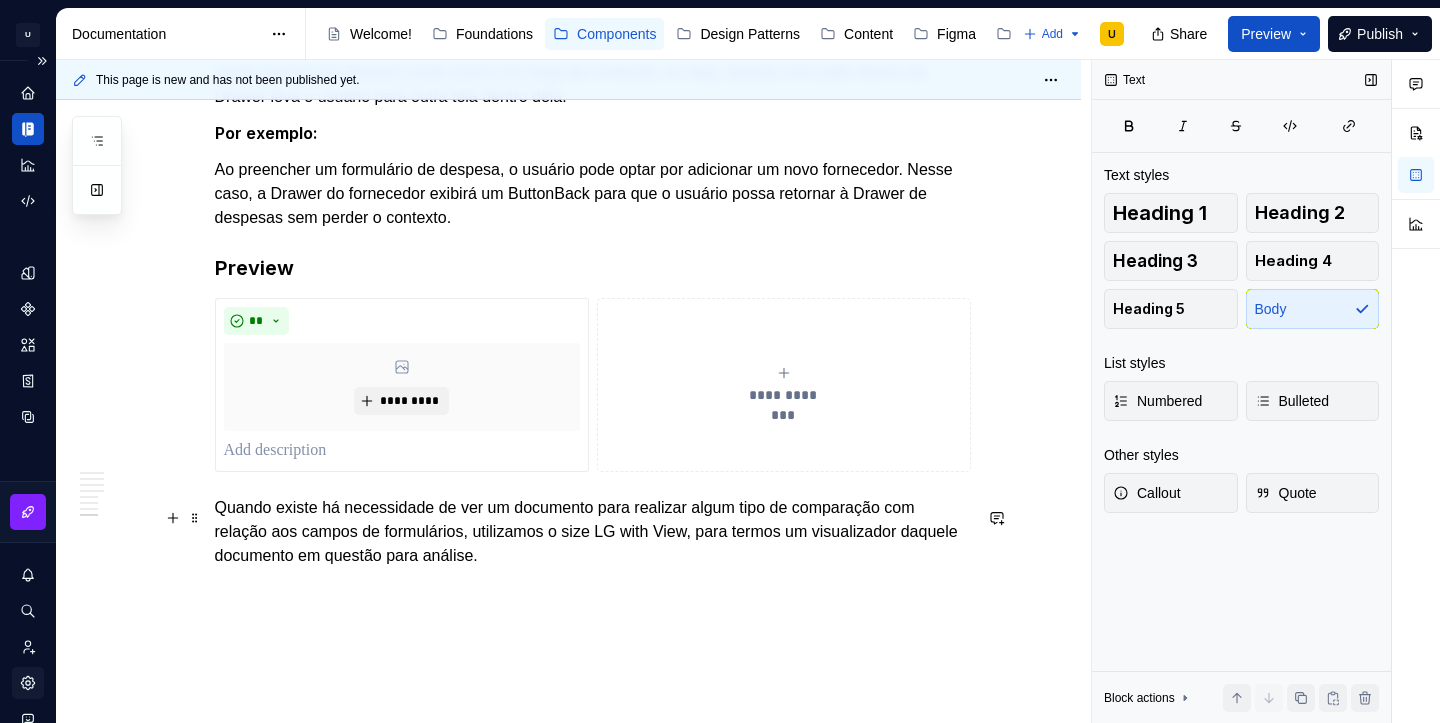 click on "Quando existe há necessidade de ver um documento para realizar algum tipo de comparação com relação aos campos de formulários, utilizamos o size LG with View, para termos um visualizador daquele documento em questão para análise." at bounding box center (593, 532) 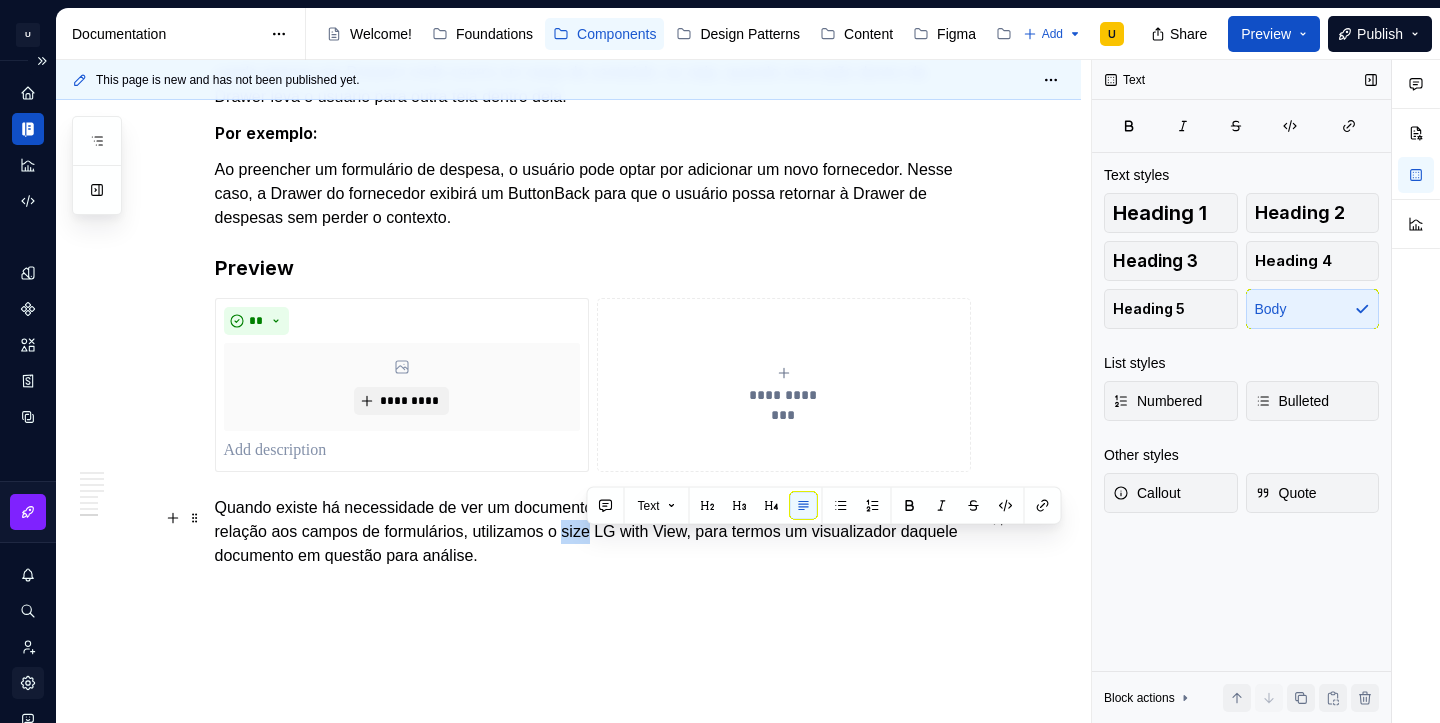 click on "Quando existe há necessidade de ver um documento para realizar algum tipo de comparação com relação aos campos de formulários, utilizamos o size LG with View, para termos um visualizador daquele documento em questão para análise." at bounding box center (593, 532) 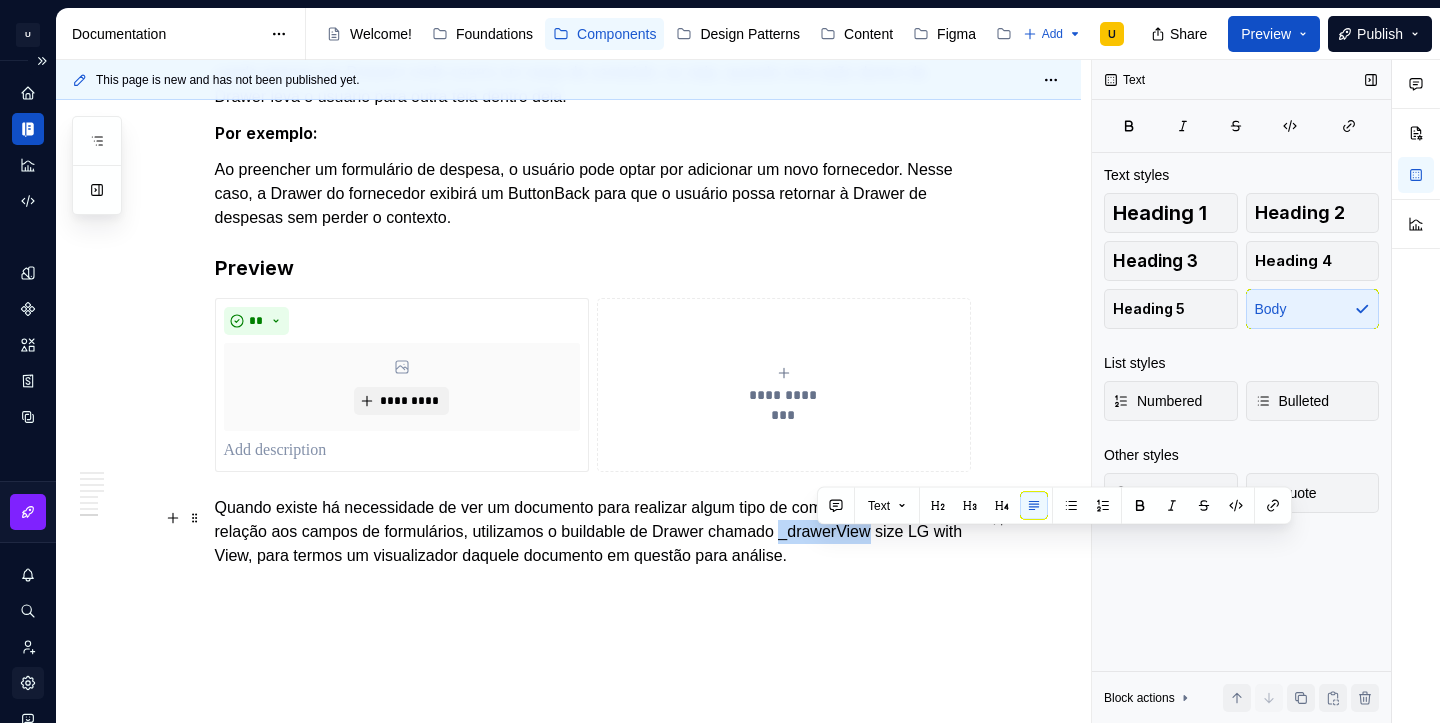 drag, startPoint x: 915, startPoint y: 543, endPoint x: 817, endPoint y: 546, distance: 98.045906 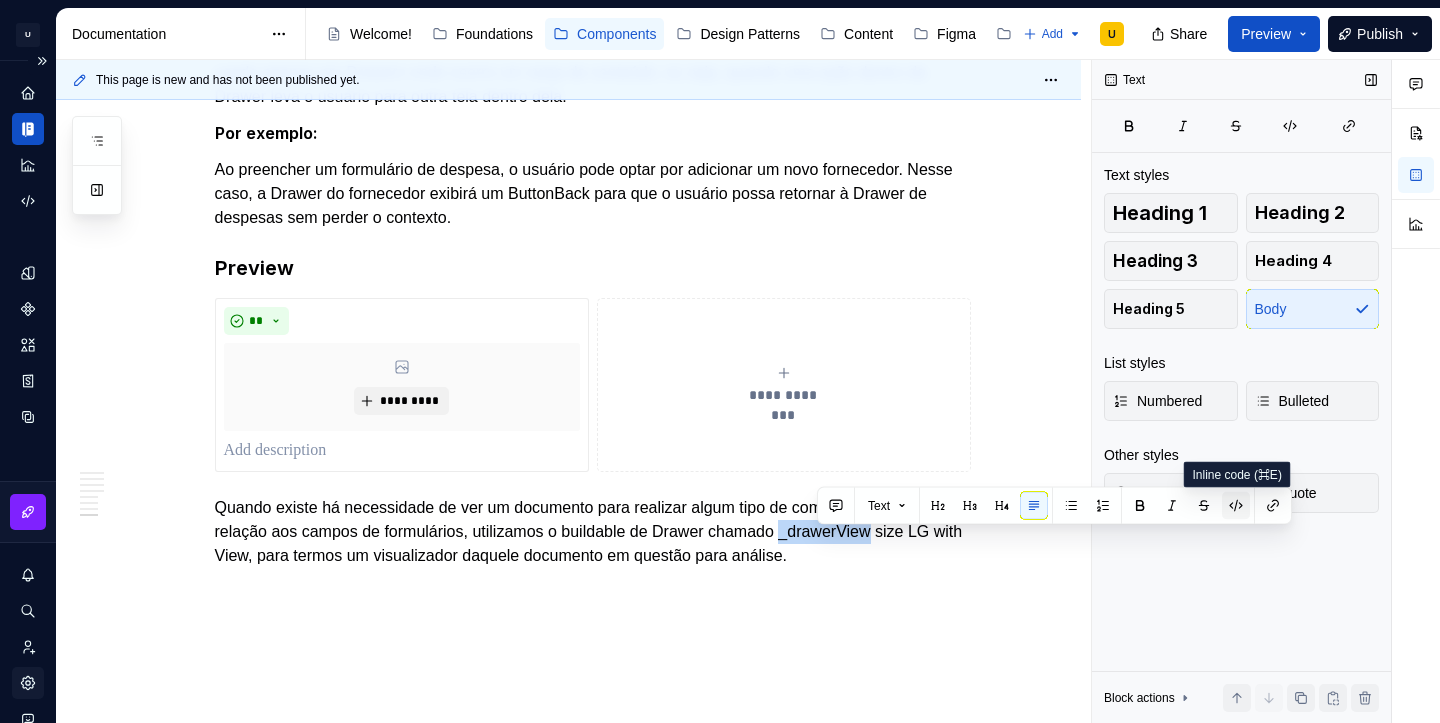 click at bounding box center [1236, 506] 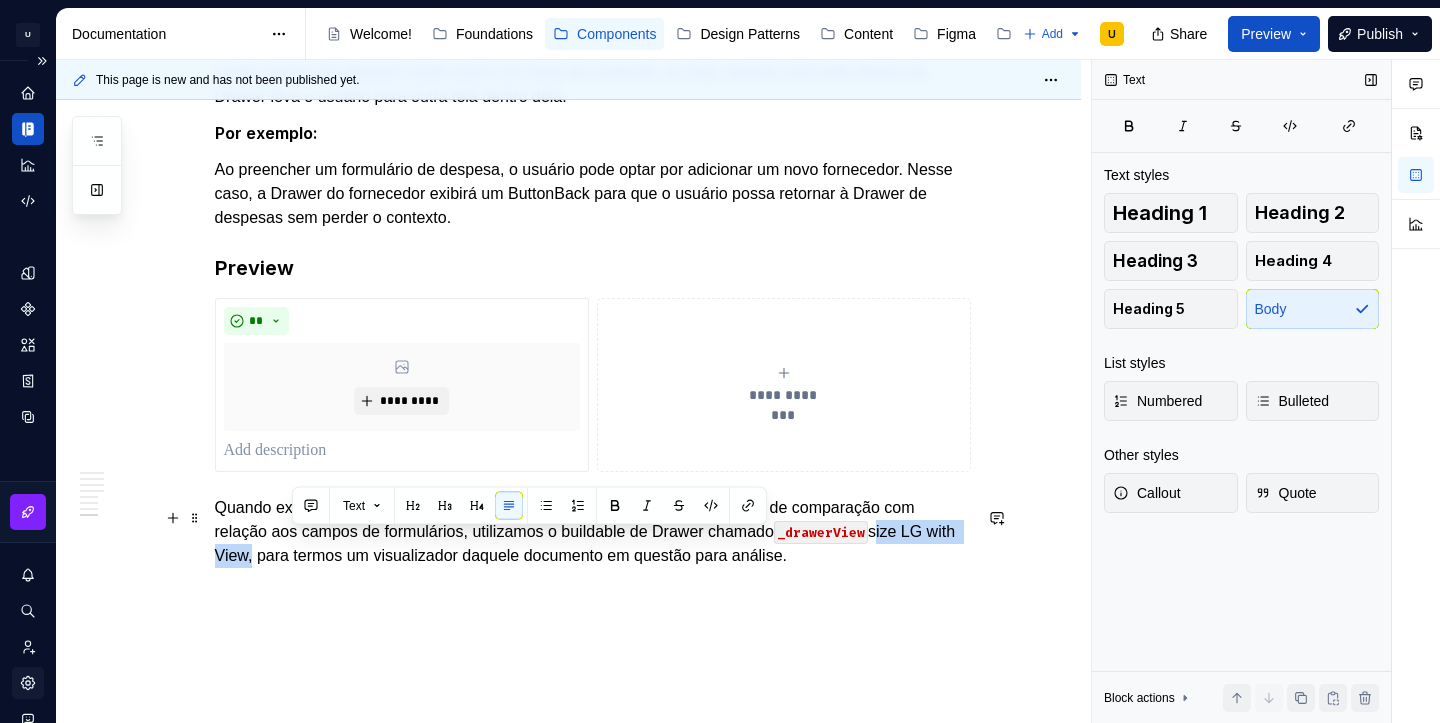 drag, startPoint x: 291, startPoint y: 572, endPoint x: 914, endPoint y: 551, distance: 623.3538 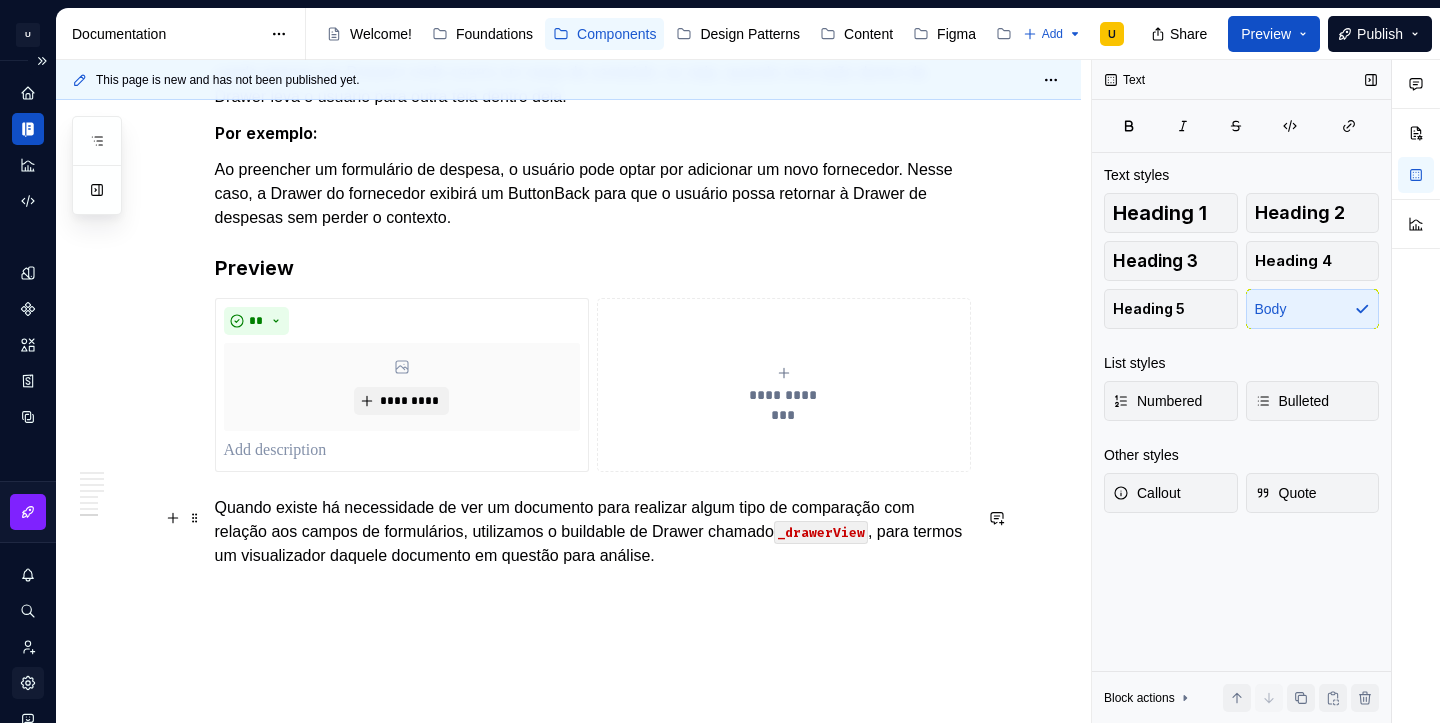 click on "Quando existe há necessidade de ver um documento para realizar algum tipo de comparação com relação aos campos de formulários, utilizamos o buildable de Drawer chamado  _drawerView , para termos um visualizador daquele documento em questão para análise." at bounding box center [593, 532] 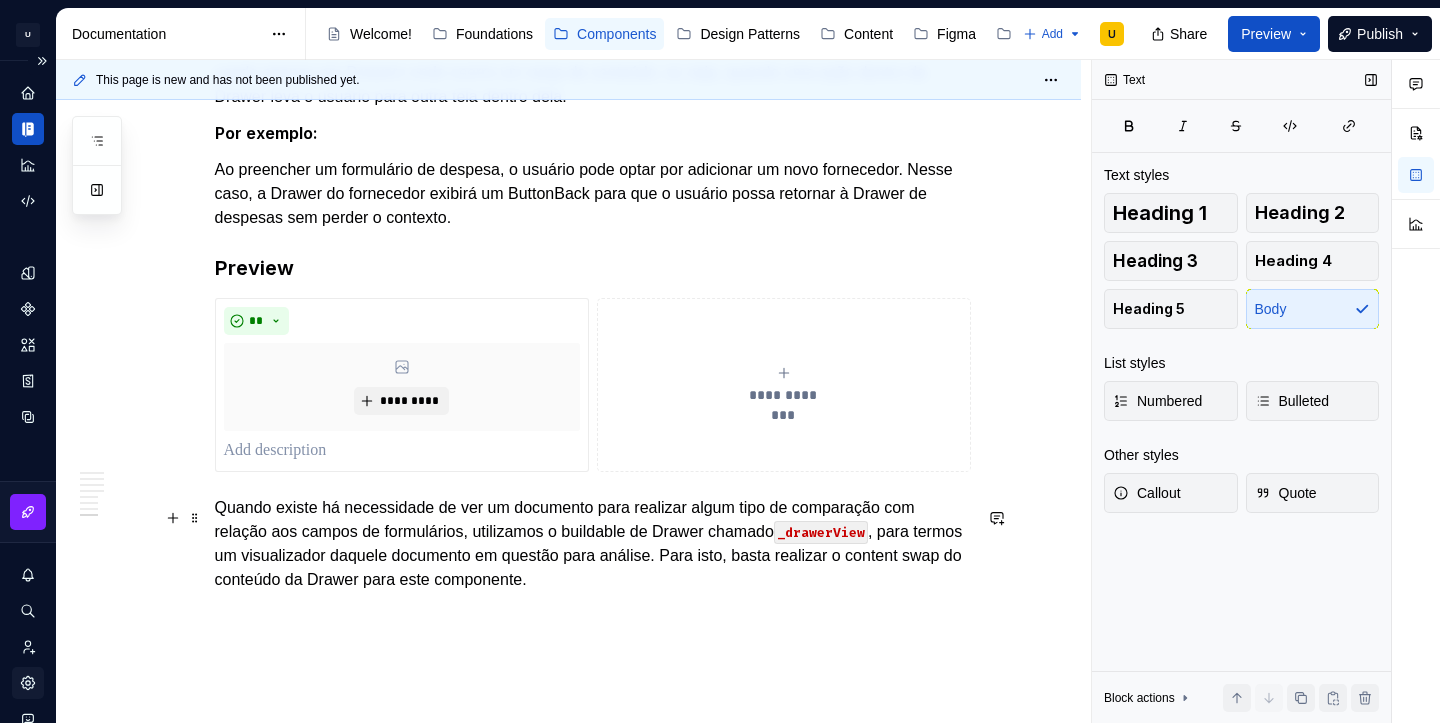 click on "Quando existe há necessidade de ver um documento para realizar algum tipo de comparação com relação aos campos de formulários, utilizamos o buildable de Drawer chamado  _drawerView , para termos um visualizador daquele documento em questão para análise. Para isto, basta realizar o content swap do conteúdo da Drawer para este componente." at bounding box center (593, 544) 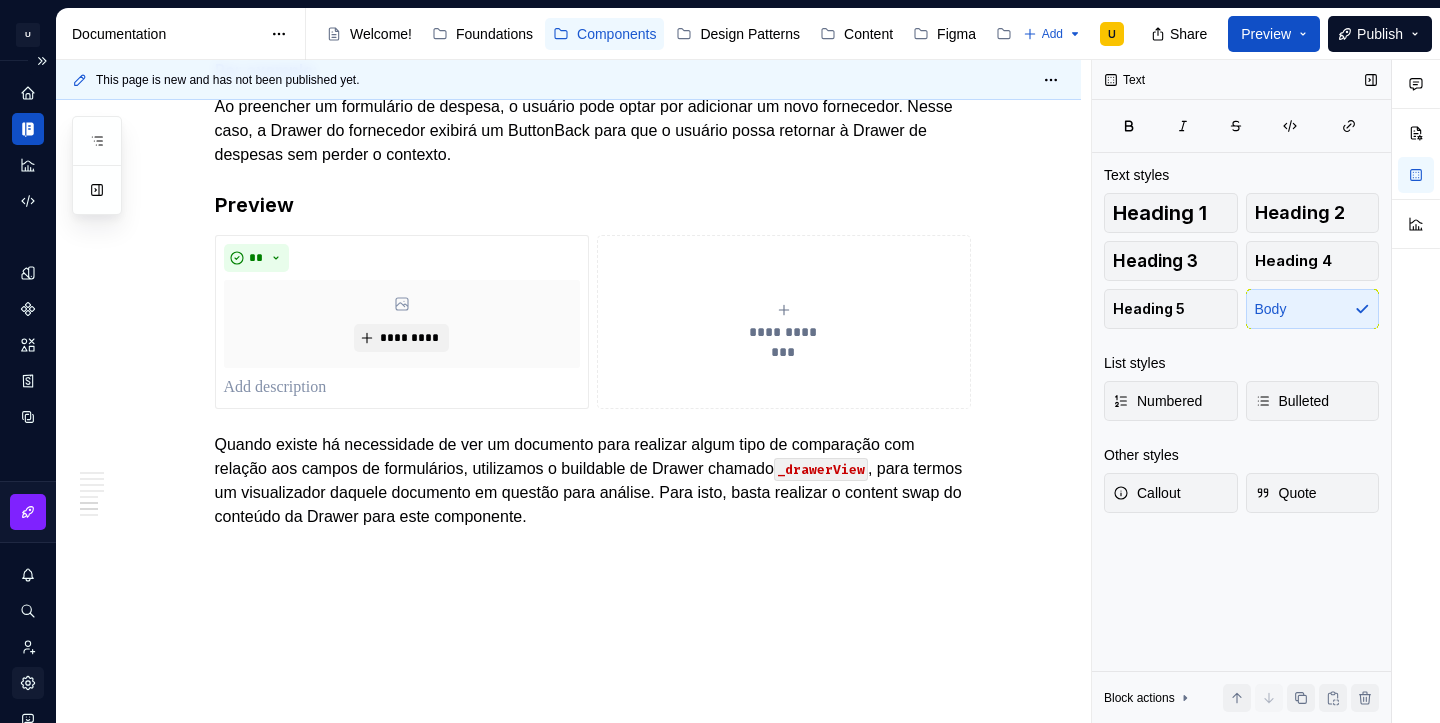 scroll, scrollTop: 3713, scrollLeft: 0, axis: vertical 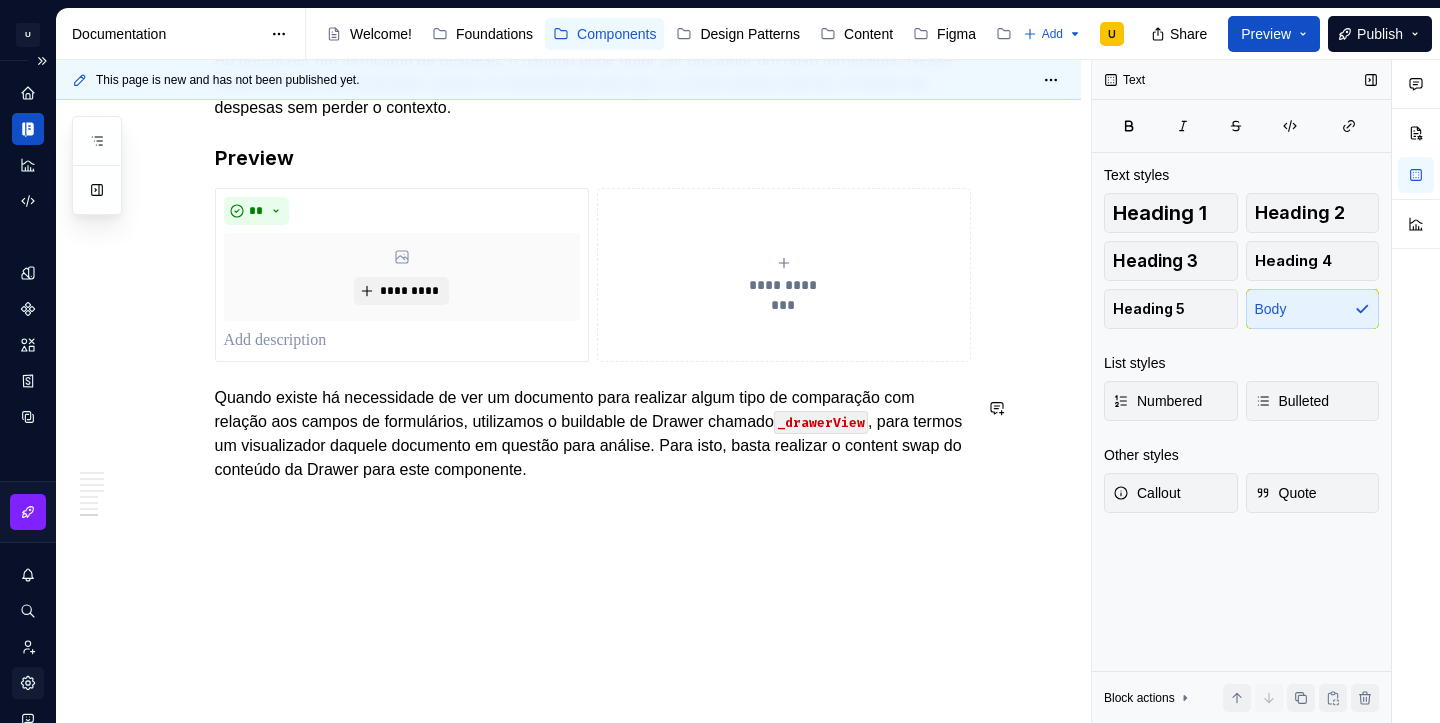 click on "**********" at bounding box center (568, -1317) 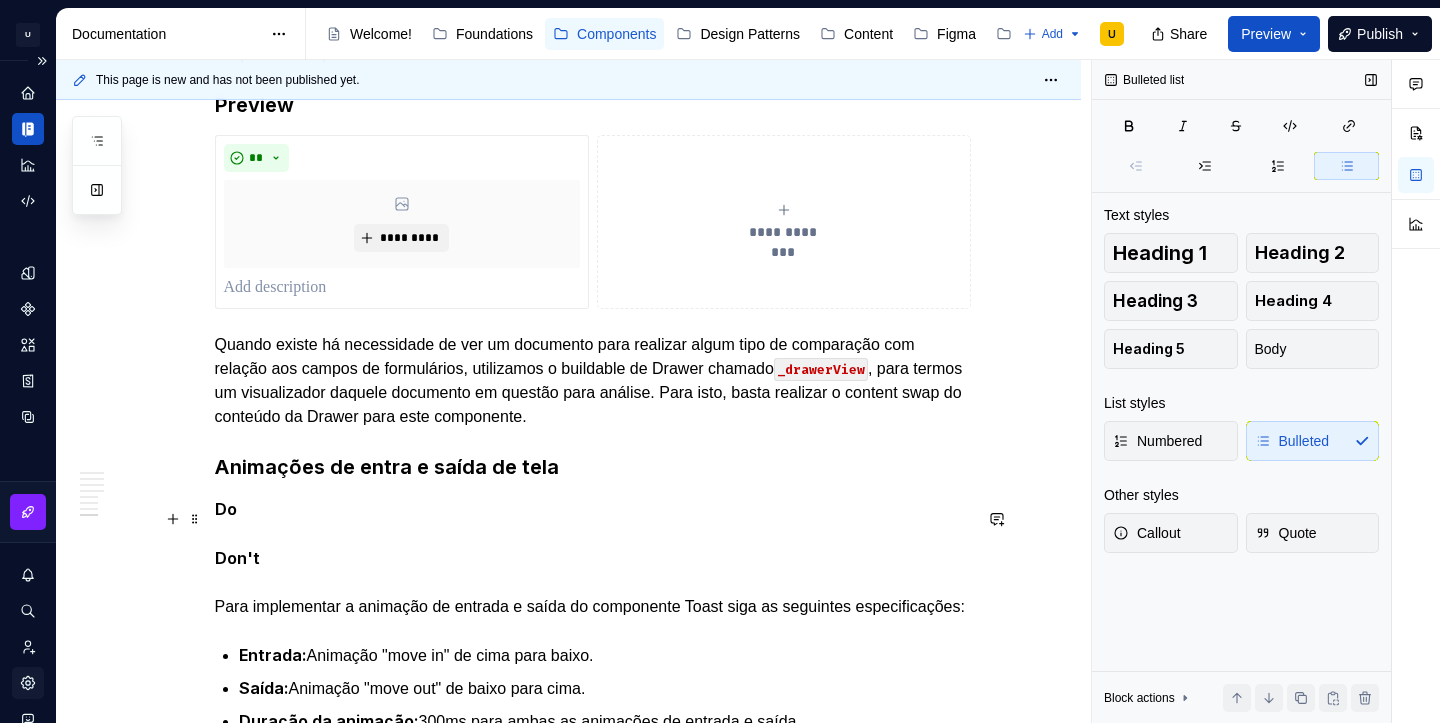 scroll, scrollTop: 3757, scrollLeft: 0, axis: vertical 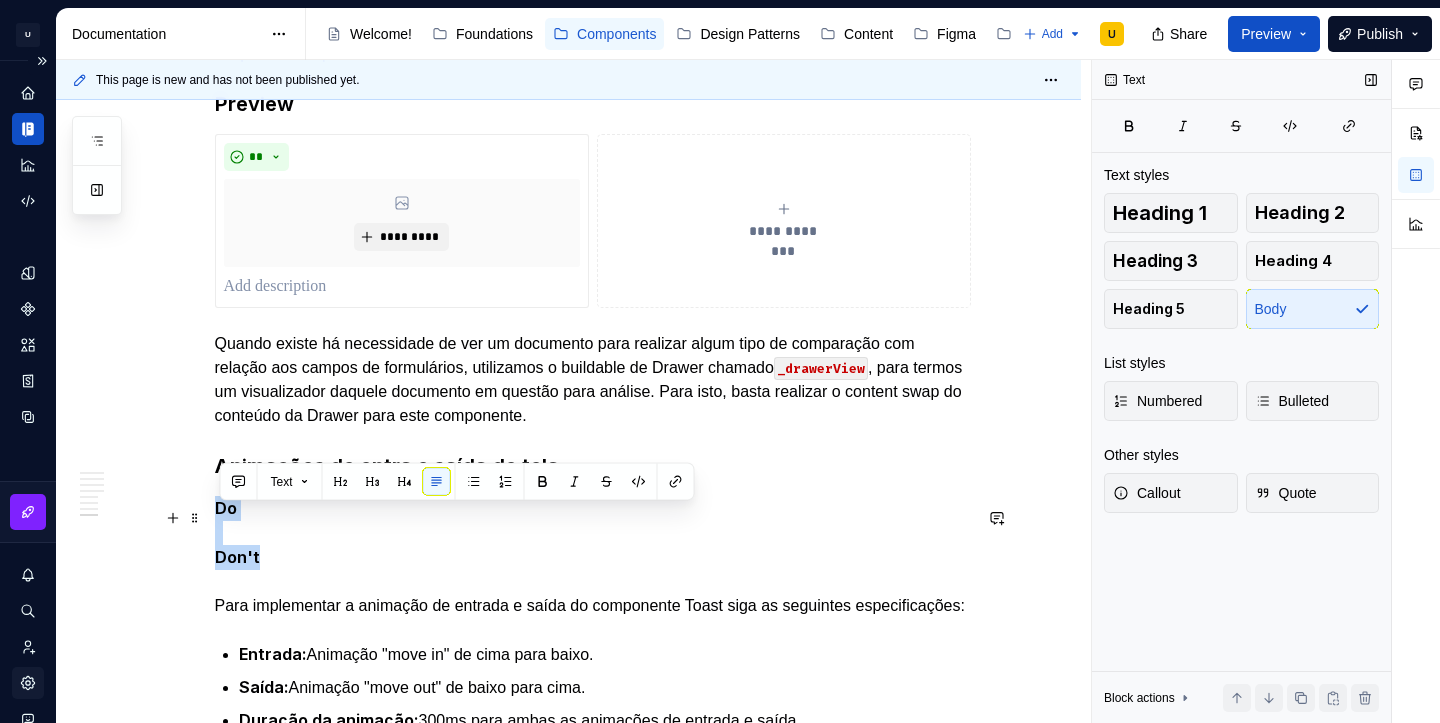 drag, startPoint x: 296, startPoint y: 570, endPoint x: 224, endPoint y: 525, distance: 84.90583 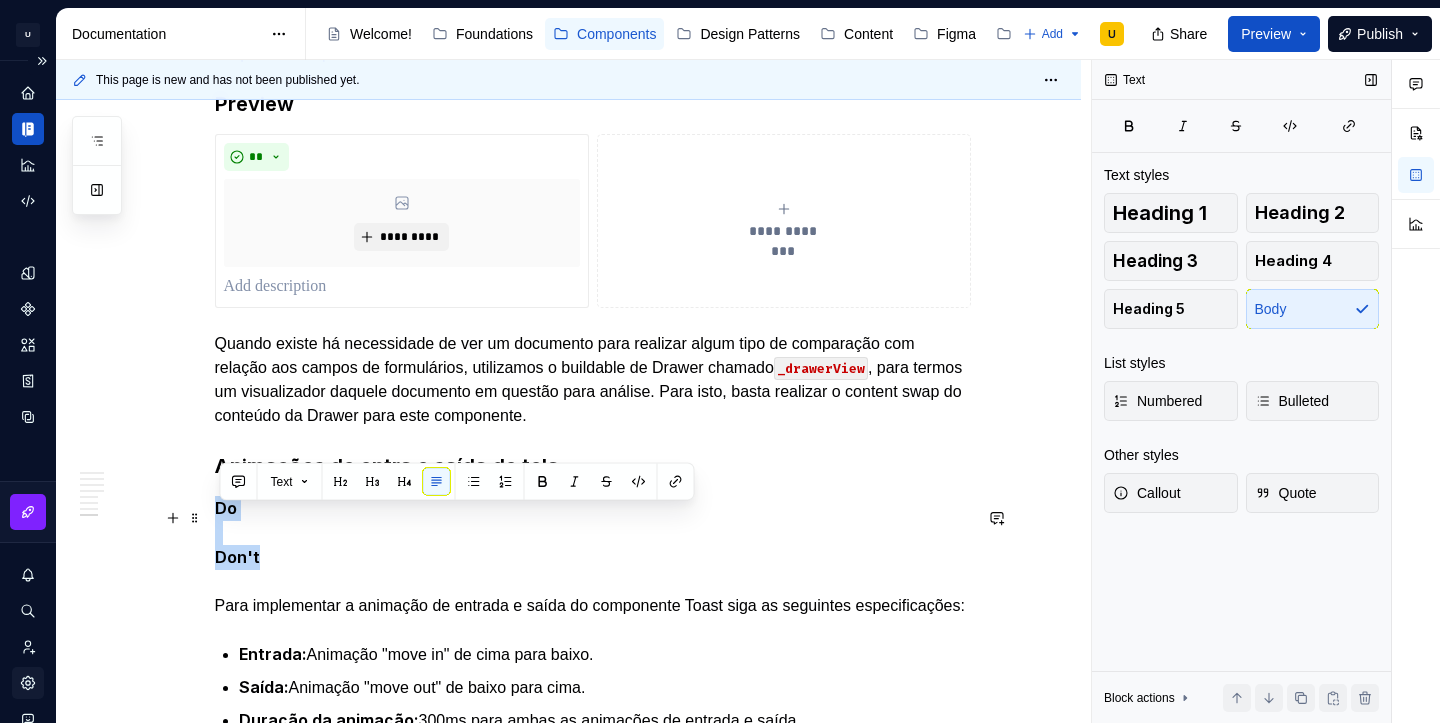click on "Do   Don't   Para implementar a animação de entrada e saída do componente Toast siga as seguintes especificações:" at bounding box center [593, 557] 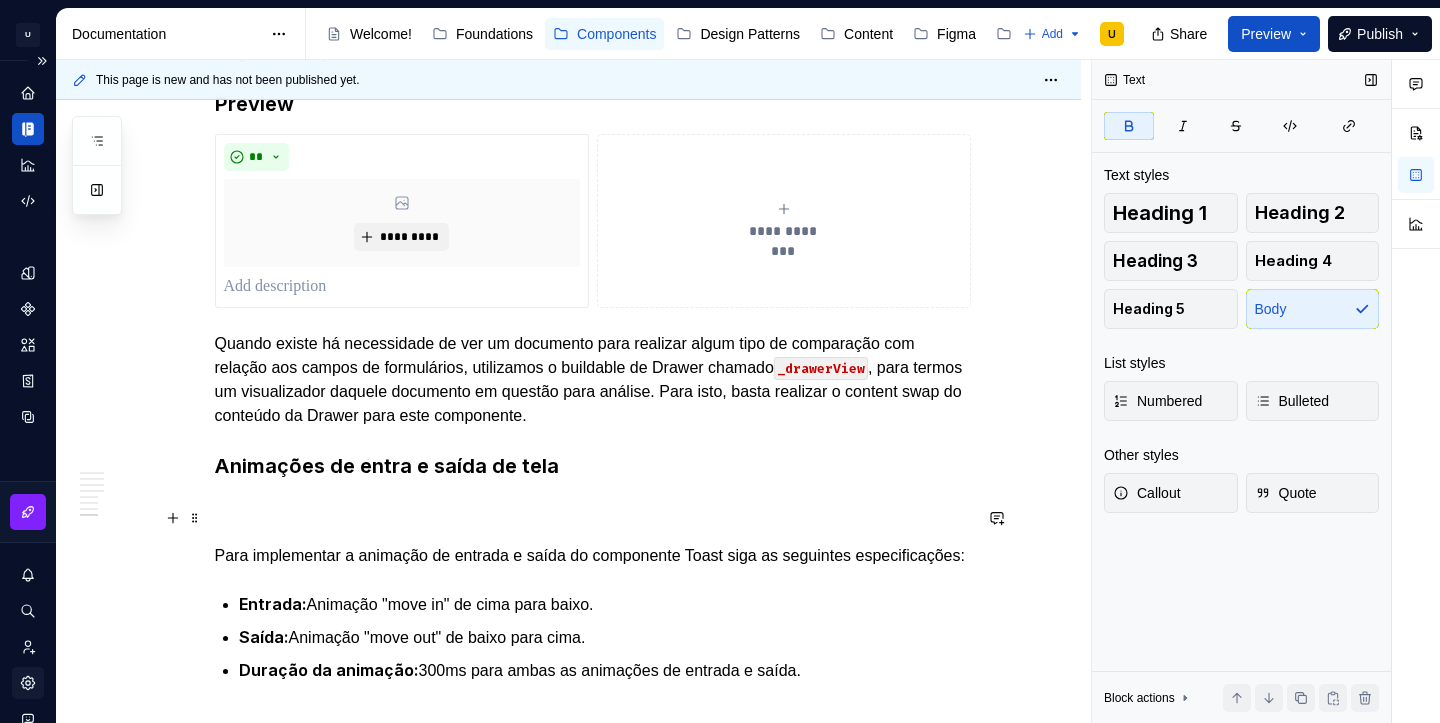 click on "Para implementar a animação de entrada e saída do componente Toast siga as seguintes especificações:" at bounding box center (593, 532) 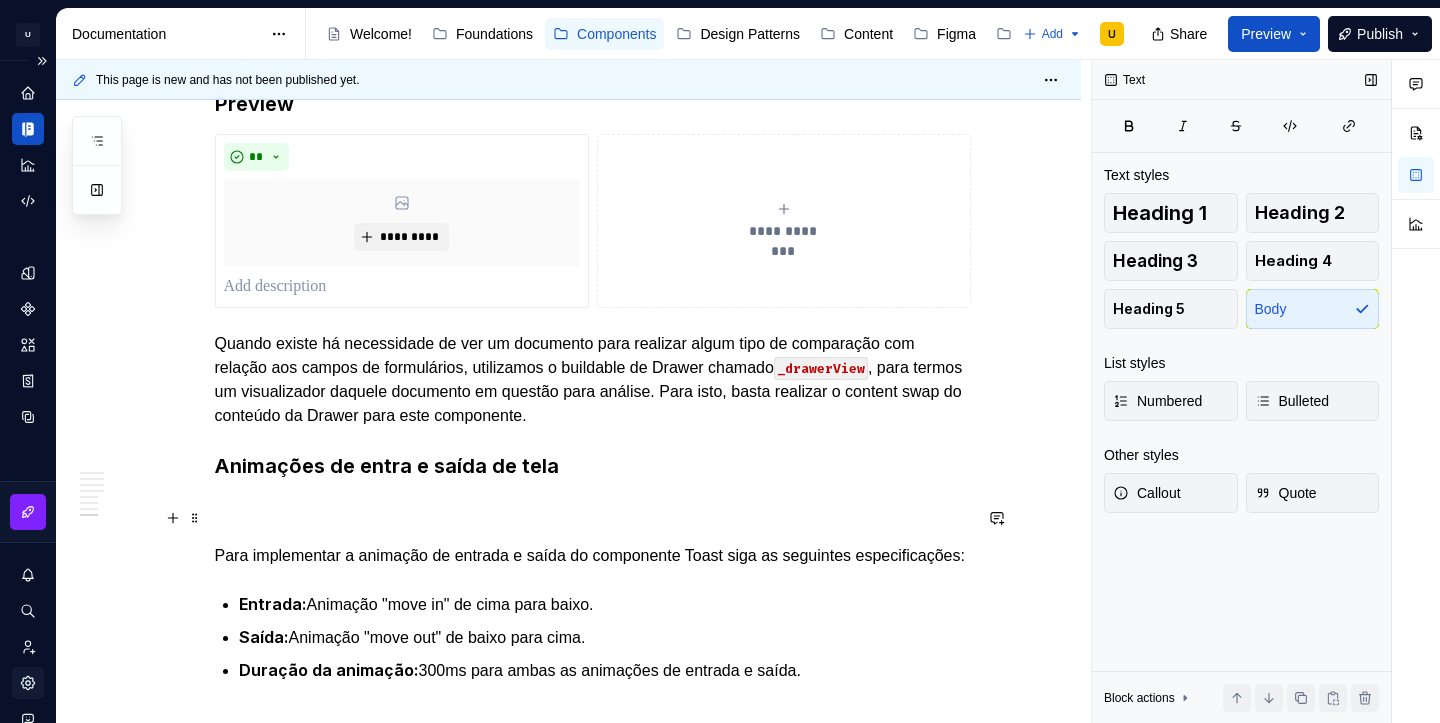 click on "Para implementar a animação de entrada e saída do componente Toast siga as seguintes especificações:" at bounding box center (593, 532) 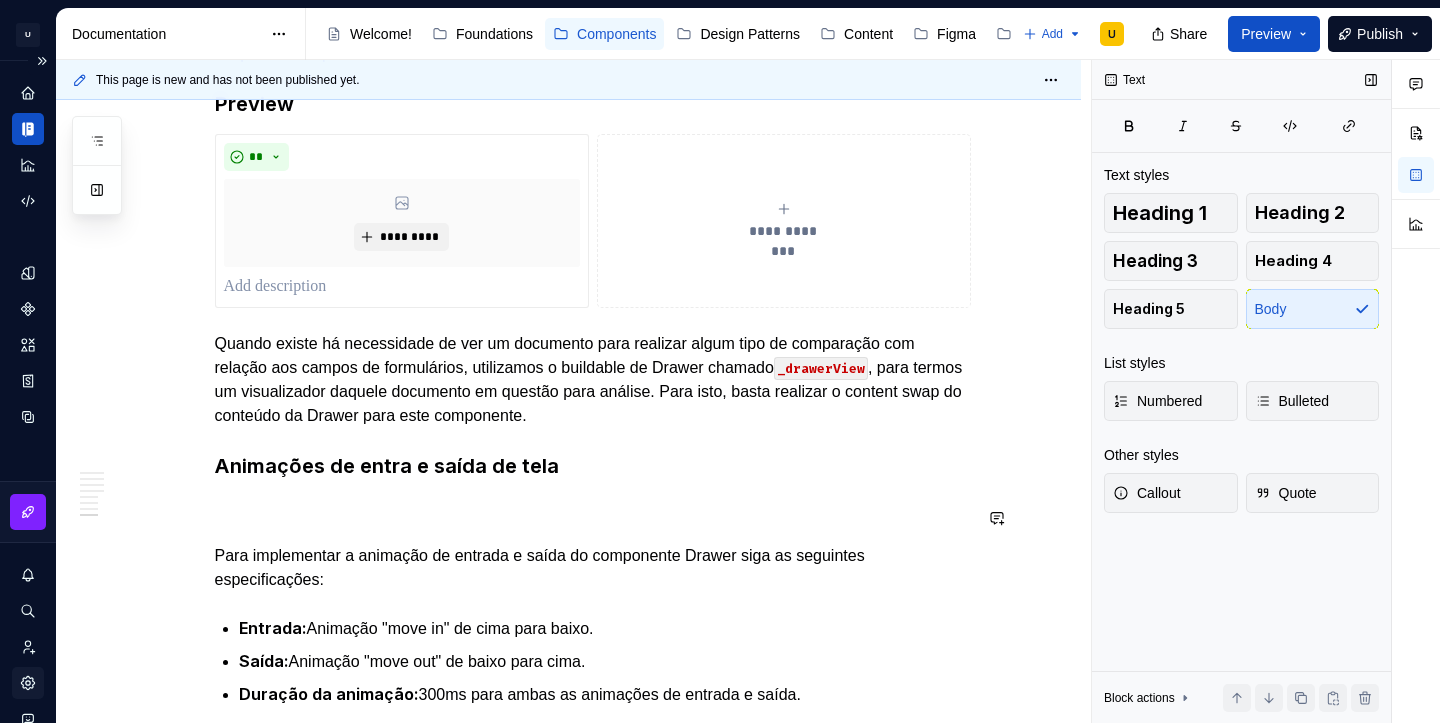 scroll, scrollTop: 3822, scrollLeft: 0, axis: vertical 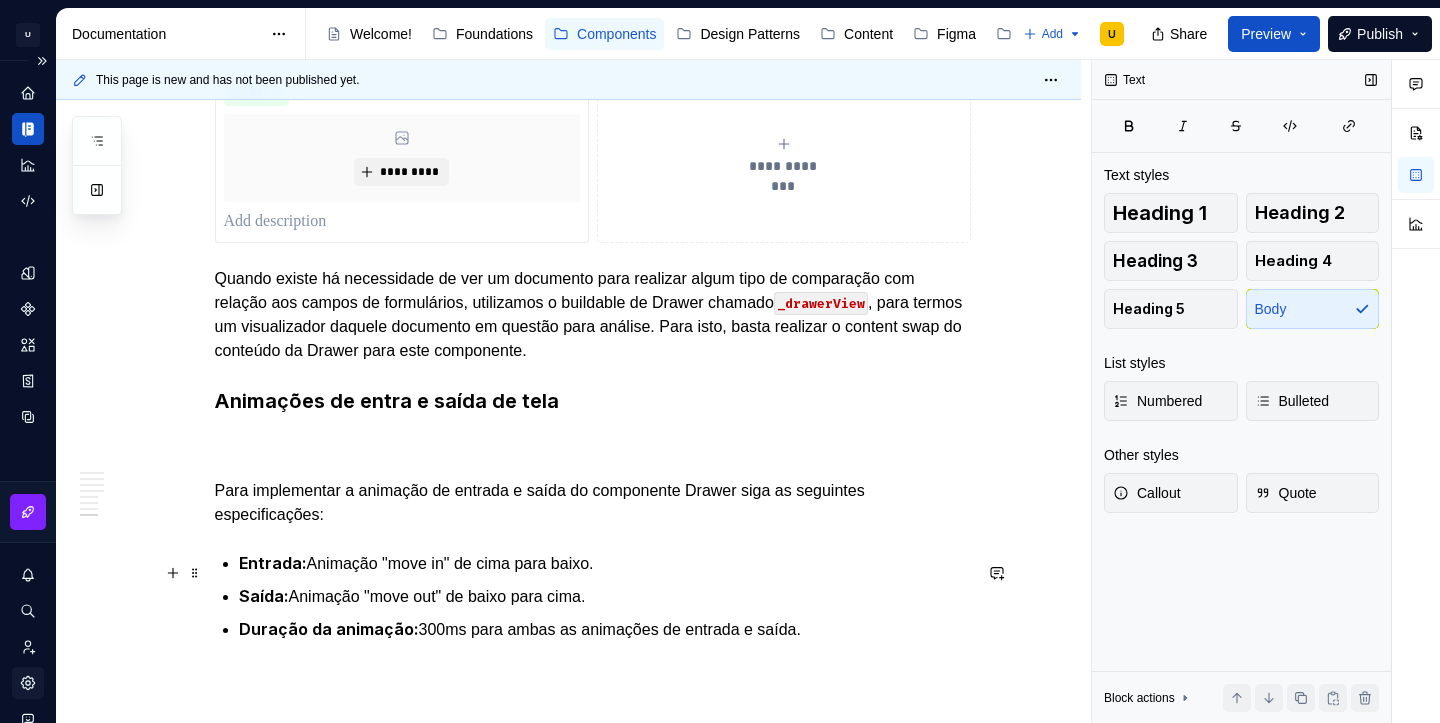 click on "Entrada:  Animação "move in" de cima para baixo." at bounding box center (605, 563) 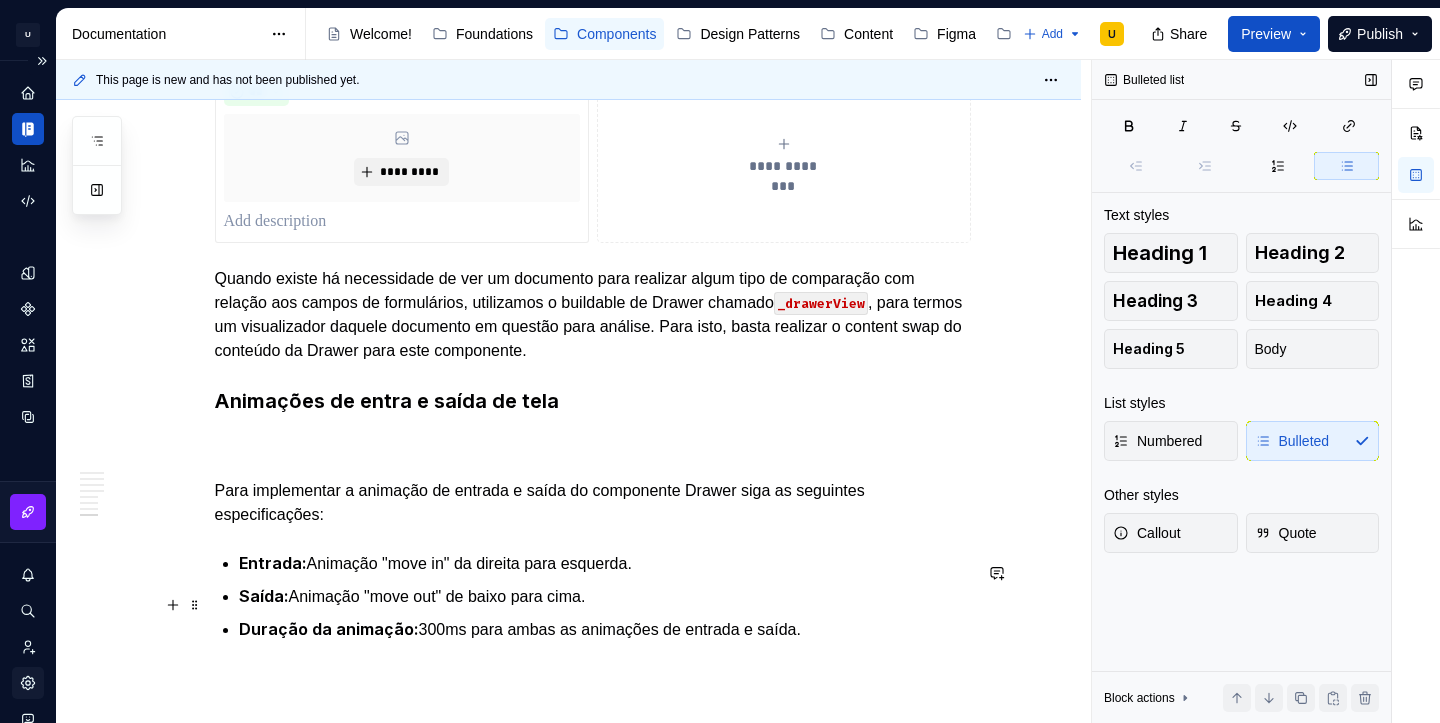 click on "Saída:  Animação "move out" de baixo para cima." at bounding box center [605, 596] 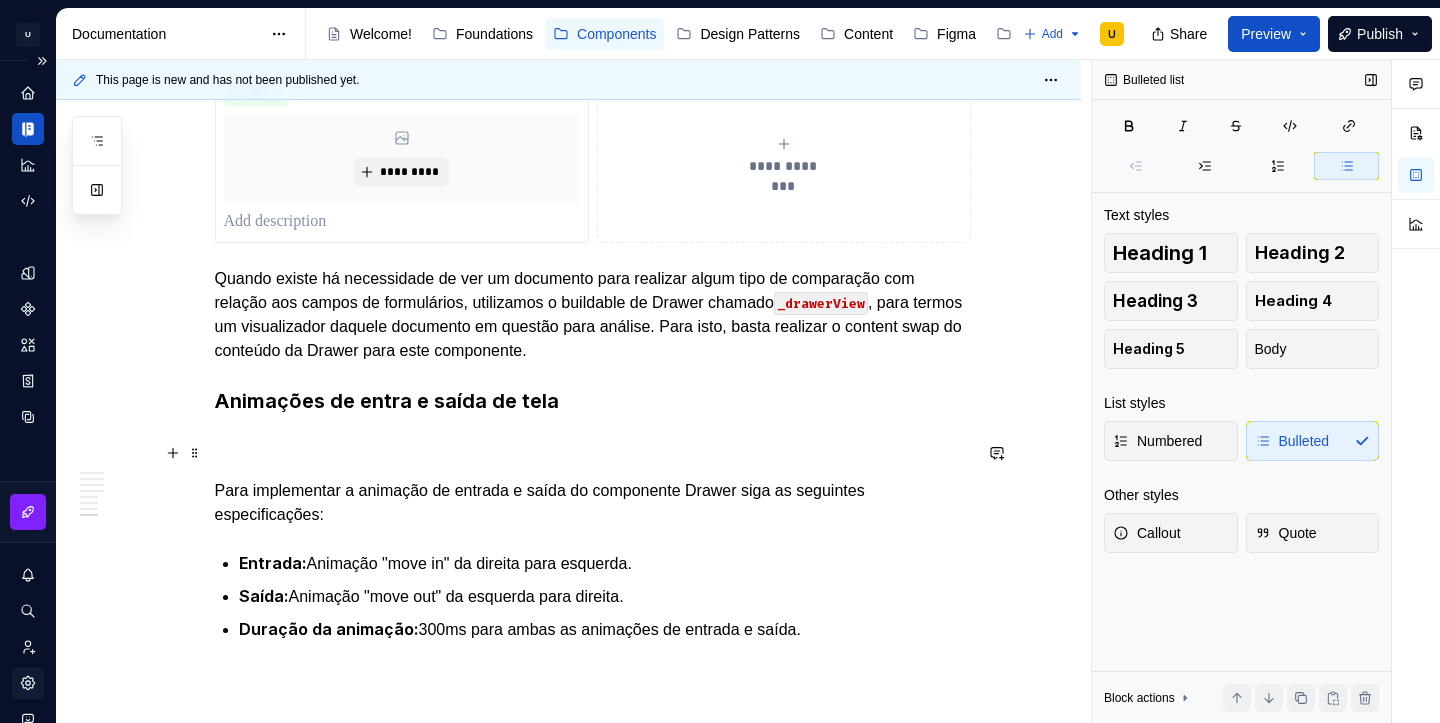 click on "Para implementar a animação de entrada e saída do componente Drawer siga as seguintes especificações:" at bounding box center [593, 479] 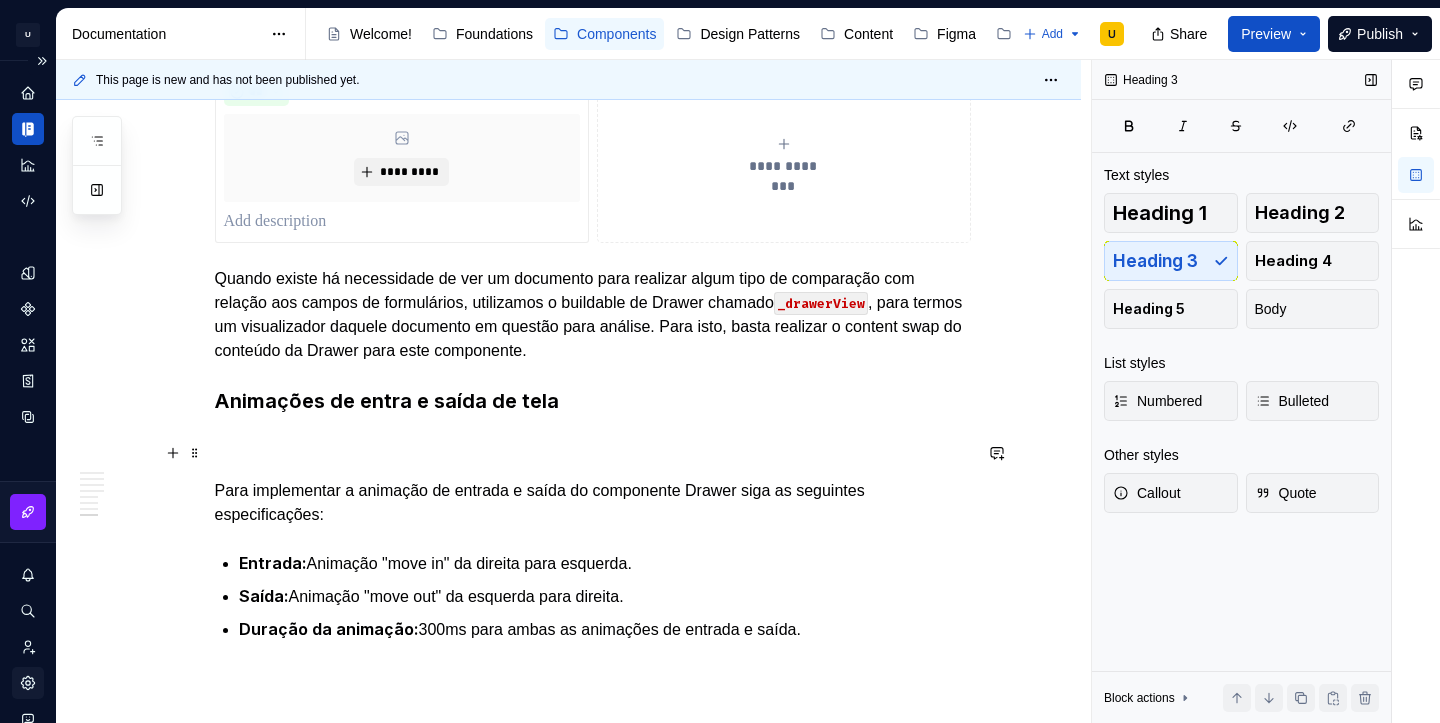click on "Para implementar a animação de entrada e saída do componente Drawer siga as seguintes especificações:" at bounding box center (593, 479) 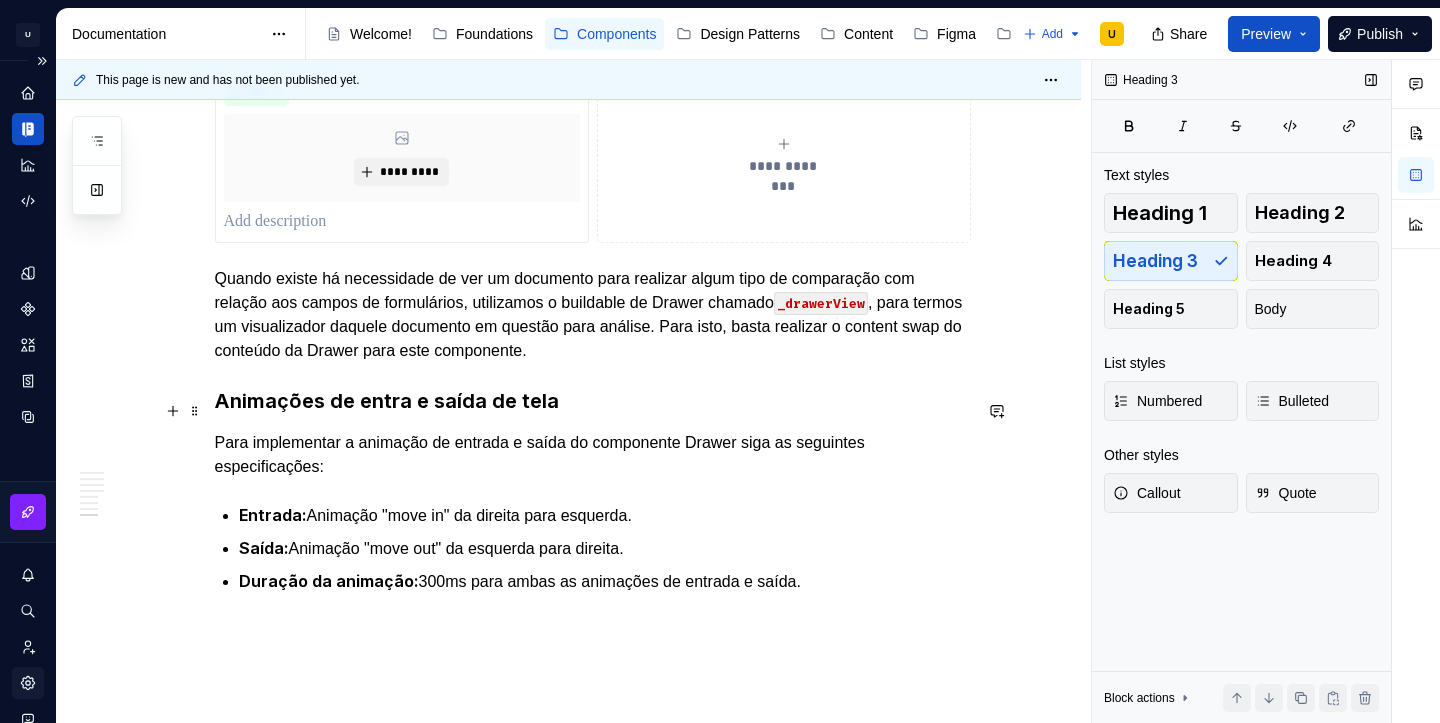 click on "Animações de entra e saída de tela" at bounding box center [593, 401] 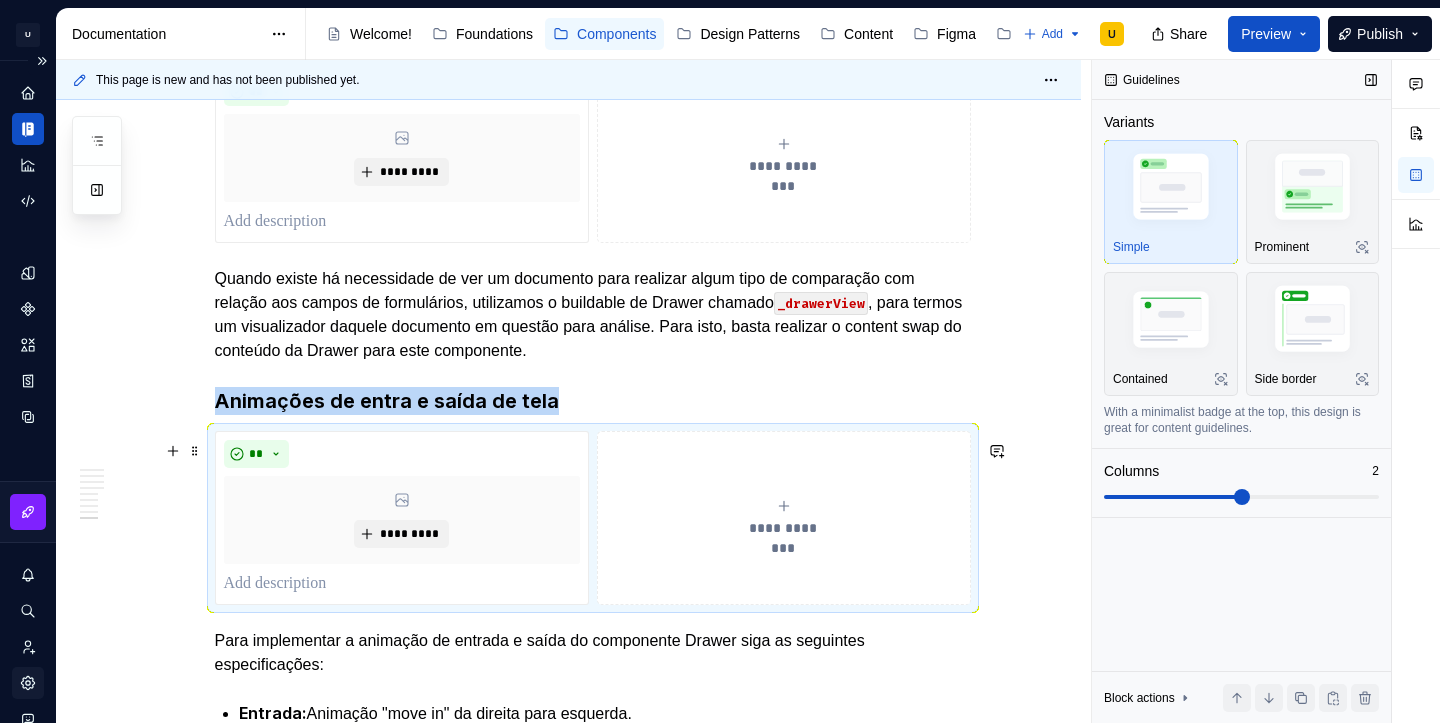 scroll, scrollTop: 4139, scrollLeft: 0, axis: vertical 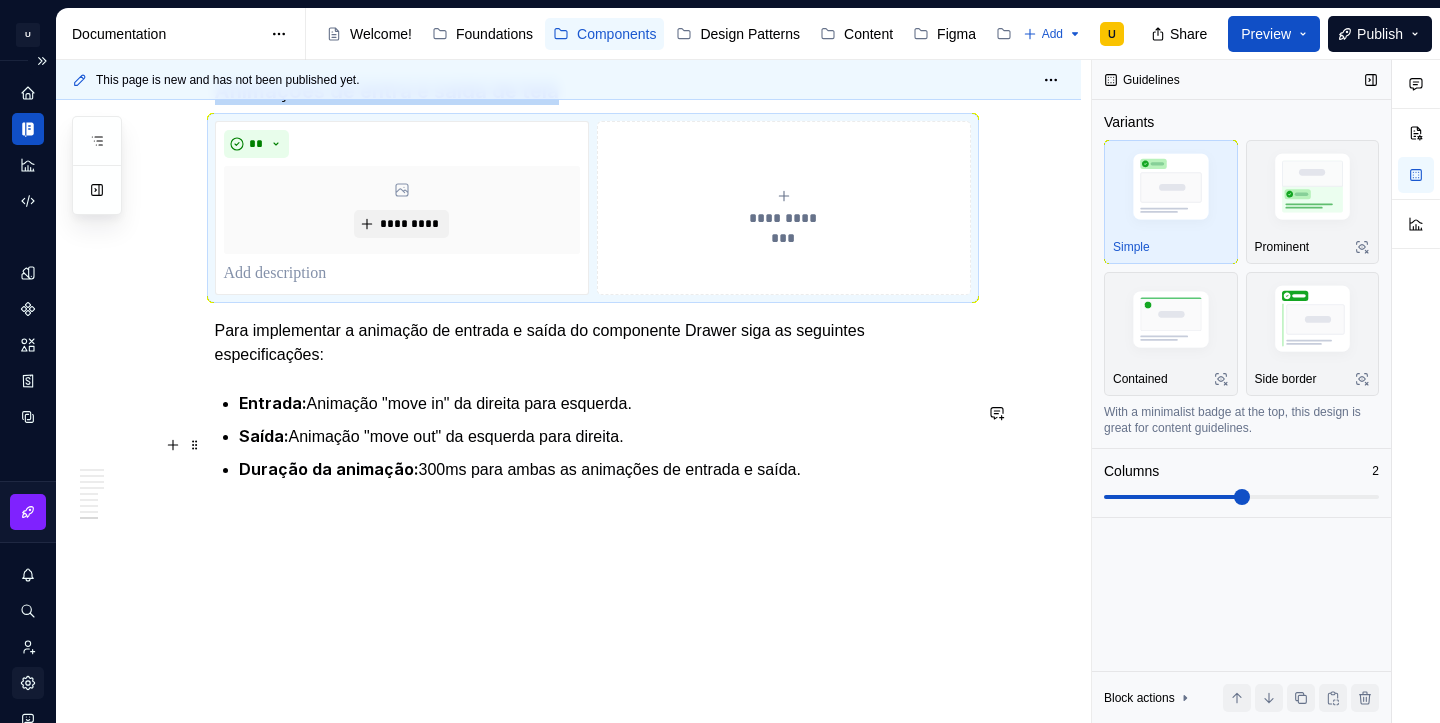 click on "Duração da animação:  300ms para ambas as animações de entrada e saída." at bounding box center [605, 469] 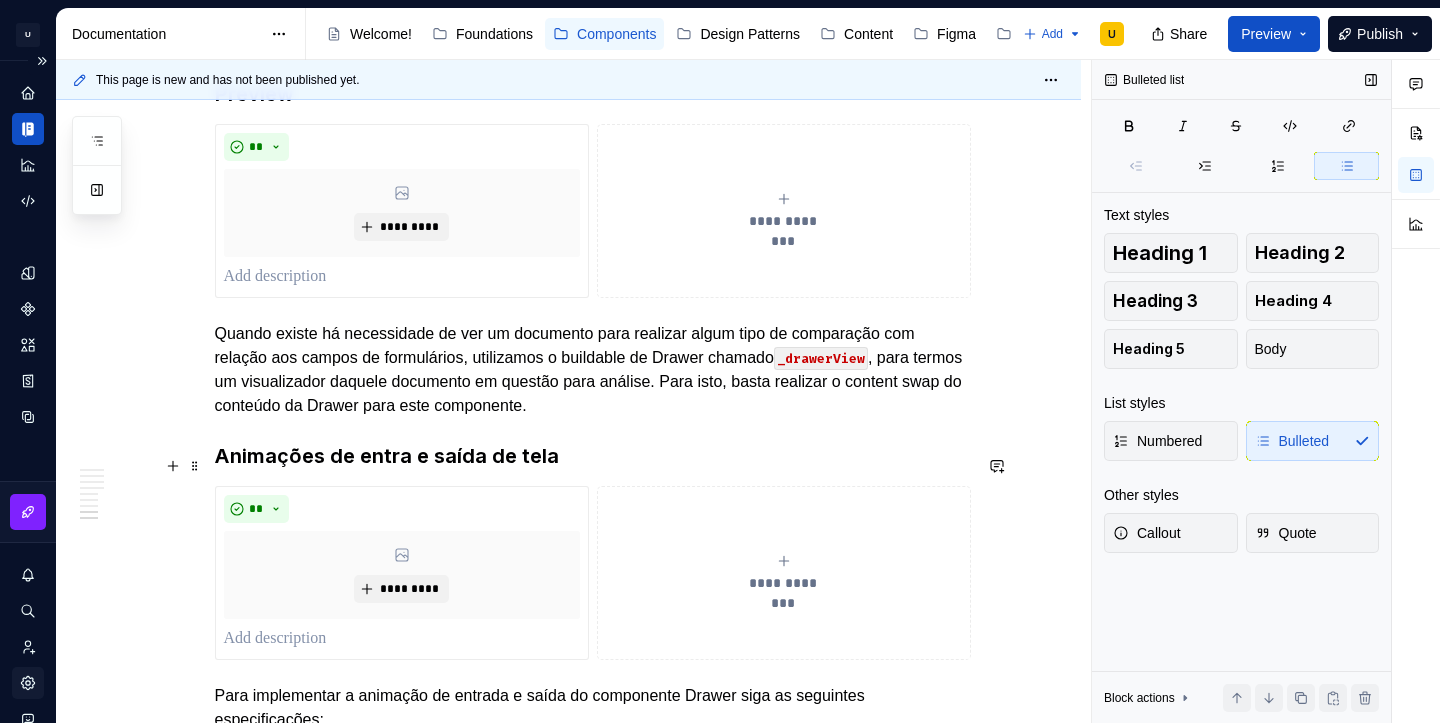 scroll, scrollTop: 3762, scrollLeft: 0, axis: vertical 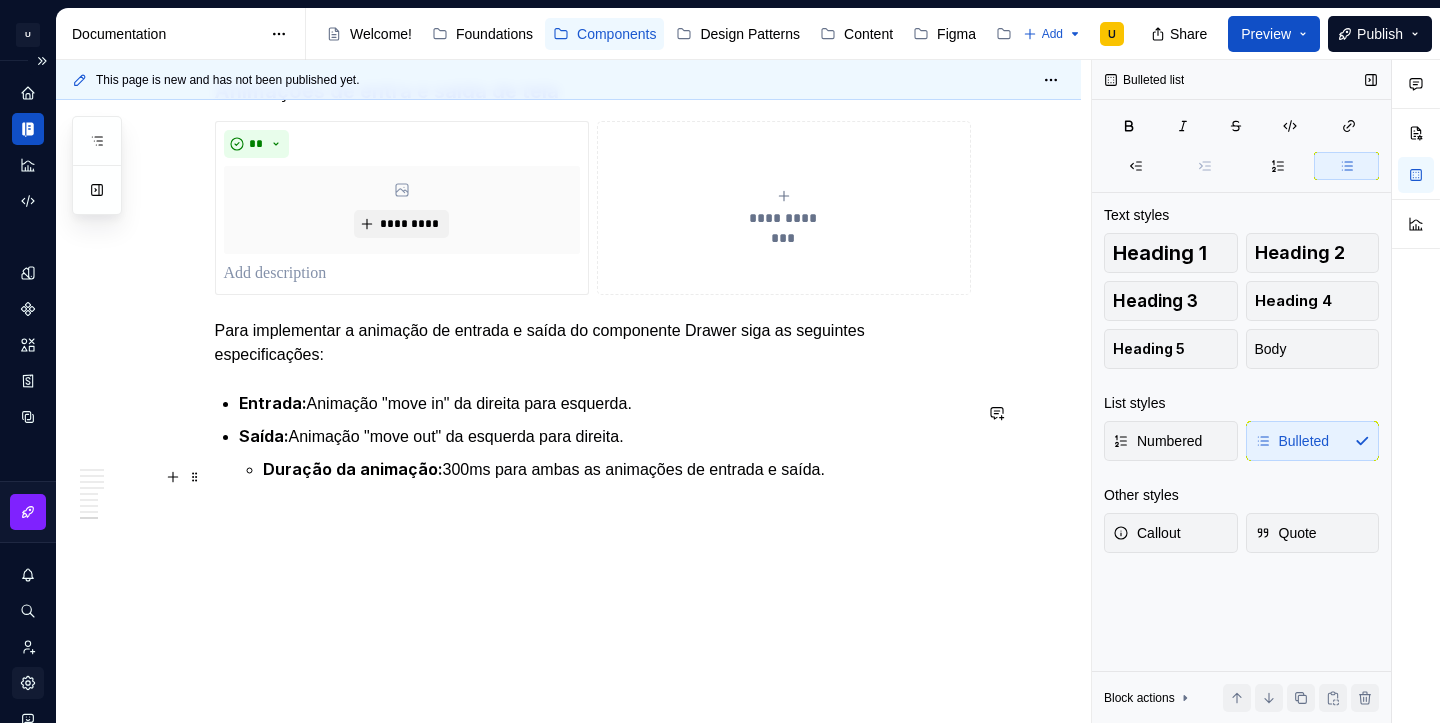click on "Saída:  Animação "move out" da esquerda para direita. Duração da animação:  300ms para ambas as animações de entrada e saída." at bounding box center [605, 453] 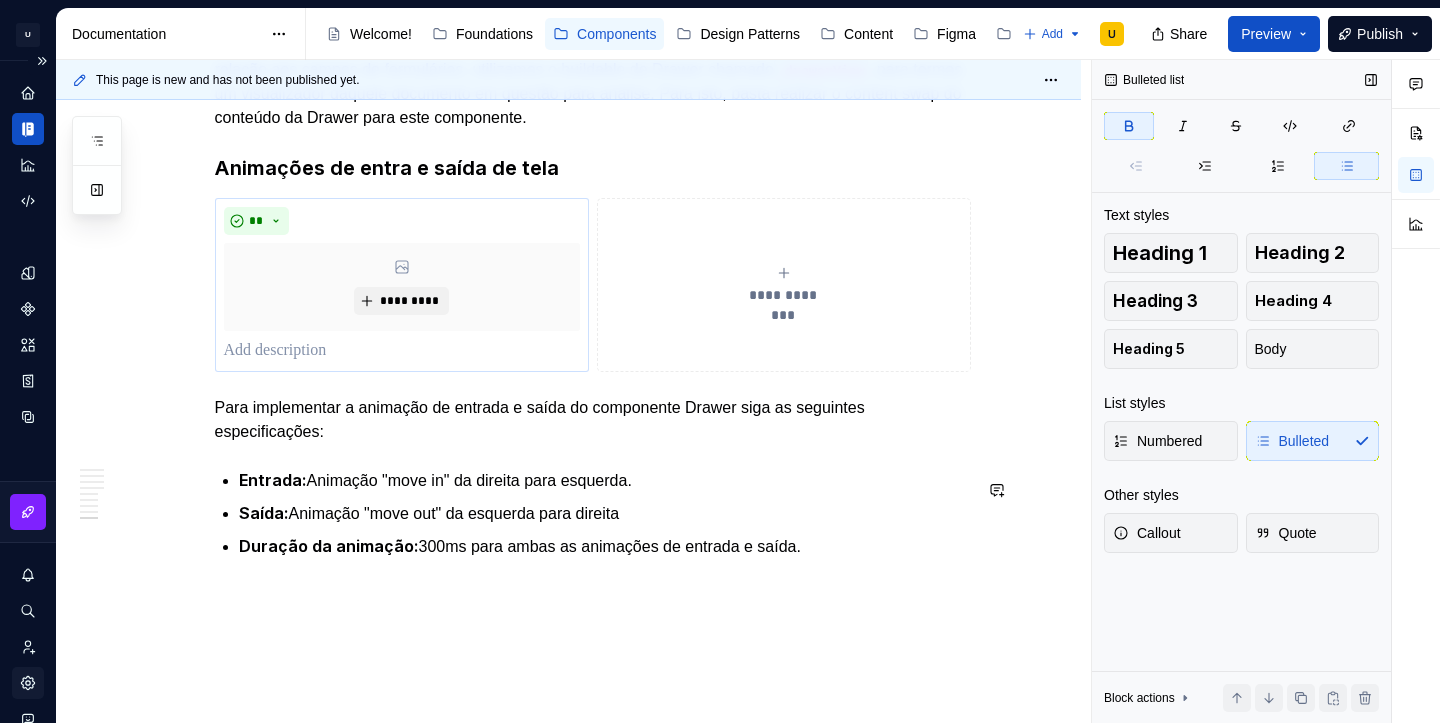 scroll, scrollTop: 4053, scrollLeft: 0, axis: vertical 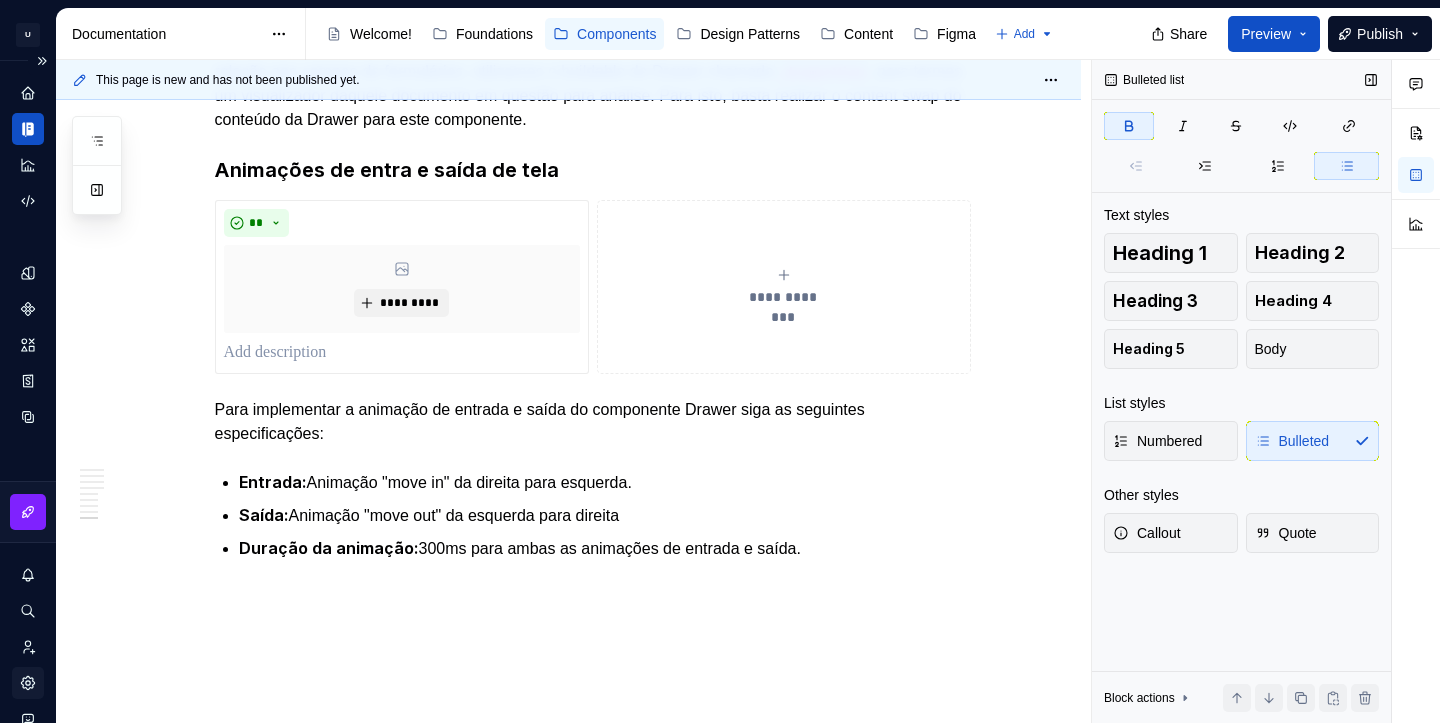 type on "*" 